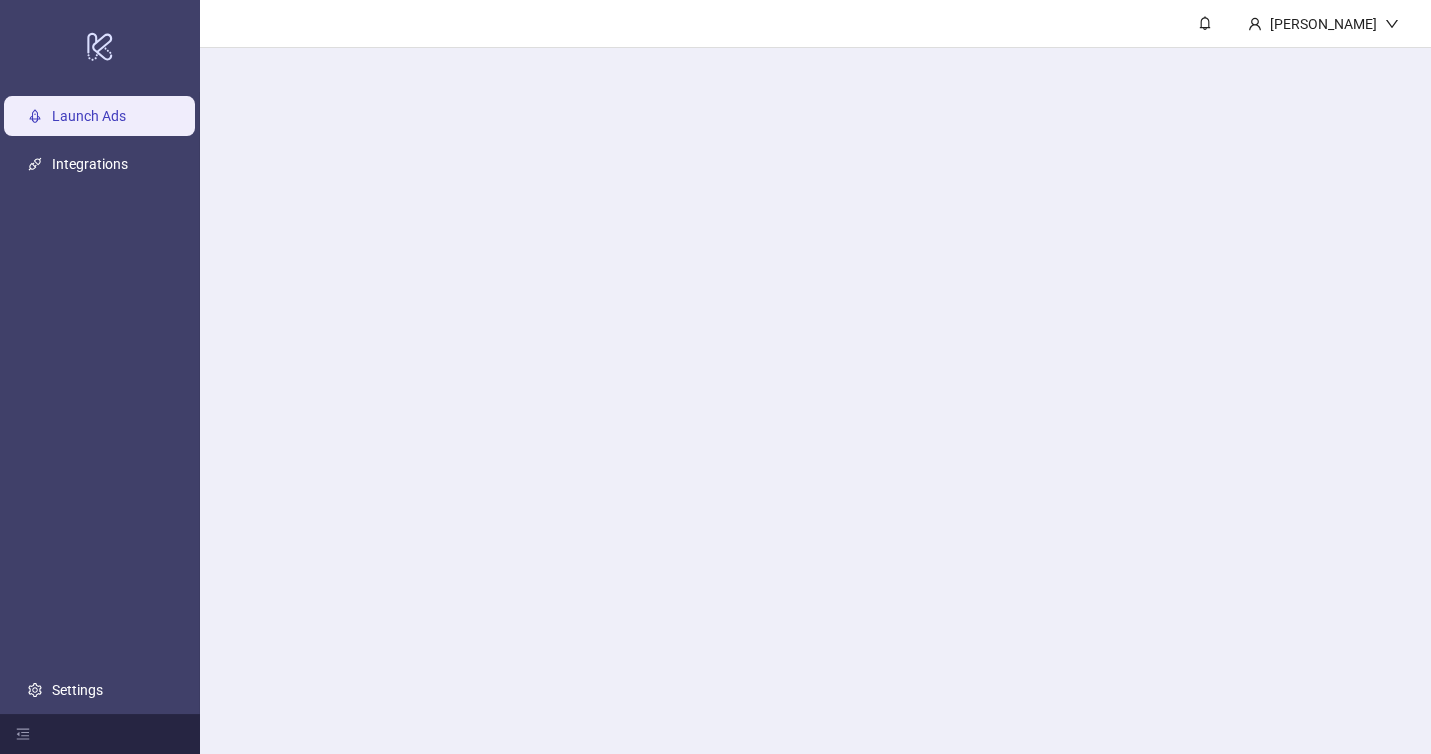 scroll, scrollTop: 0, scrollLeft: 0, axis: both 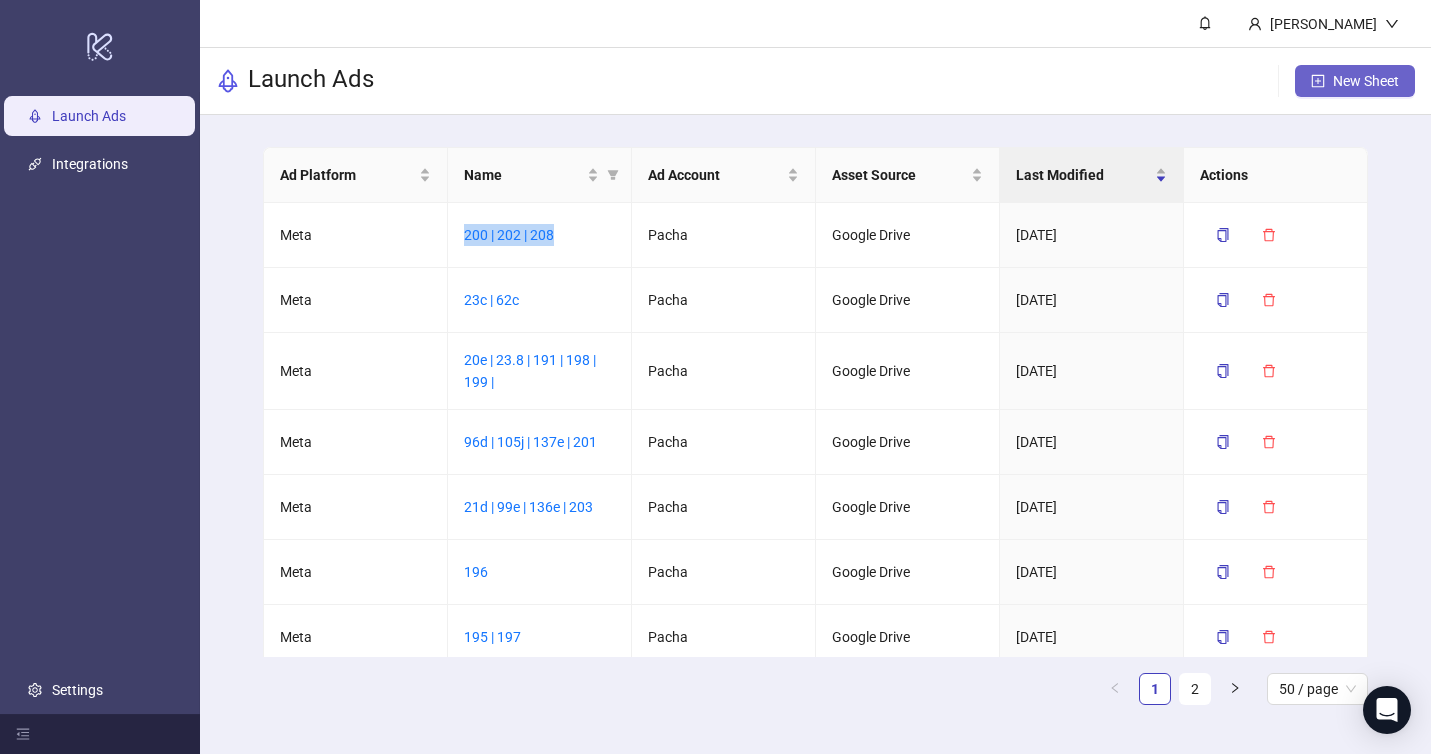 click on "New Sheet" at bounding box center [1355, 81] 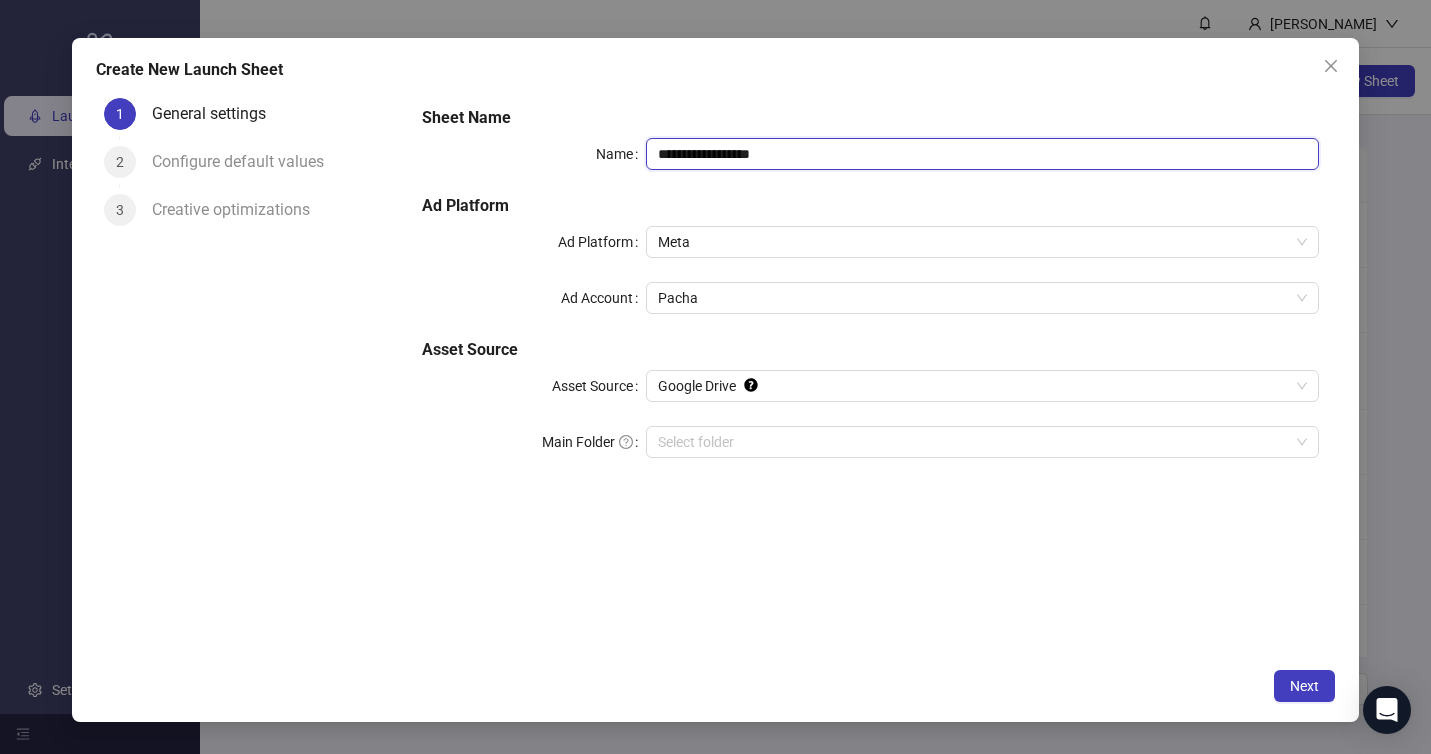click on "**********" at bounding box center (982, 154) 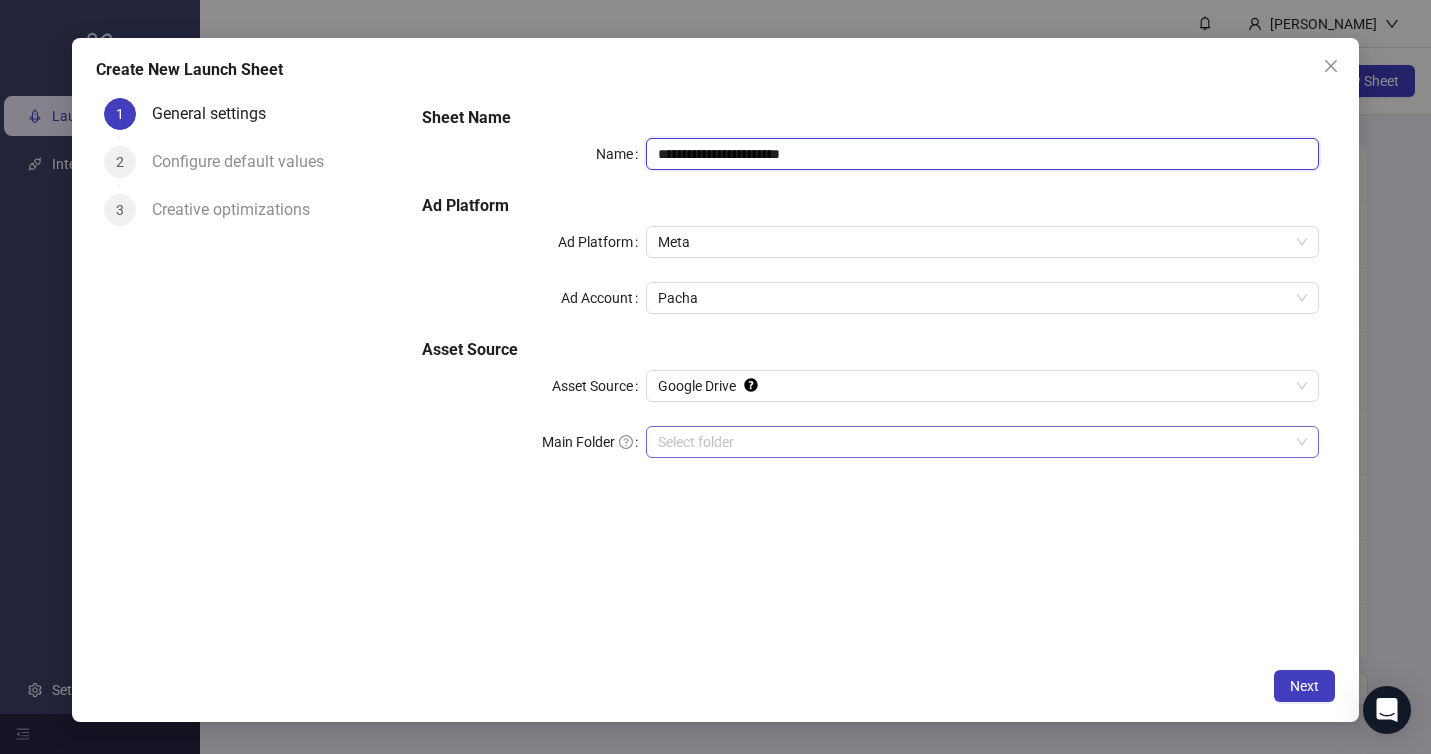 type on "**********" 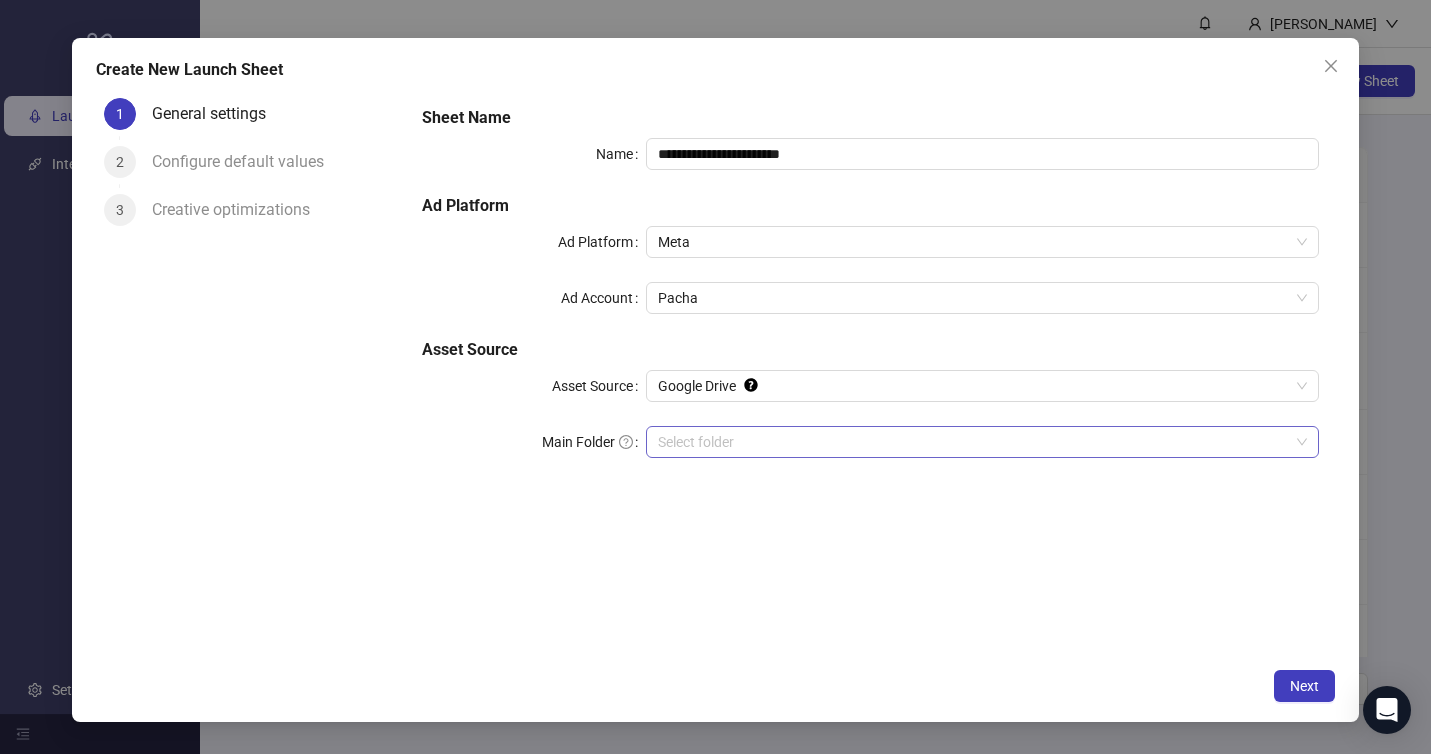 click on "Main Folder" at bounding box center [973, 442] 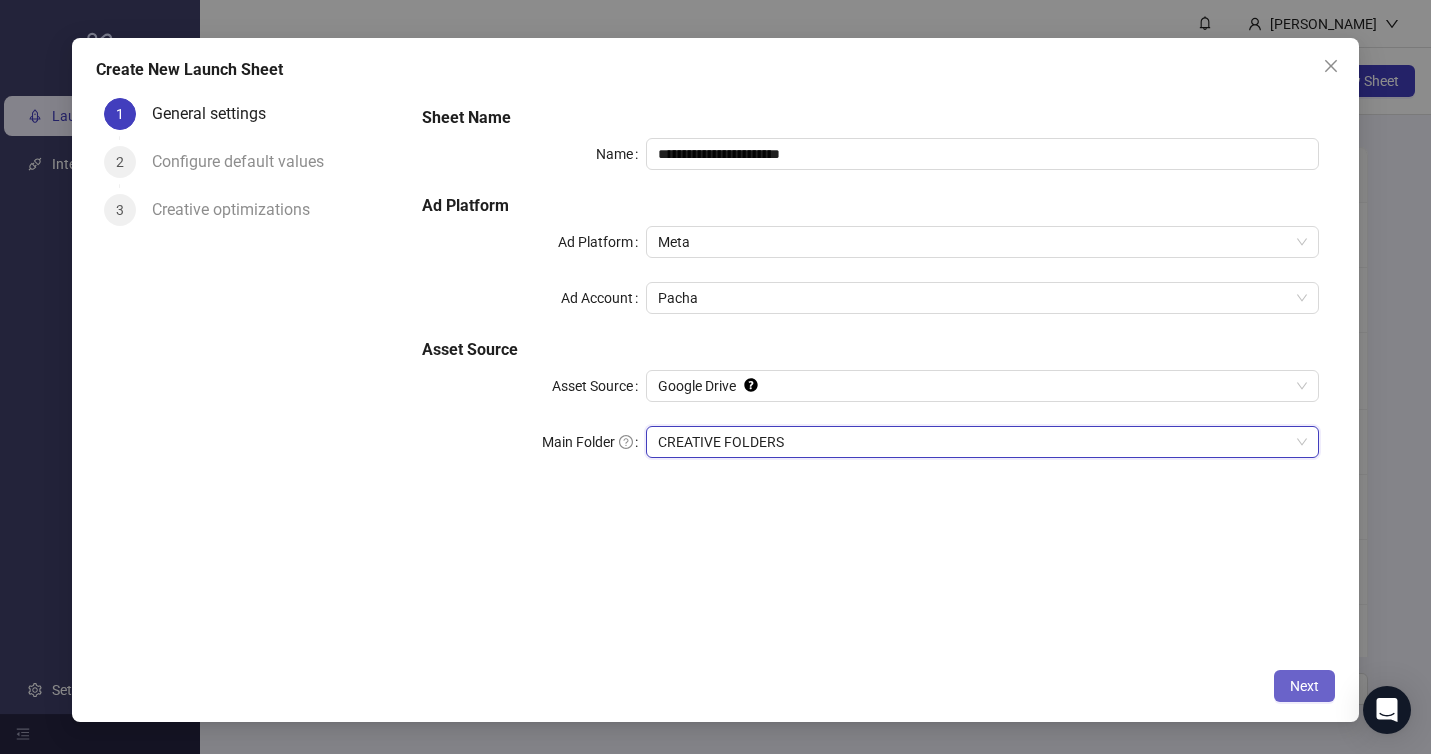 click on "Next" at bounding box center [1304, 686] 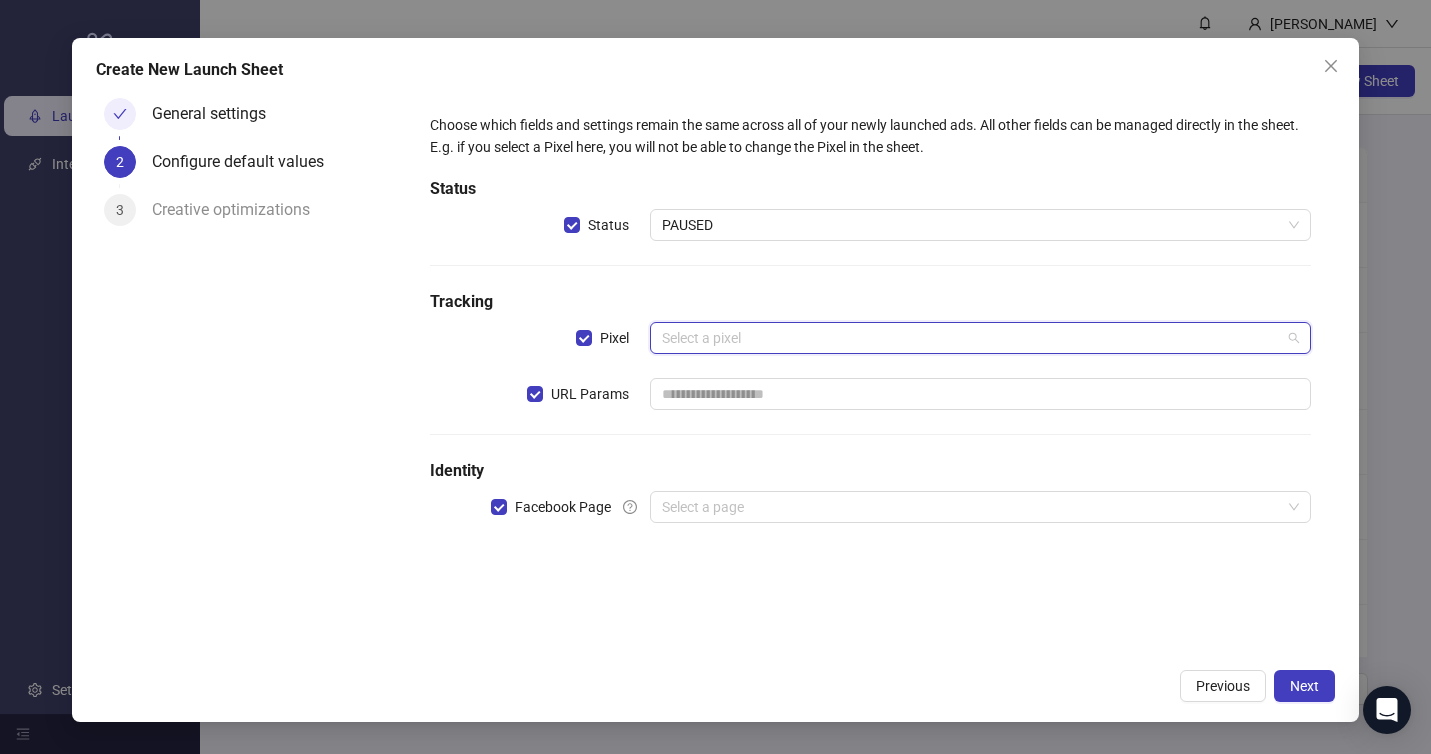 click at bounding box center [971, 338] 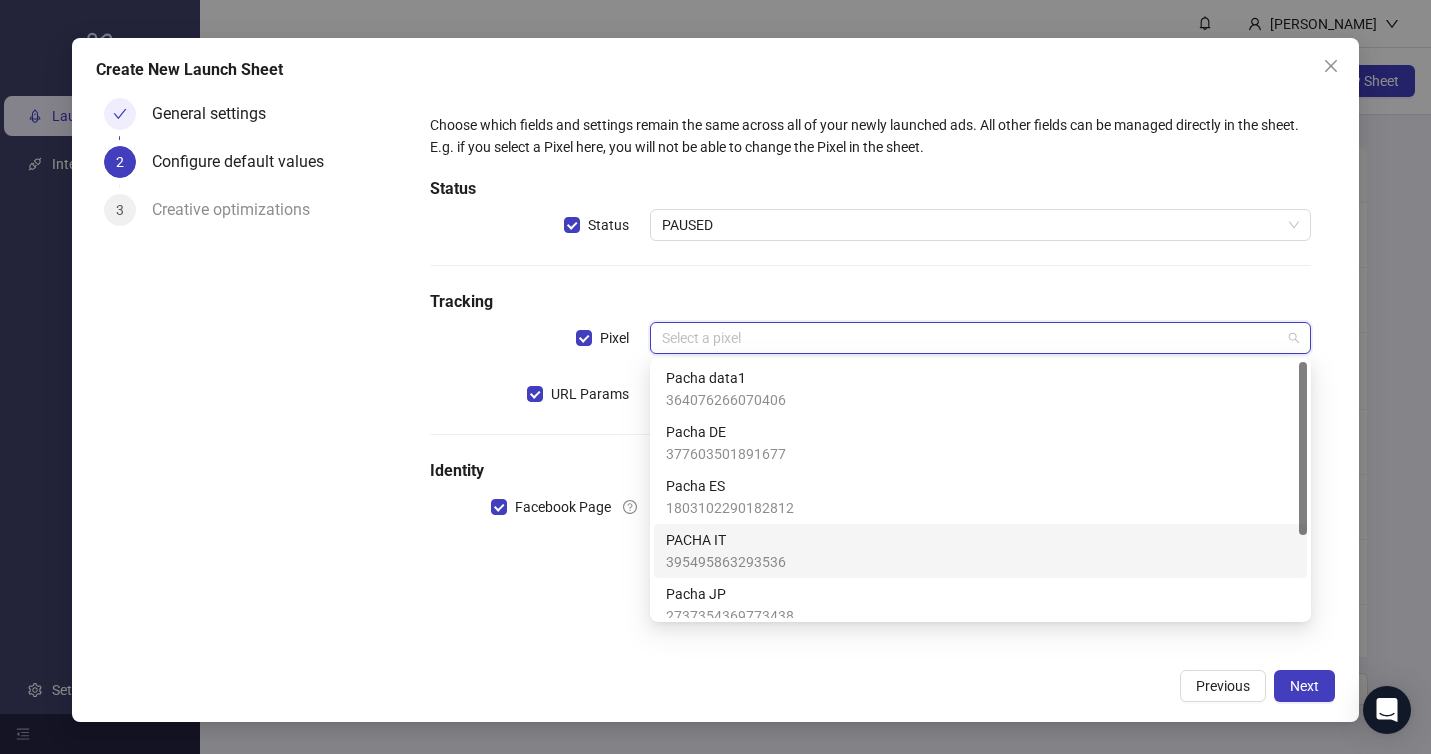 scroll, scrollTop: 122, scrollLeft: 0, axis: vertical 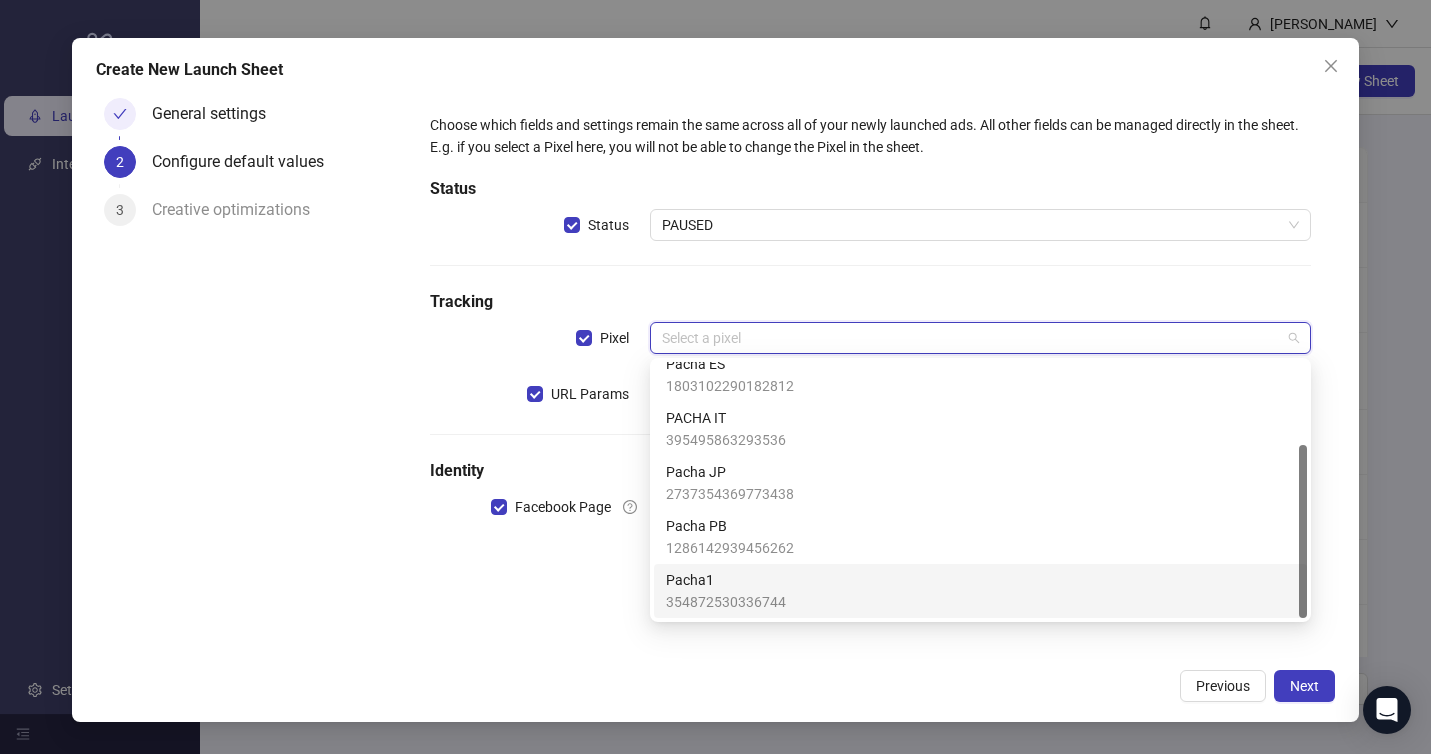 click on "Pacha1" at bounding box center [726, 580] 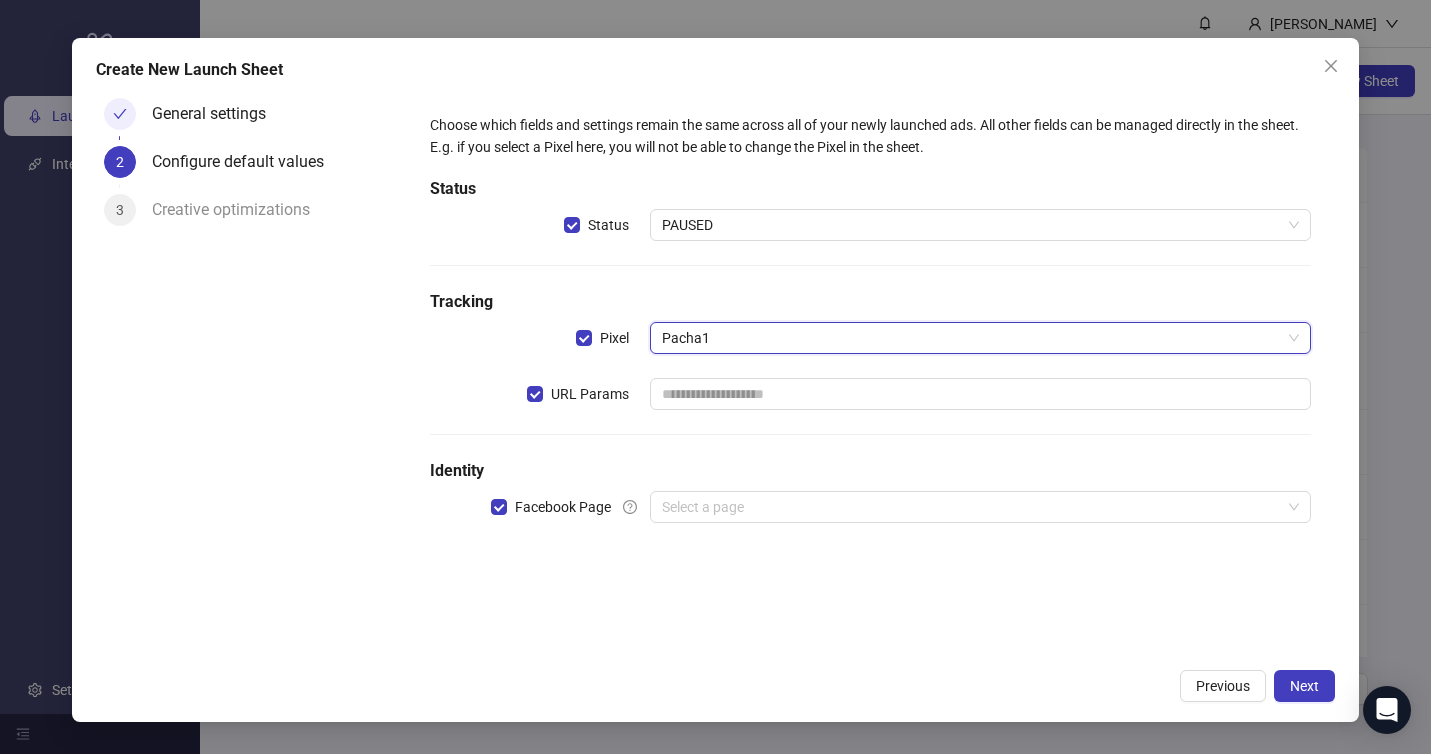 click on "Choose which fields and settings remain the same across all of your newly launched ads. All other fields can be managed directly in the sheet. E.g. if you select a Pixel here, you will not be able to change the Pixel in the sheet. Status Status PAUSED Tracking Pixel Pacha1 Pacha1 URL Params Identity Facebook Page Select a page" at bounding box center (871, 330) 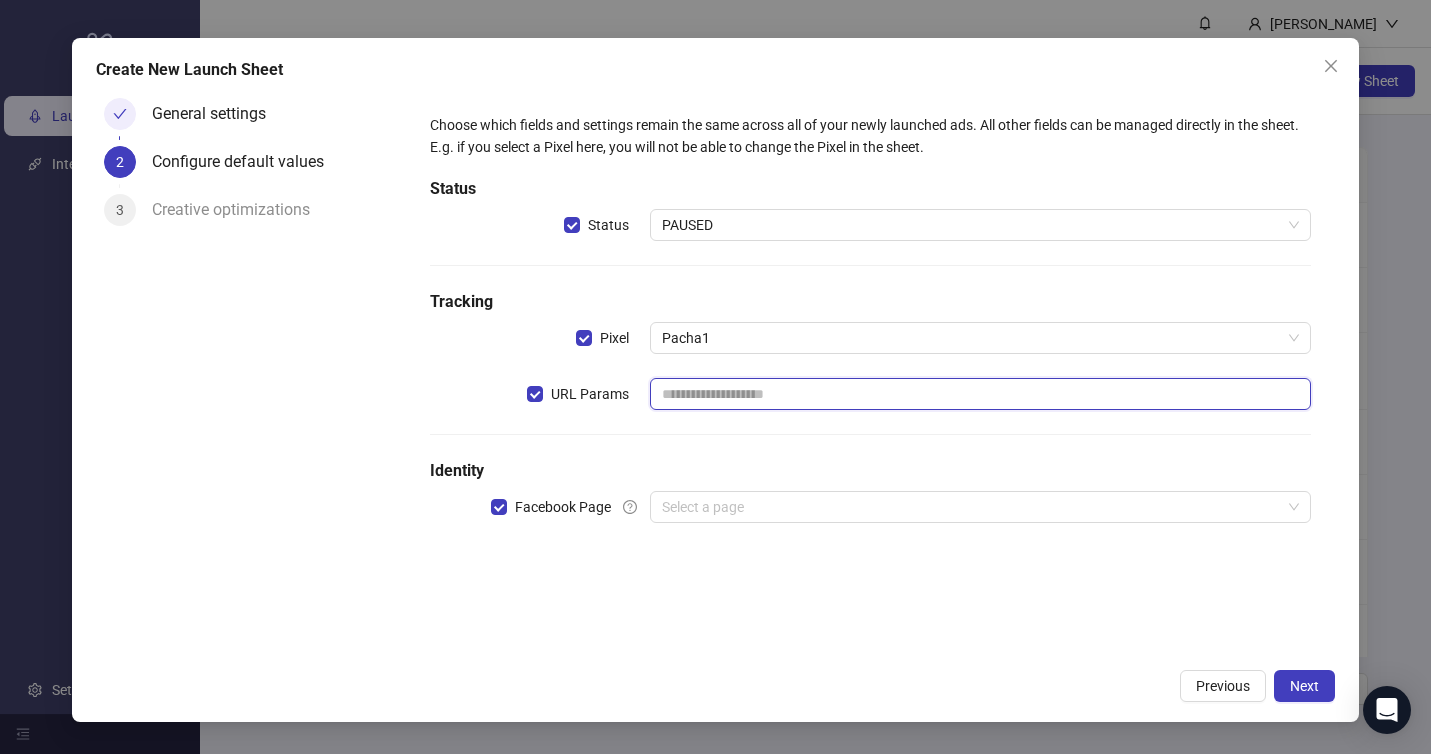 click at bounding box center (980, 394) 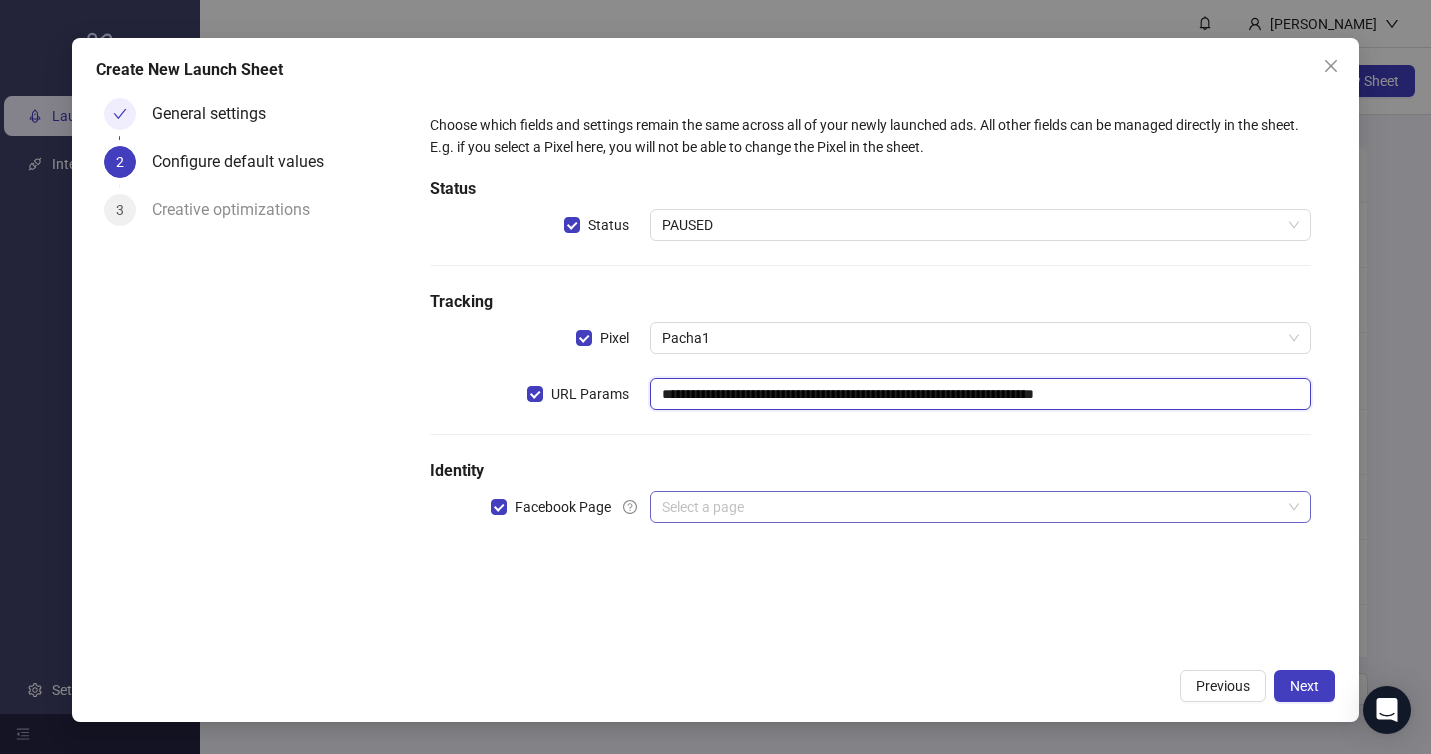 type on "**********" 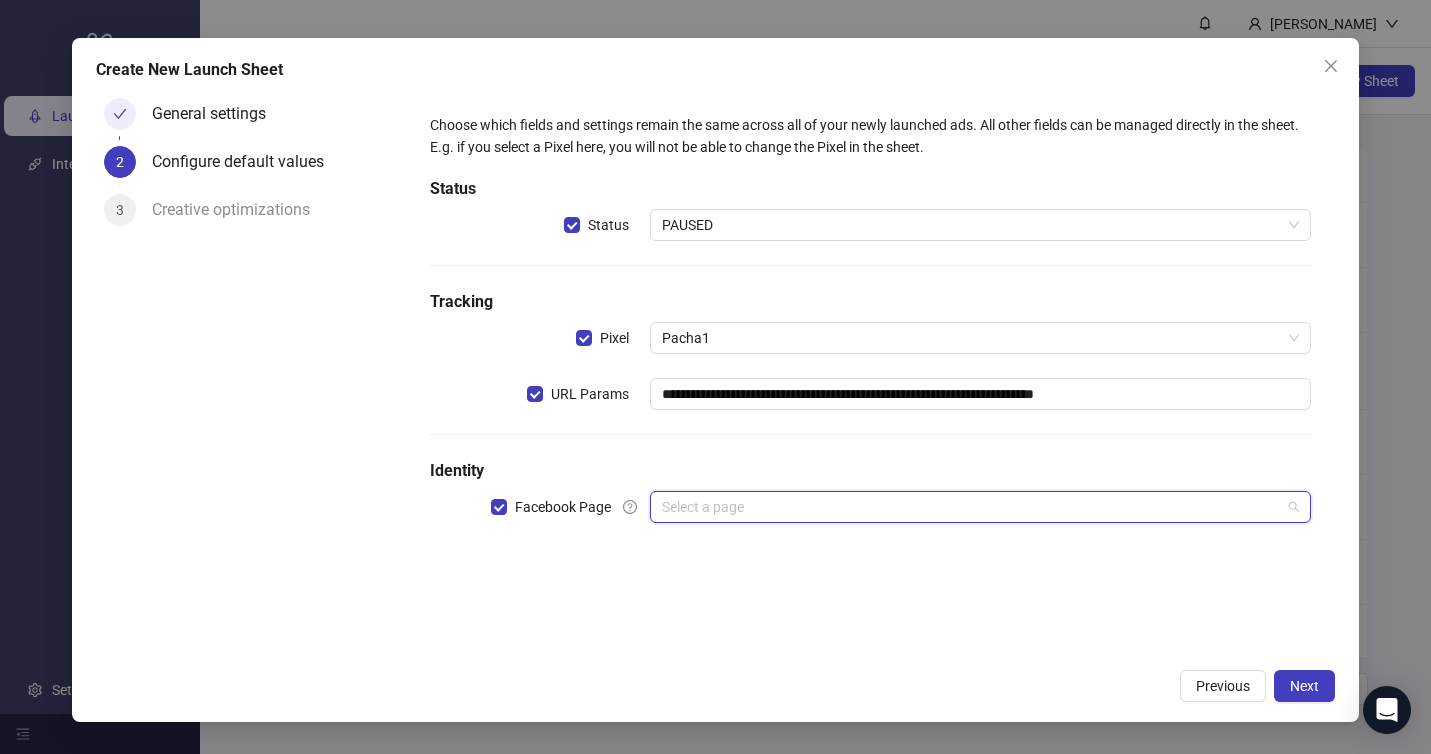 click at bounding box center (971, 507) 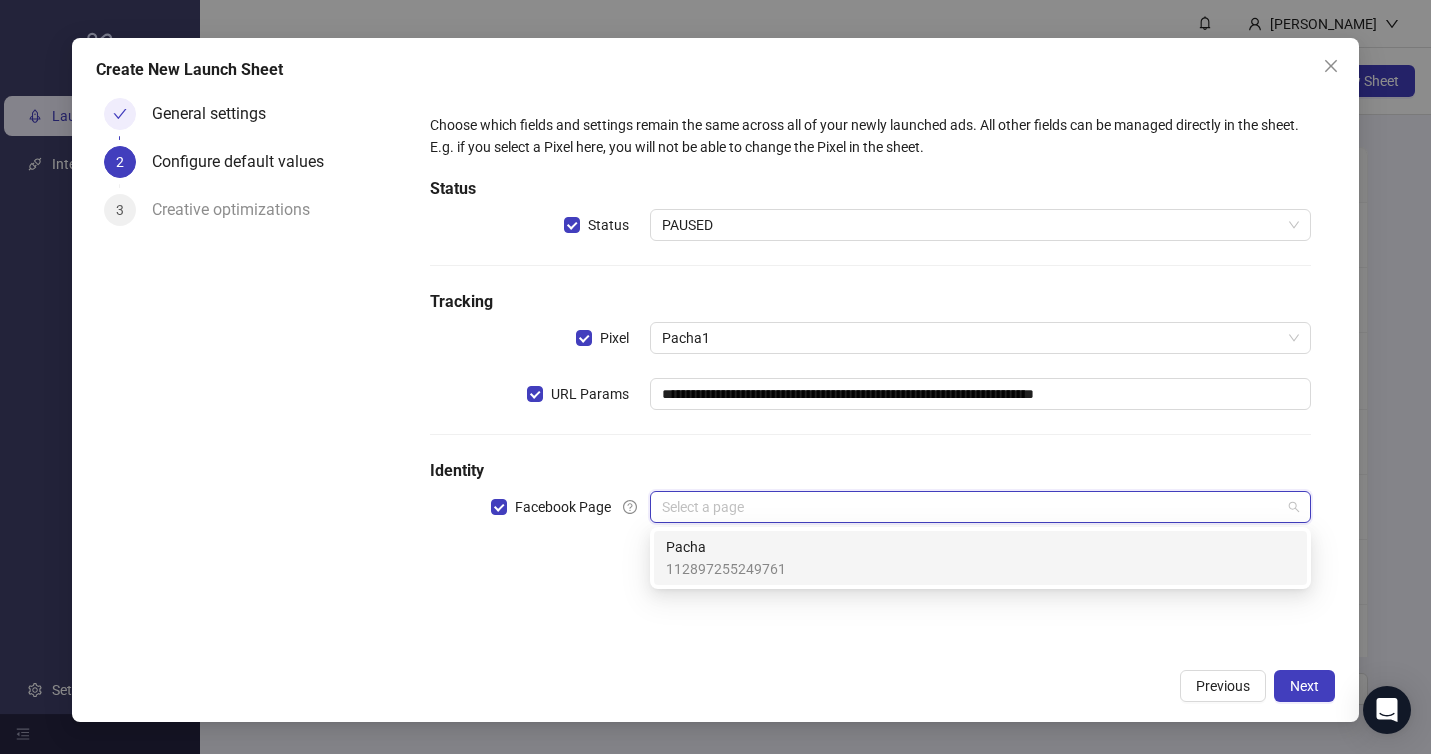 click on "Pacha" at bounding box center [726, 547] 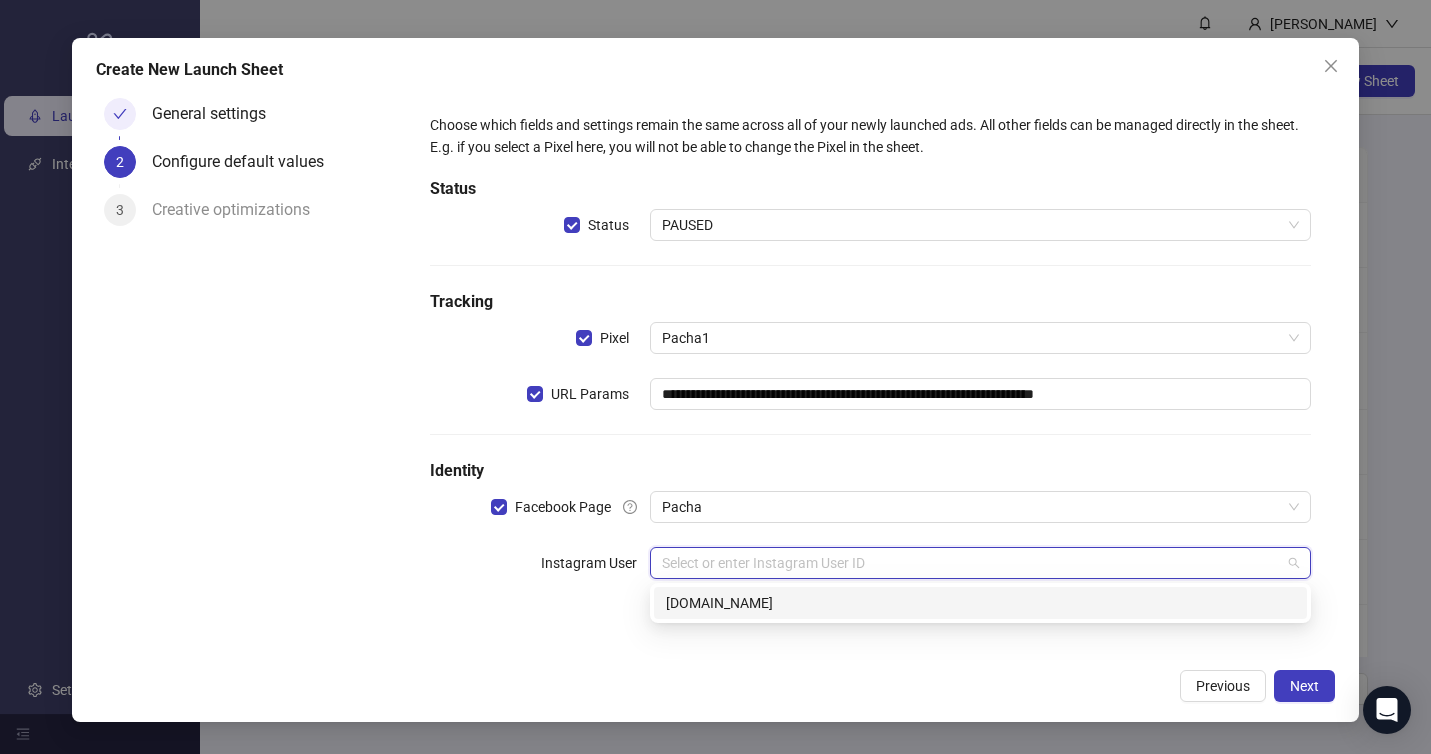click at bounding box center [971, 563] 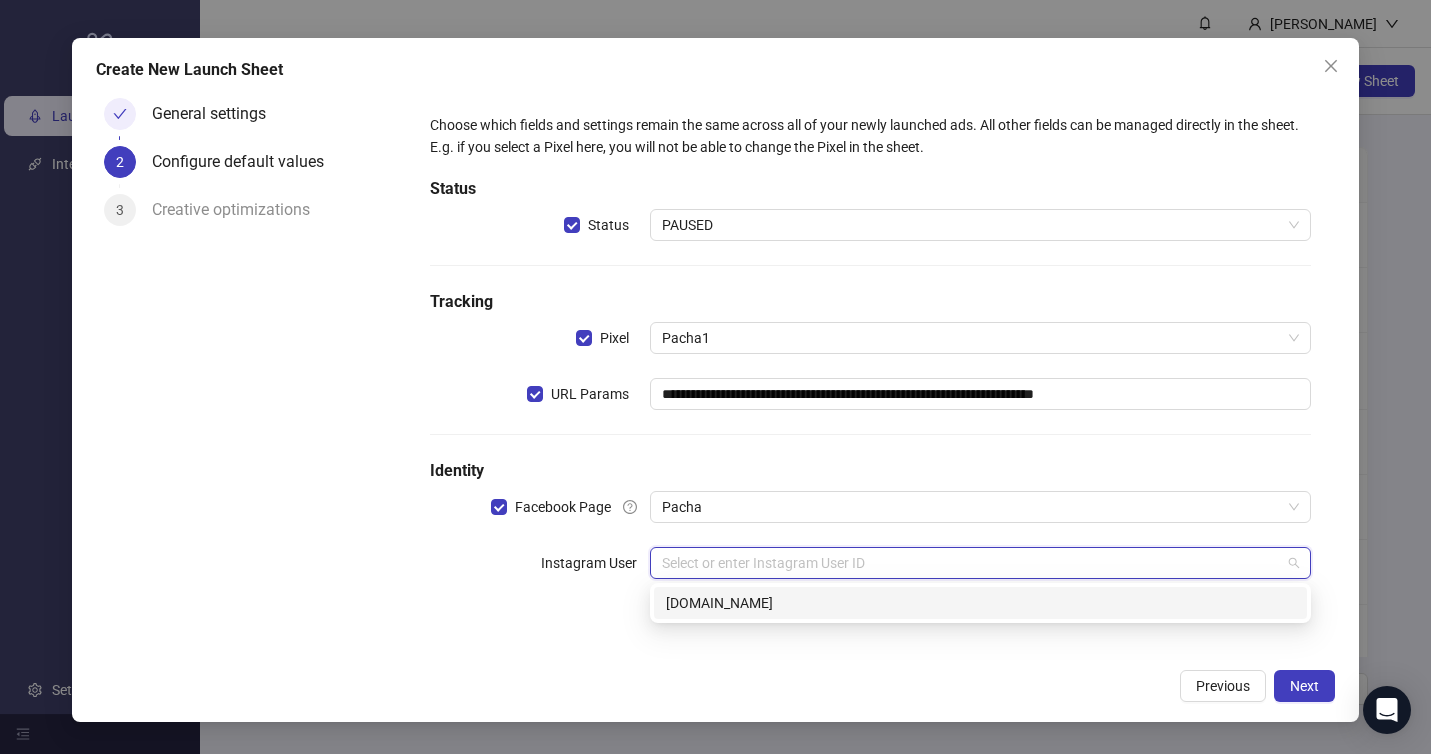 click on "[DOMAIN_NAME]" at bounding box center [980, 603] 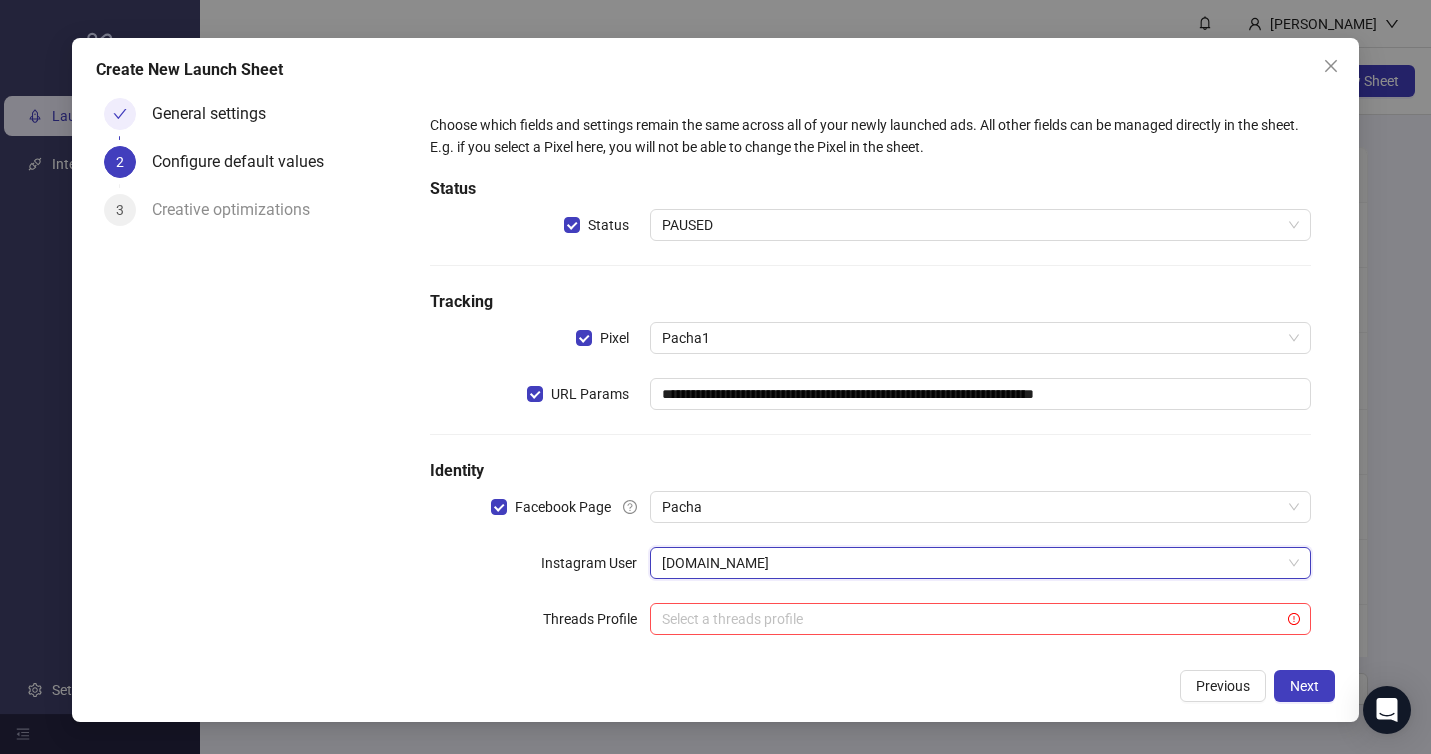 click on "General settings 2 Configure default values 3 Creative optimizations" at bounding box center [251, 374] 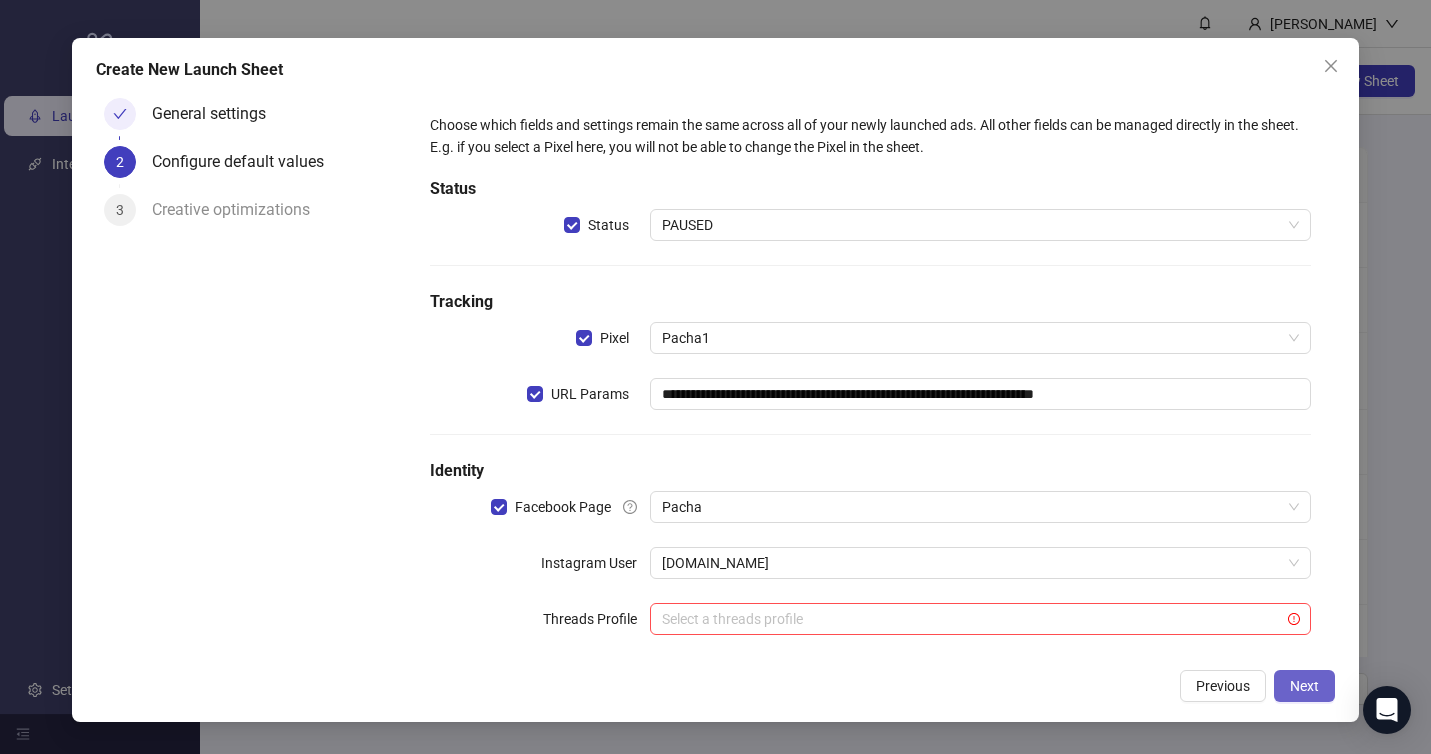click on "Next" at bounding box center [1304, 686] 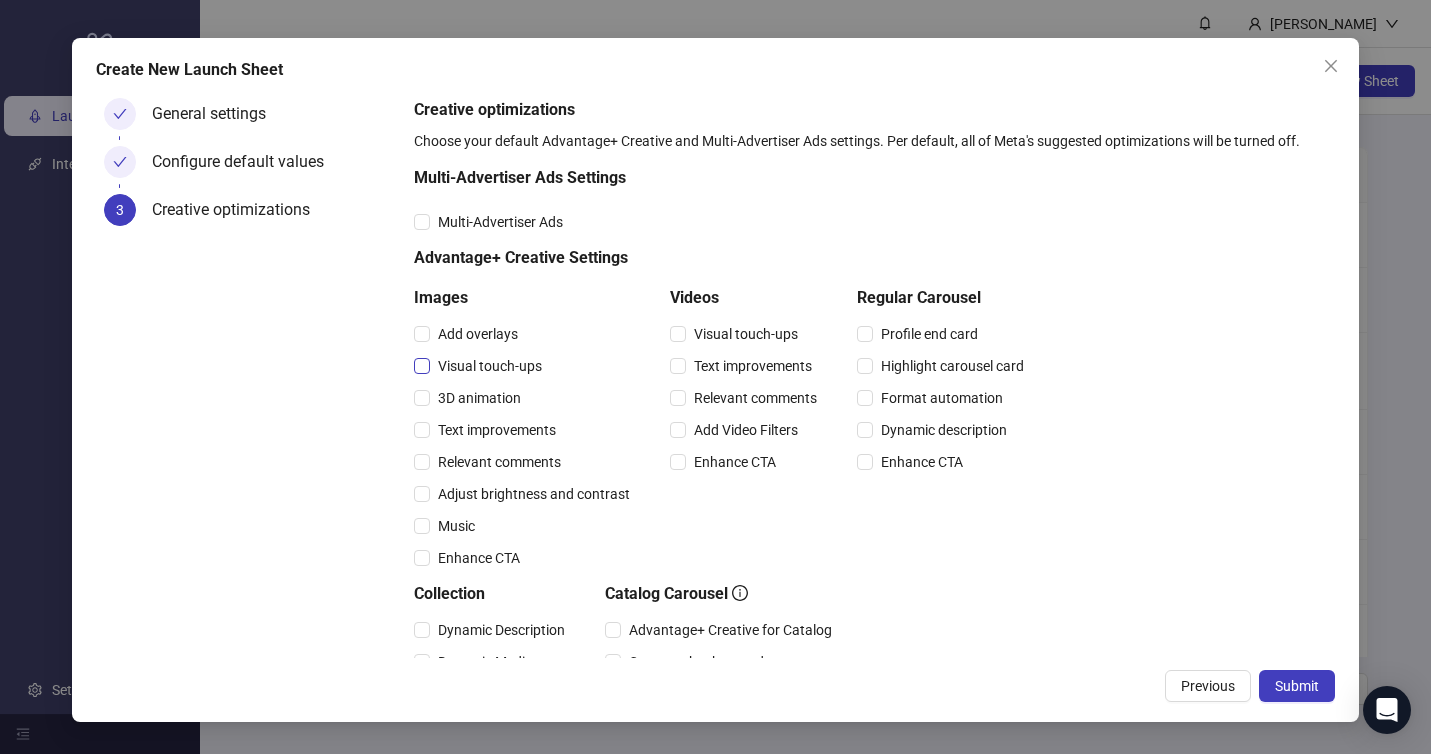 click on "Visual touch-ups" at bounding box center [490, 366] 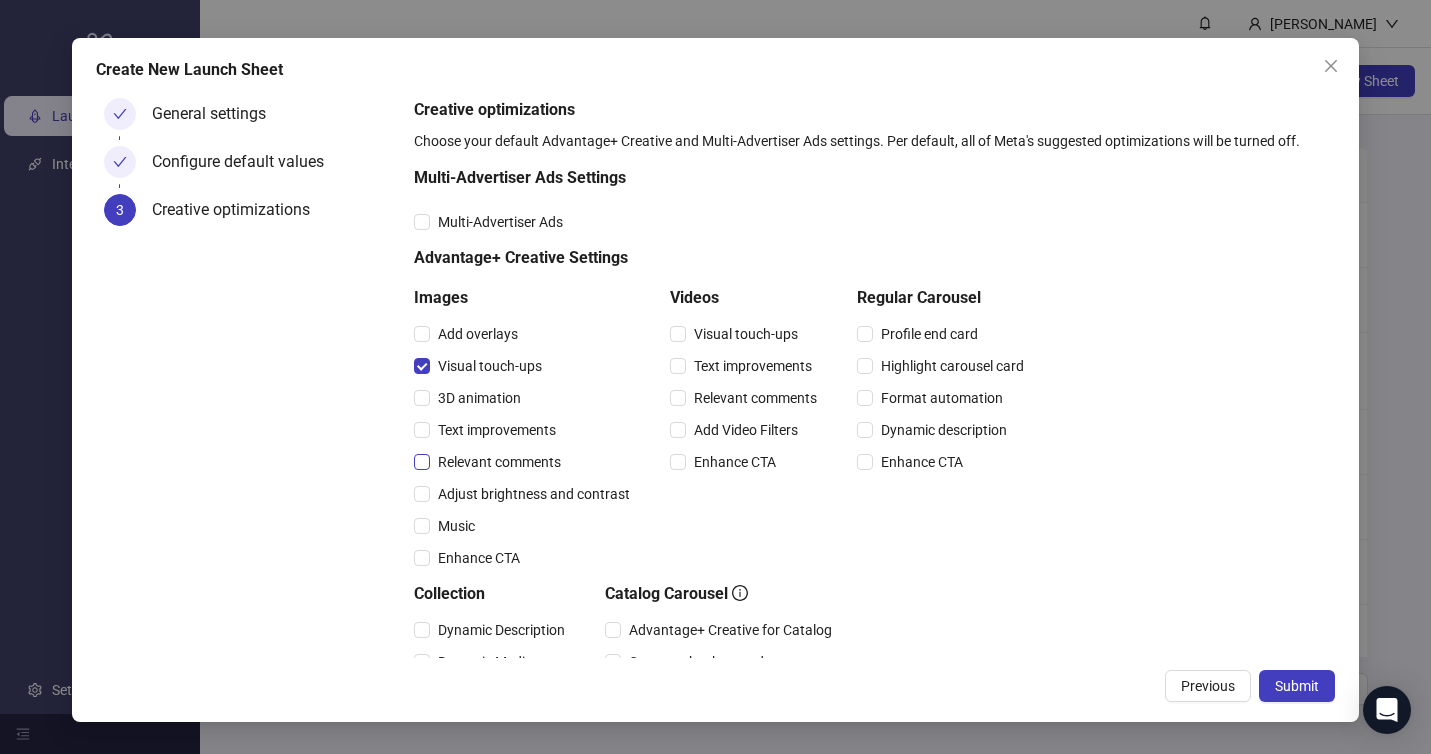 click on "Relevant comments" at bounding box center (499, 462) 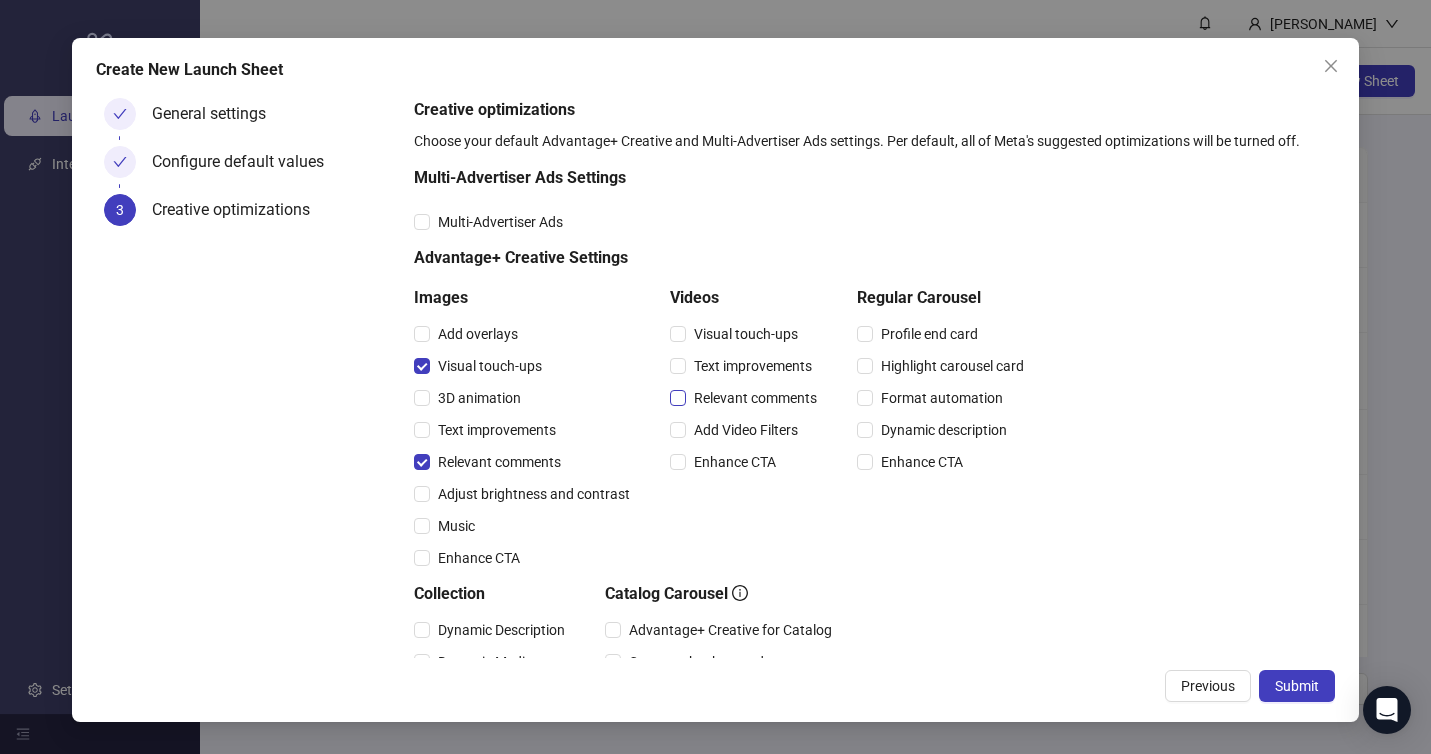 click on "Relevant comments" at bounding box center (755, 398) 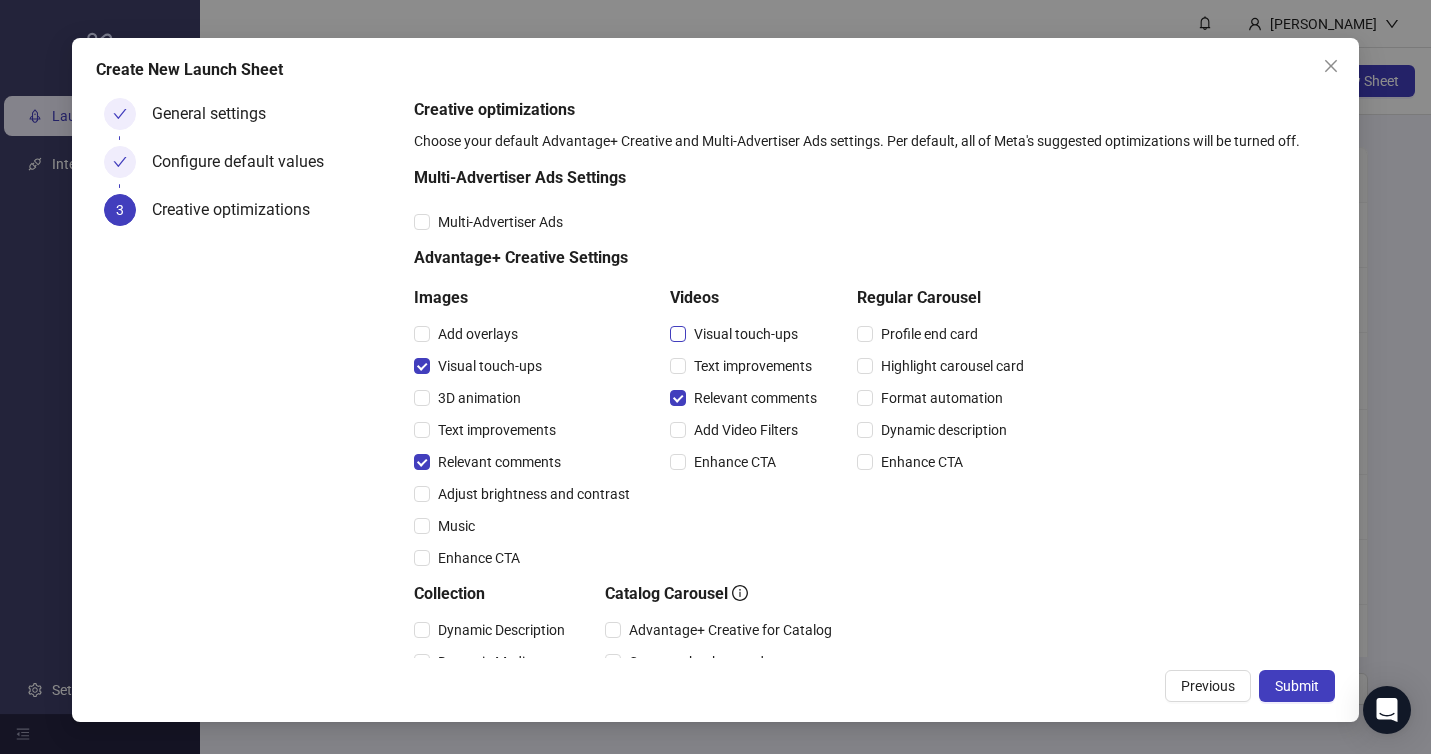 click on "Visual touch-ups" at bounding box center [746, 334] 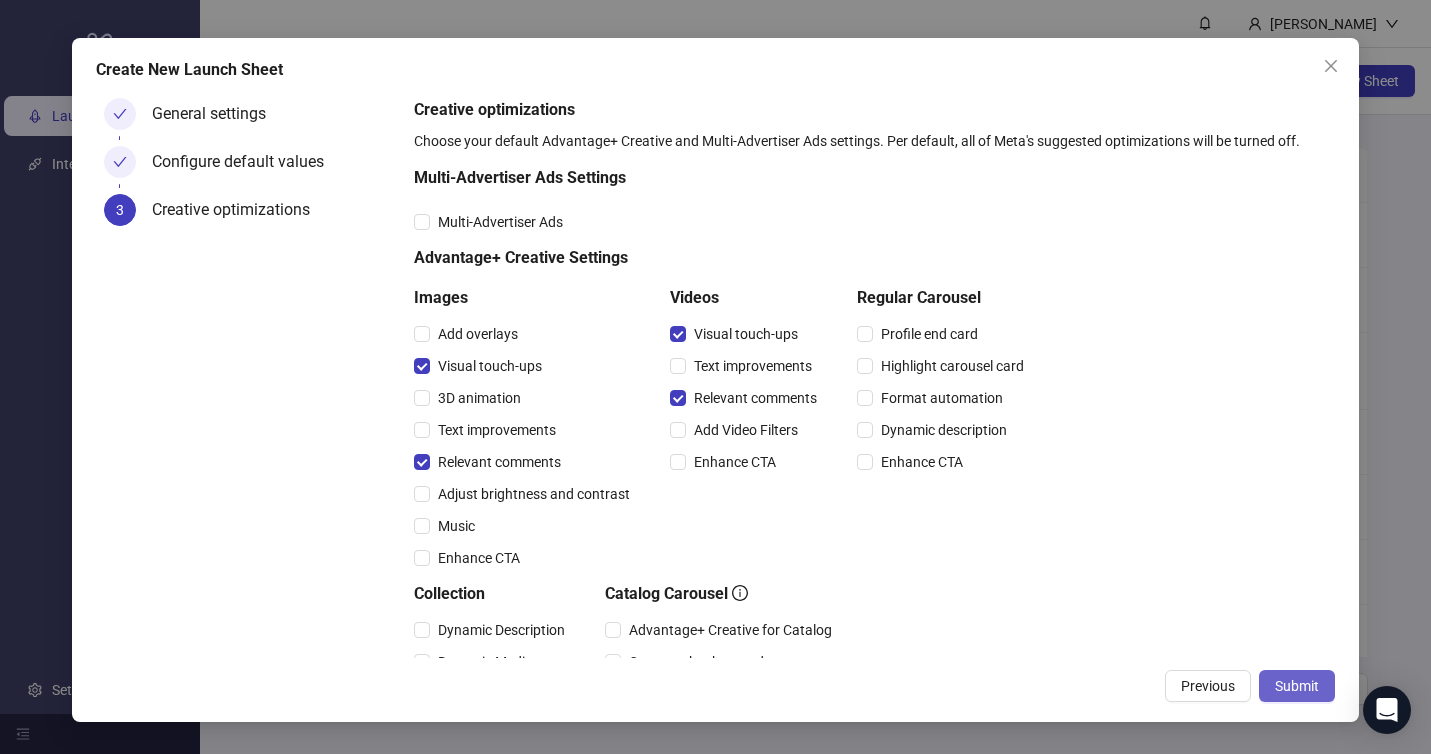 click on "Submit" at bounding box center (1297, 686) 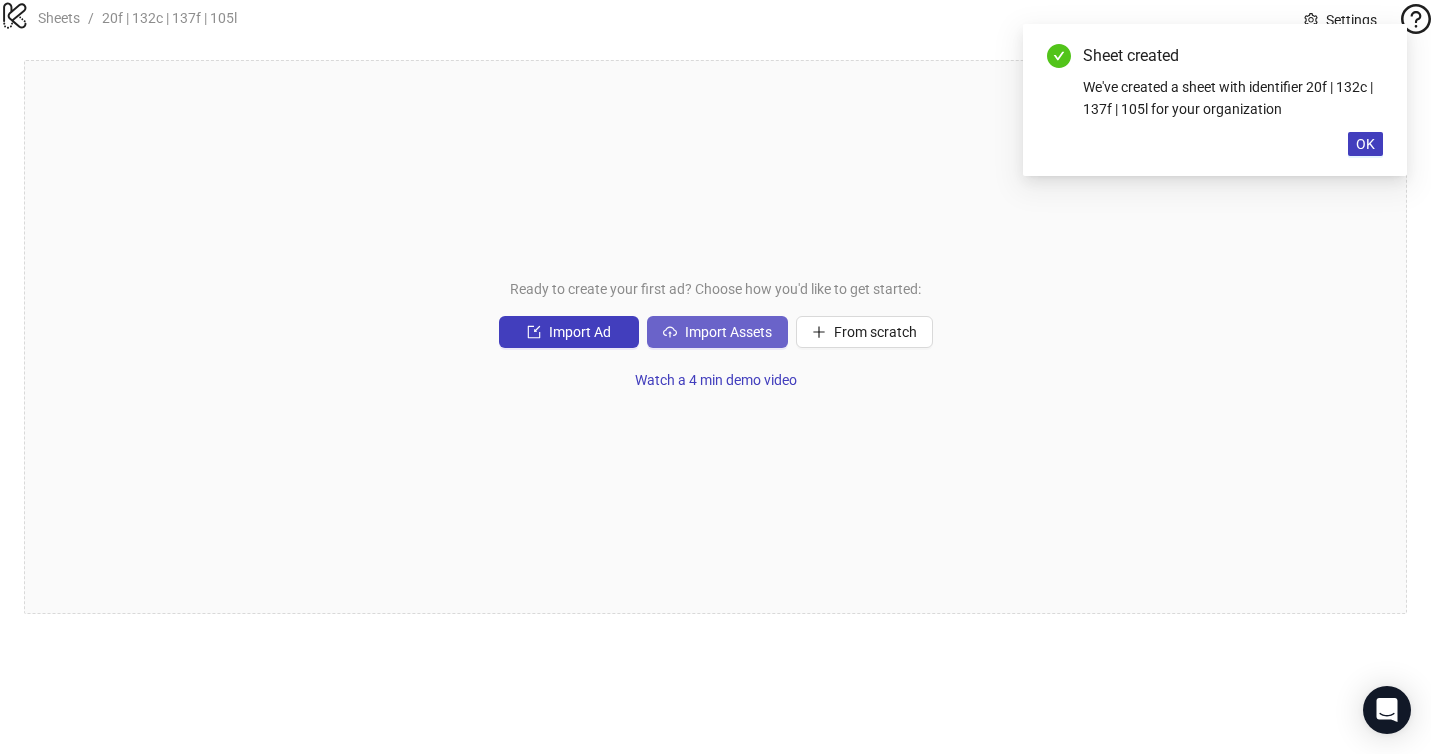 click on "Import Assets" at bounding box center [728, 332] 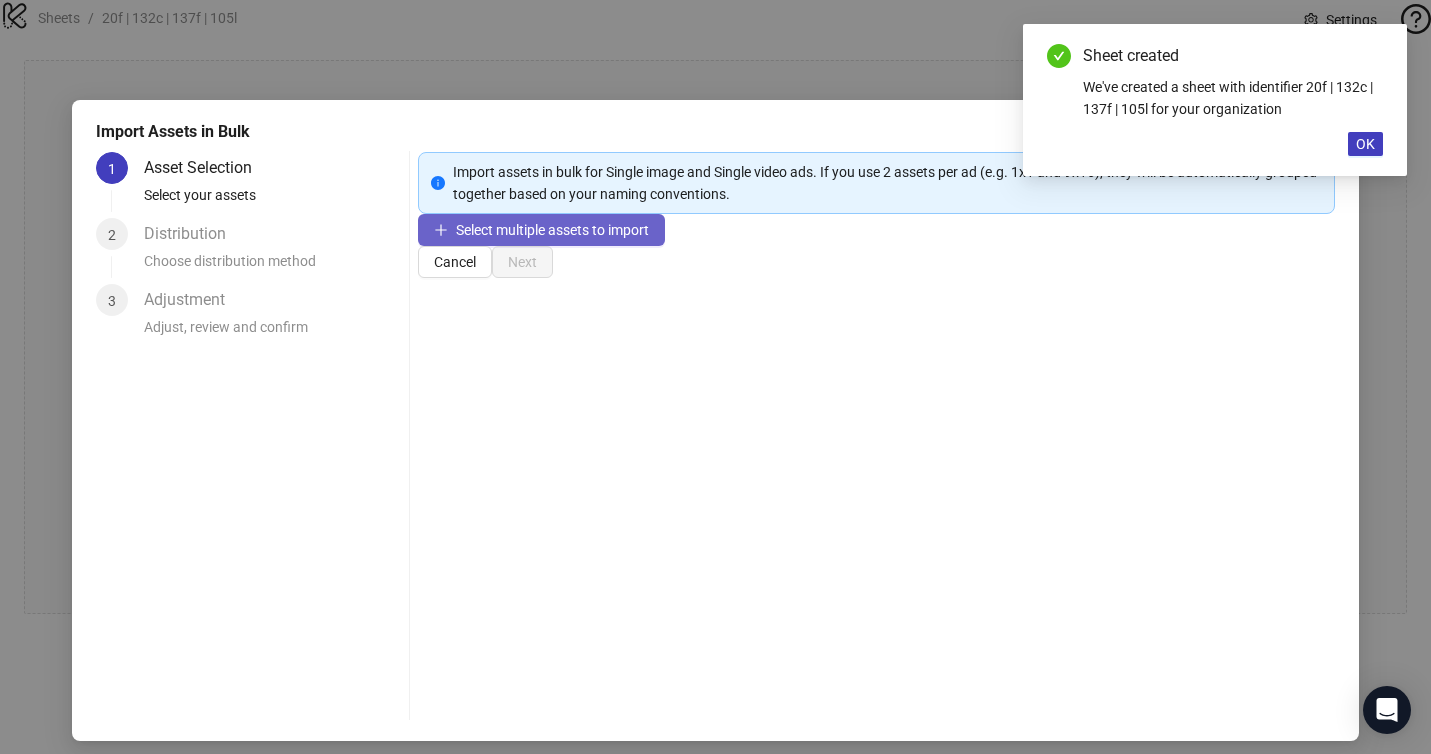click on "Select multiple assets to import" at bounding box center (552, 230) 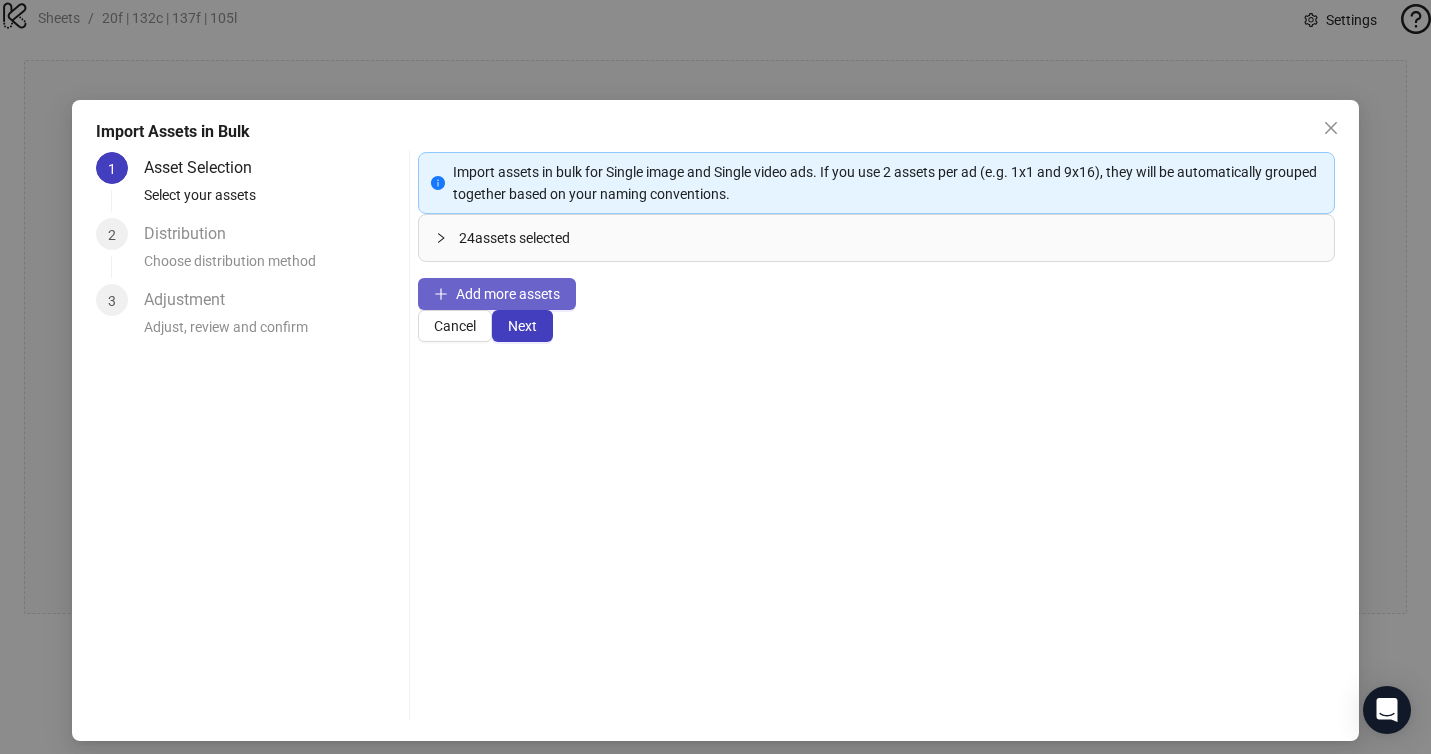 click on "Add more assets" at bounding box center (508, 294) 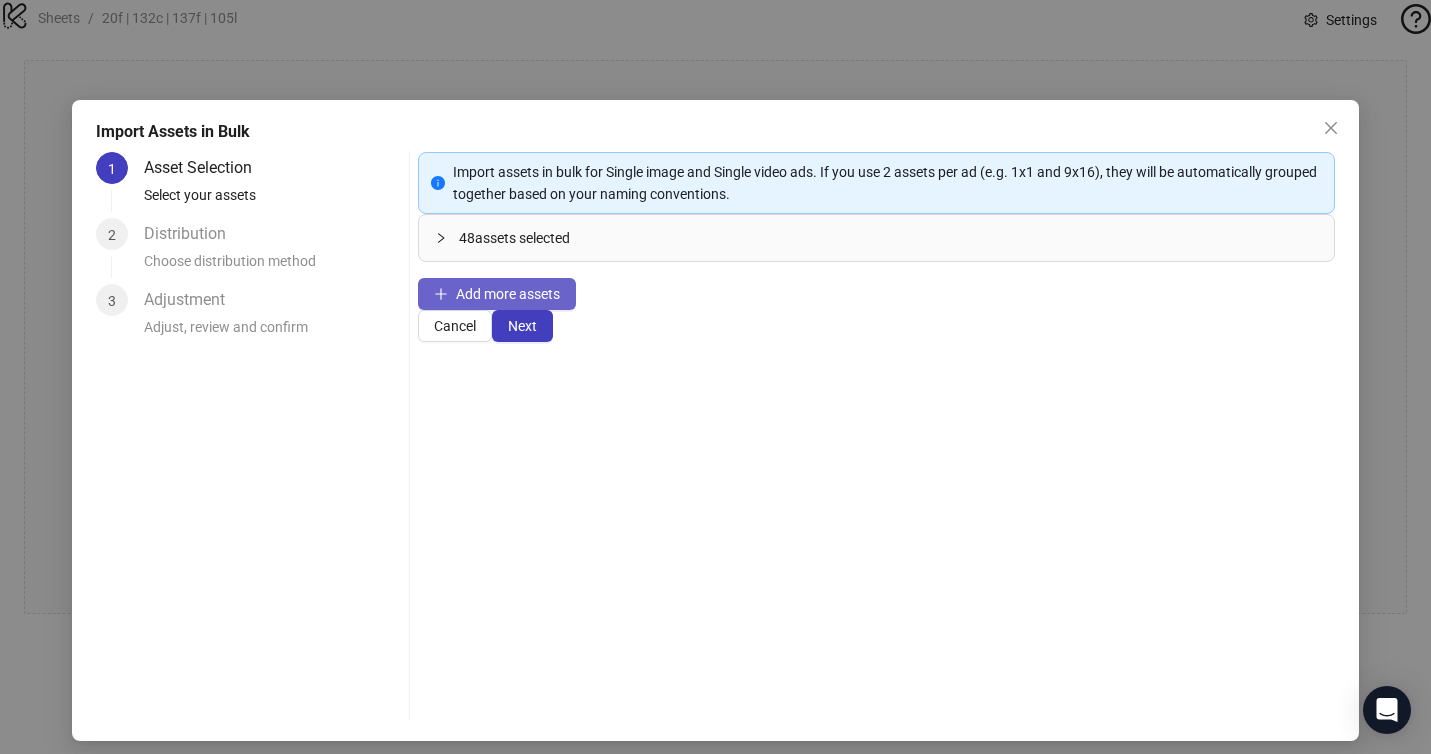 click on "Add more assets" at bounding box center (508, 294) 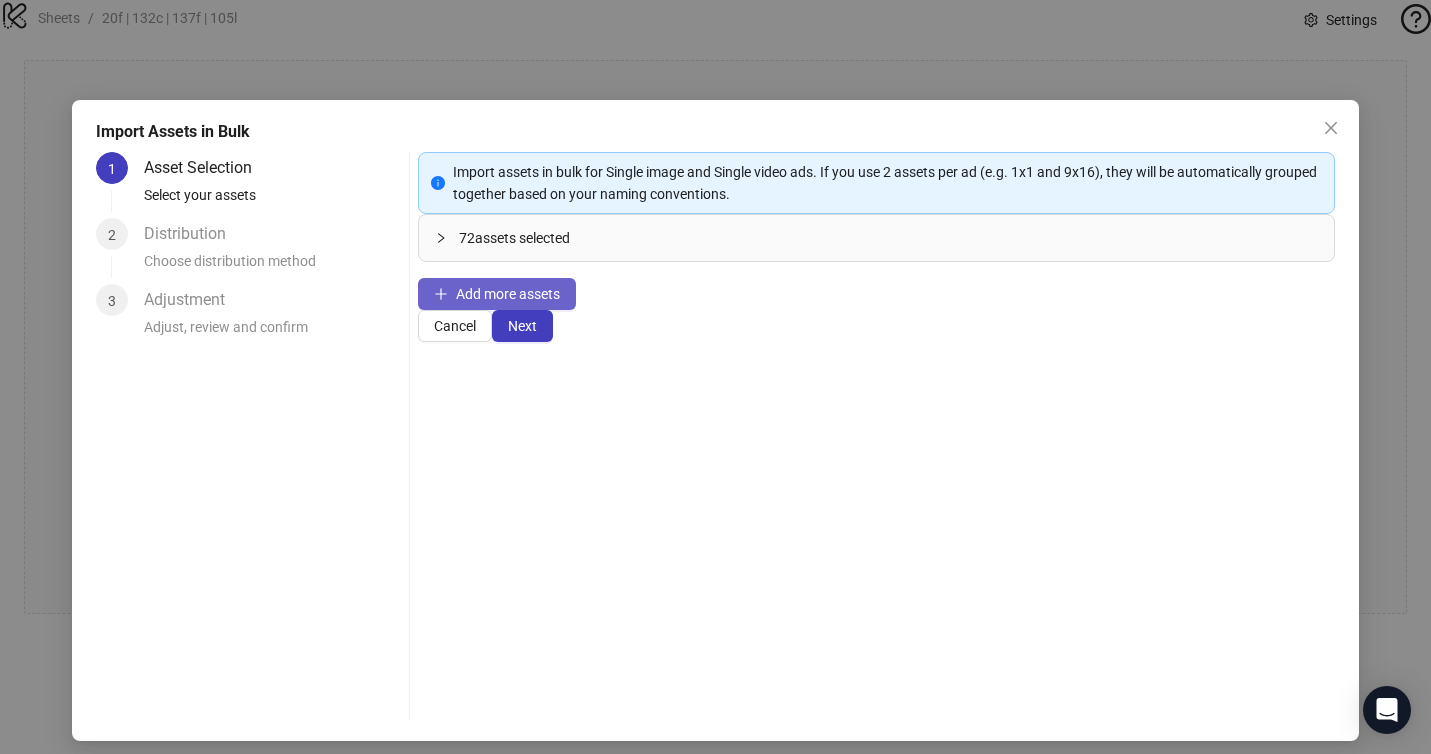 click on "Add more assets" at bounding box center [508, 294] 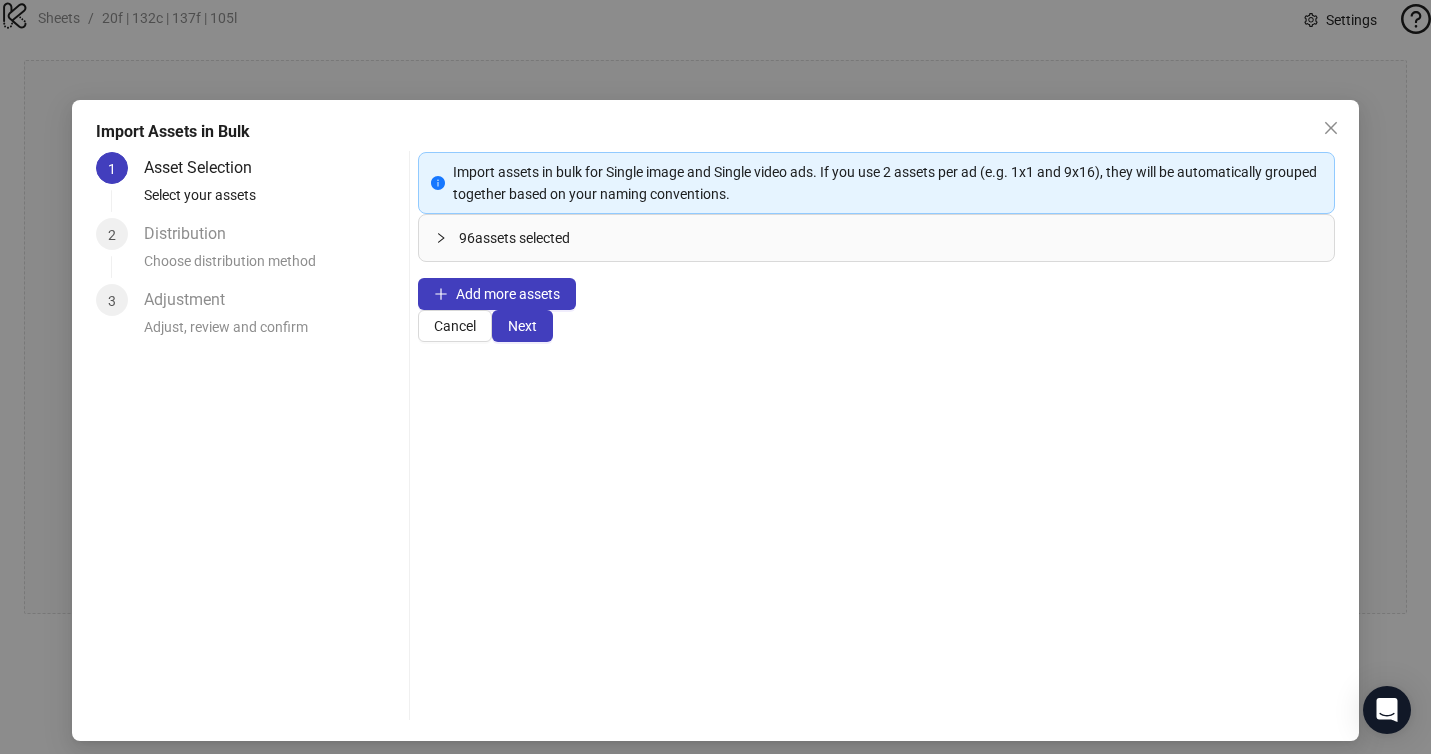 click 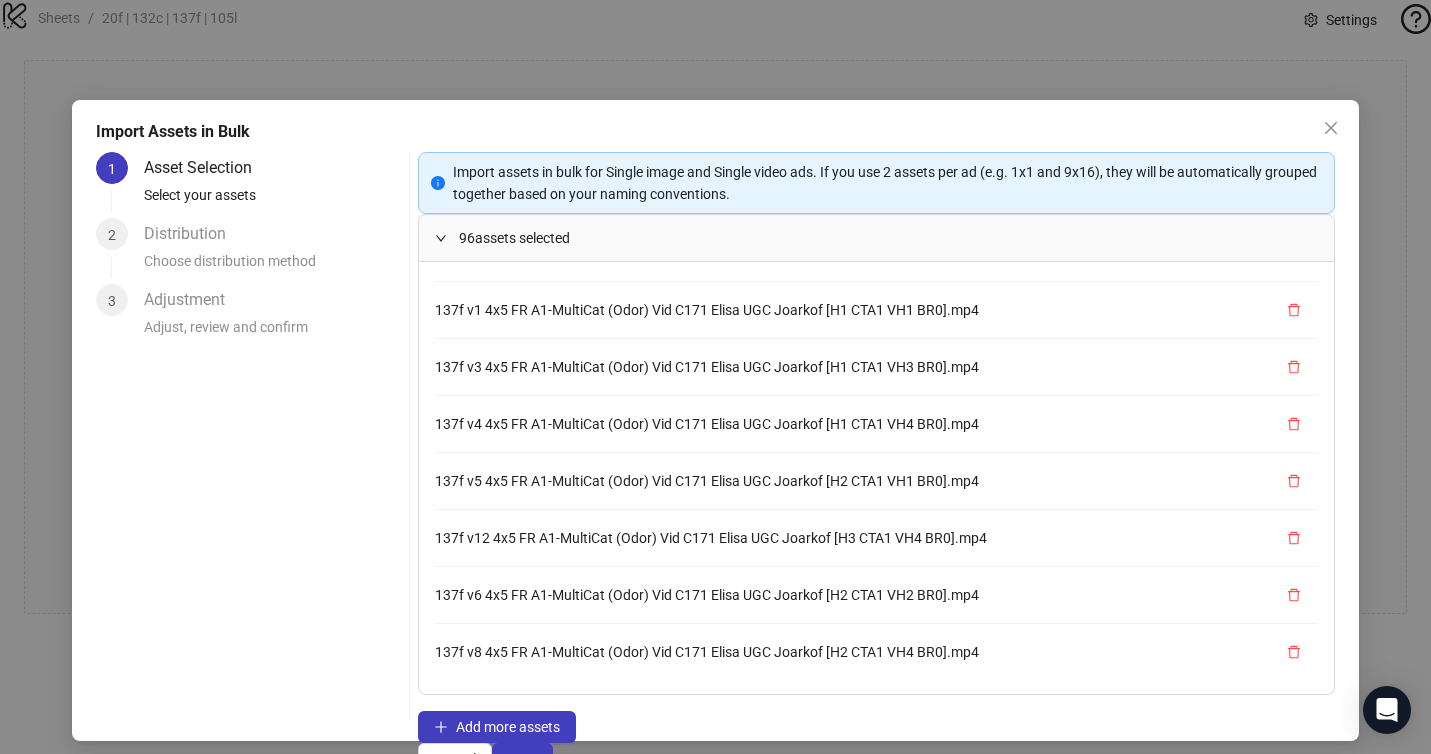 scroll, scrollTop: 5071, scrollLeft: 0, axis: vertical 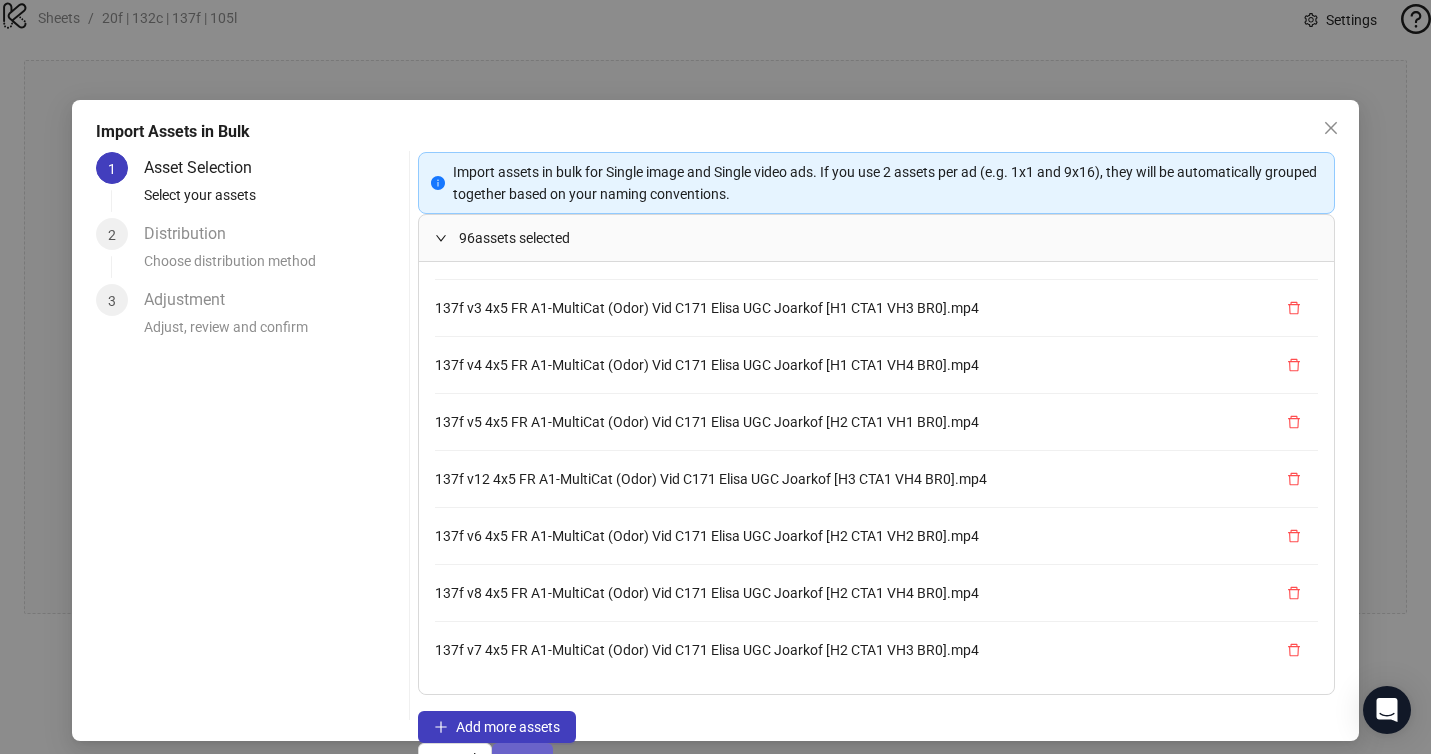 click on "Next" at bounding box center [522, 759] 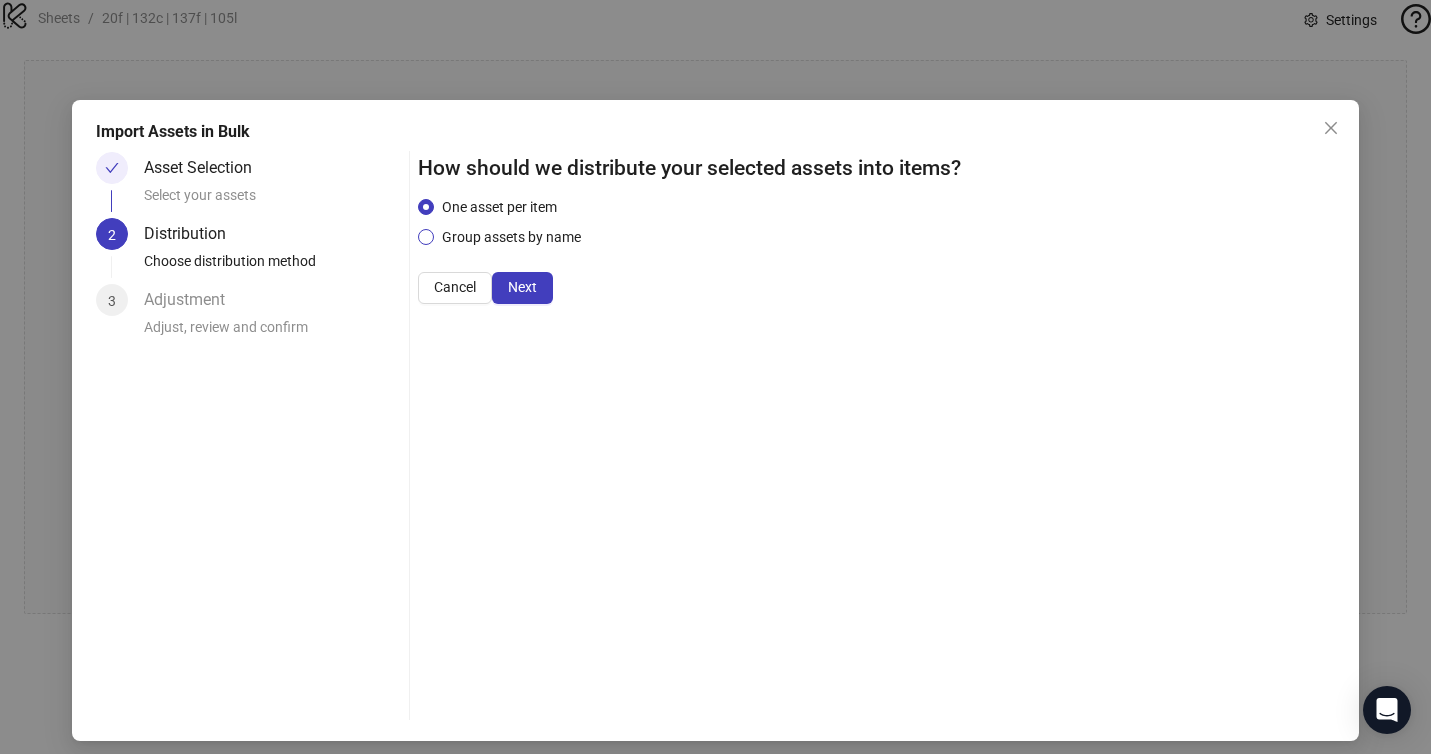click on "Group assets by name" at bounding box center [511, 237] 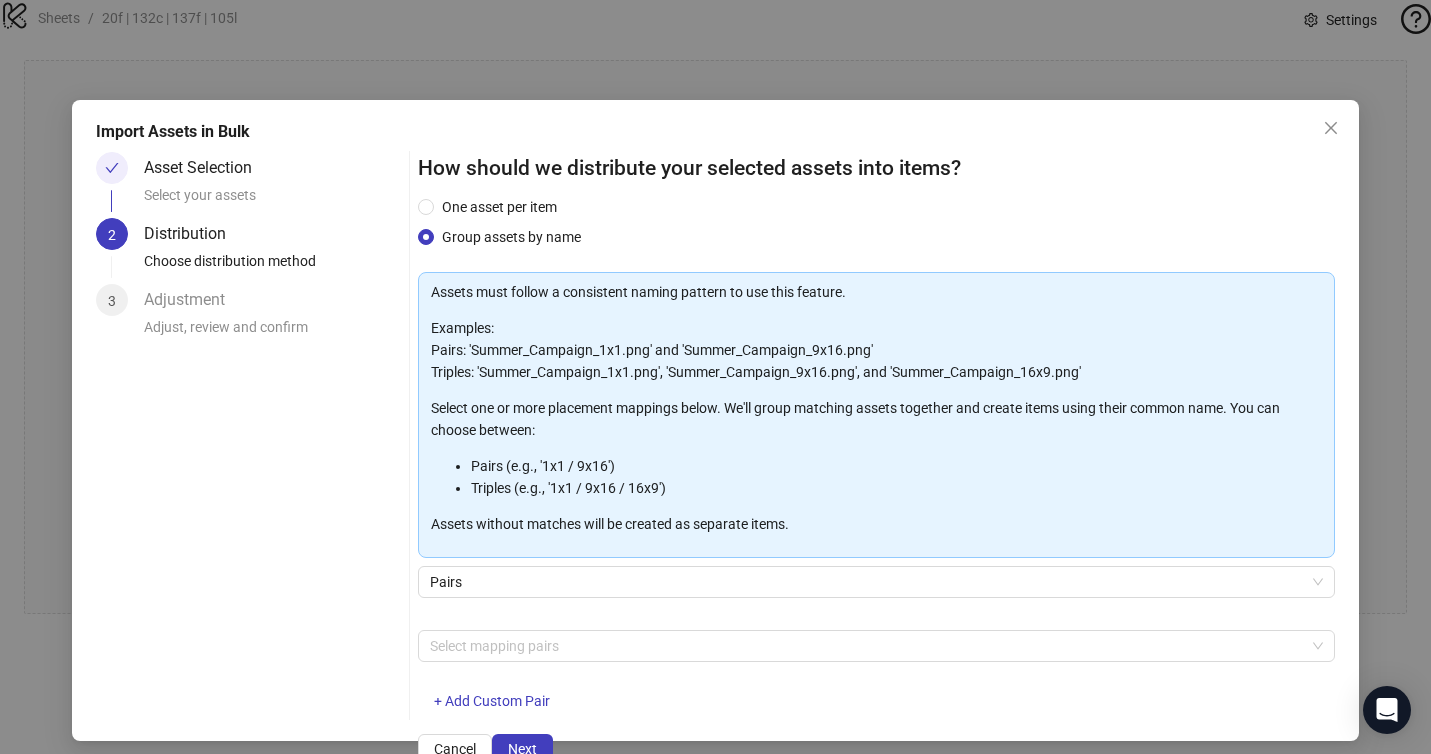 scroll, scrollTop: 141, scrollLeft: 0, axis: vertical 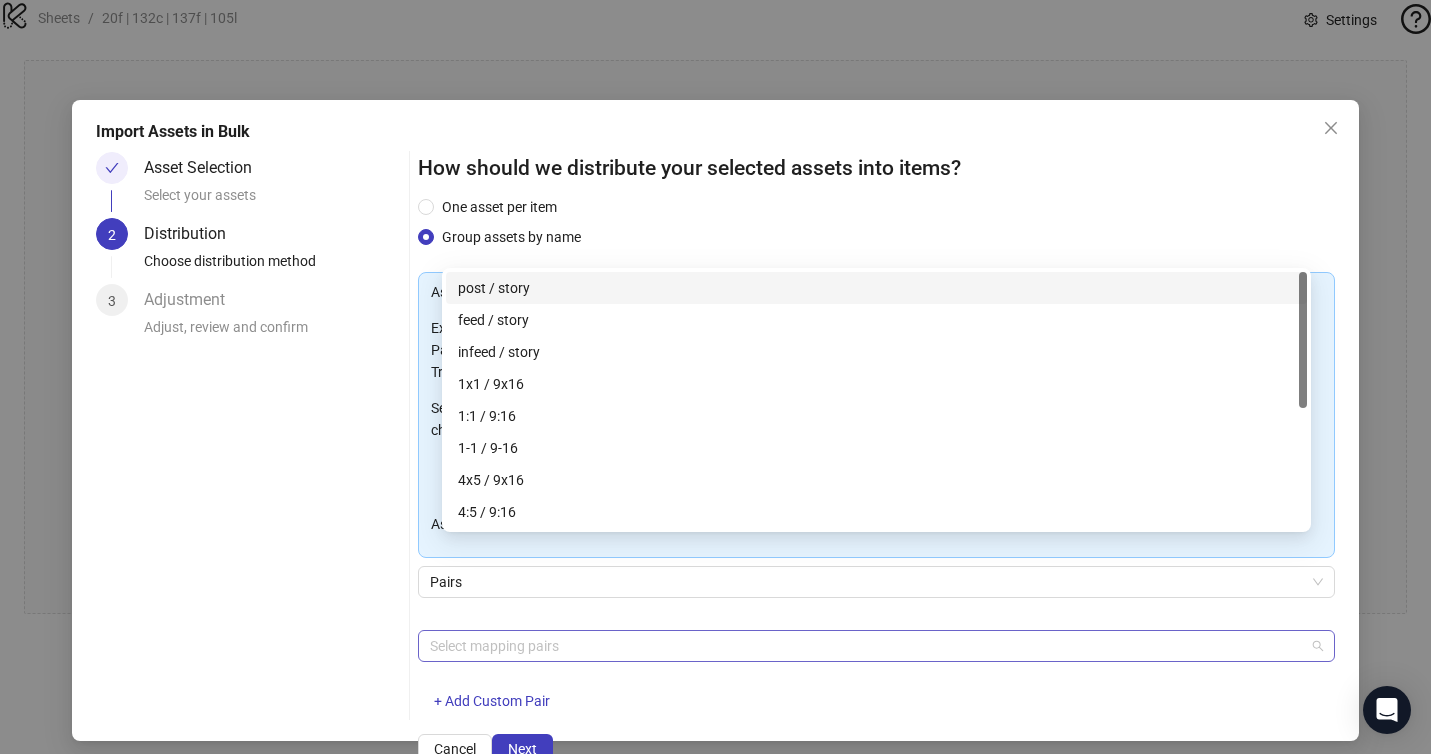 click at bounding box center (866, 646) 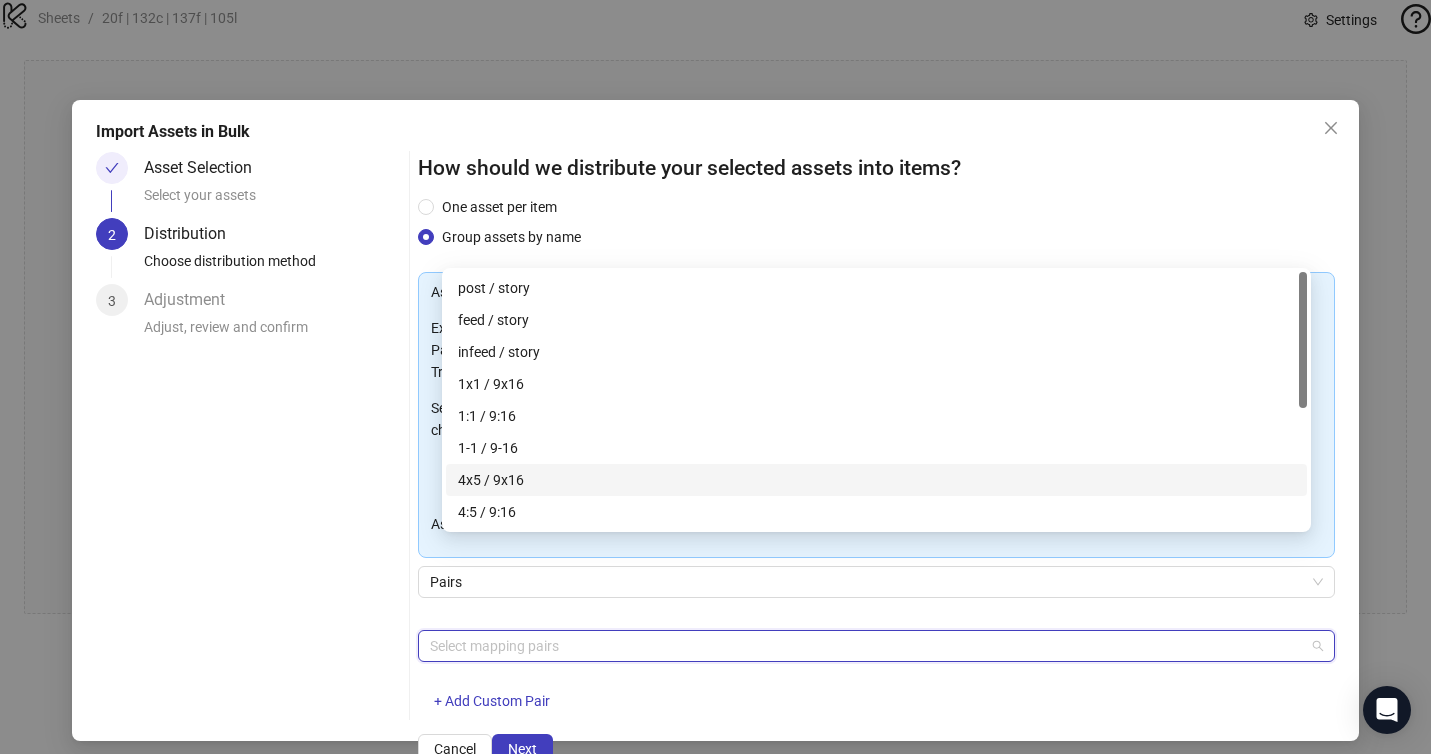 click on "4x5 / 9x16" at bounding box center [876, 480] 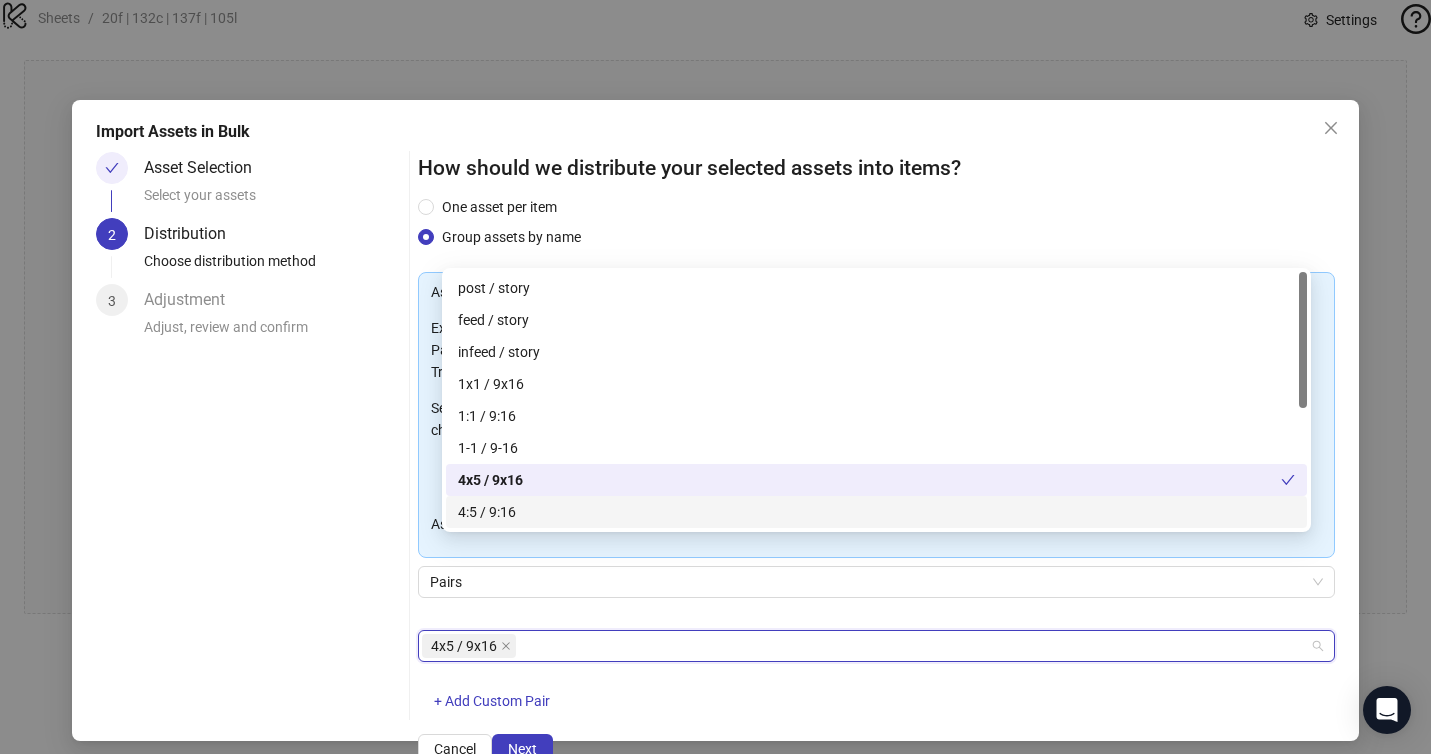click on "Cancel Next" at bounding box center (876, 750) 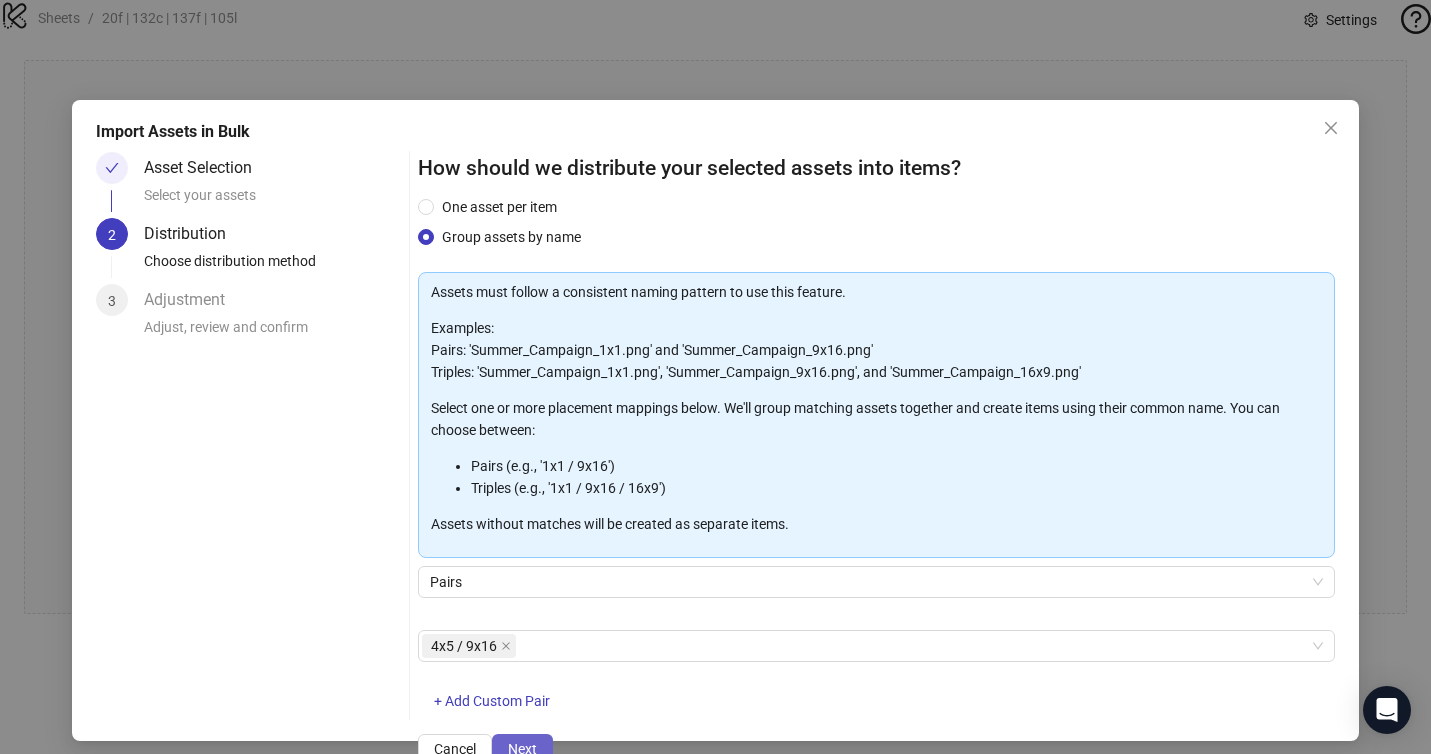 click on "Next" at bounding box center (522, 749) 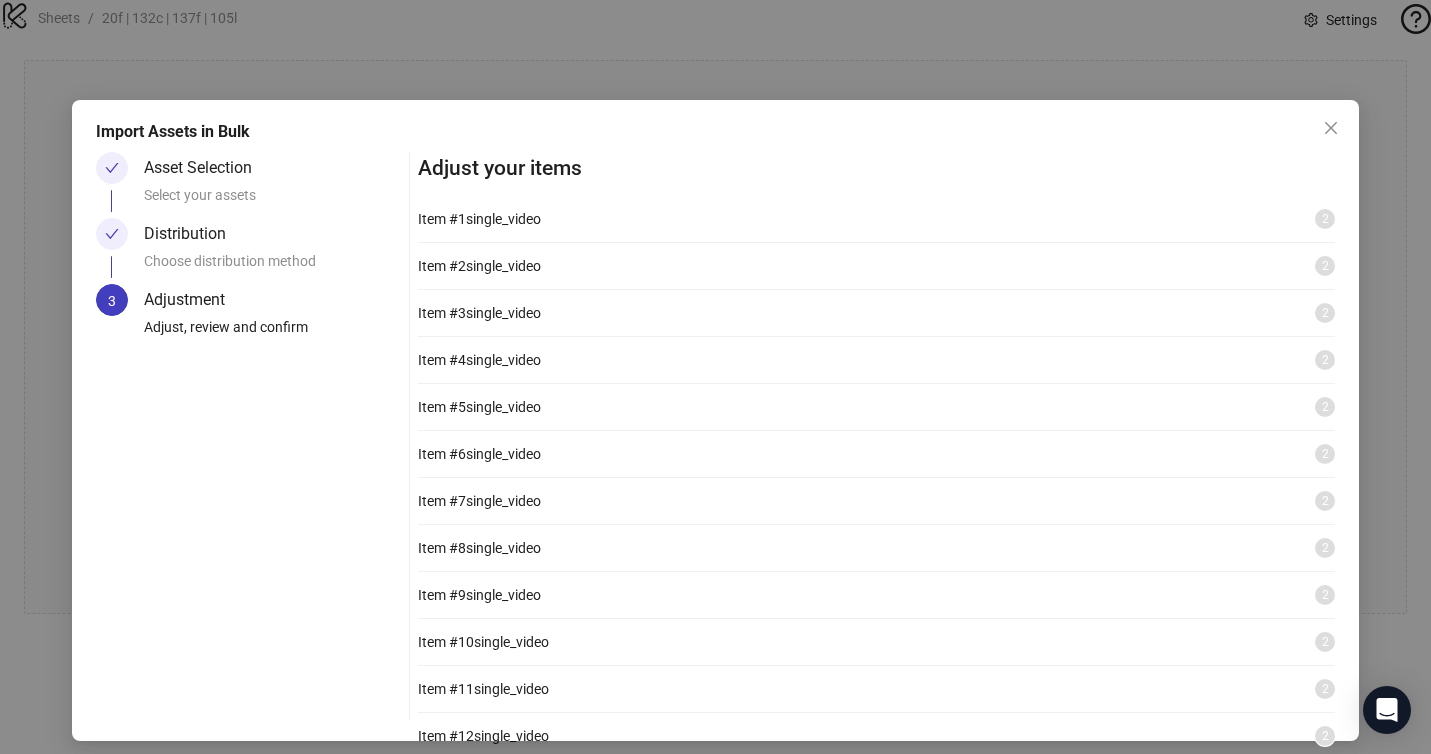 click on "Confirm" at bounding box center [533, 2732] 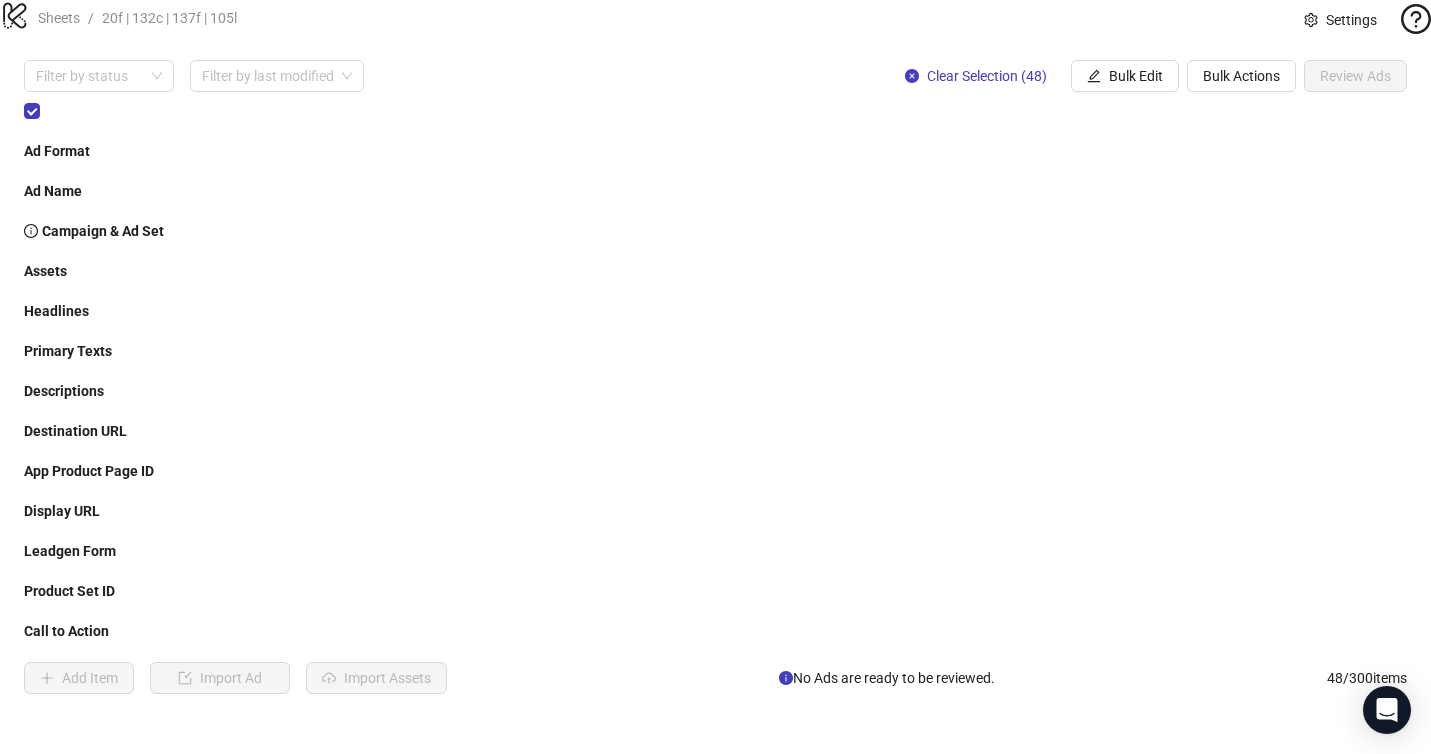 scroll, scrollTop: 0, scrollLeft: 126, axis: horizontal 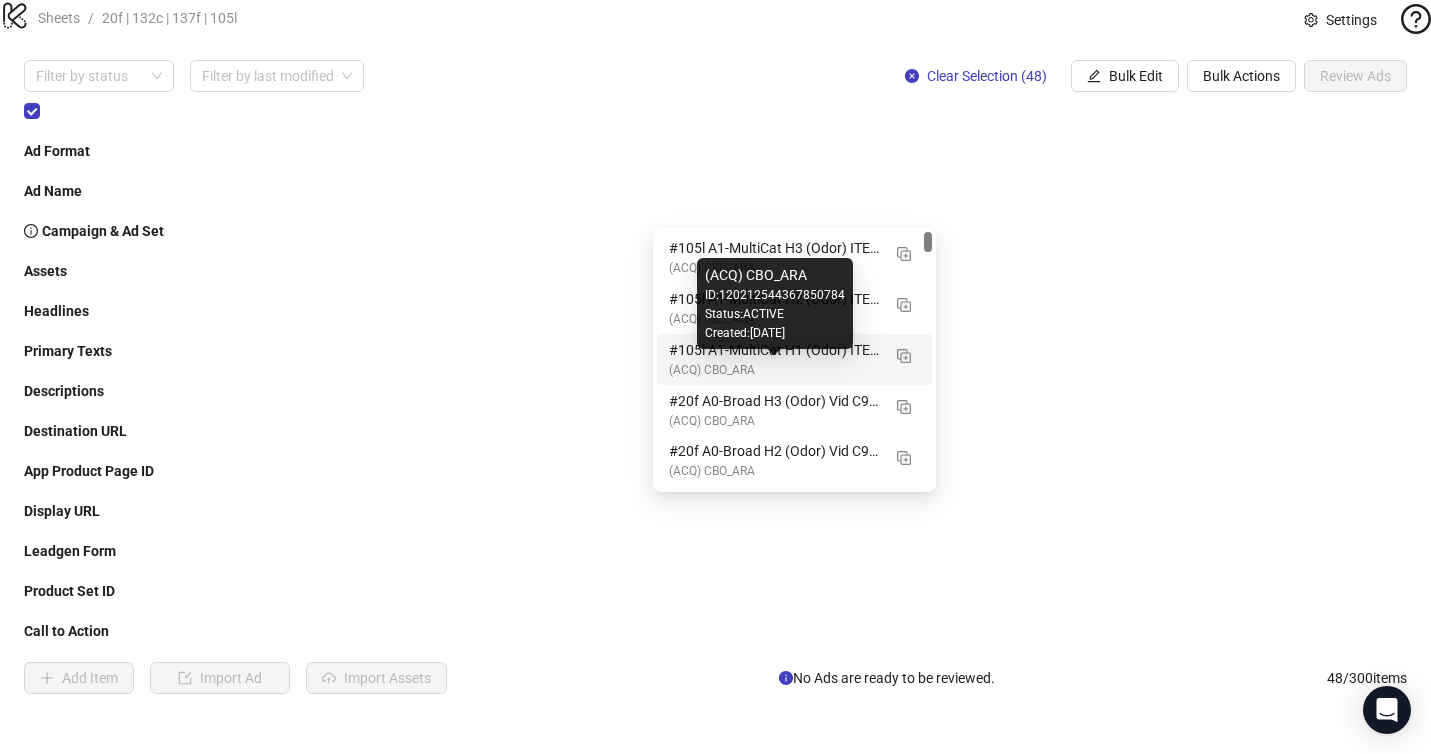 click on "(ACQ) CBO_ARA" at bounding box center [774, 370] 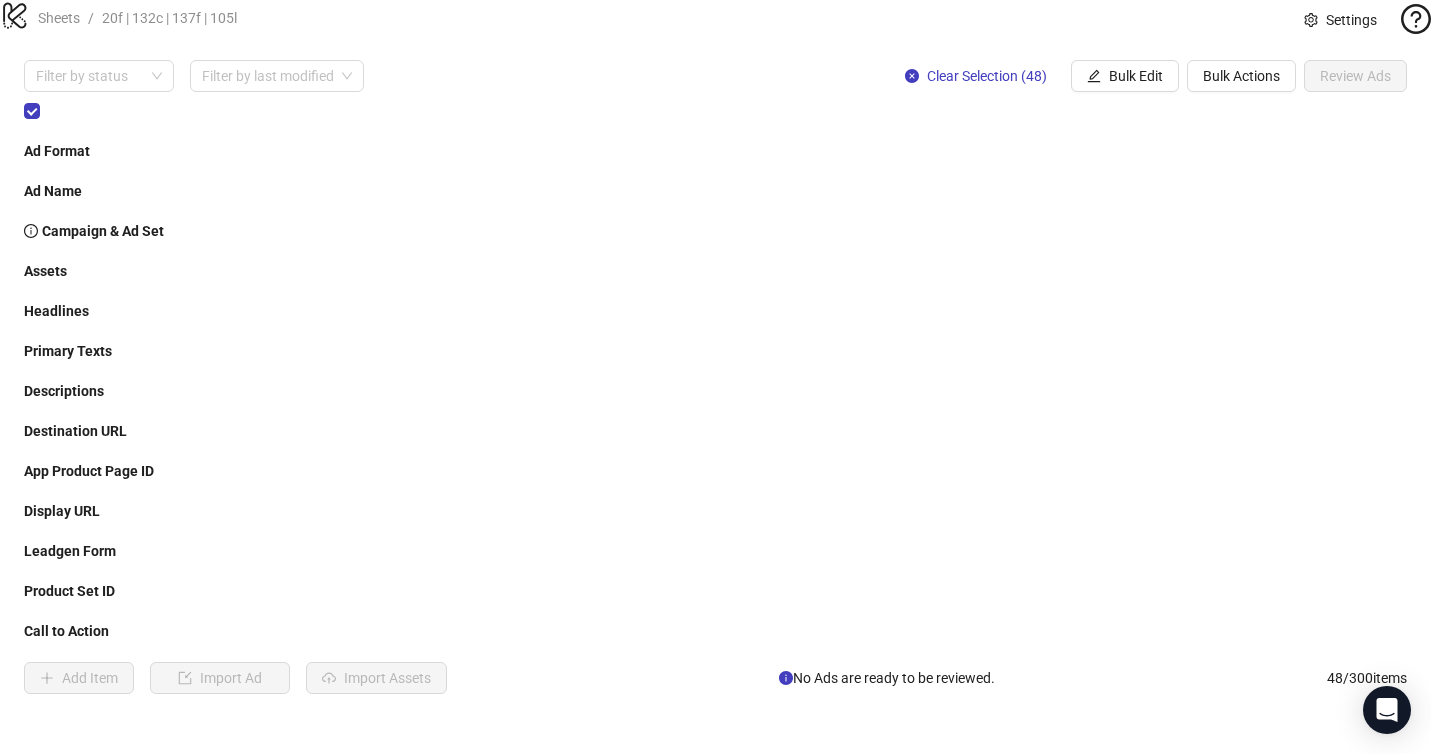 click at bounding box center [785, 786] 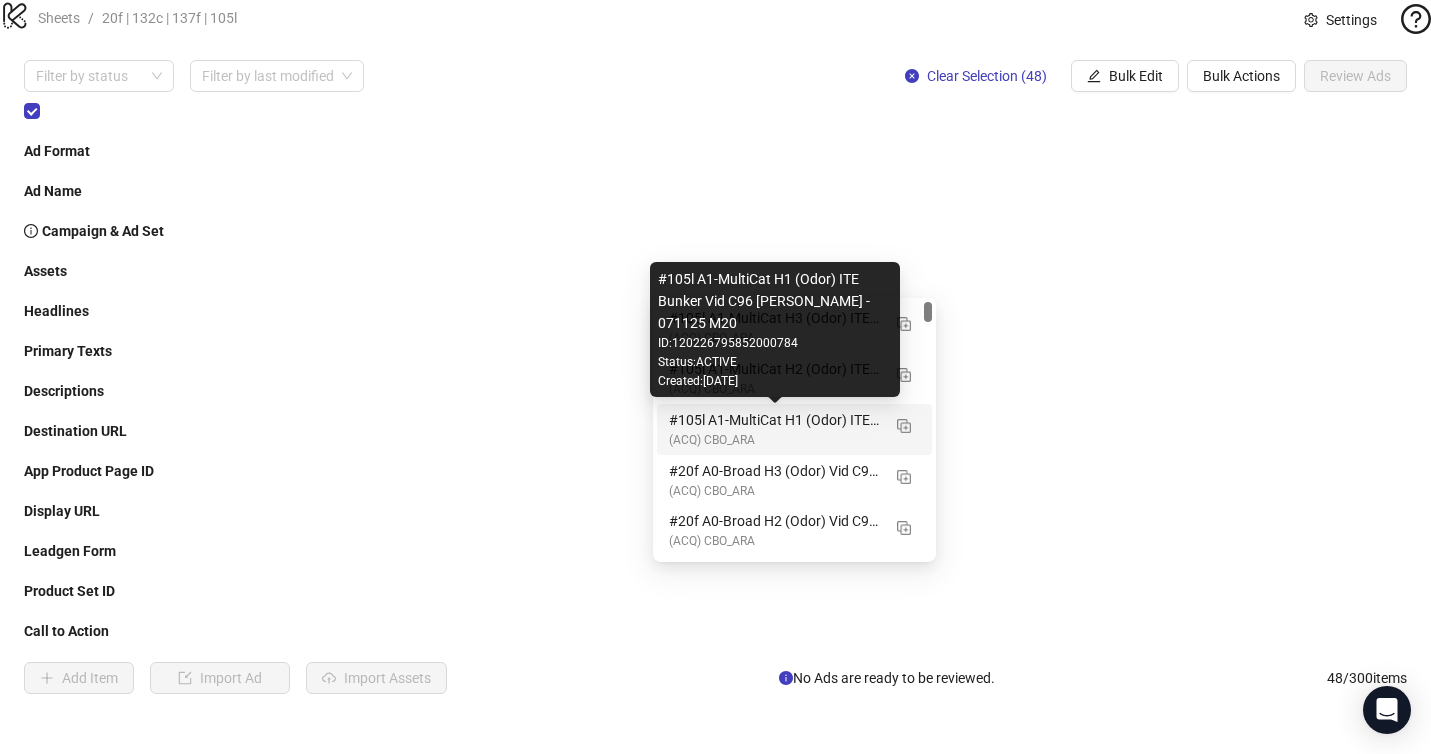 click on "#105l A1-MultiCat H1 (Odor) ITE Bunker Vid C96 [PERSON_NAME] - 071125 M20" at bounding box center (774, 420) 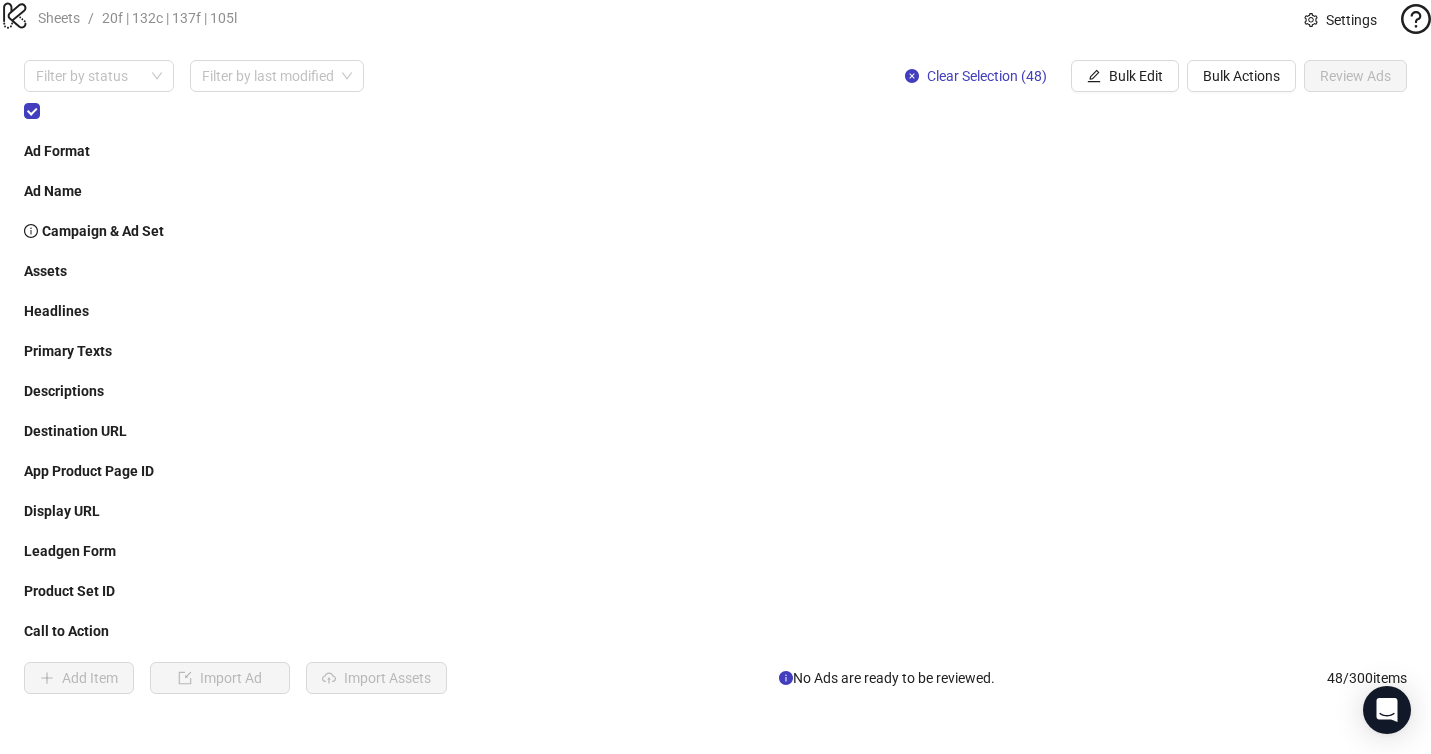 scroll, scrollTop: 0, scrollLeft: 126, axis: horizontal 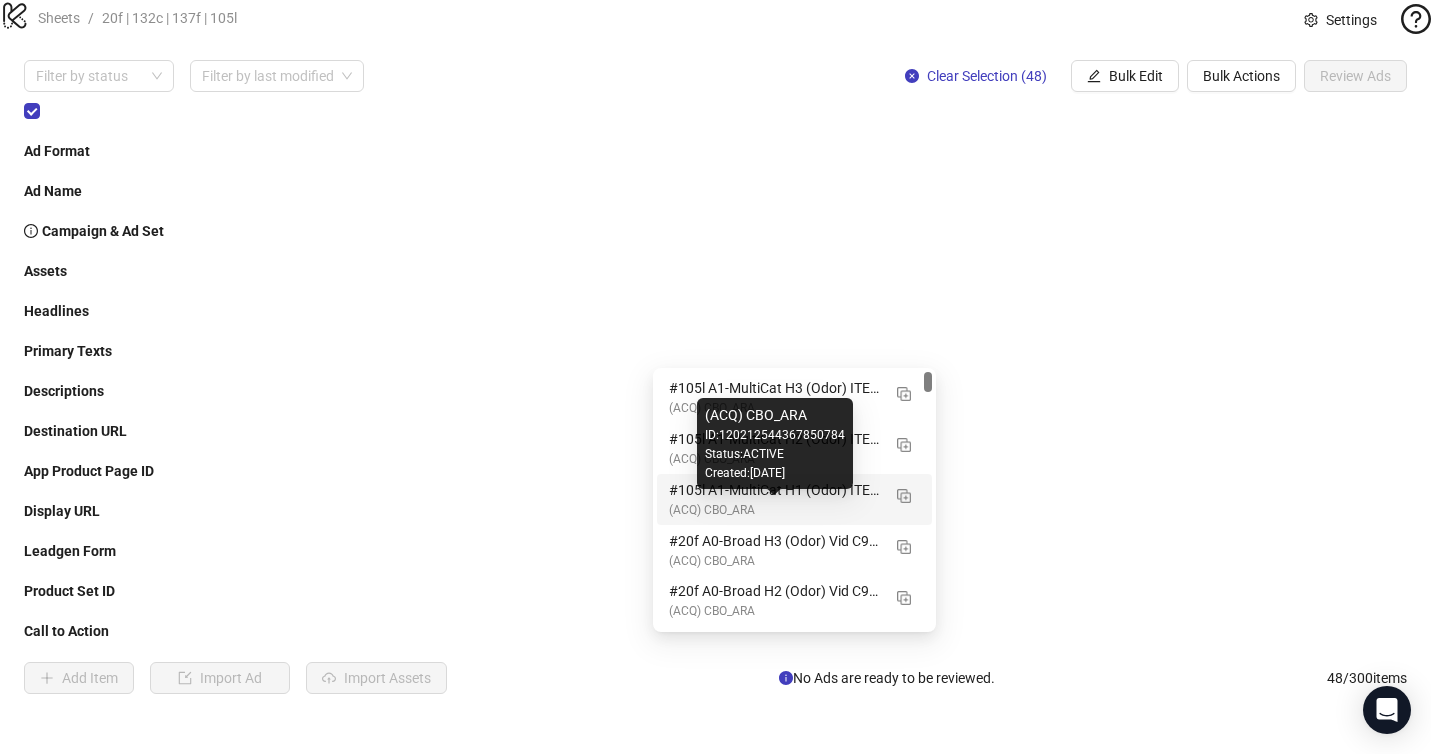 click on "(ACQ) CBO_ARA" at bounding box center [774, 510] 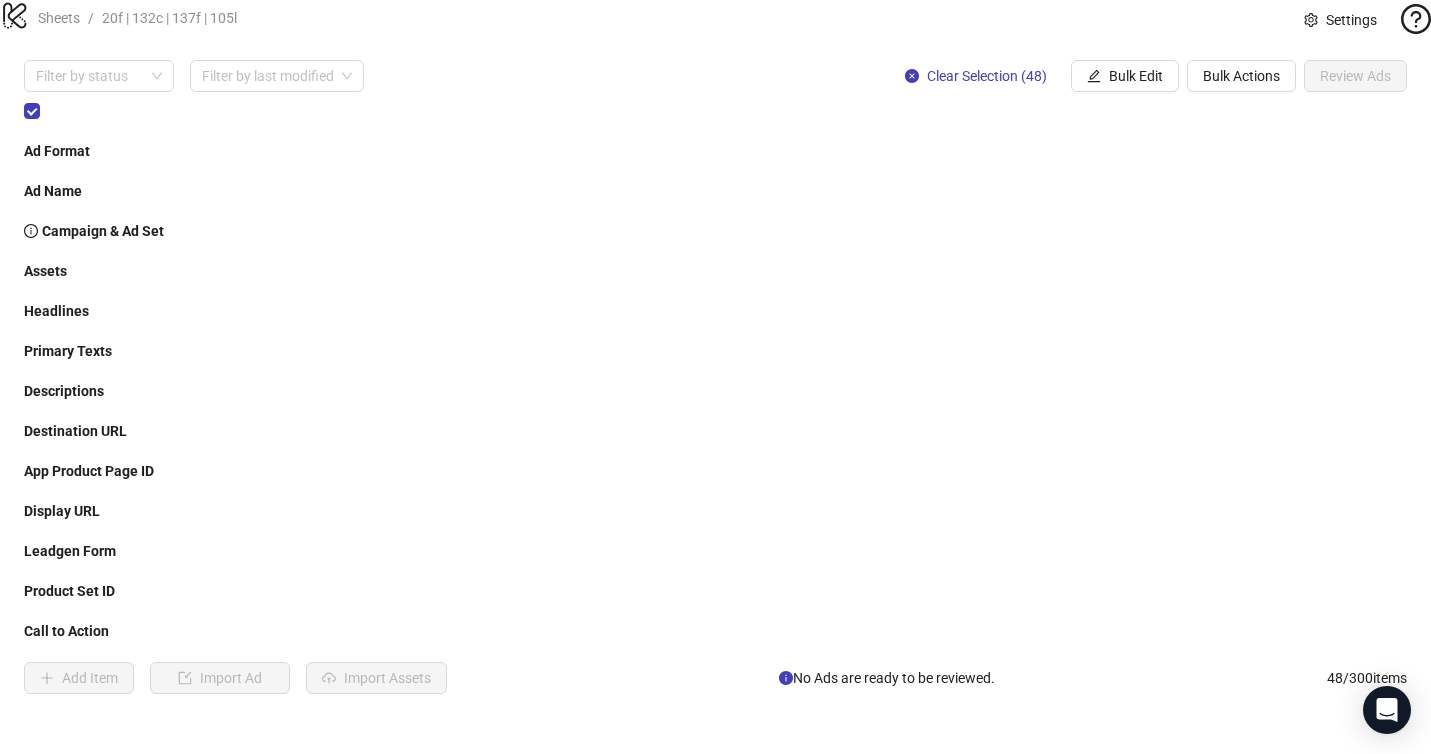 scroll, scrollTop: 0, scrollLeft: 126, axis: horizontal 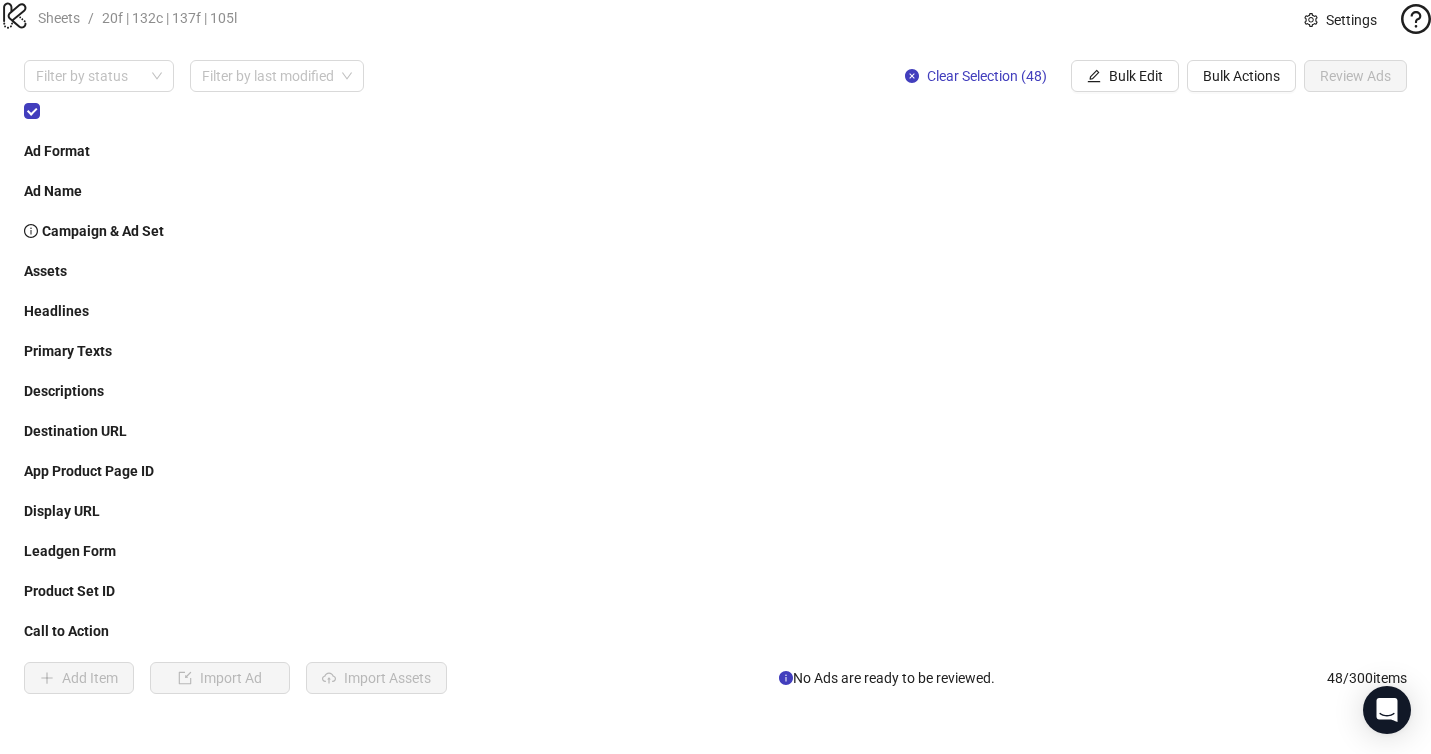 click at bounding box center [785, 926] 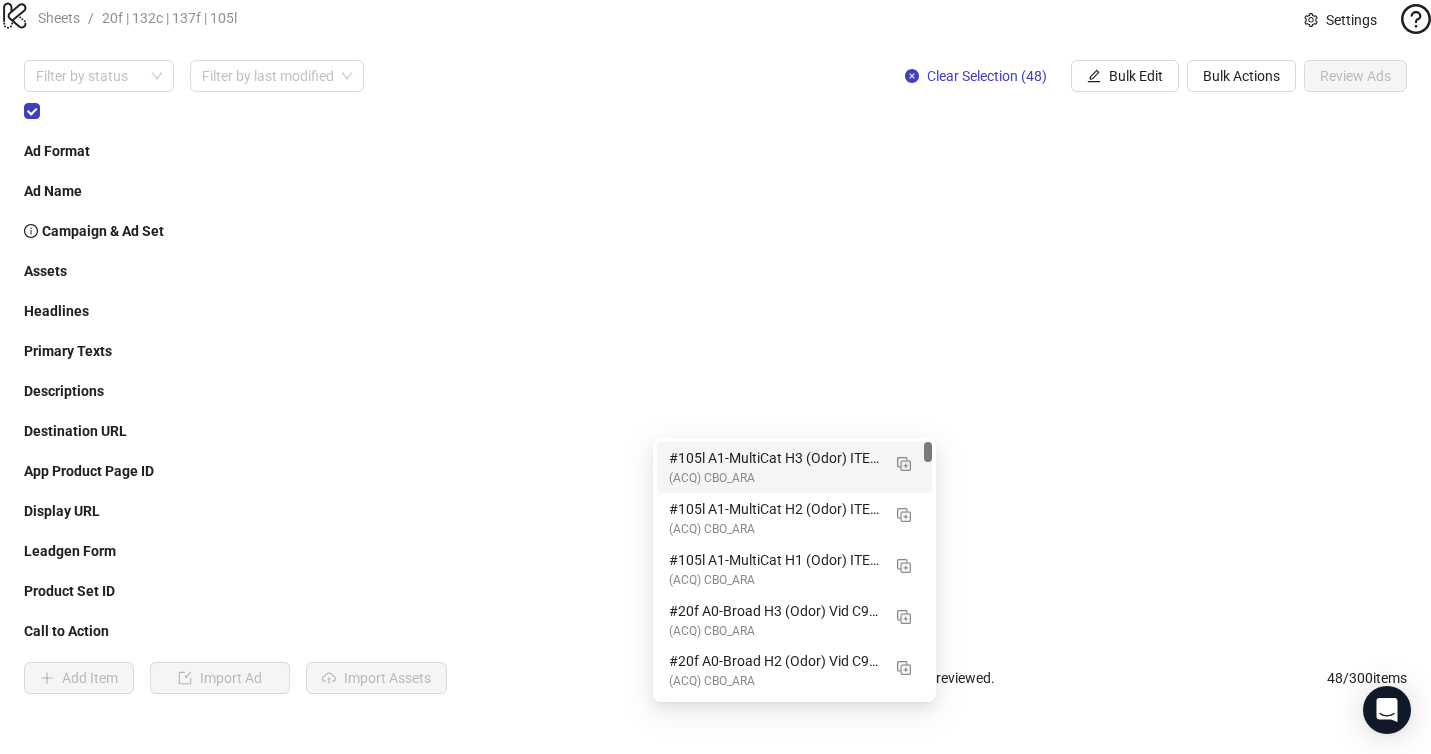 scroll, scrollTop: 0, scrollLeft: 0, axis: both 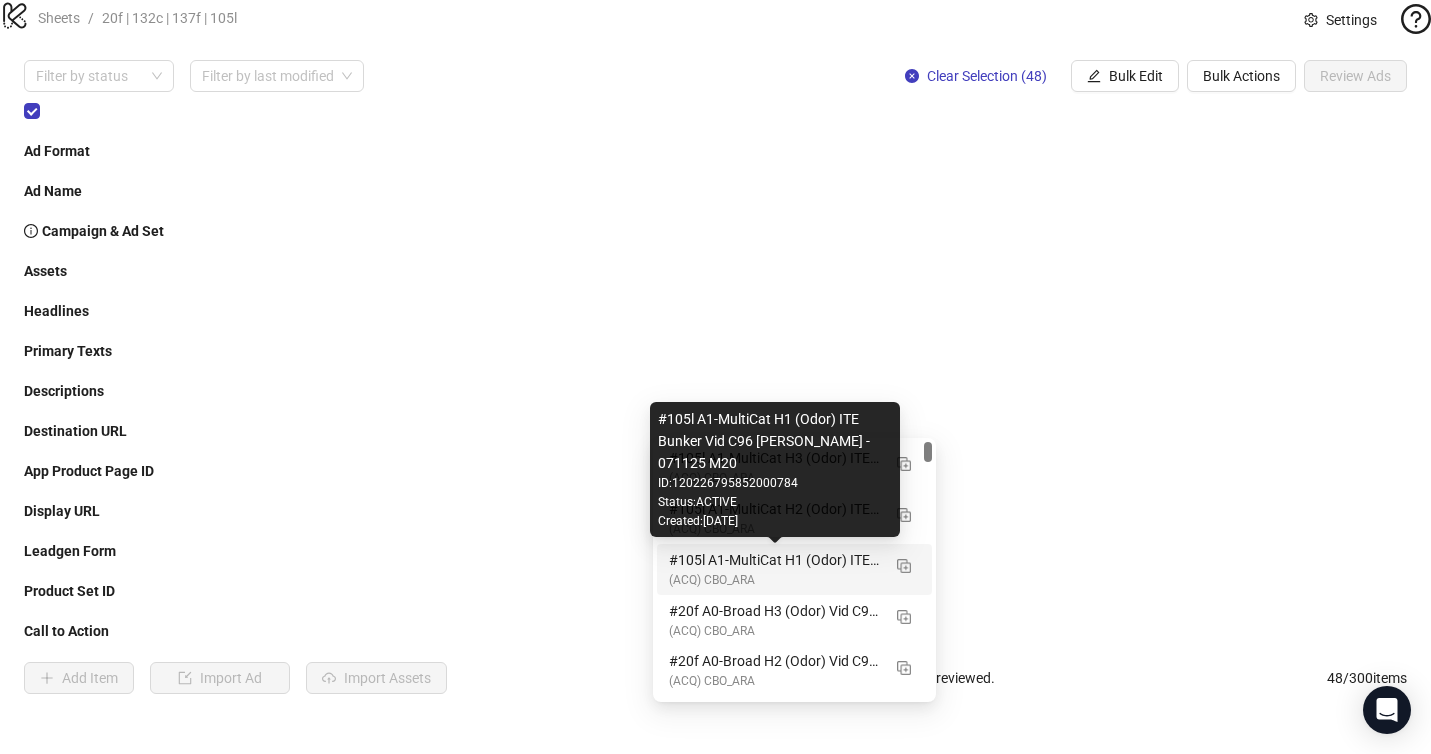 click on "#105l A1-MultiCat H1 (Odor) ITE Bunker Vid C96 [PERSON_NAME] - 071125 M20" at bounding box center [774, 560] 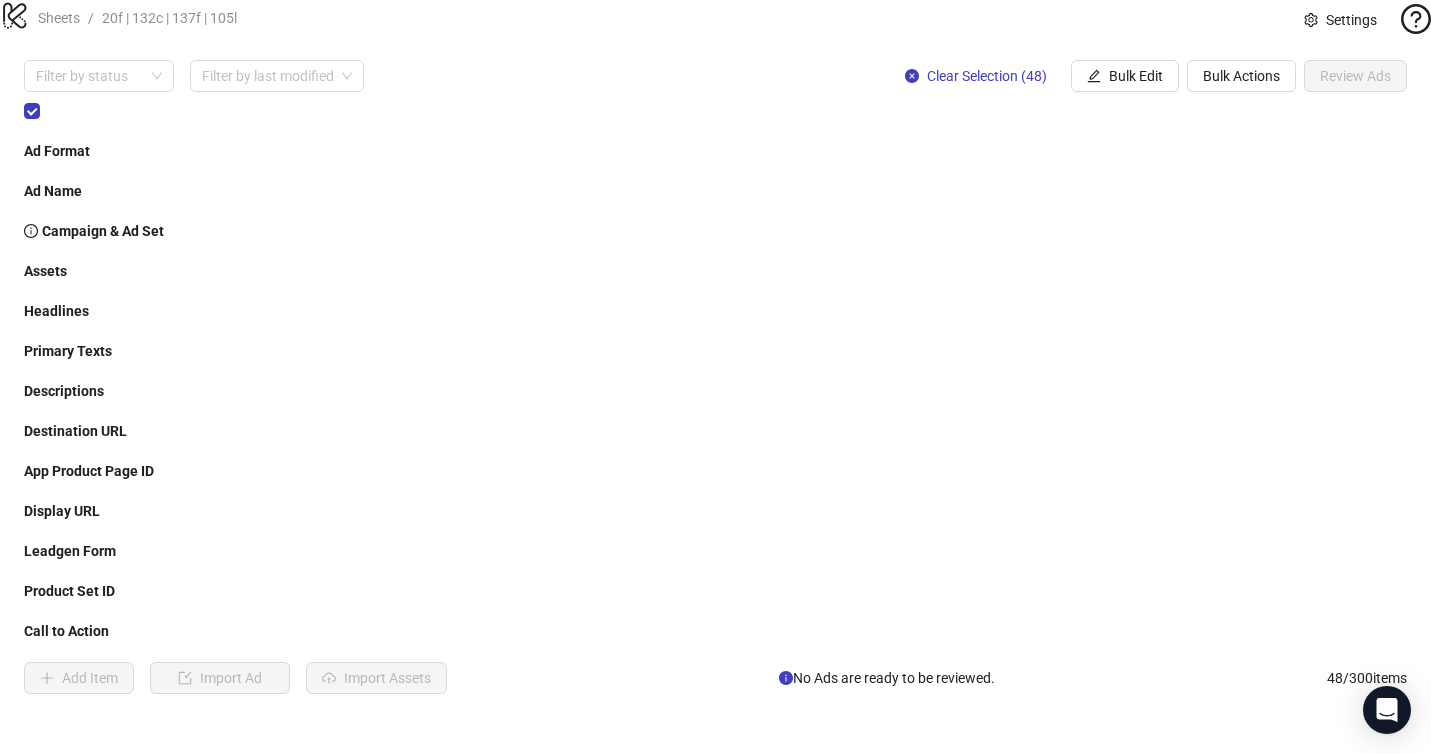 scroll, scrollTop: 0, scrollLeft: 126, axis: horizontal 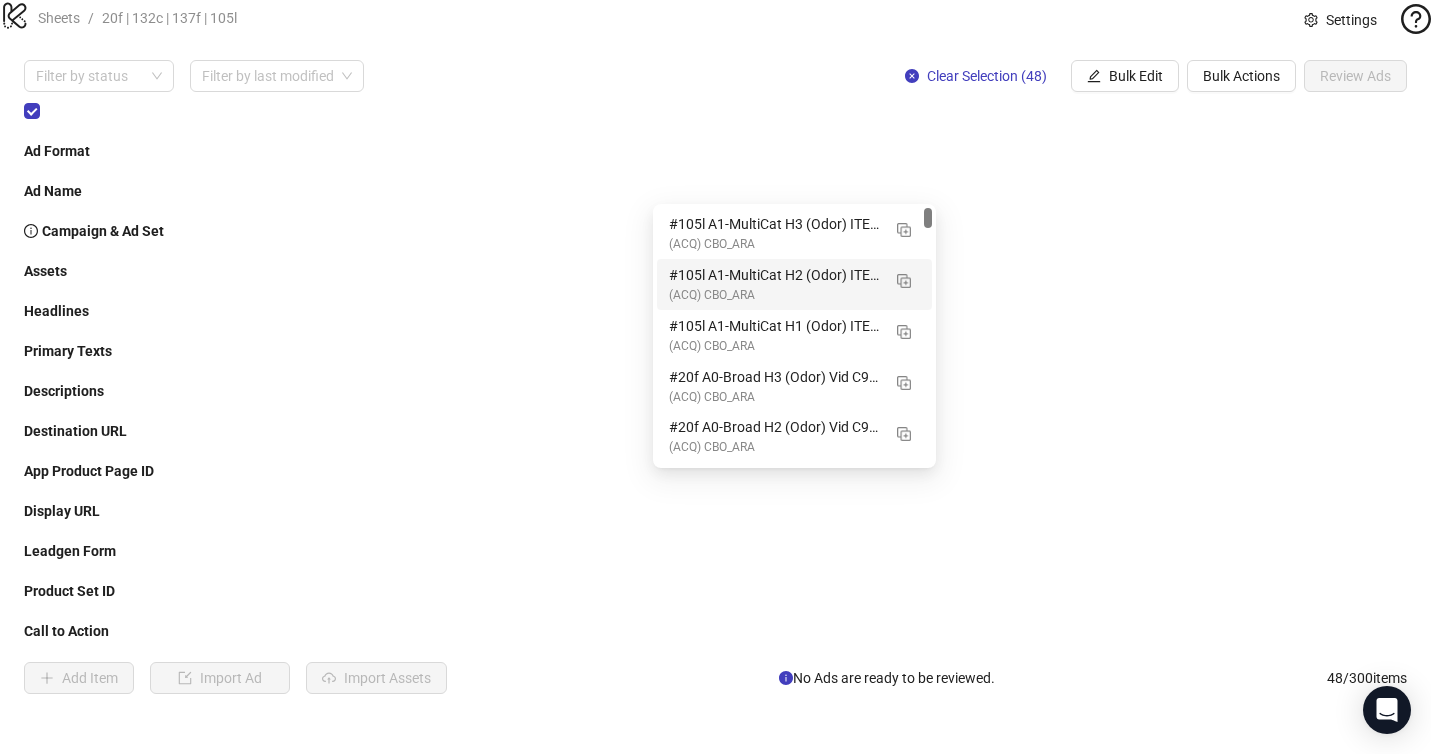 click on "(ACQ) CBO_ARA" at bounding box center [774, 295] 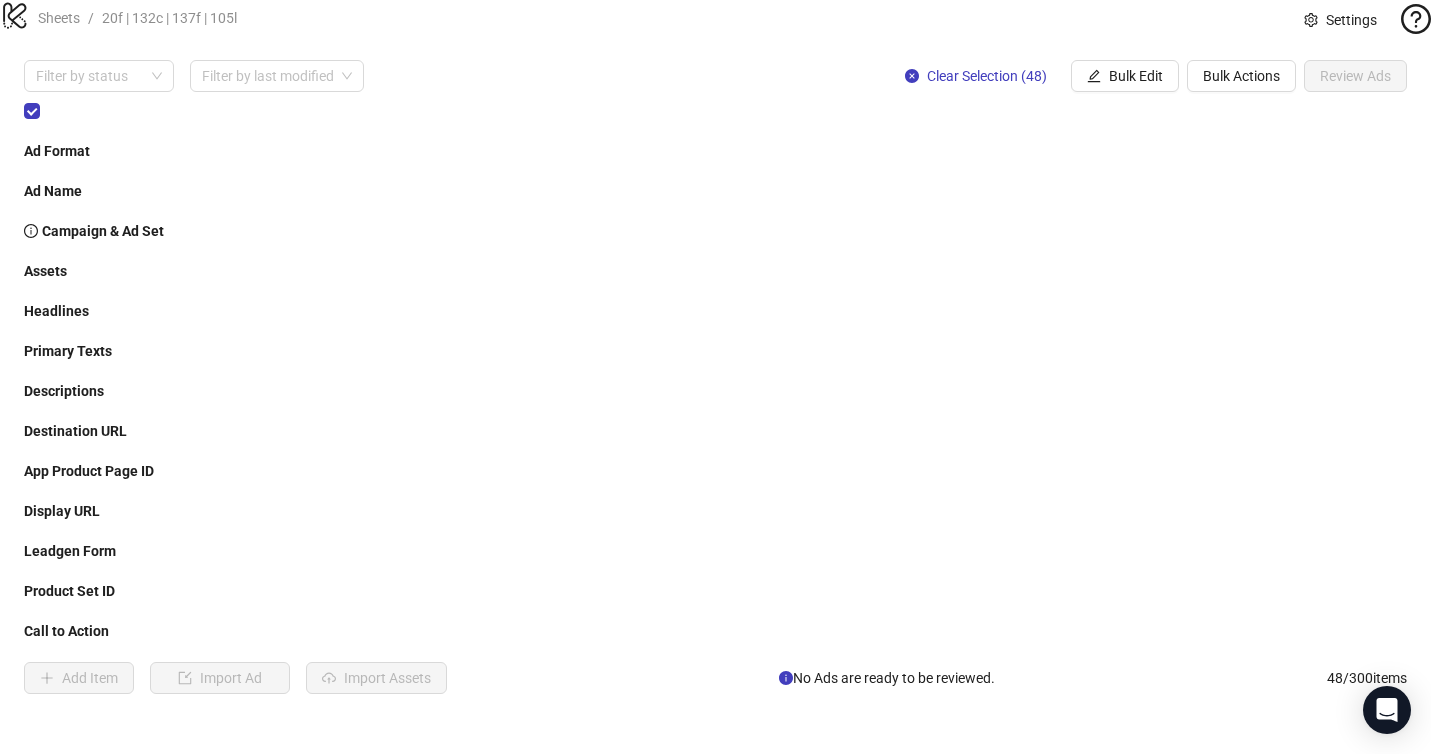 scroll, scrollTop: 74, scrollLeft: 0, axis: vertical 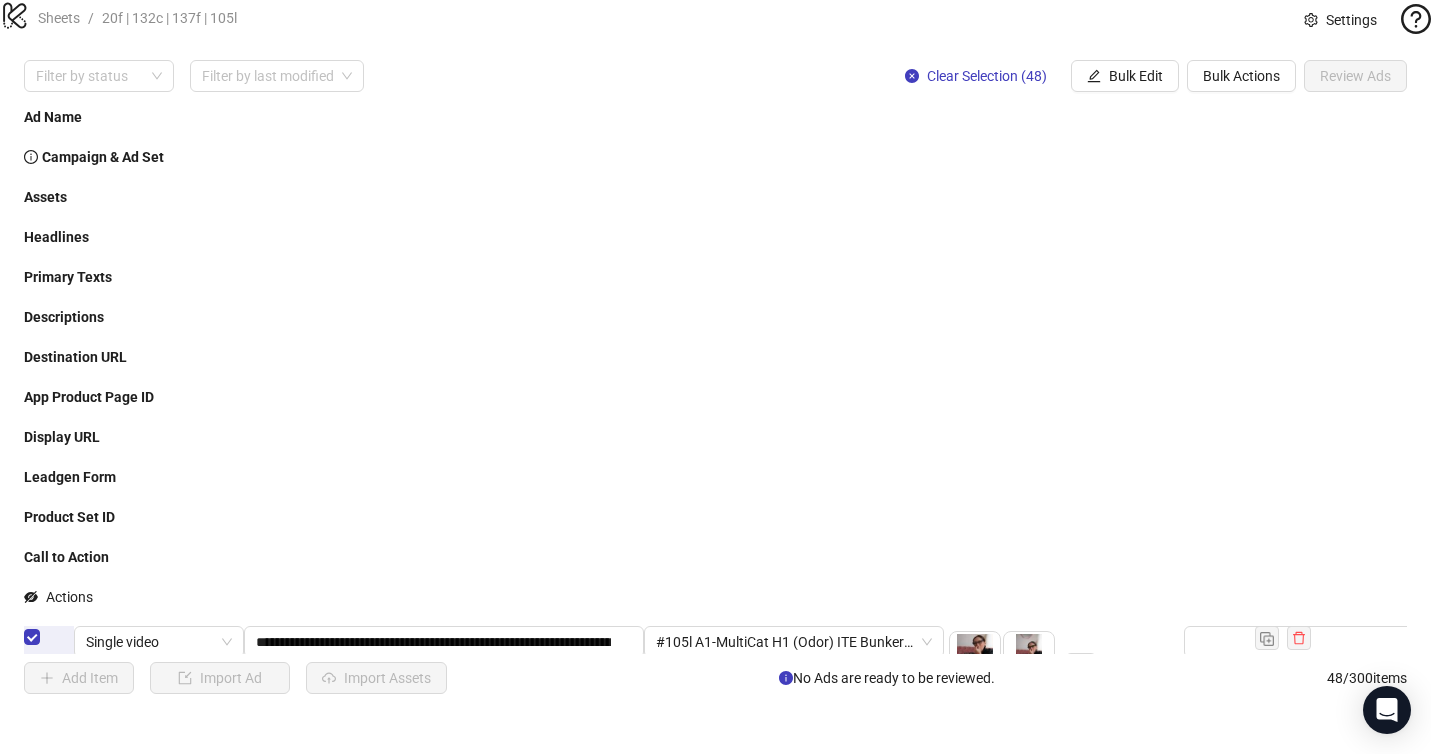 click on "**********" at bounding box center (442, 992) 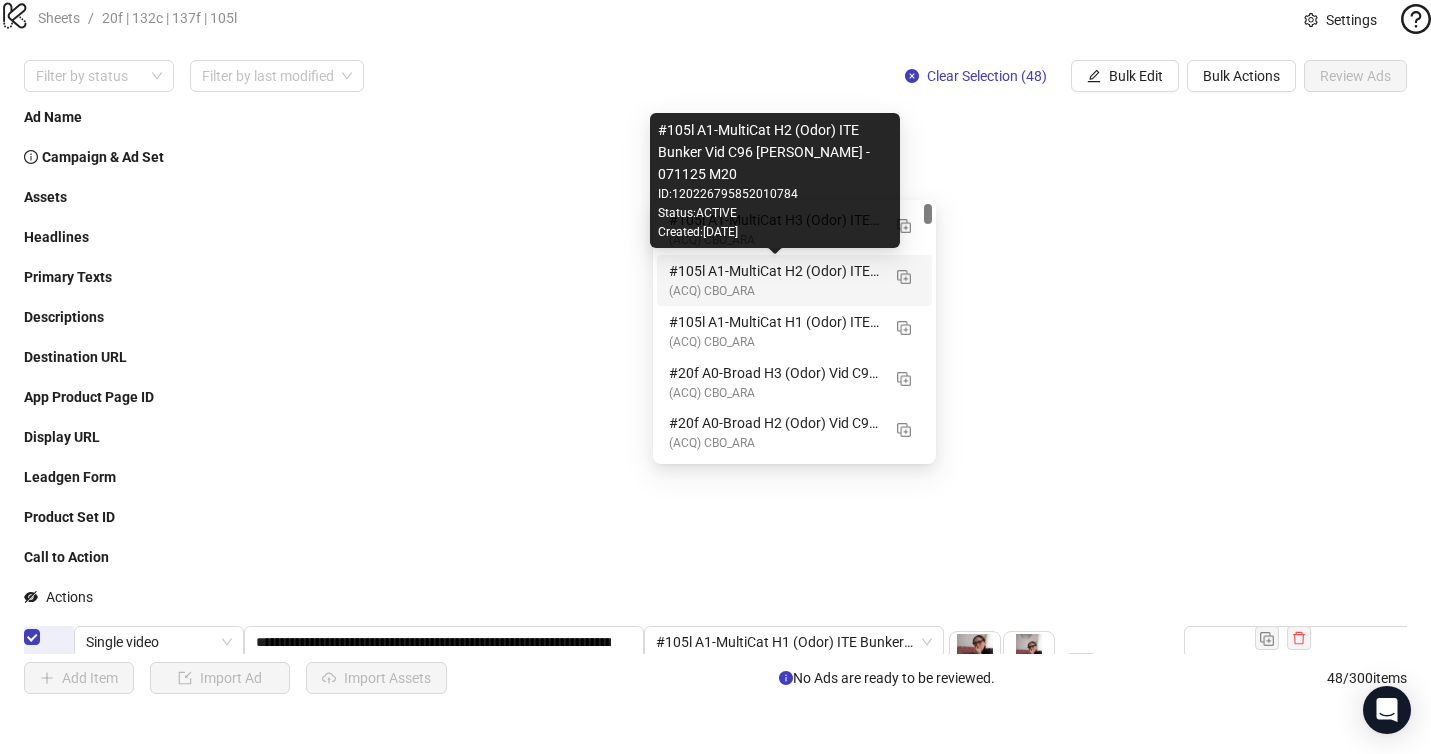 click on "#105l A1-MultiCat H2 (Odor) ITE Bunker Vid C96 [PERSON_NAME] - 071125 M20" at bounding box center [774, 271] 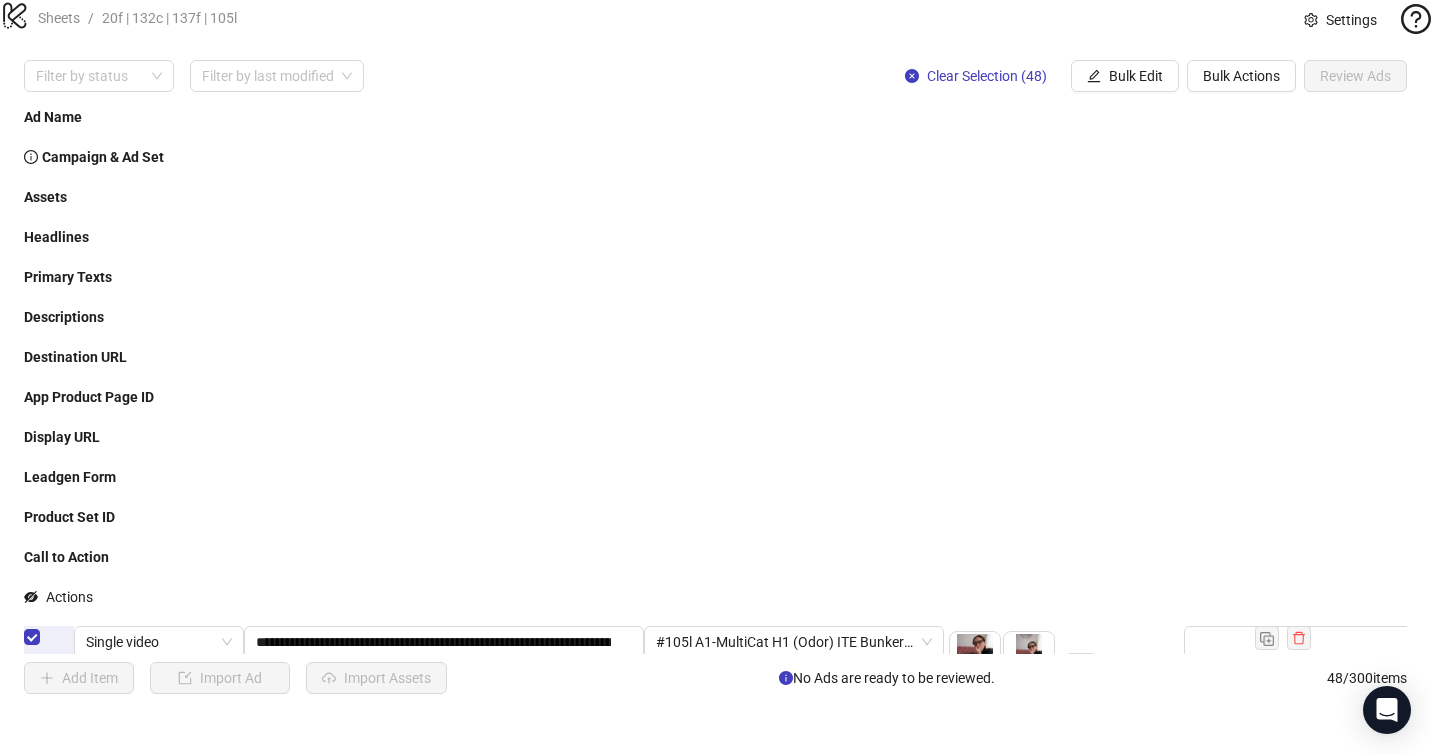 scroll, scrollTop: 0, scrollLeft: 126, axis: horizontal 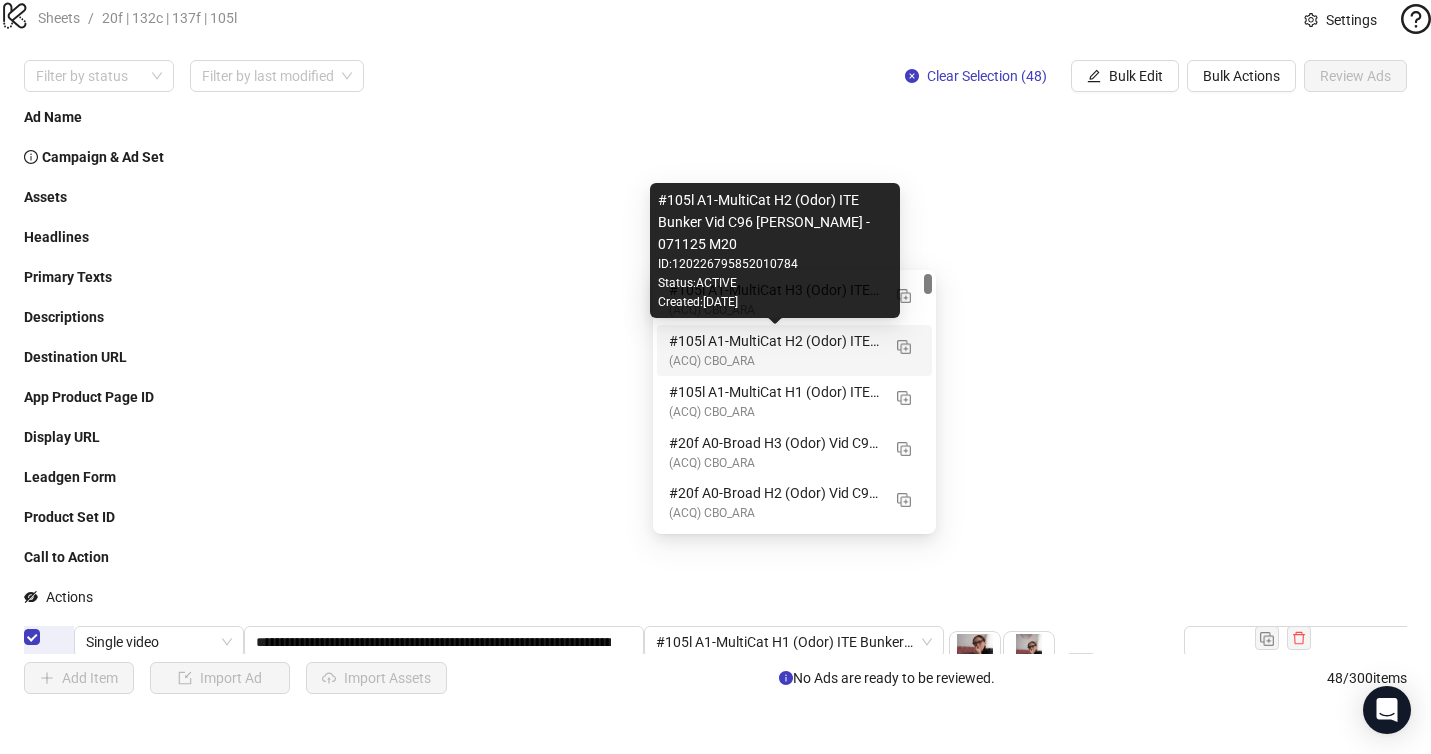 click on "#105l A1-MultiCat H2 (Odor) ITE Bunker Vid C96 [PERSON_NAME] - 071125 M20" at bounding box center [774, 341] 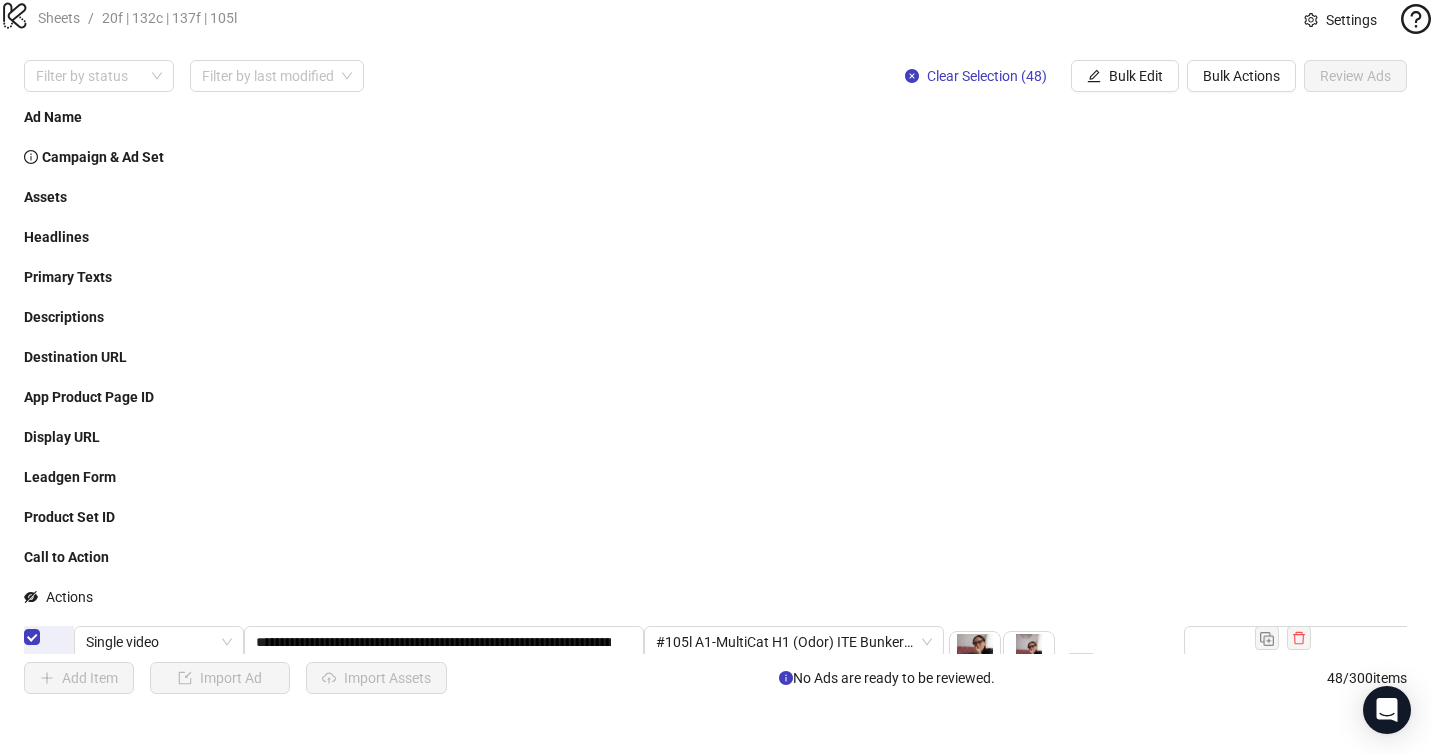 scroll, scrollTop: 0, scrollLeft: 126, axis: horizontal 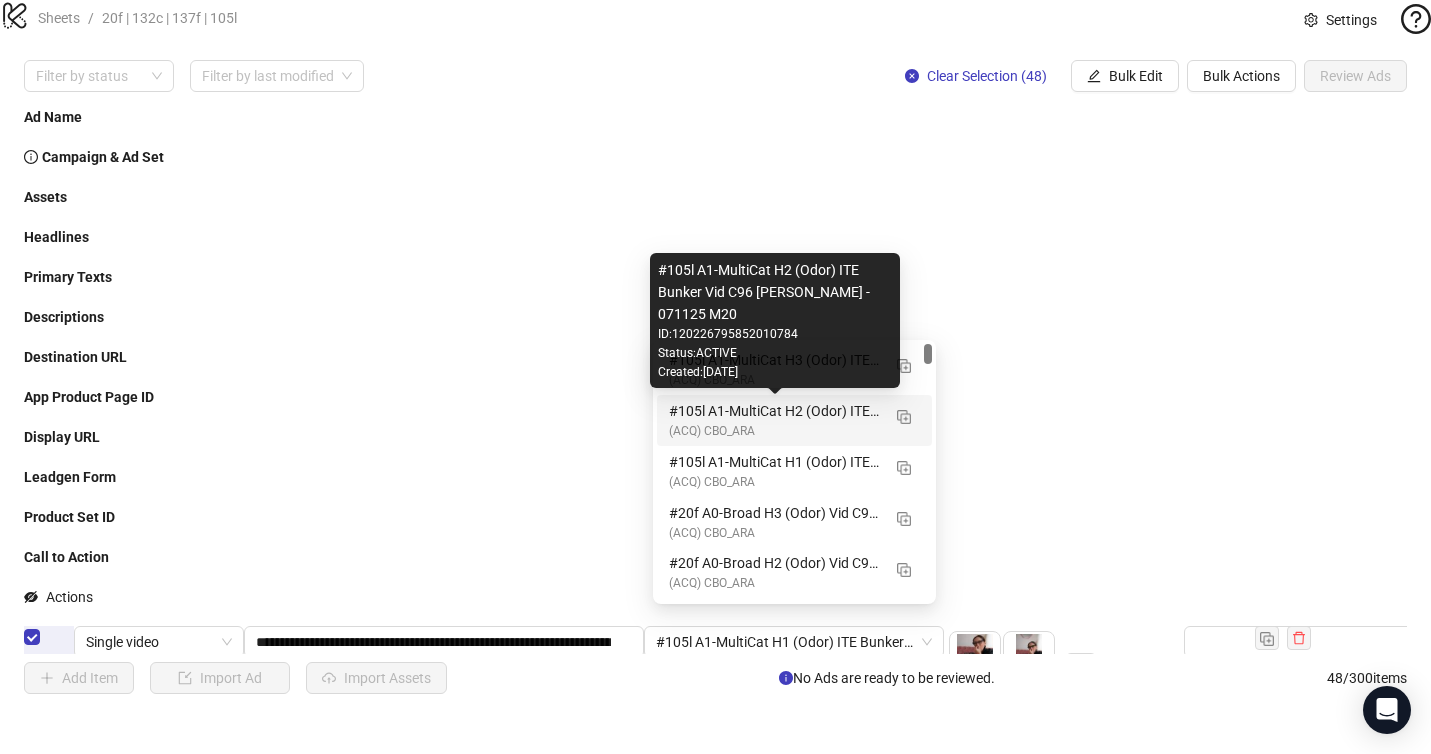click on "#105l A1-MultiCat H2 (Odor) ITE Bunker Vid C96 [PERSON_NAME] - 071125 M20" at bounding box center (774, 411) 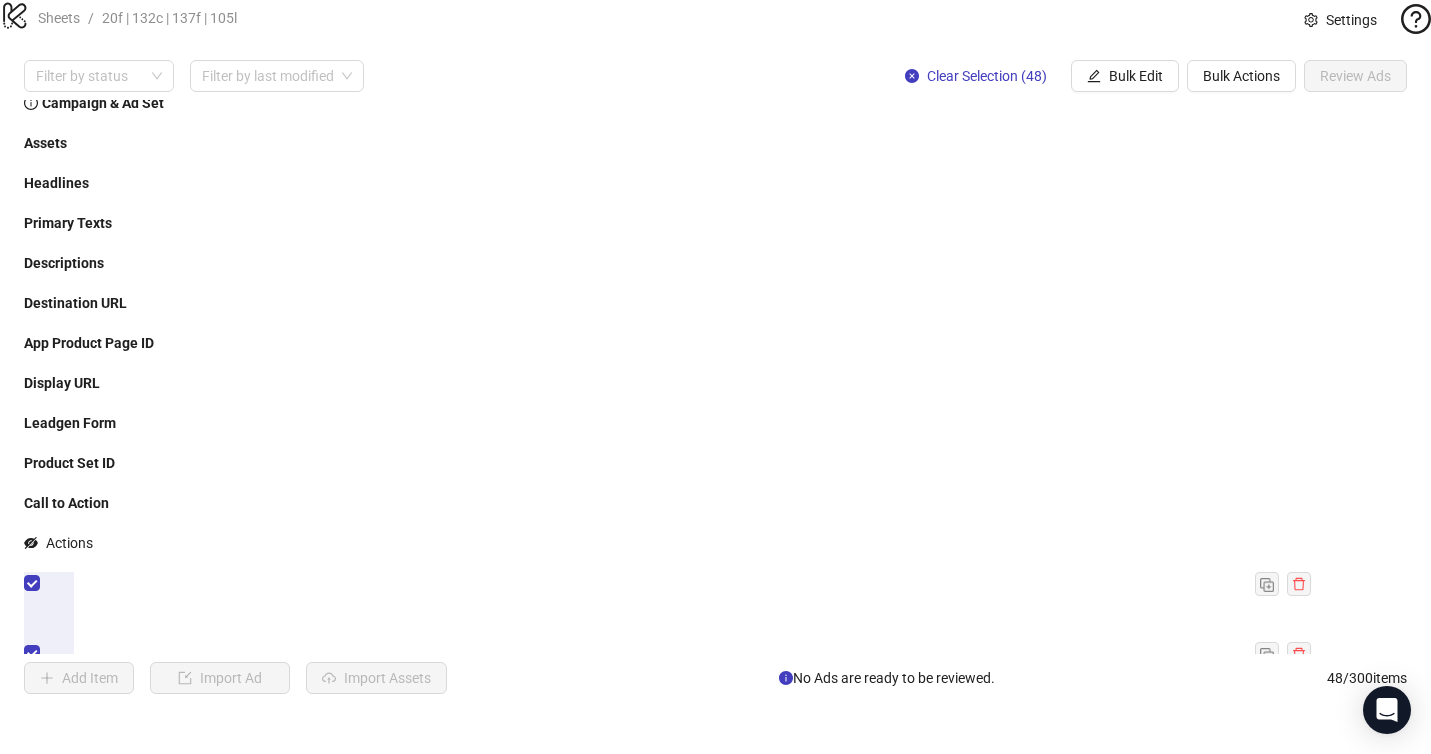 scroll, scrollTop: 373, scrollLeft: 0, axis: vertical 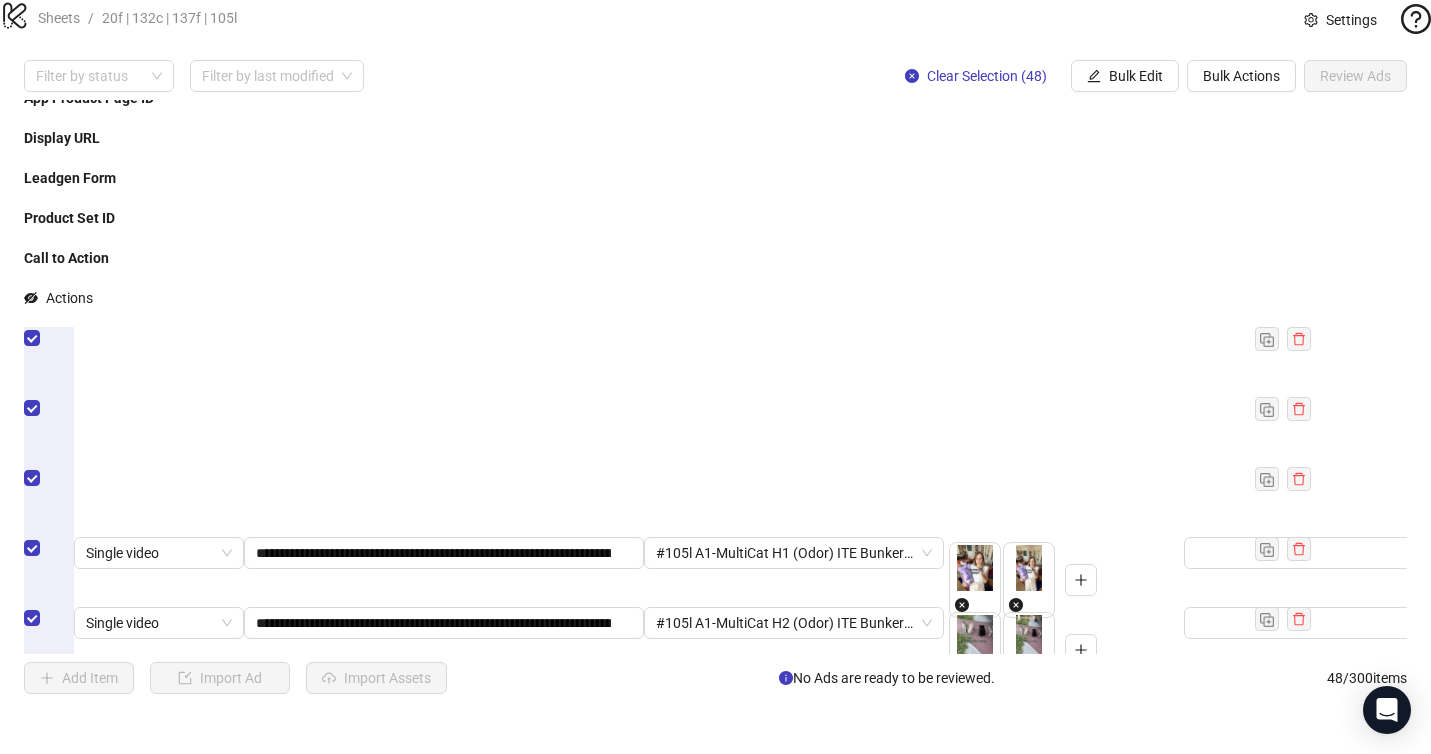 drag, startPoint x: 551, startPoint y: 397, endPoint x: 668, endPoint y: 398, distance: 117.00427 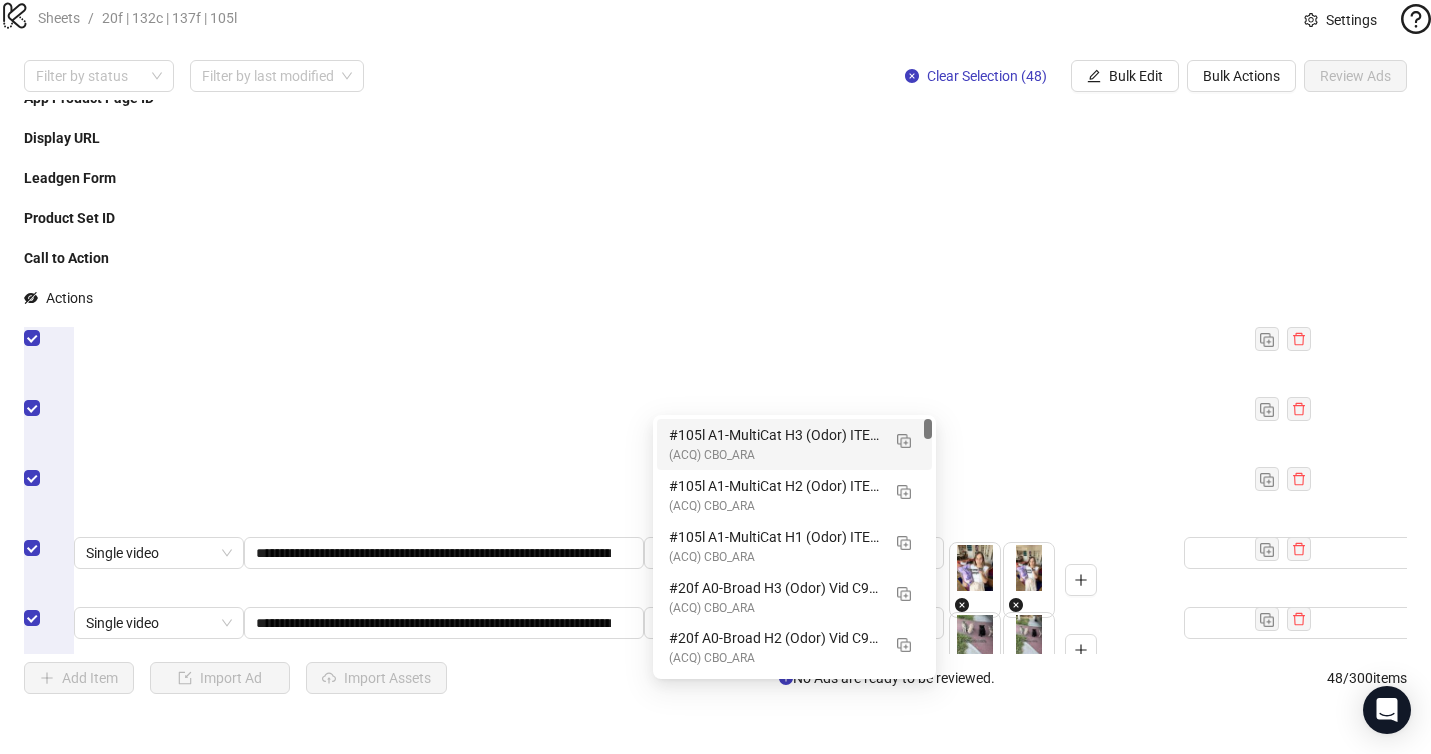 click on "#105l A1-MultiCat H3 (Odor) ITE Bunker Vid C96 [PERSON_NAME] - 071125 M20" at bounding box center (774, 435) 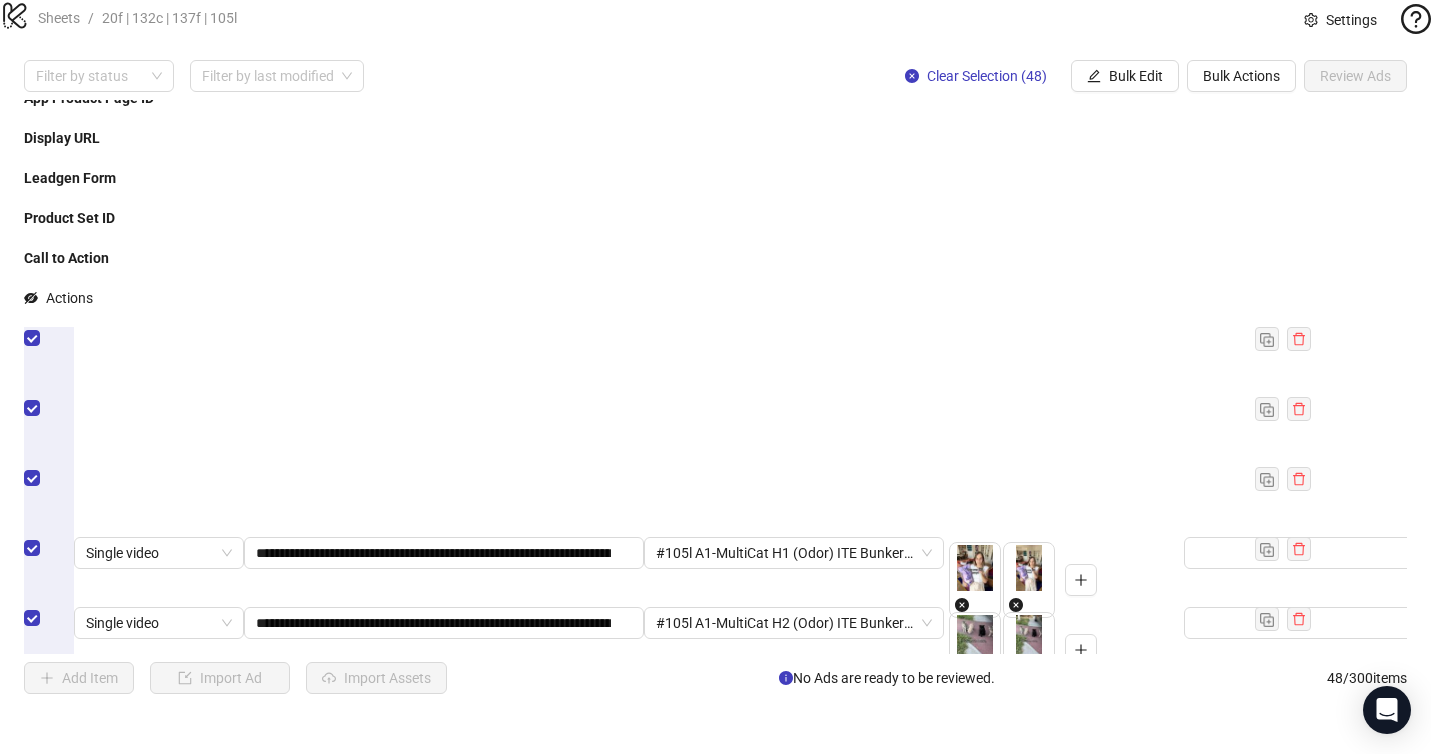 scroll, scrollTop: 0, scrollLeft: 134, axis: horizontal 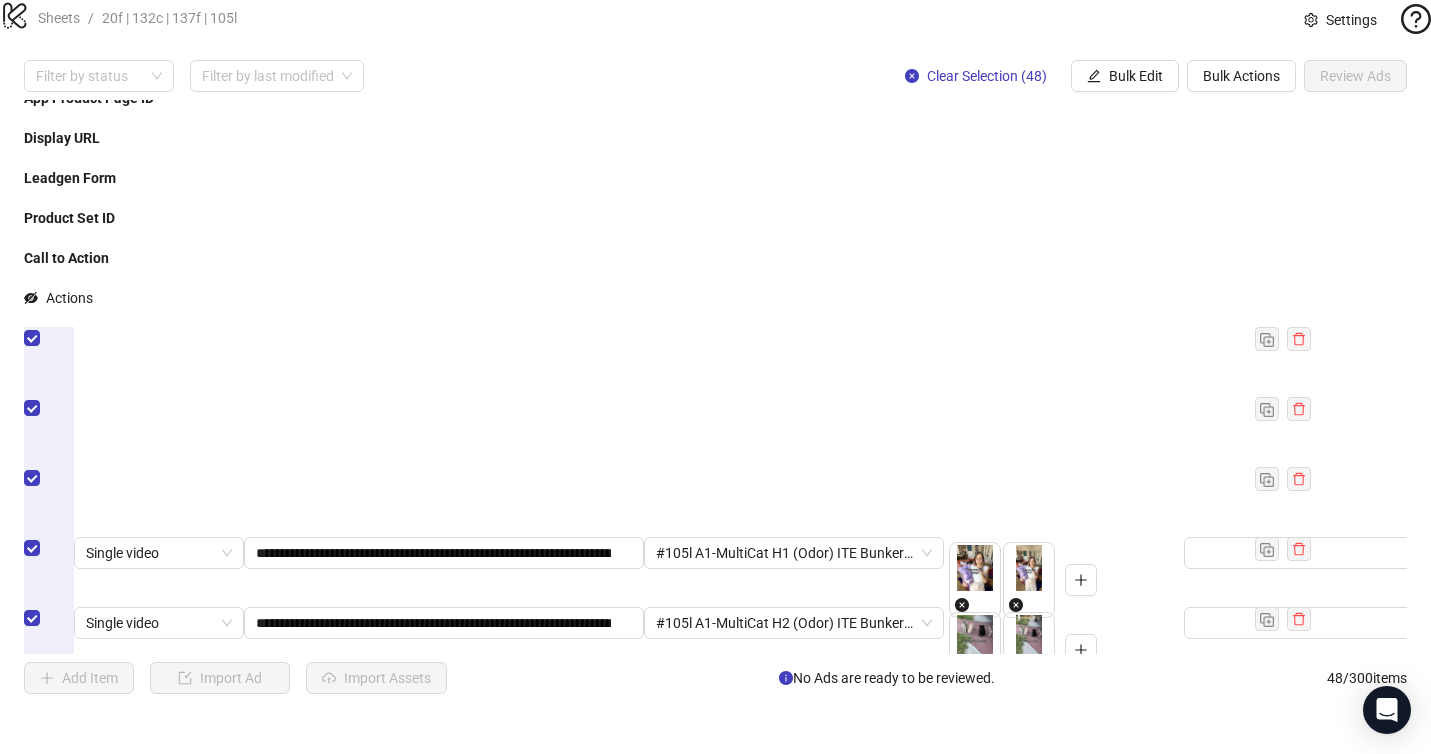 click at bounding box center (785, 973) 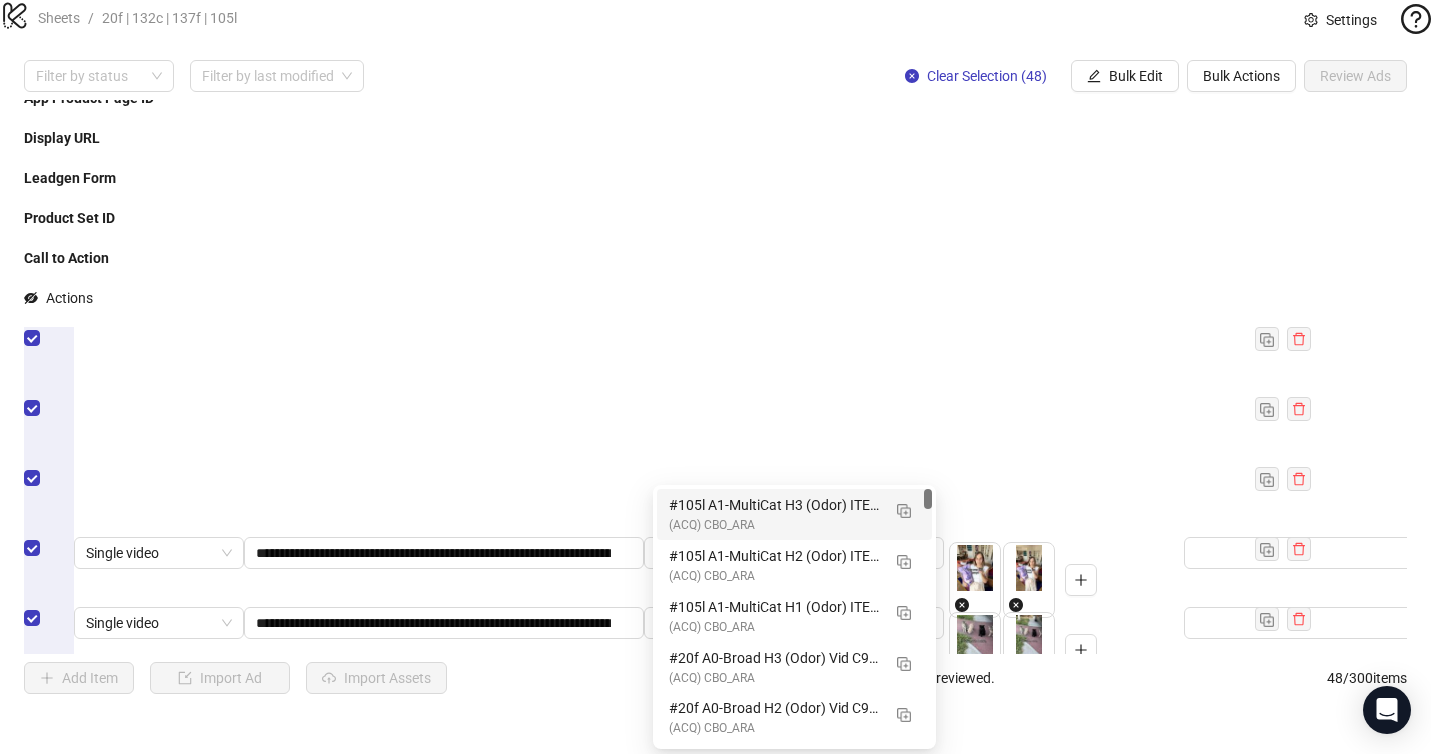 click on "#105l A1-MultiCat H3 (Odor) ITE Bunker Vid C96 [PERSON_NAME] - 071125 M20" at bounding box center [774, 505] 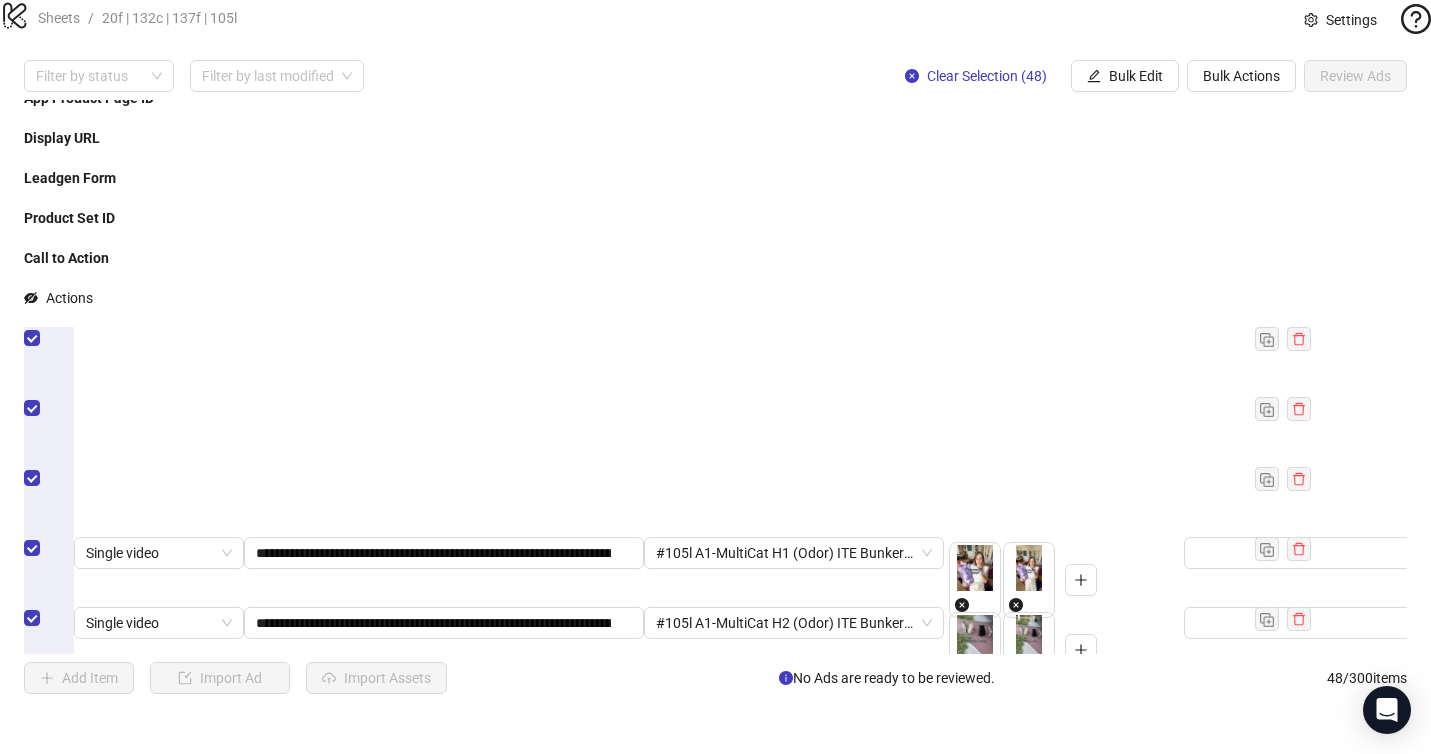 scroll, scrollTop: 0, scrollLeft: 134, axis: horizontal 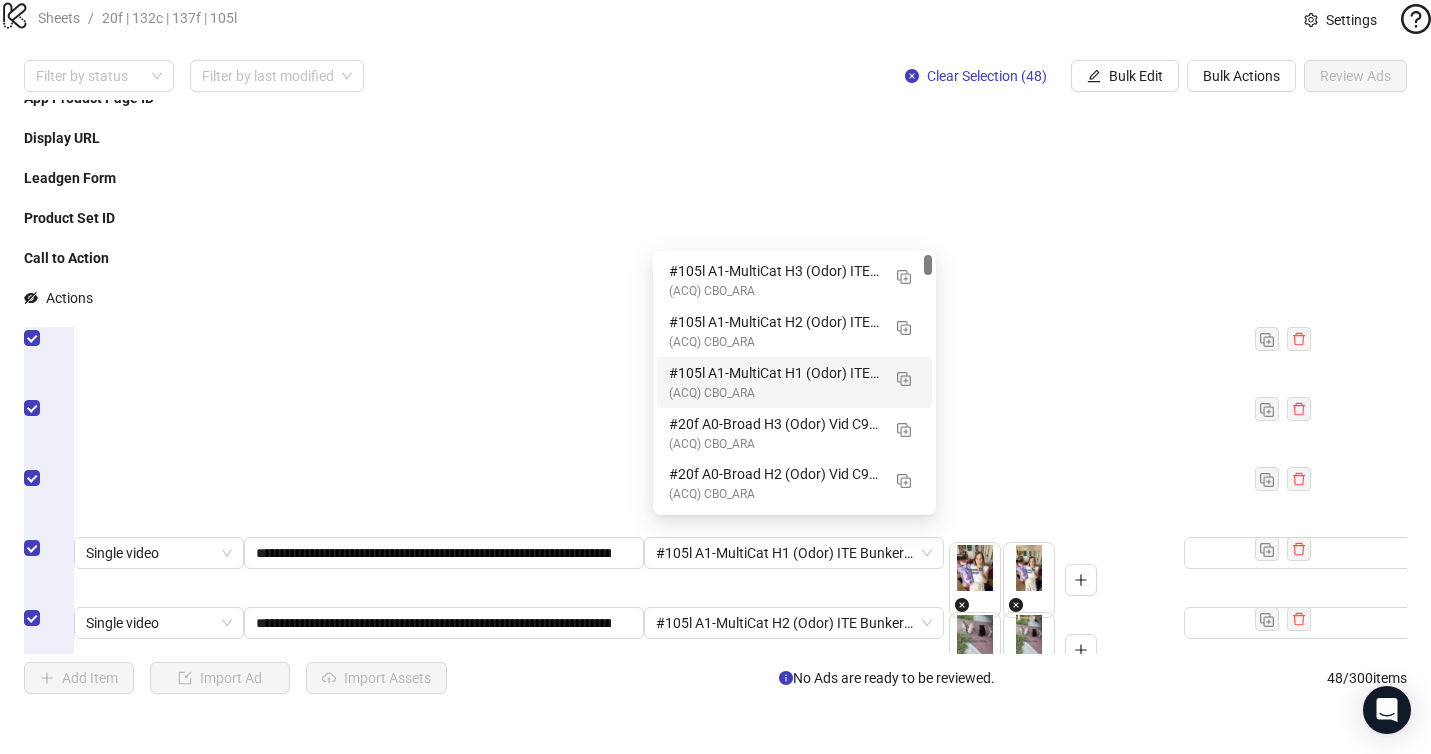 click on "**********" at bounding box center [433, 1043] 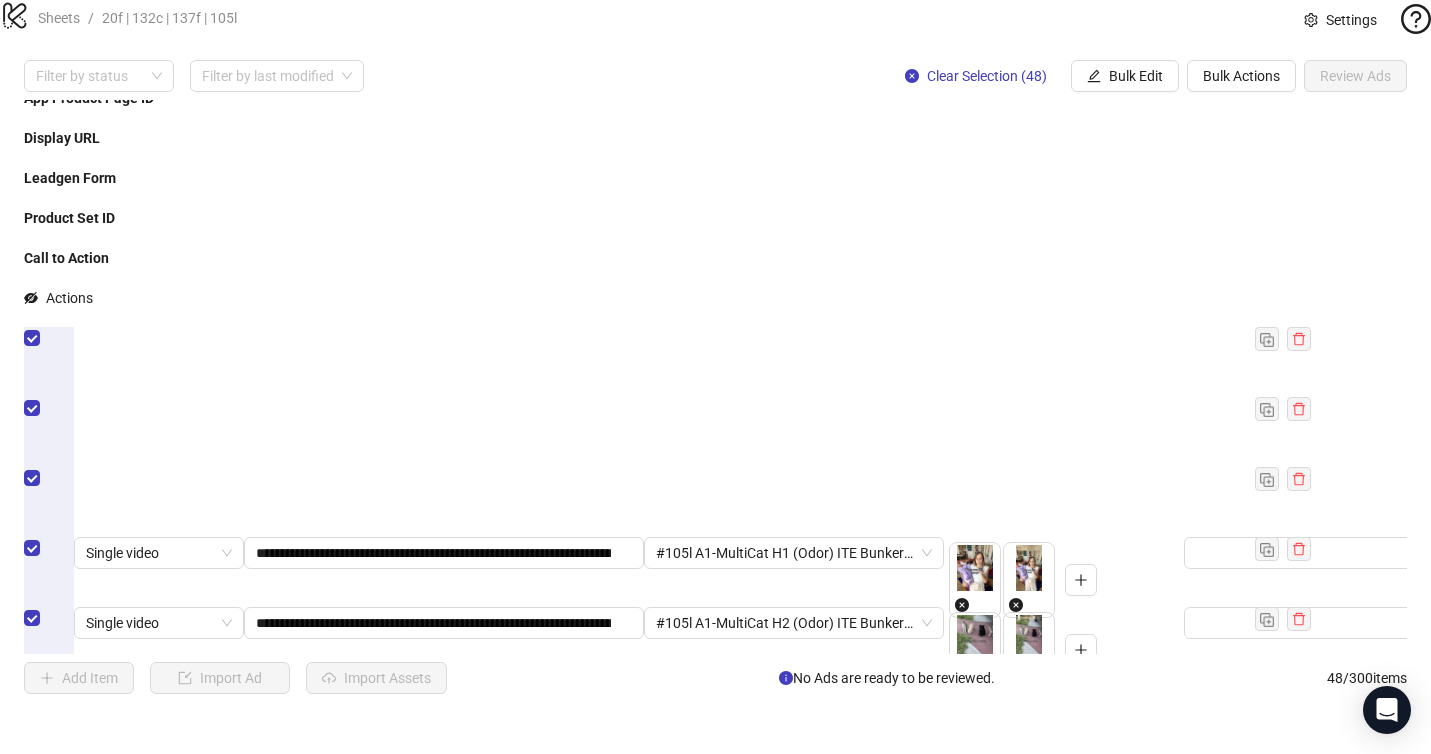 scroll, scrollTop: 0, scrollLeft: 134, axis: horizontal 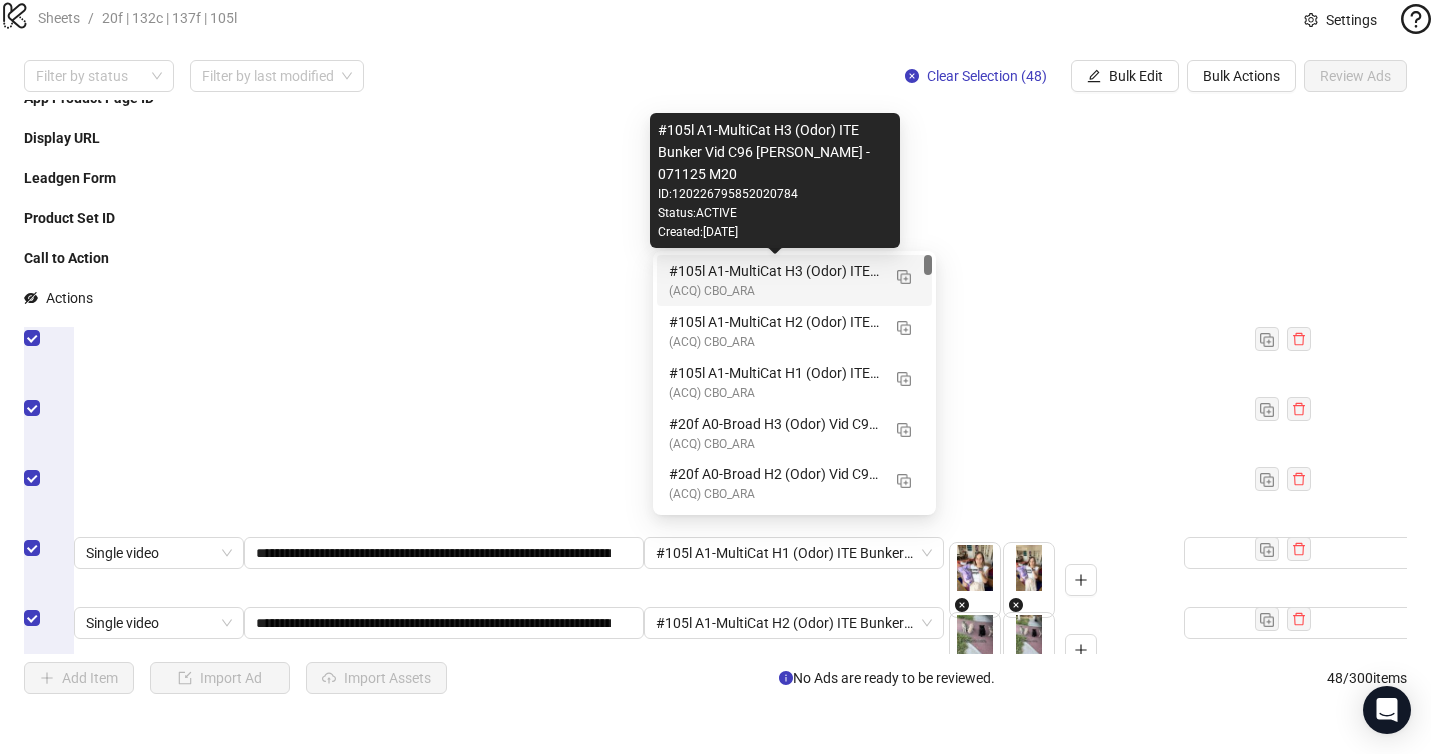click on "#105l A1-MultiCat H3 (Odor) ITE Bunker Vid C96 [PERSON_NAME] - 071125 M20" at bounding box center (774, 271) 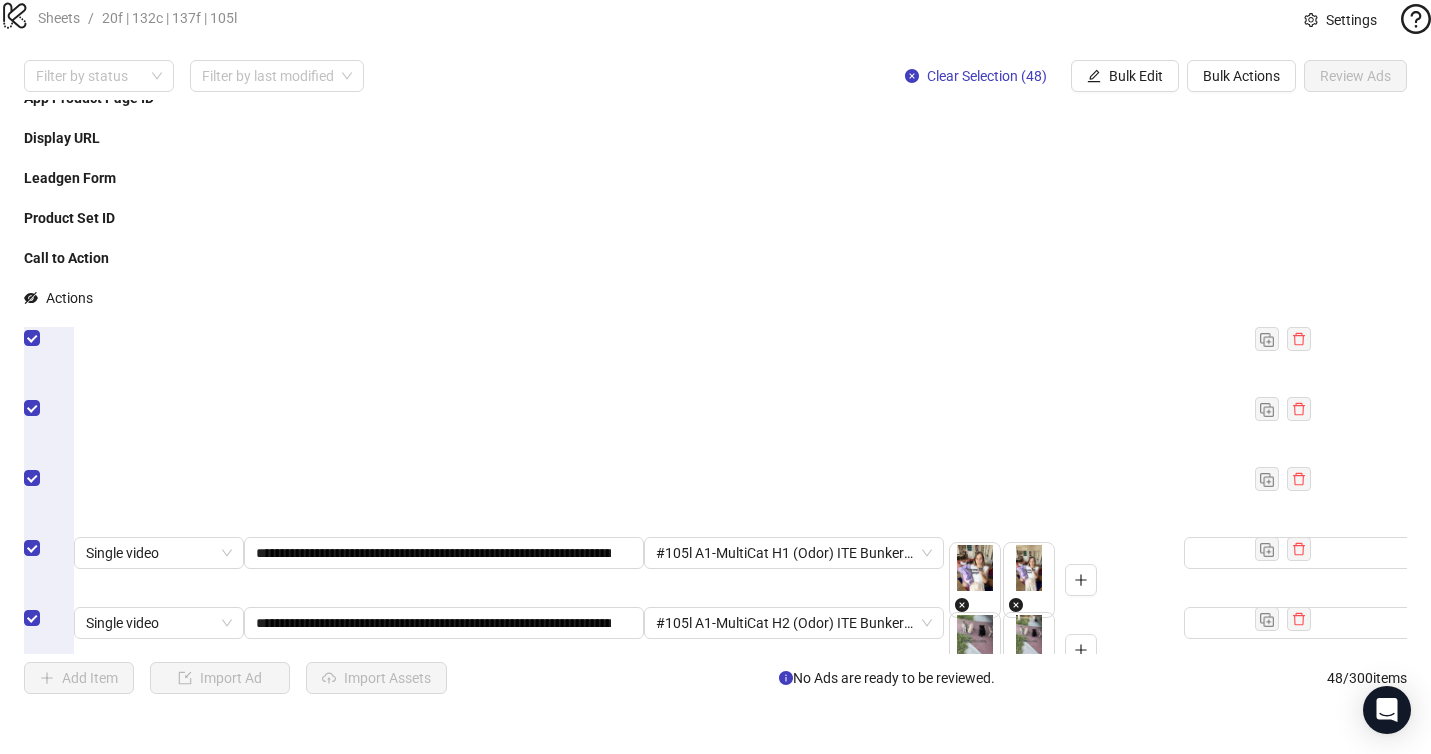 scroll, scrollTop: 0, scrollLeft: 134, axis: horizontal 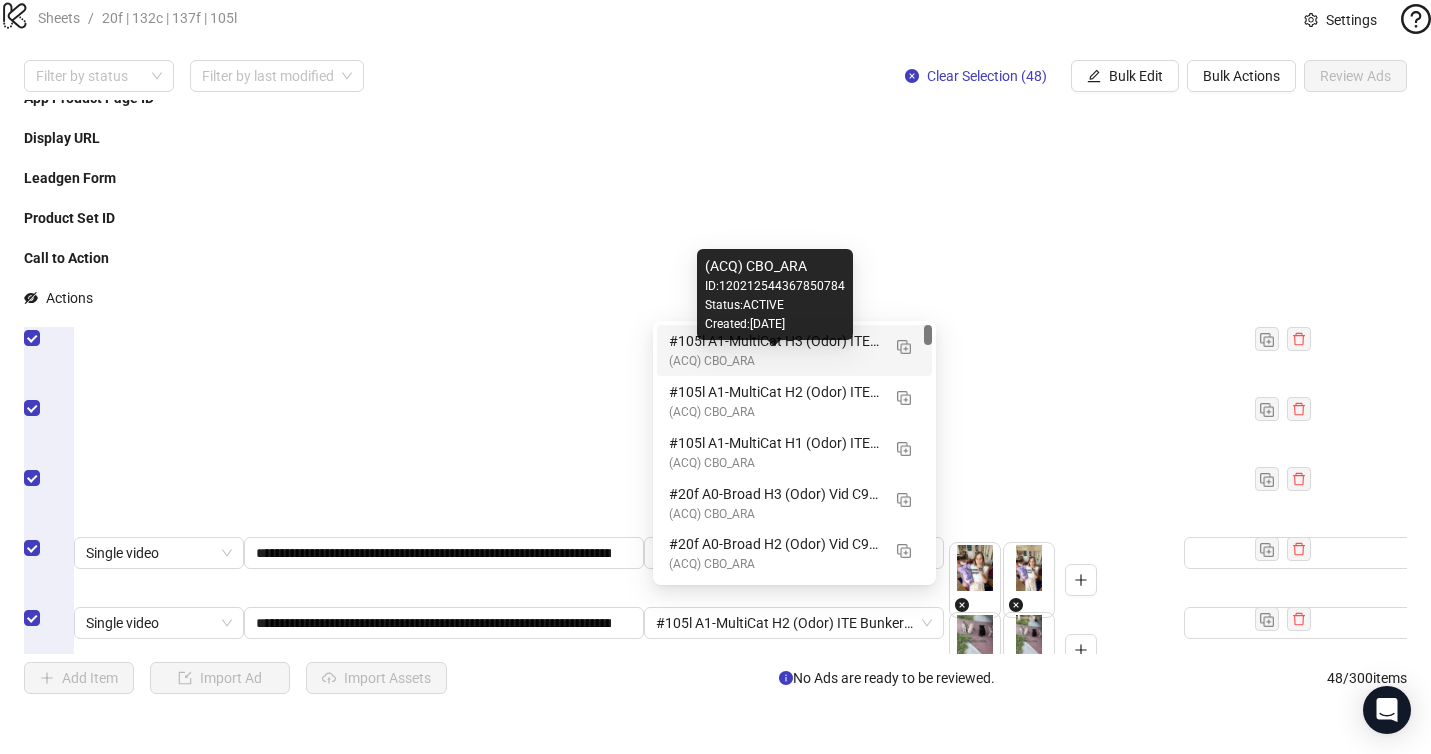 click on "#105l A1-MultiCat H3 (Odor) ITE Bunker Vid C96 [PERSON_NAME] - 071125 M20" at bounding box center (774, 341) 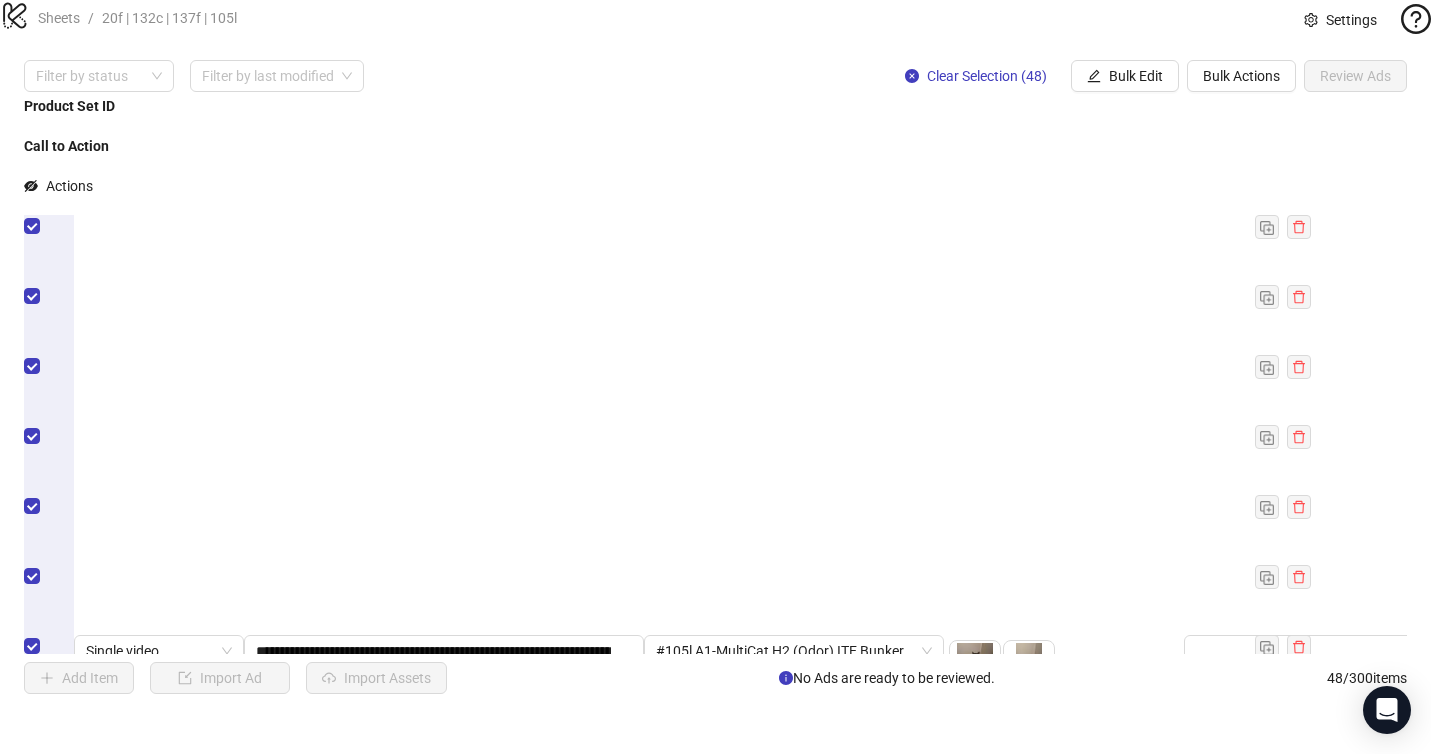 scroll, scrollTop: 567, scrollLeft: 0, axis: vertical 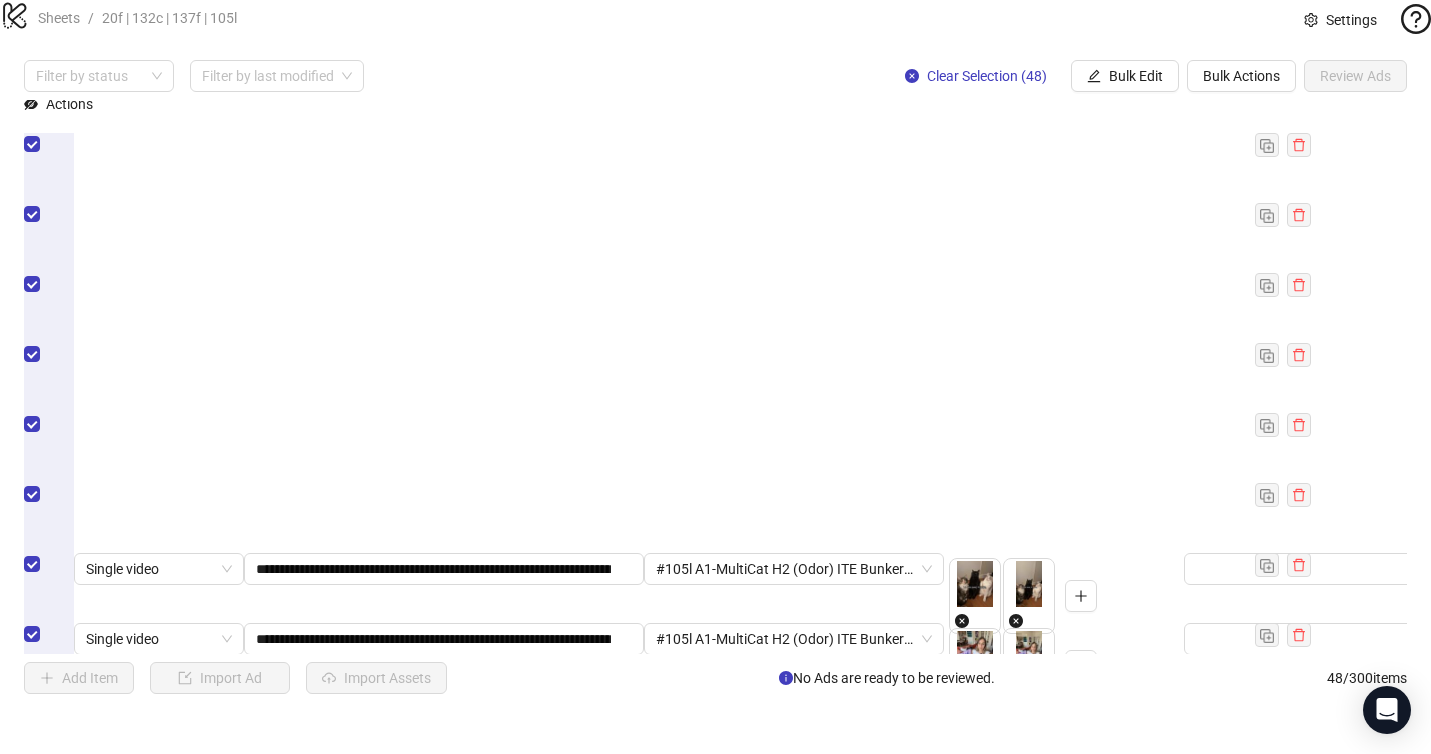 drag, startPoint x: 588, startPoint y: 478, endPoint x: 639, endPoint y: 478, distance: 51 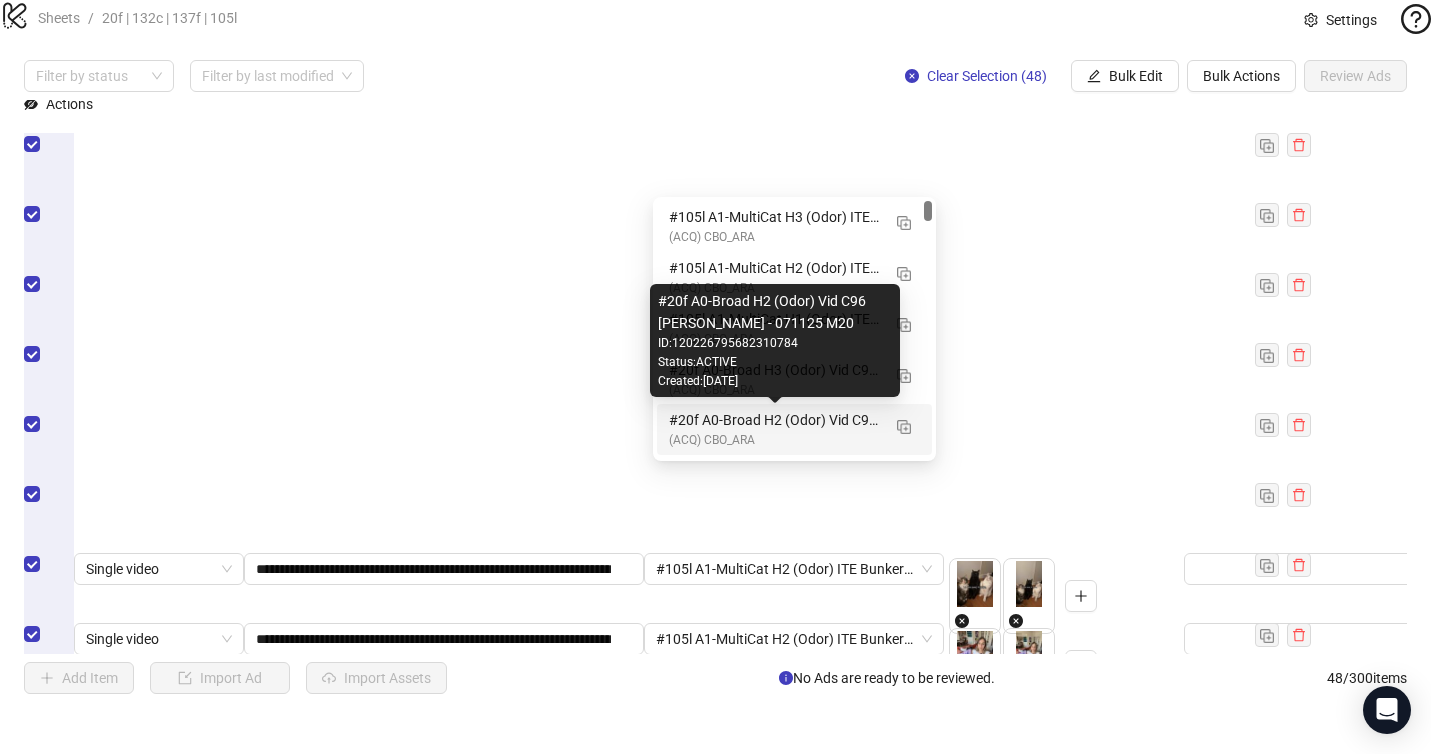 click on "#20f A0-Broad H2 (Odor) Vid C96 [PERSON_NAME] - 071125 M20" at bounding box center [774, 420] 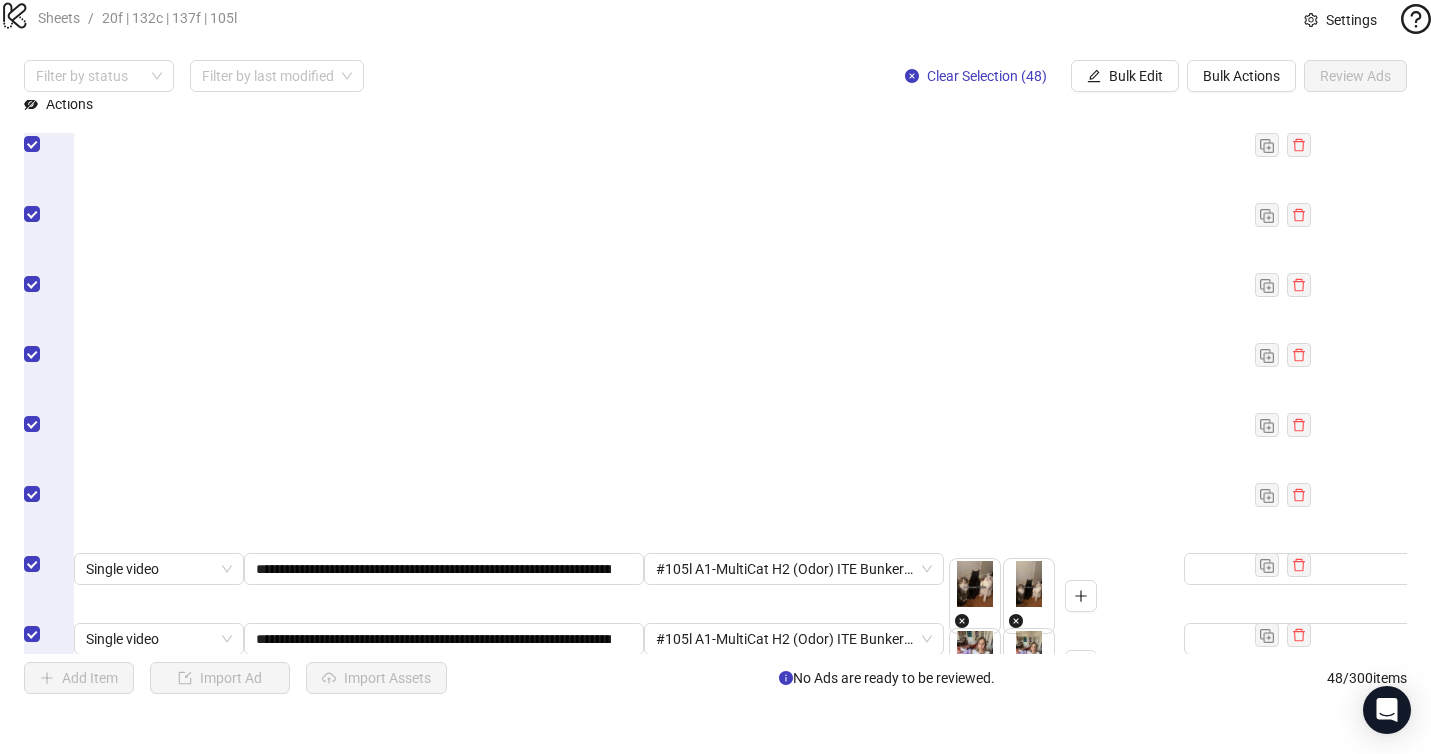 scroll, scrollTop: 0, scrollLeft: 104, axis: horizontal 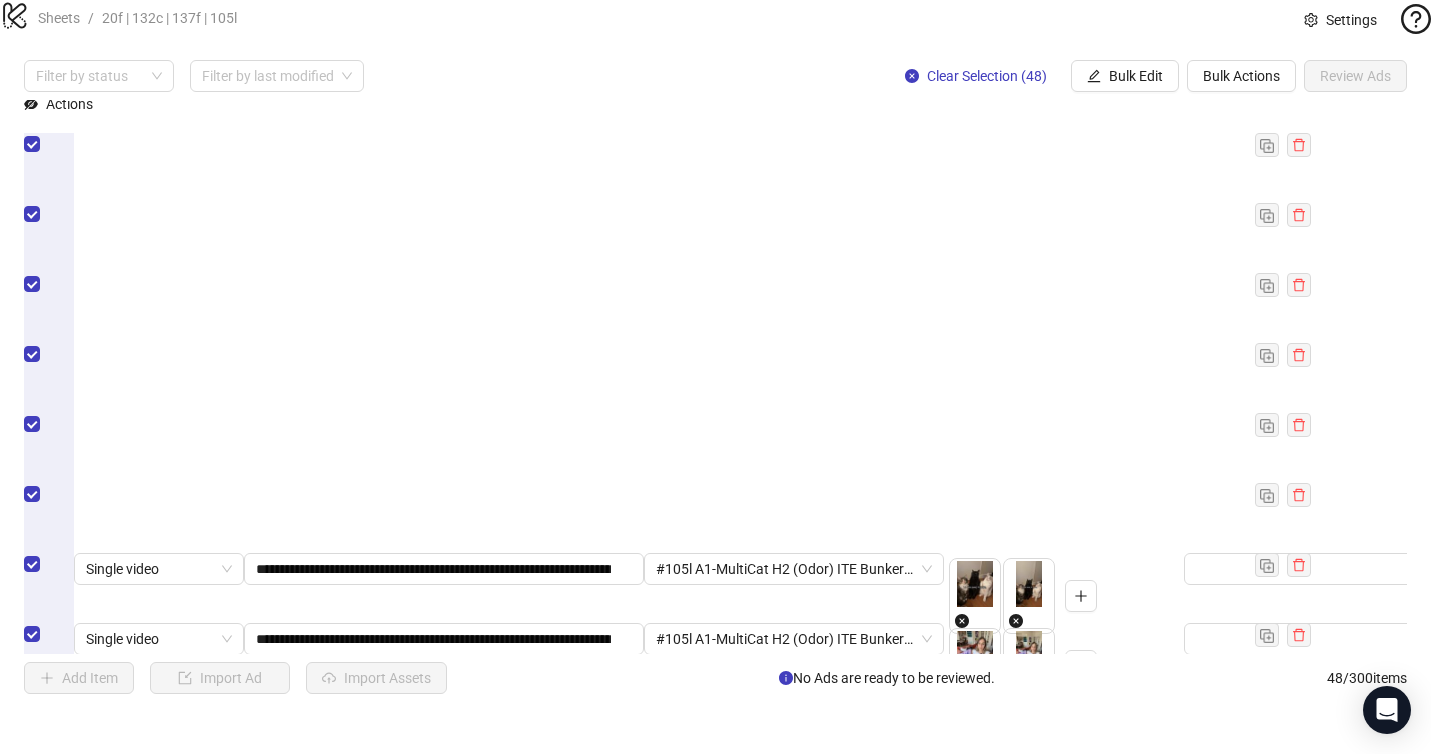 drag, startPoint x: 614, startPoint y: 552, endPoint x: 633, endPoint y: 551, distance: 19.026299 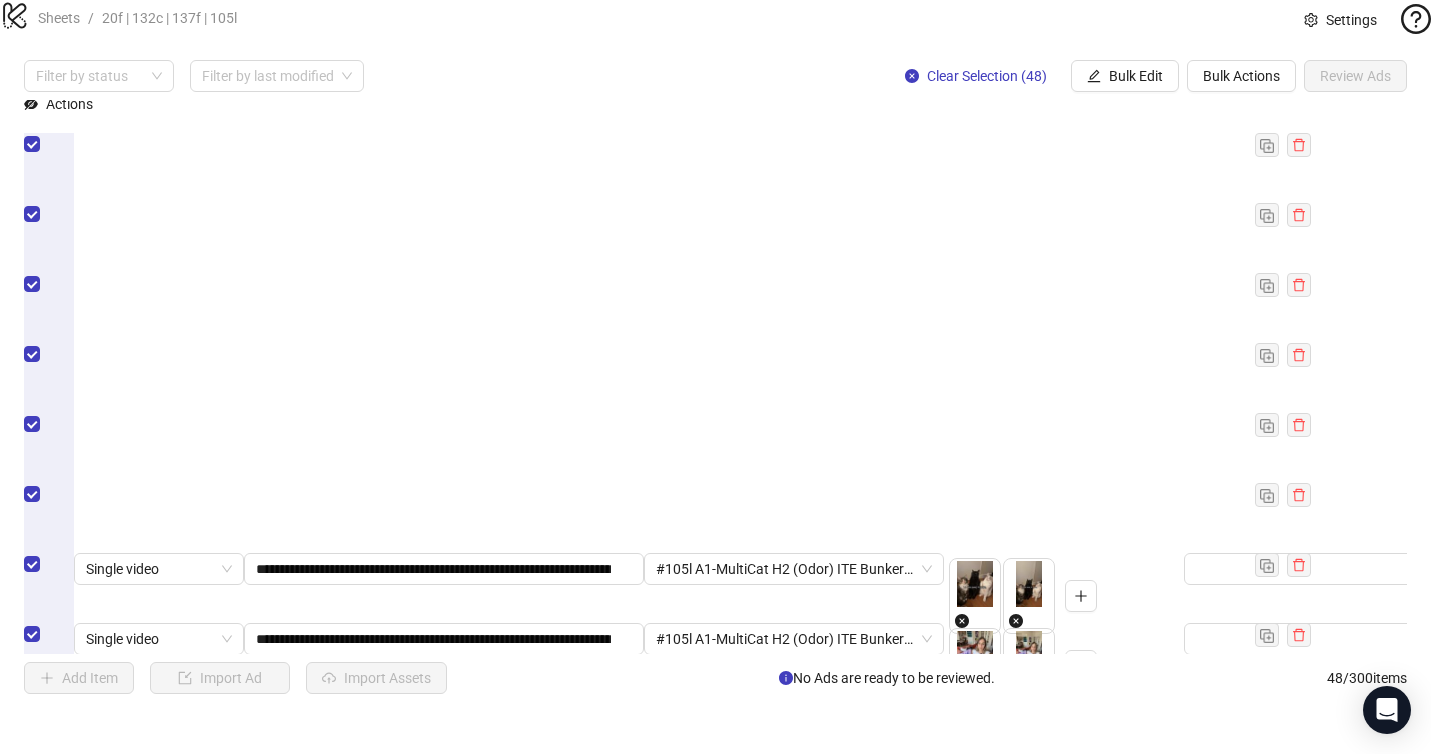 click at bounding box center (785, 1059) 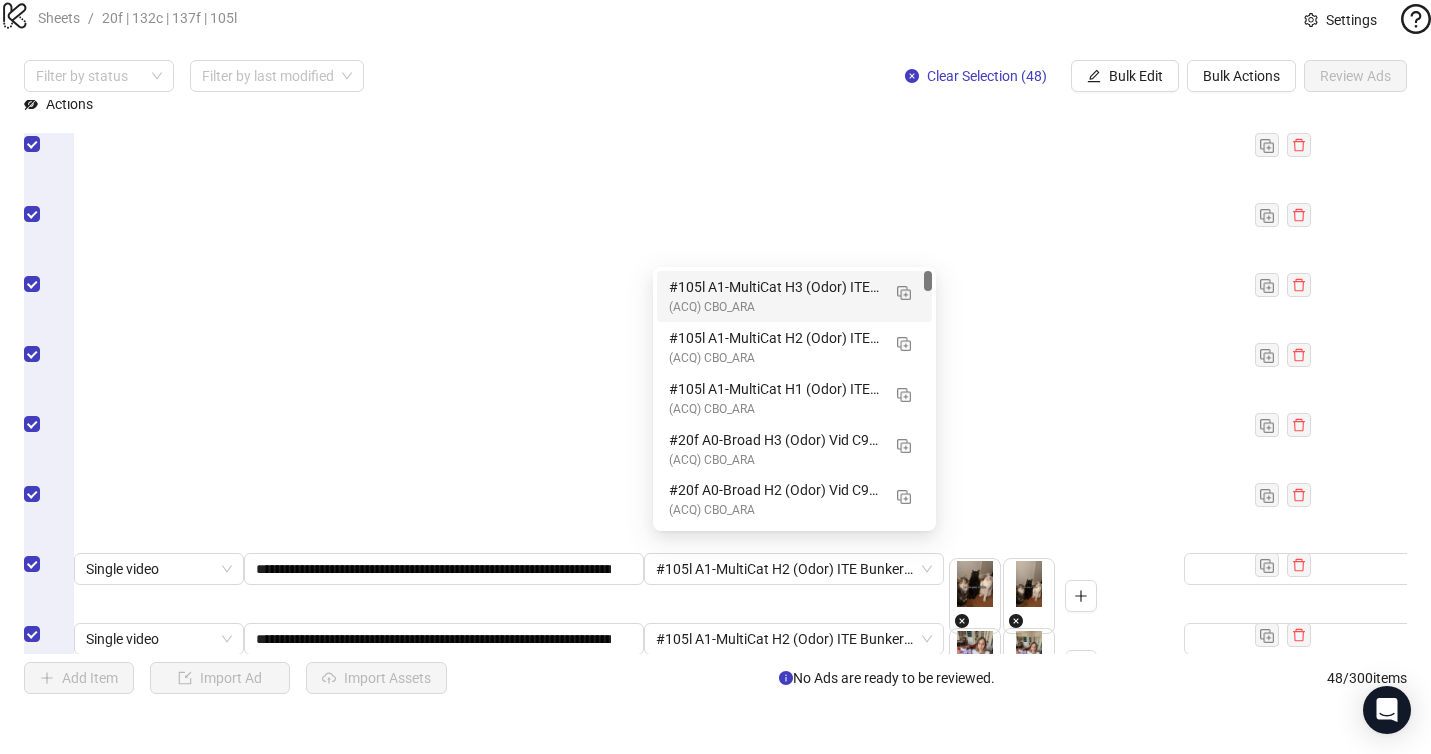 scroll, scrollTop: 0, scrollLeft: 0, axis: both 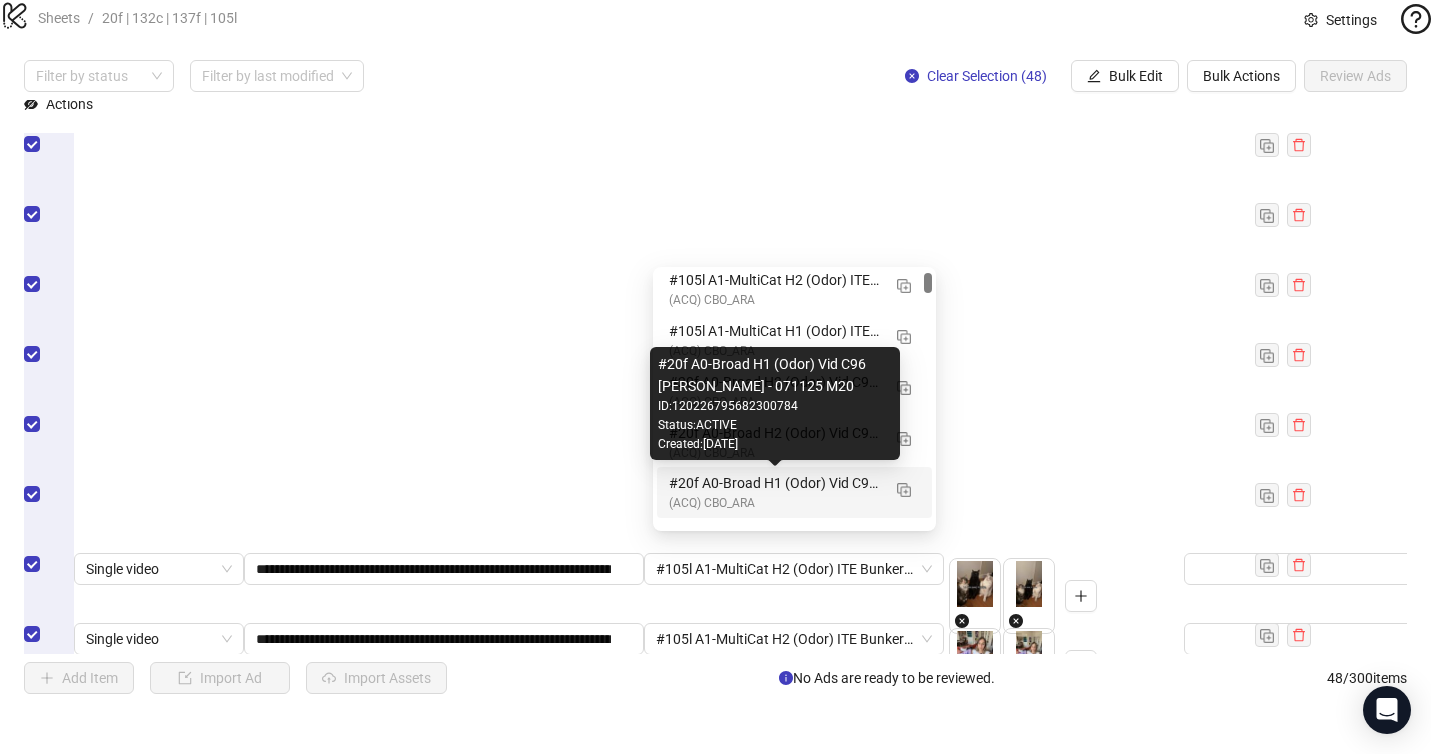 click on "#20f A0-Broad H1 (Odor) Vid C96 [PERSON_NAME] - 071125 M20" at bounding box center [774, 483] 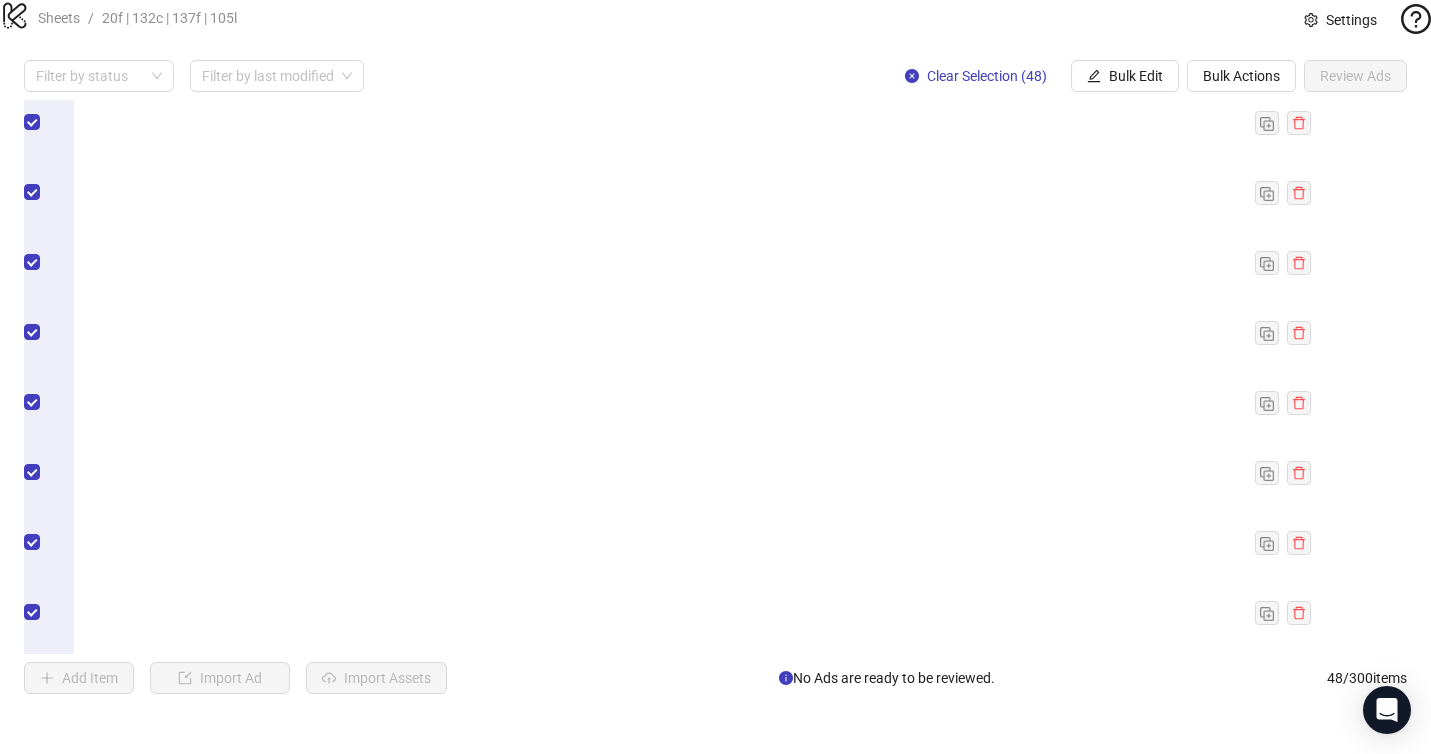 scroll, scrollTop: 743, scrollLeft: 0, axis: vertical 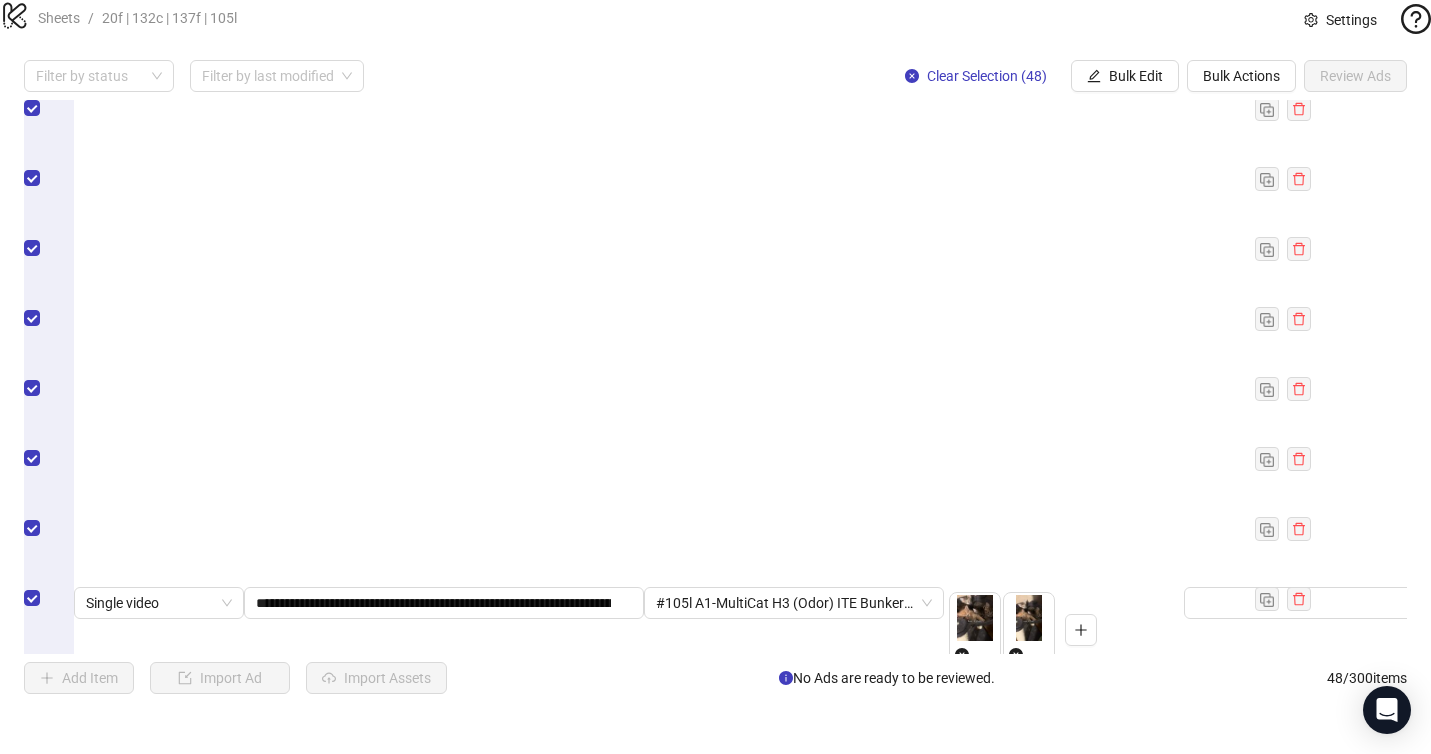 drag, startPoint x: 600, startPoint y: 447, endPoint x: 620, endPoint y: 446, distance: 20.024984 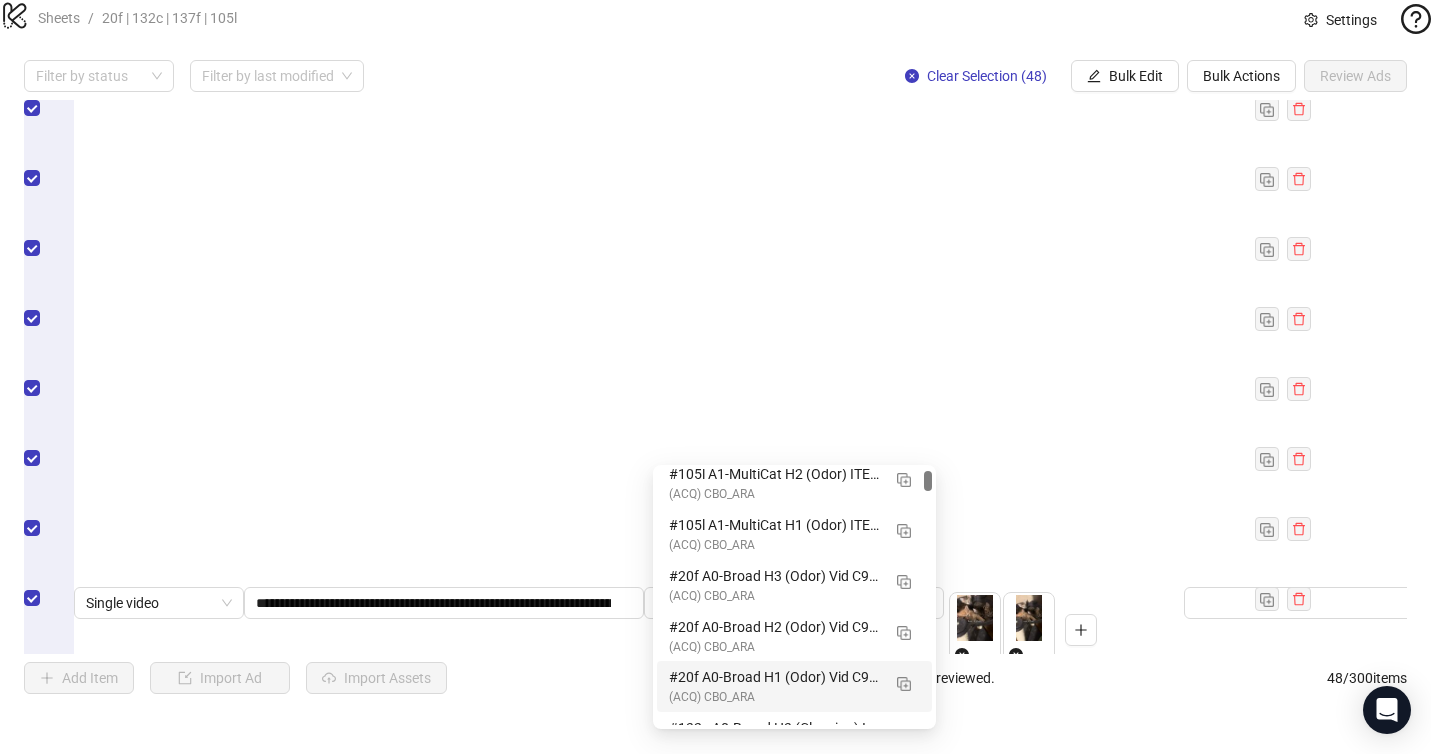 click on "#20f A0-Broad H1 (Odor) Vid C96 [PERSON_NAME] - 071125 M20" at bounding box center (774, 677) 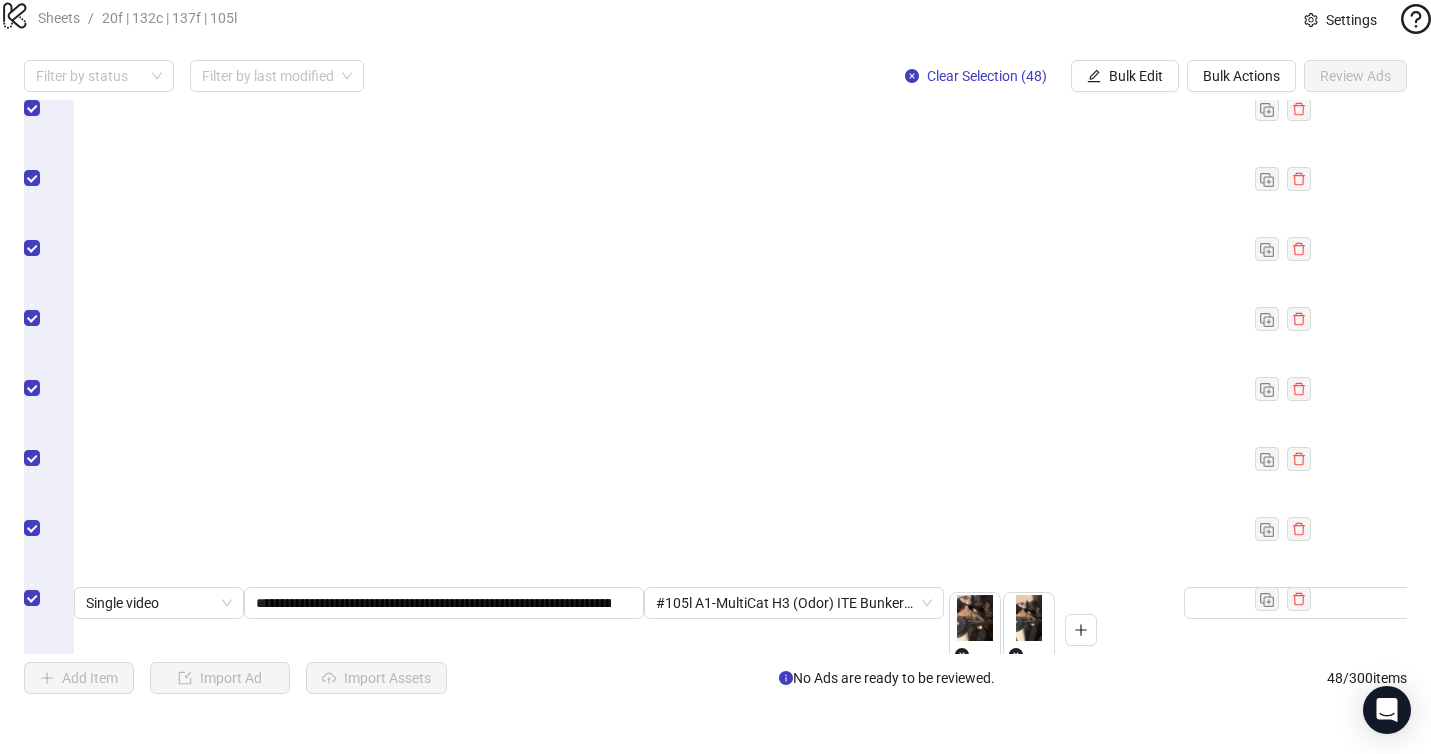 drag, startPoint x: 606, startPoint y: 513, endPoint x: 617, endPoint y: 513, distance: 11 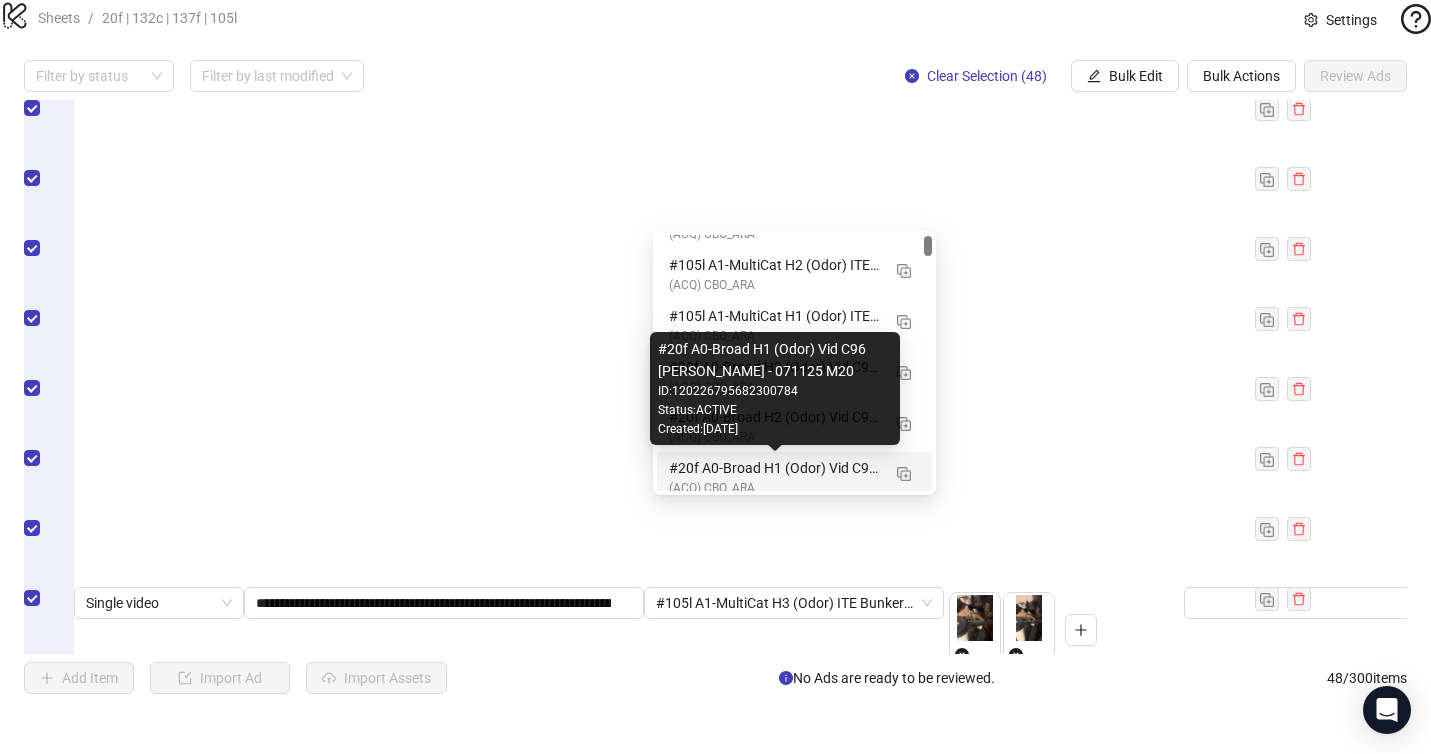 click on "#20f A0-Broad H1 (Odor) Vid C96 [PERSON_NAME] - 071125 M20" at bounding box center (774, 468) 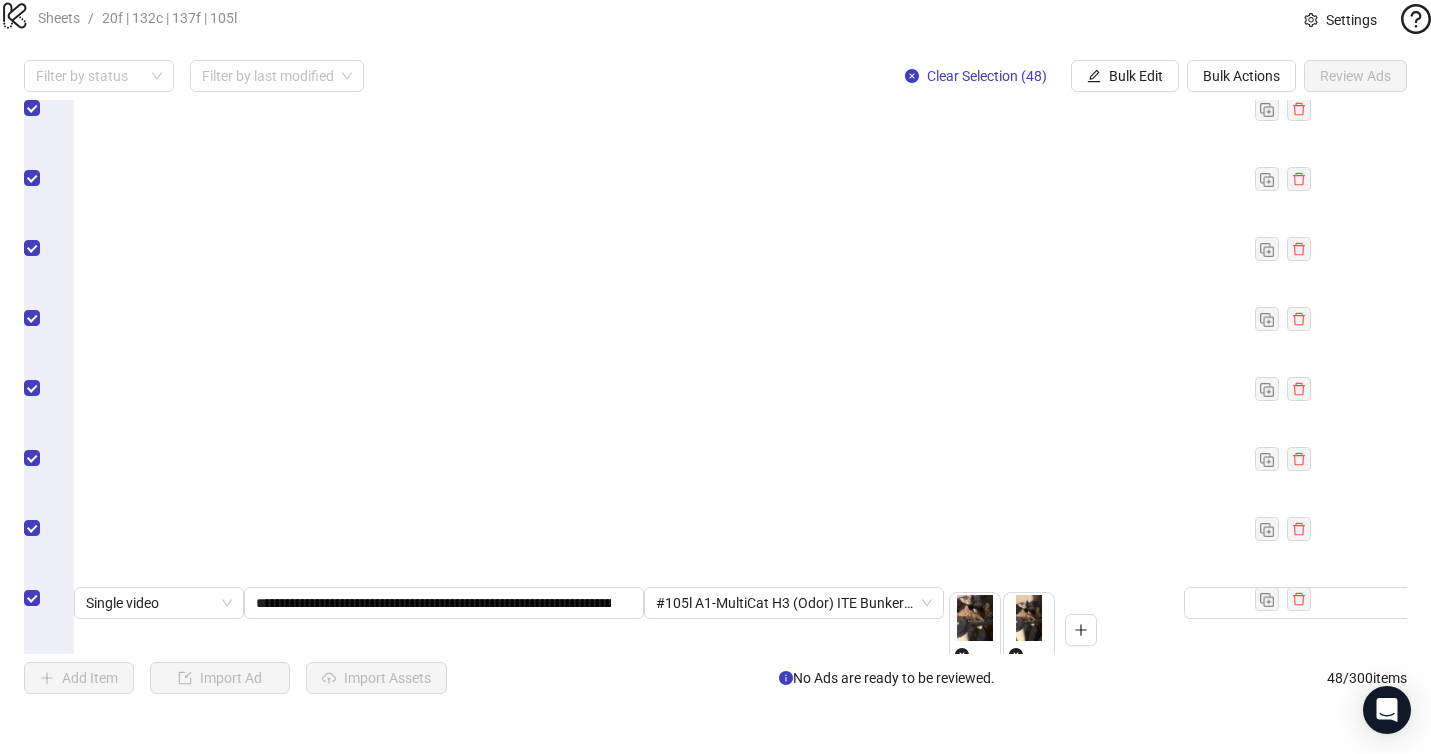 drag, startPoint x: 584, startPoint y: 518, endPoint x: 611, endPoint y: 518, distance: 27 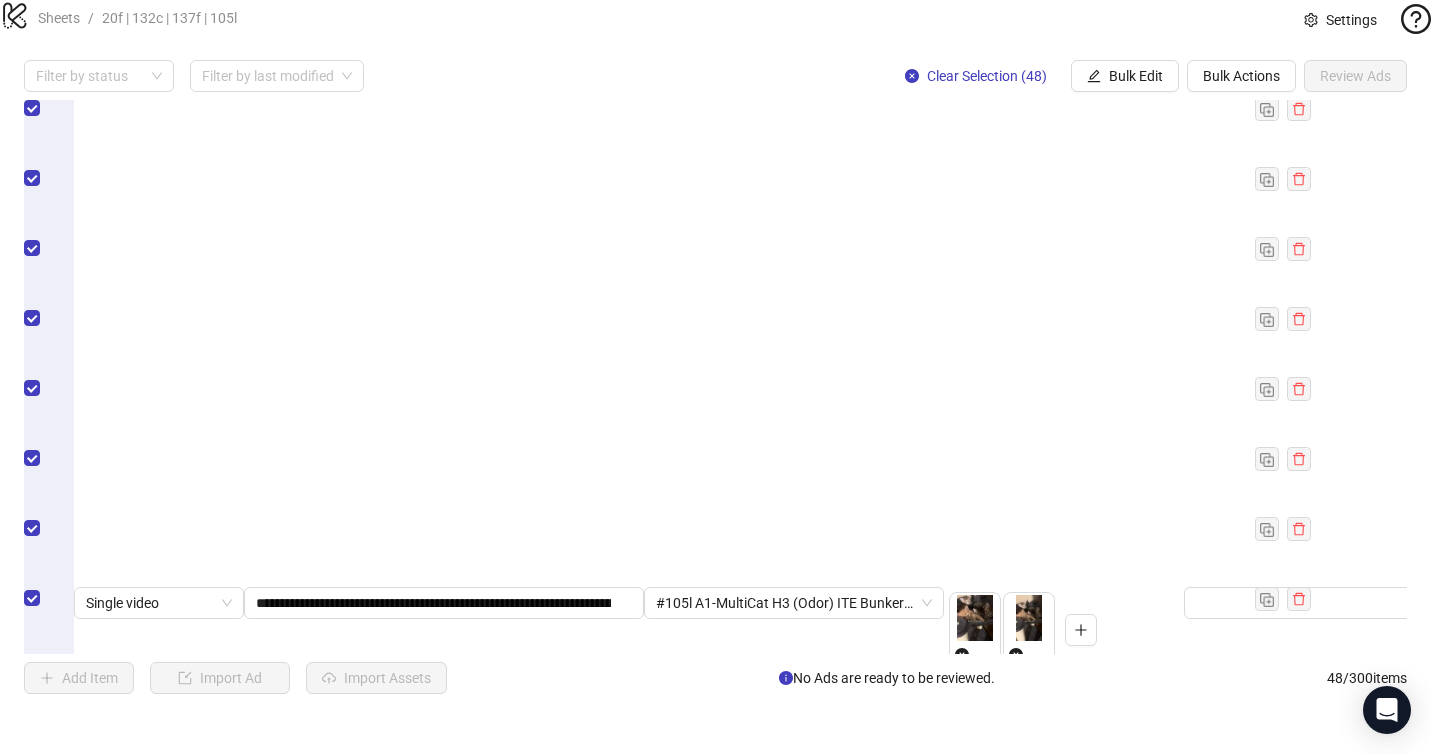 scroll, scrollTop: 0, scrollLeft: 0, axis: both 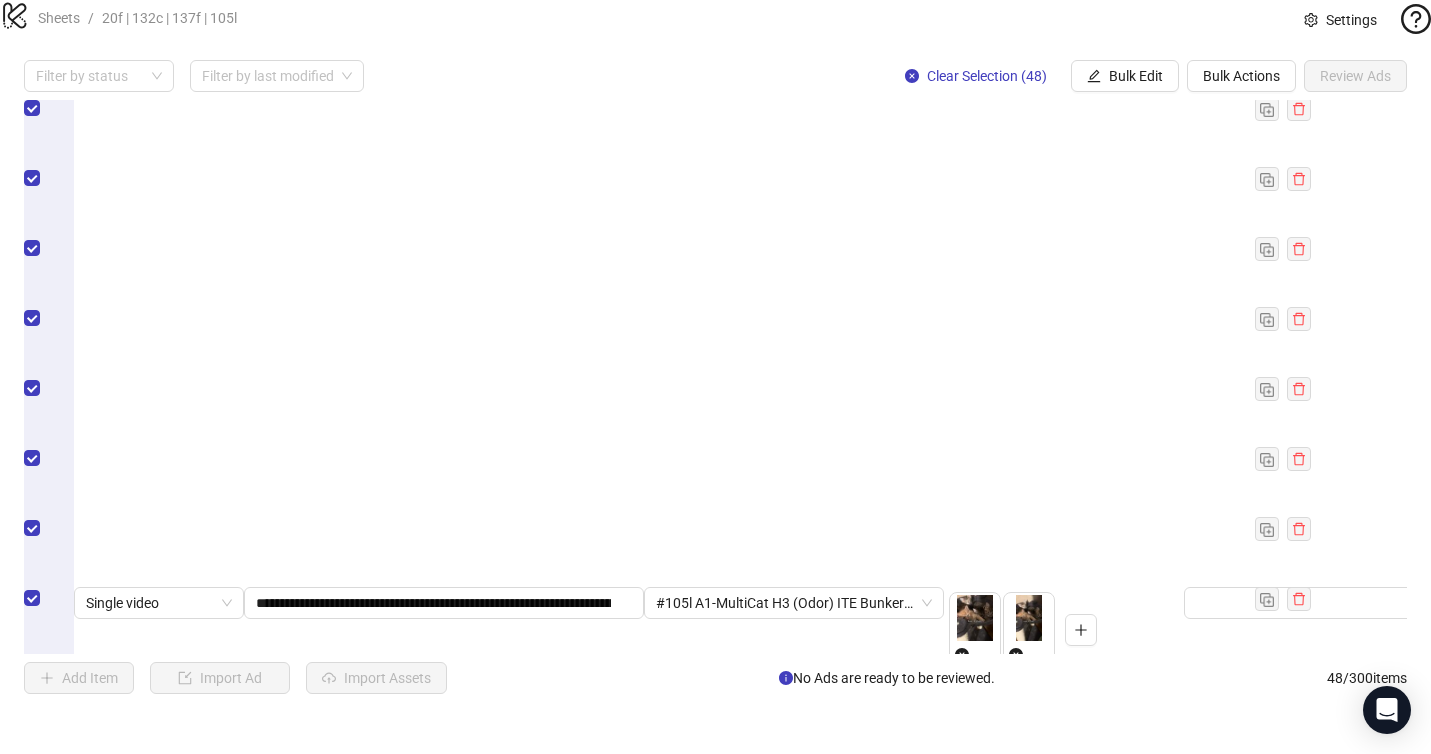 drag, startPoint x: 568, startPoint y: 306, endPoint x: 614, endPoint y: 305, distance: 46.010868 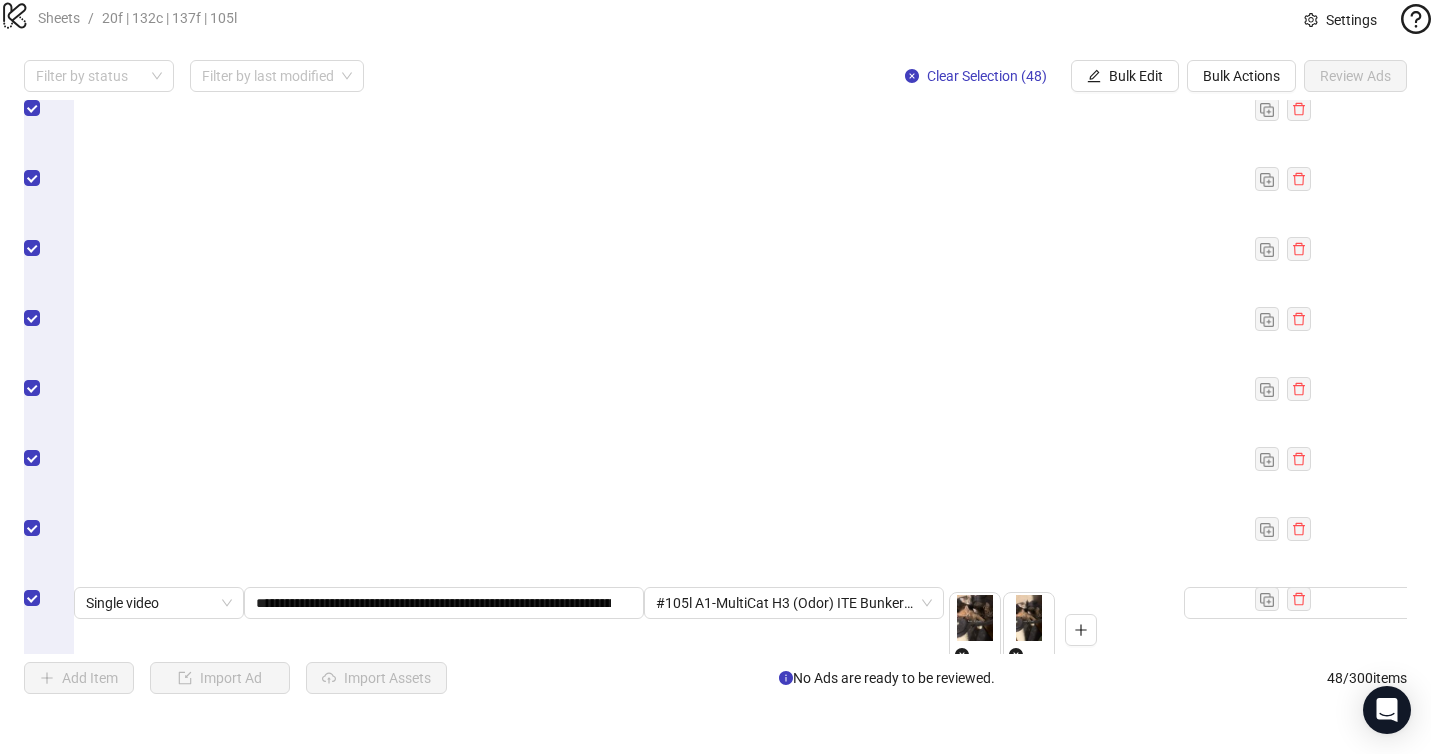 scroll, scrollTop: 0, scrollLeft: 0, axis: both 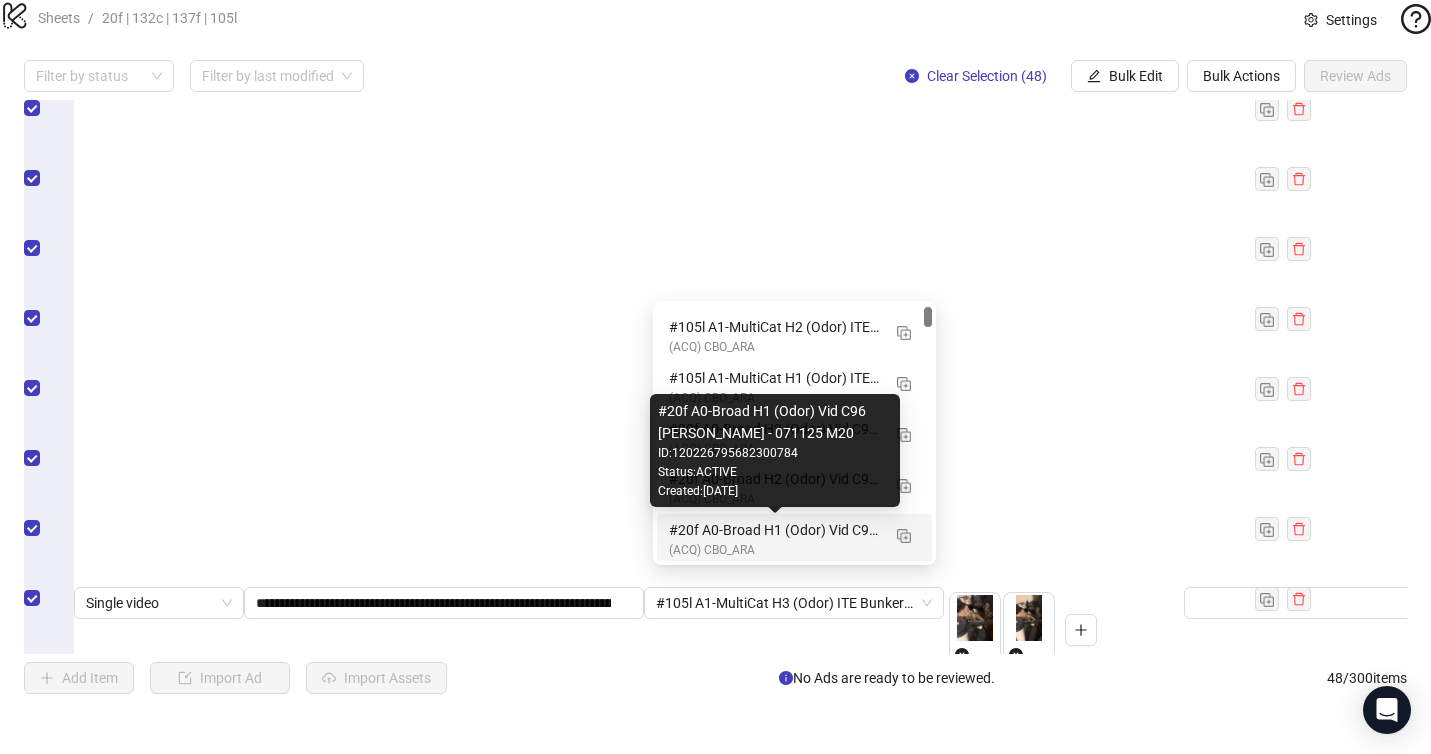 click on "#20f A0-Broad H1 (Odor) Vid C96 [PERSON_NAME] - 071125 M20" at bounding box center [774, 530] 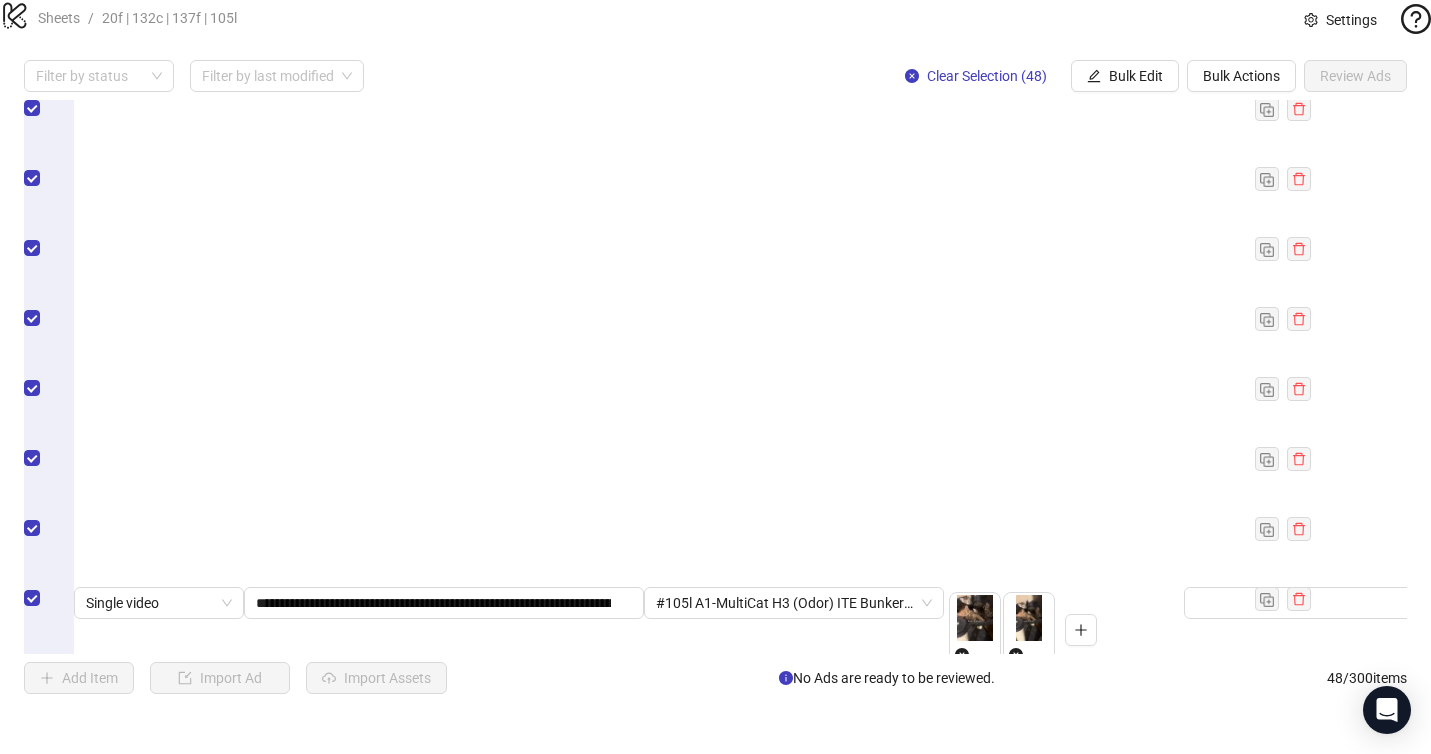 scroll, scrollTop: 0, scrollLeft: 104, axis: horizontal 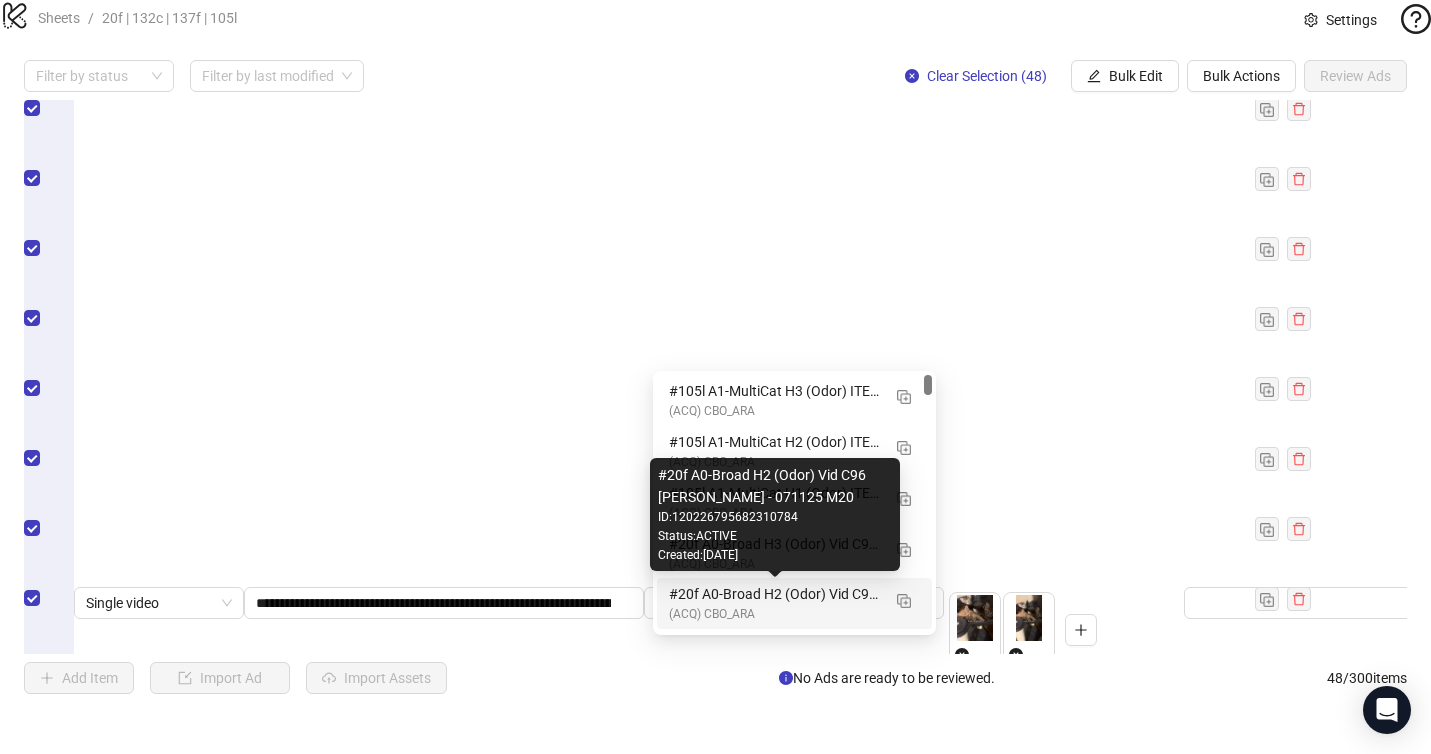 click on "#20f A0-Broad H2 (Odor) Vid C96 [PERSON_NAME] - 071125 M20" at bounding box center [774, 594] 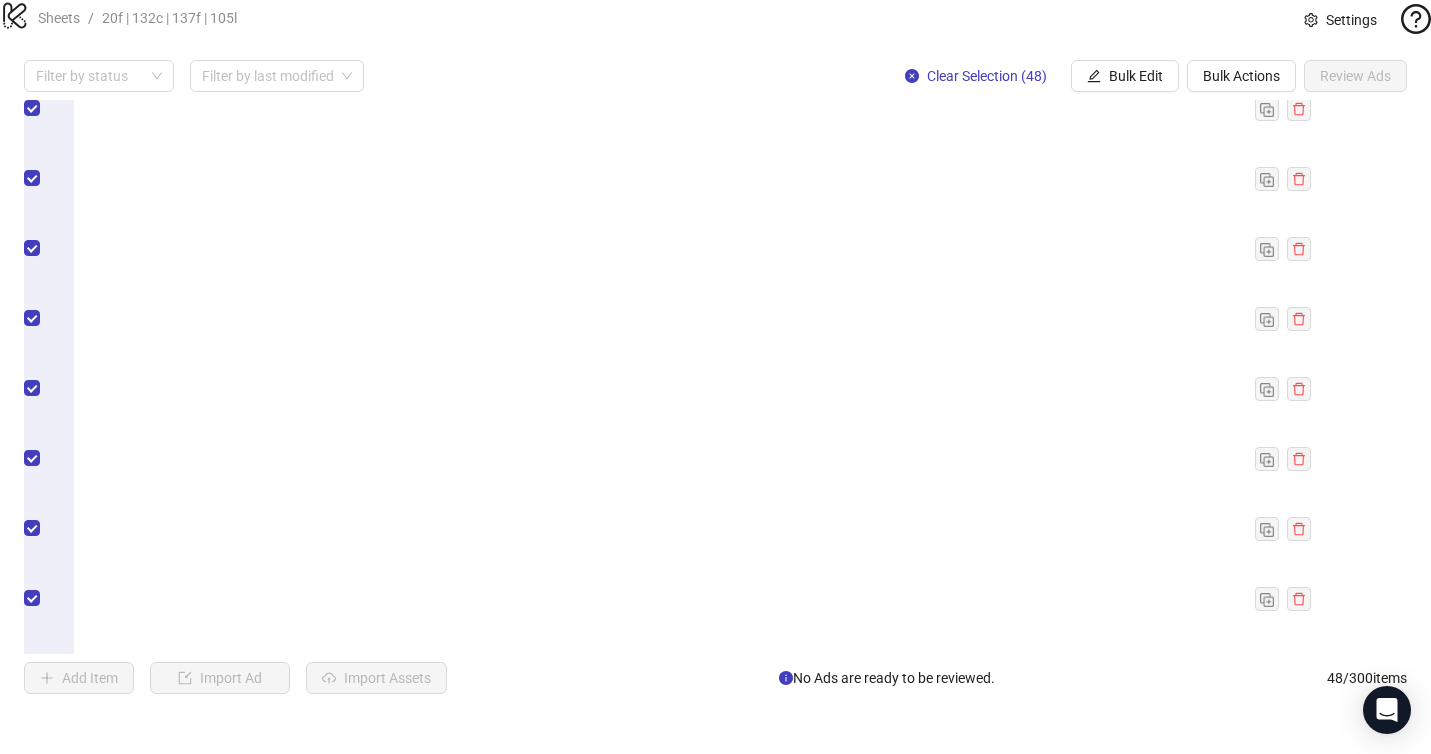 scroll, scrollTop: 1002, scrollLeft: 0, axis: vertical 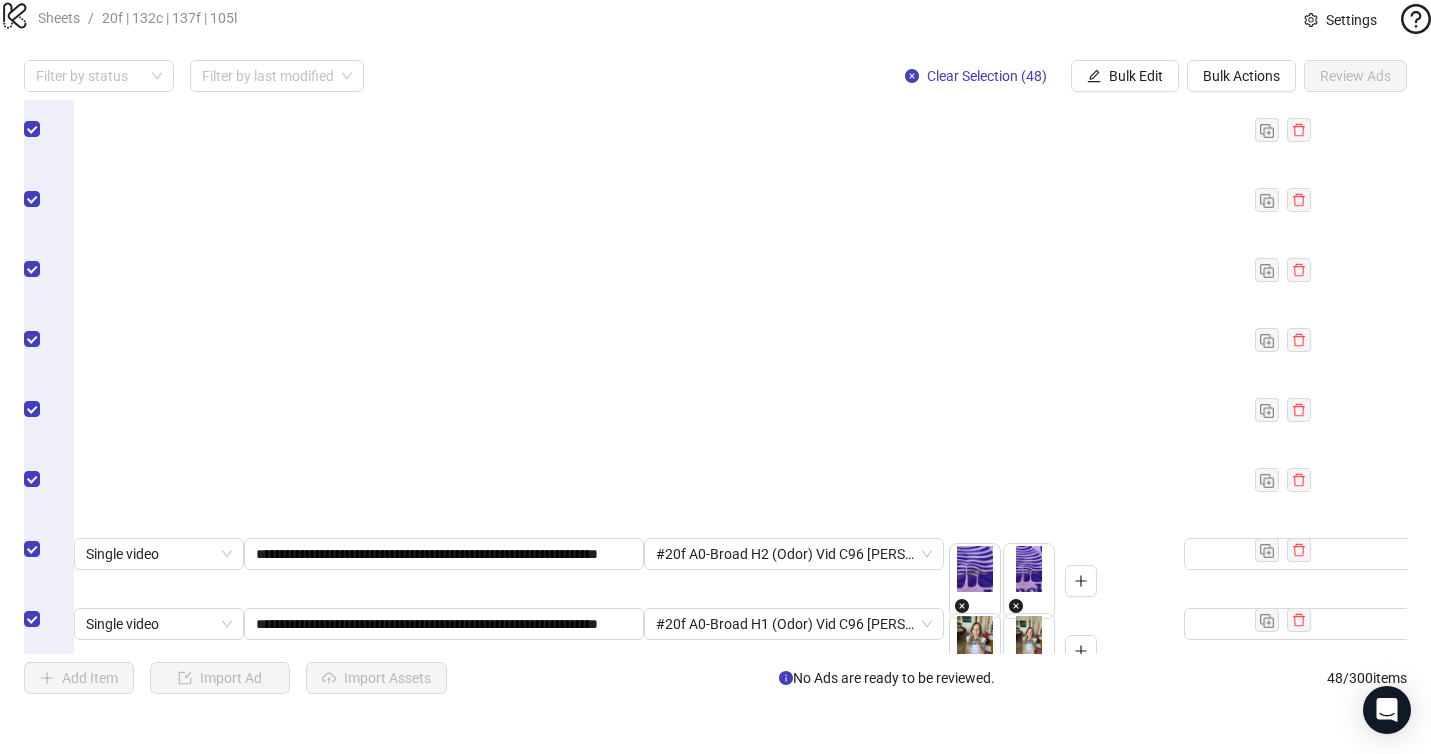 click at bounding box center (785, 974) 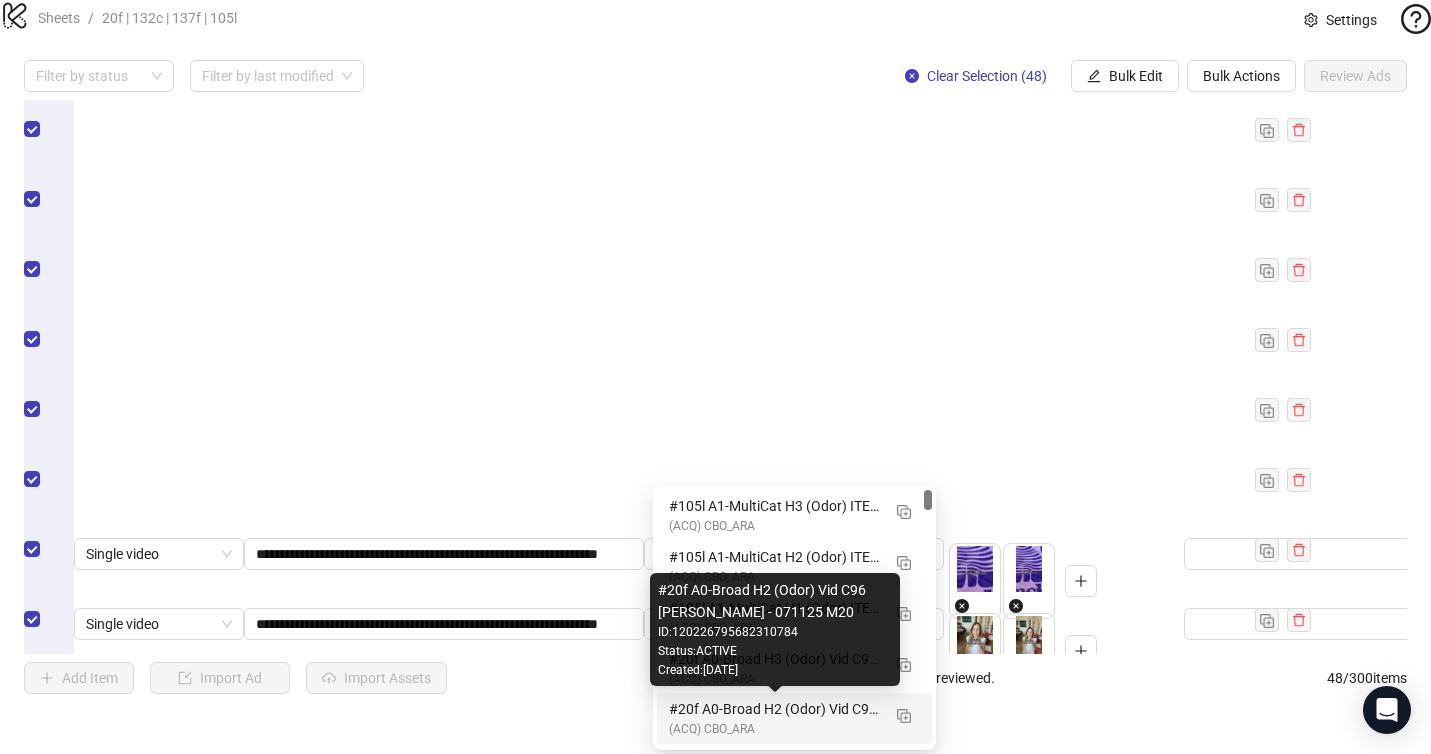 click on "#20f A0-Broad H2 (Odor) Vid C96 [PERSON_NAME] - 071125 M20" at bounding box center [774, 709] 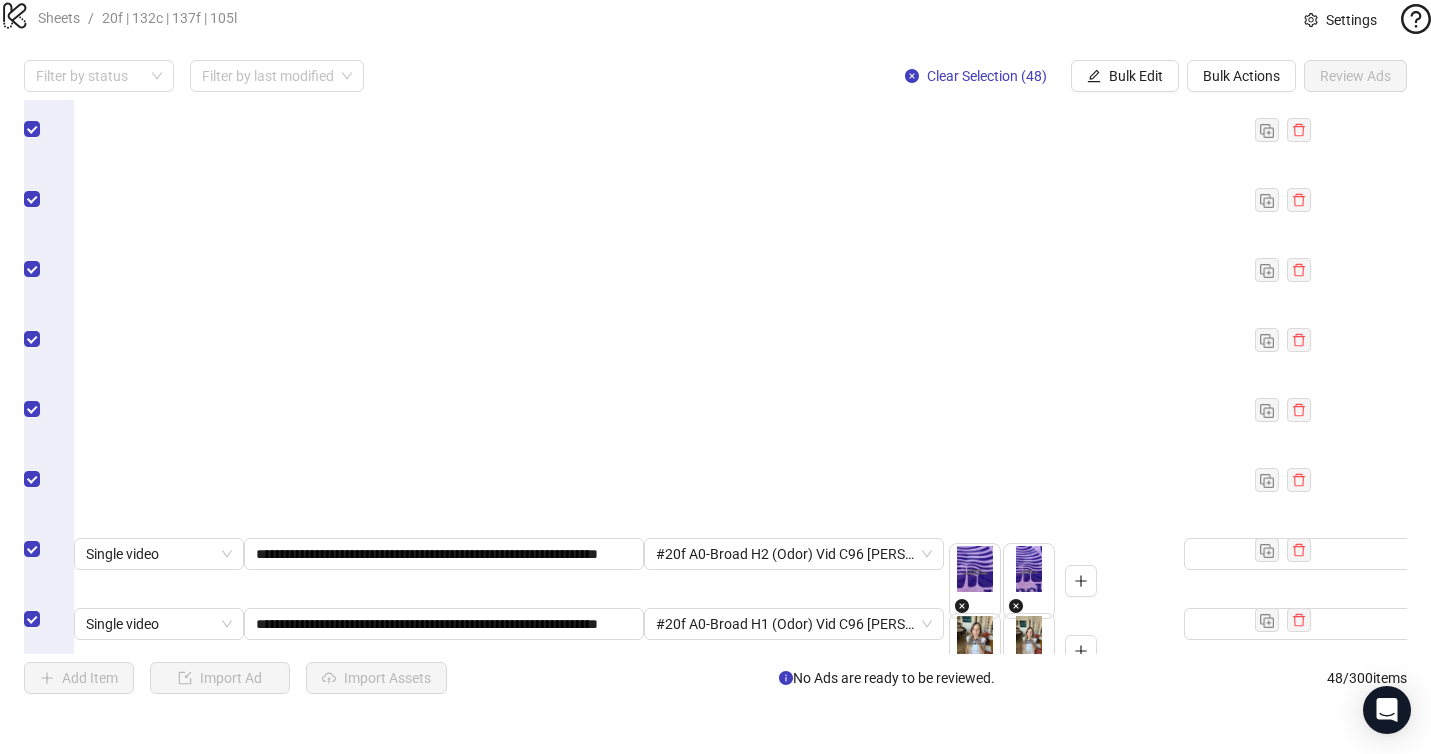 scroll, scrollTop: 0, scrollLeft: 83, axis: horizontal 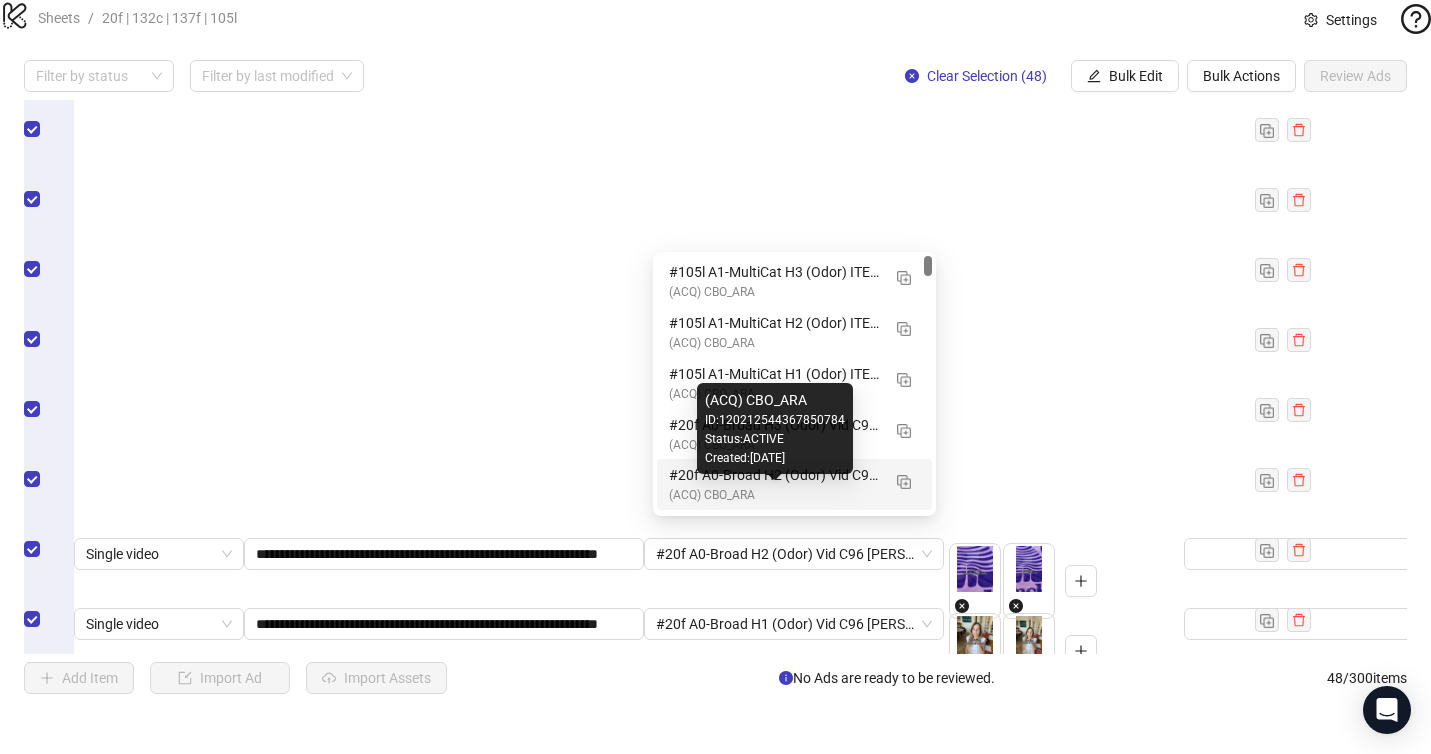 click on "(ACQ) CBO_ARA" at bounding box center (774, 495) 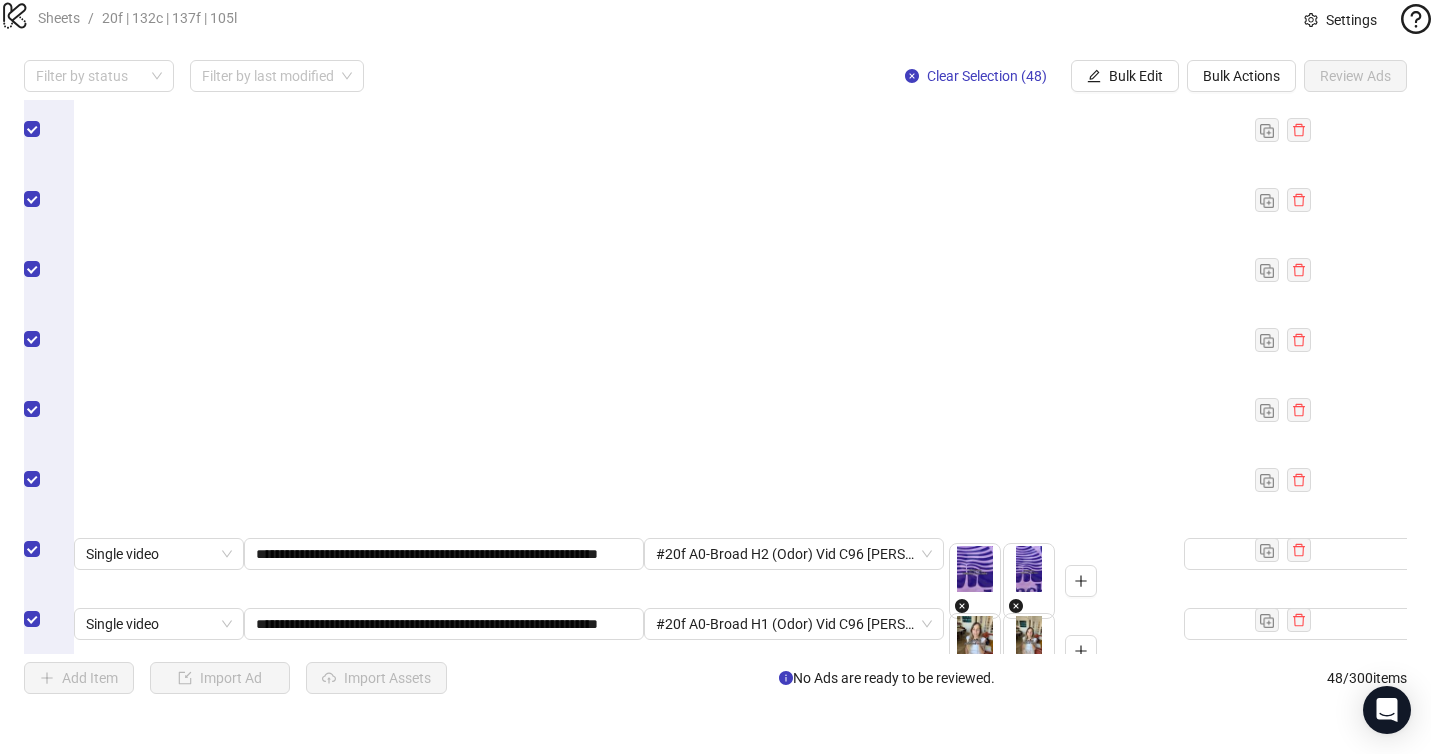 click on "**********" at bounding box center (433, 1114) 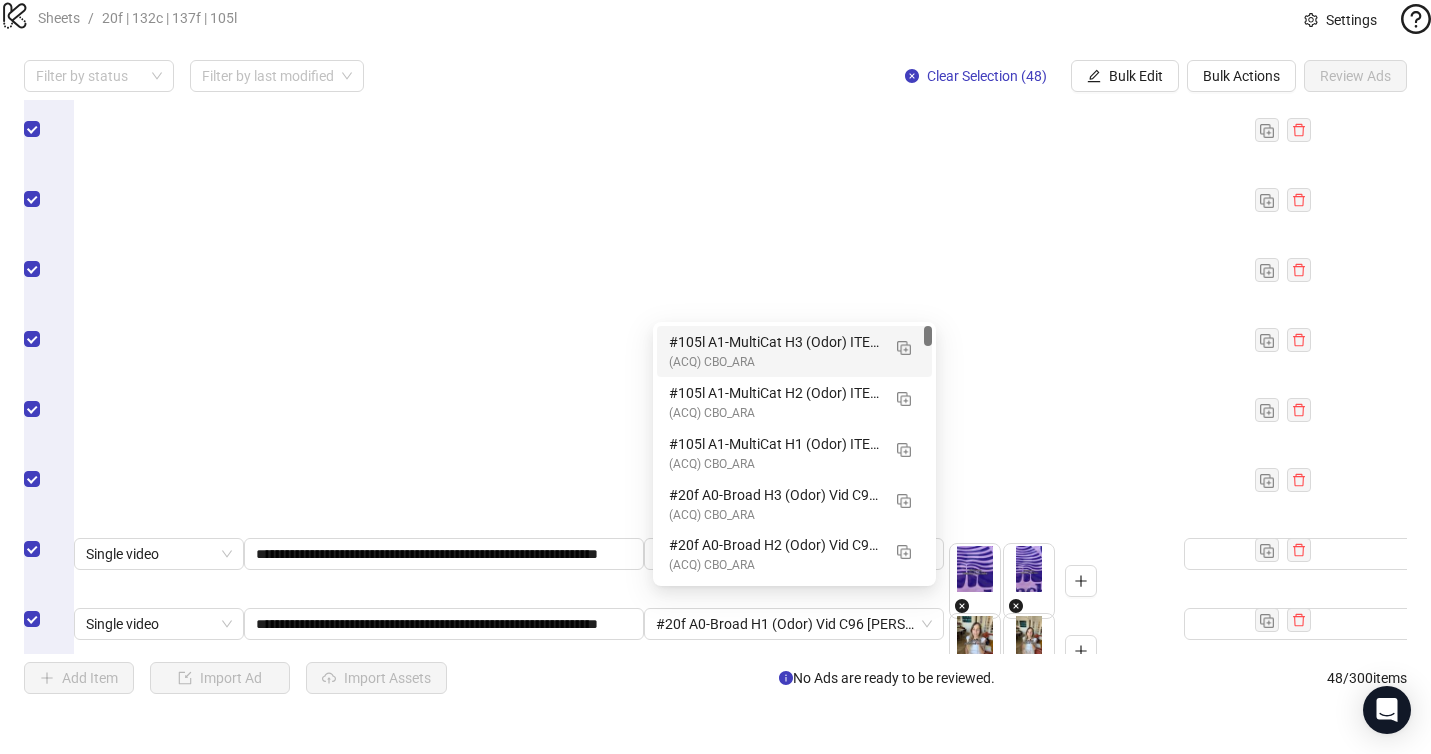 scroll, scrollTop: 0, scrollLeft: 0, axis: both 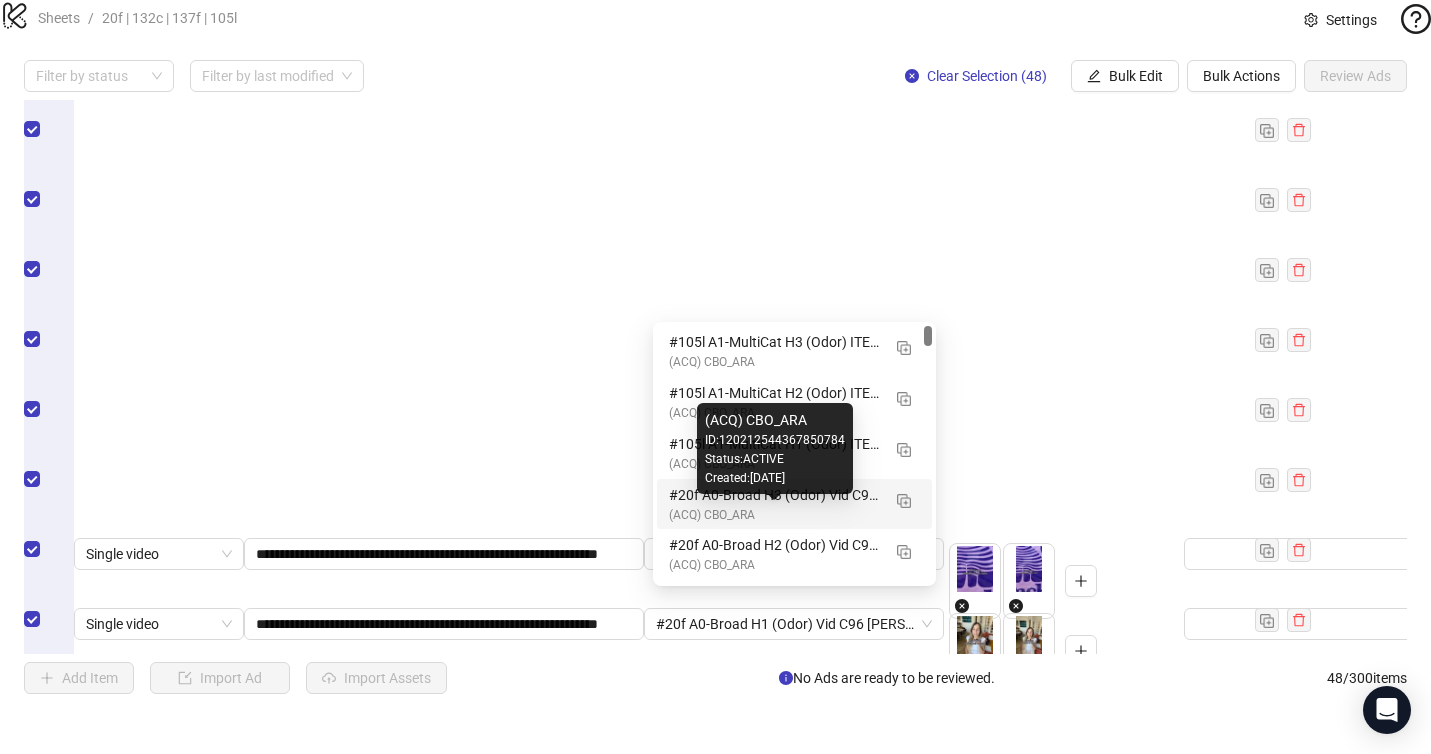 click on "(ACQ) CBO_ARA" at bounding box center (774, 515) 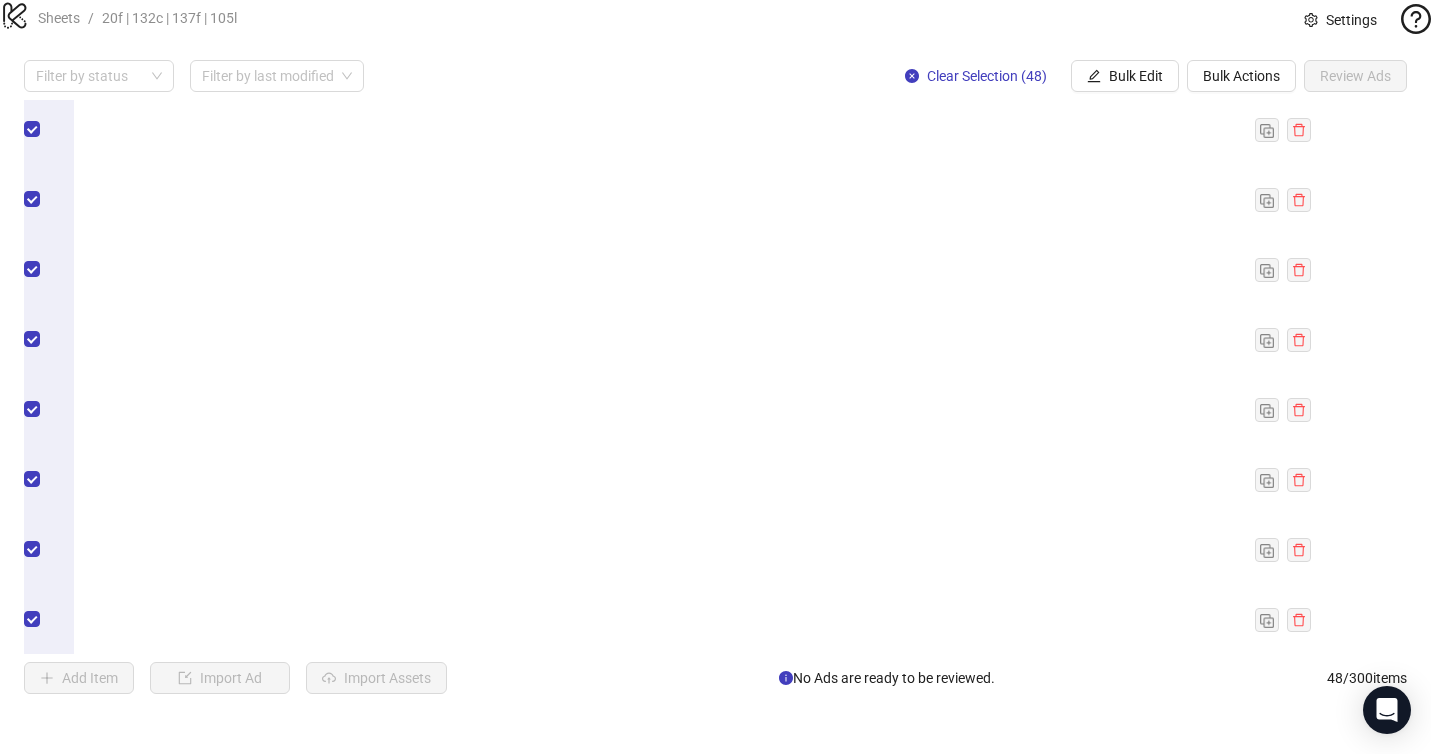 scroll, scrollTop: 1090, scrollLeft: 0, axis: vertical 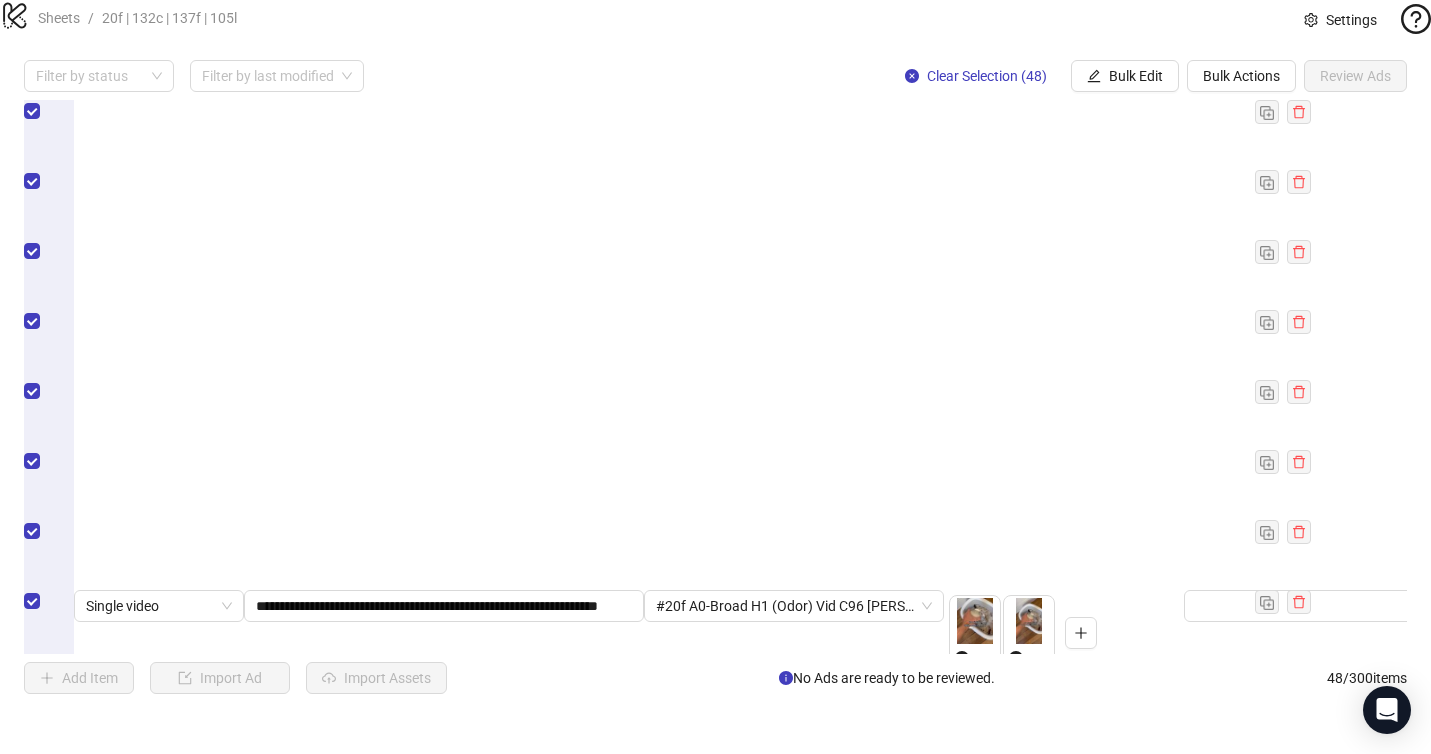 drag, startPoint x: 604, startPoint y: 588, endPoint x: 629, endPoint y: 583, distance: 25.495098 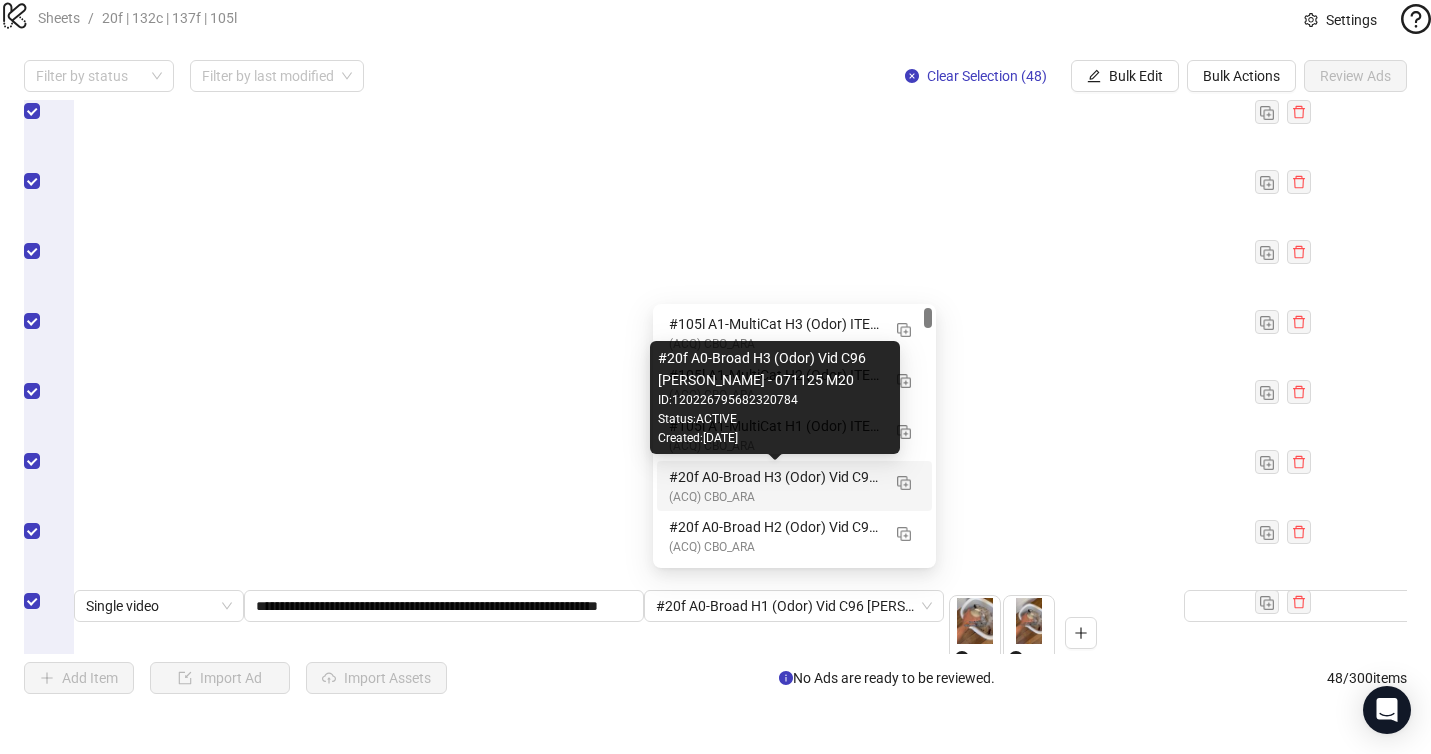 click on "#20f A0-Broad H3 (Odor) Vid C96 [PERSON_NAME] - 071125 M20" at bounding box center (774, 477) 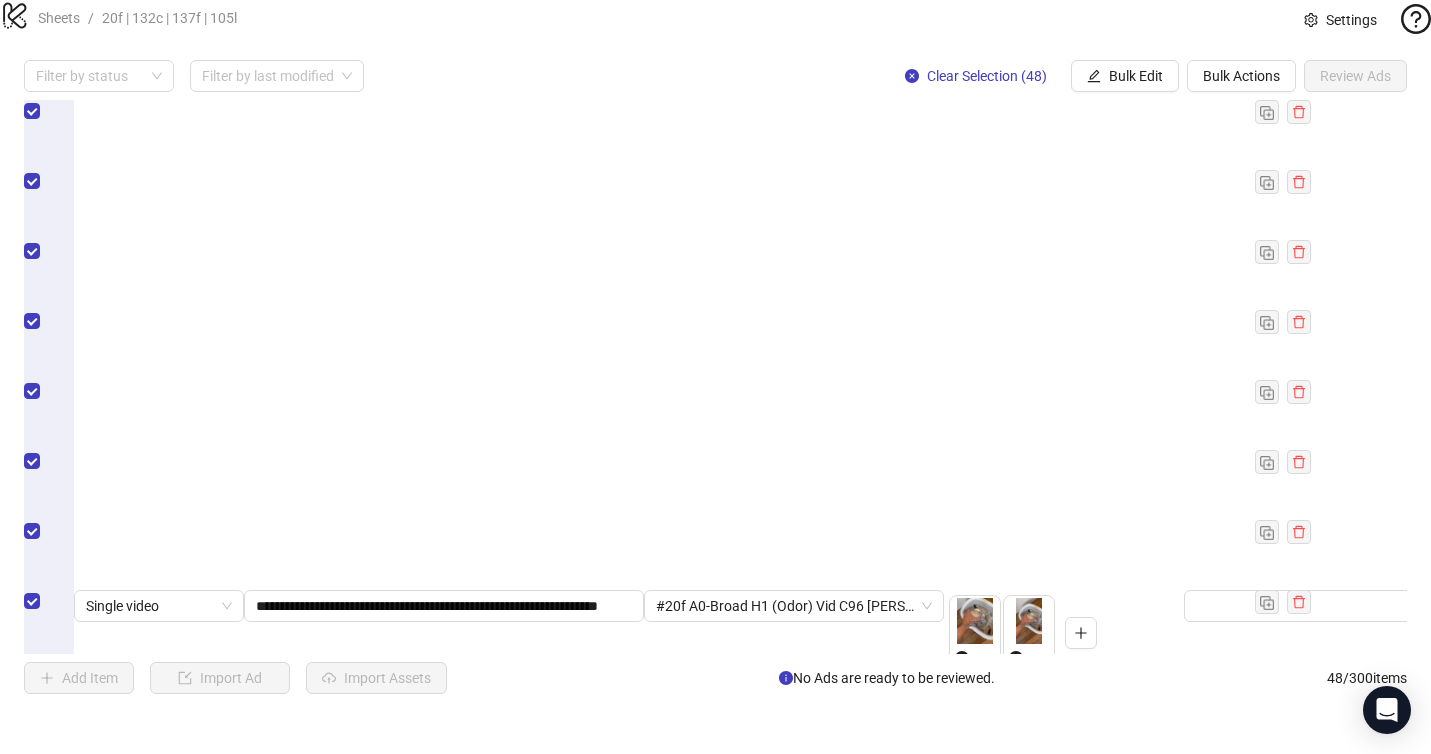 scroll, scrollTop: 1149, scrollLeft: 0, axis: vertical 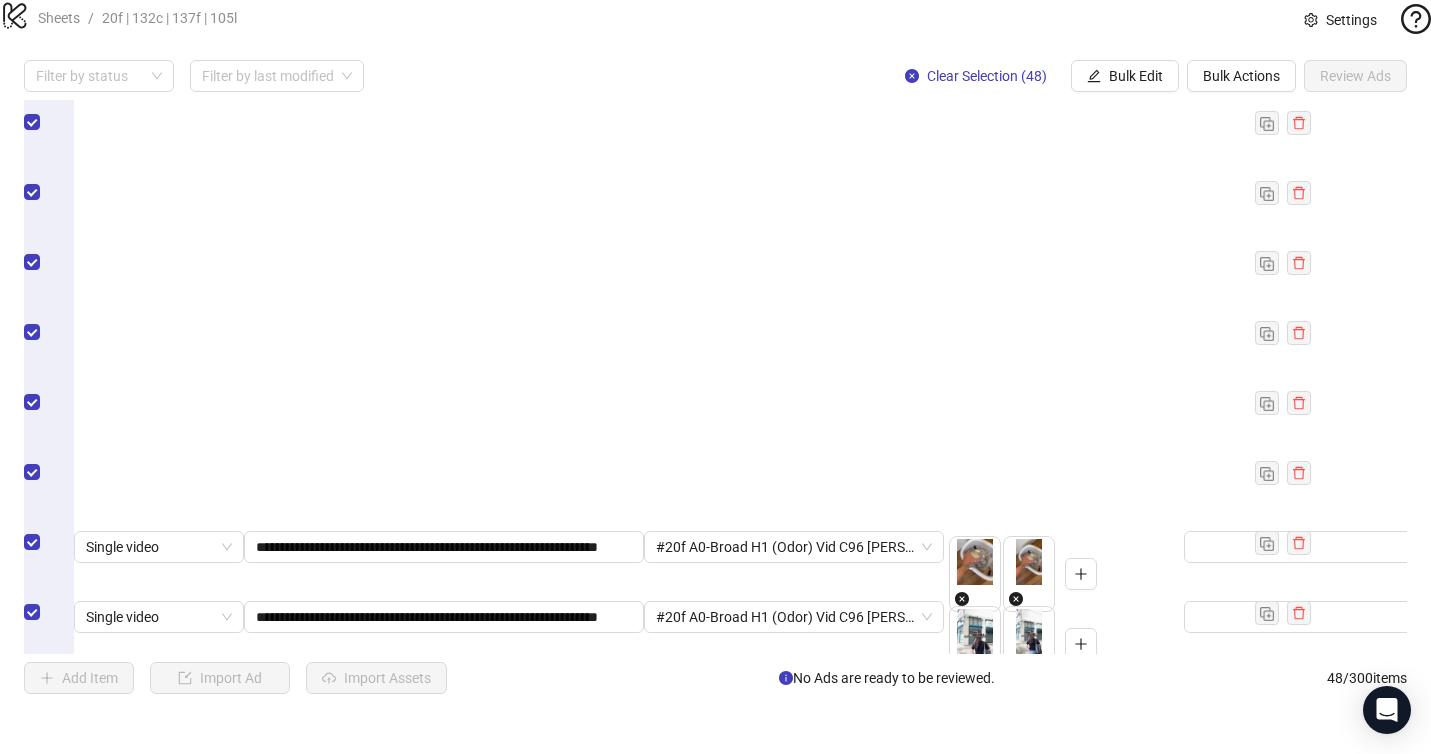 drag, startPoint x: 600, startPoint y: 596, endPoint x: 614, endPoint y: 596, distance: 14 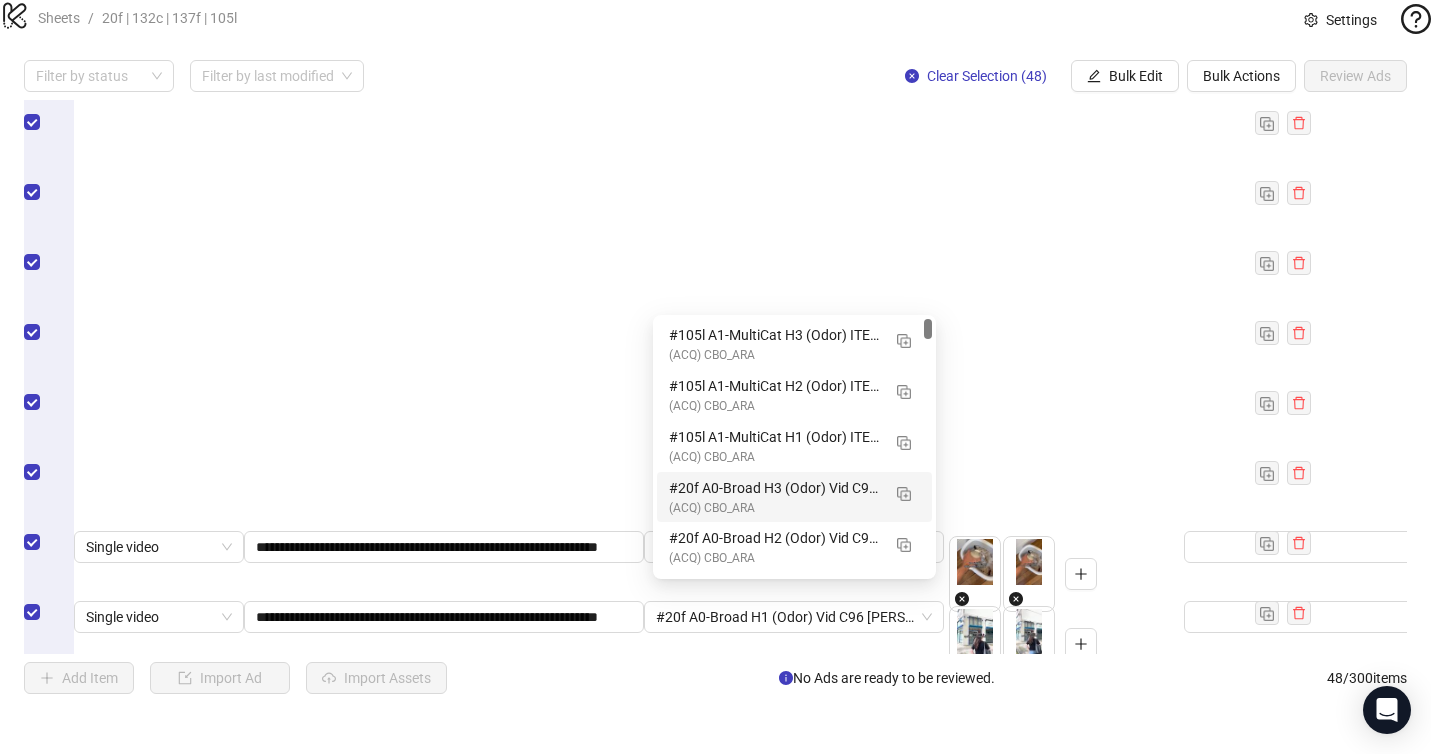 click on "#20f A0-Broad H3 (Odor) Vid C96 [PERSON_NAME] - 071125 M20" at bounding box center (774, 488) 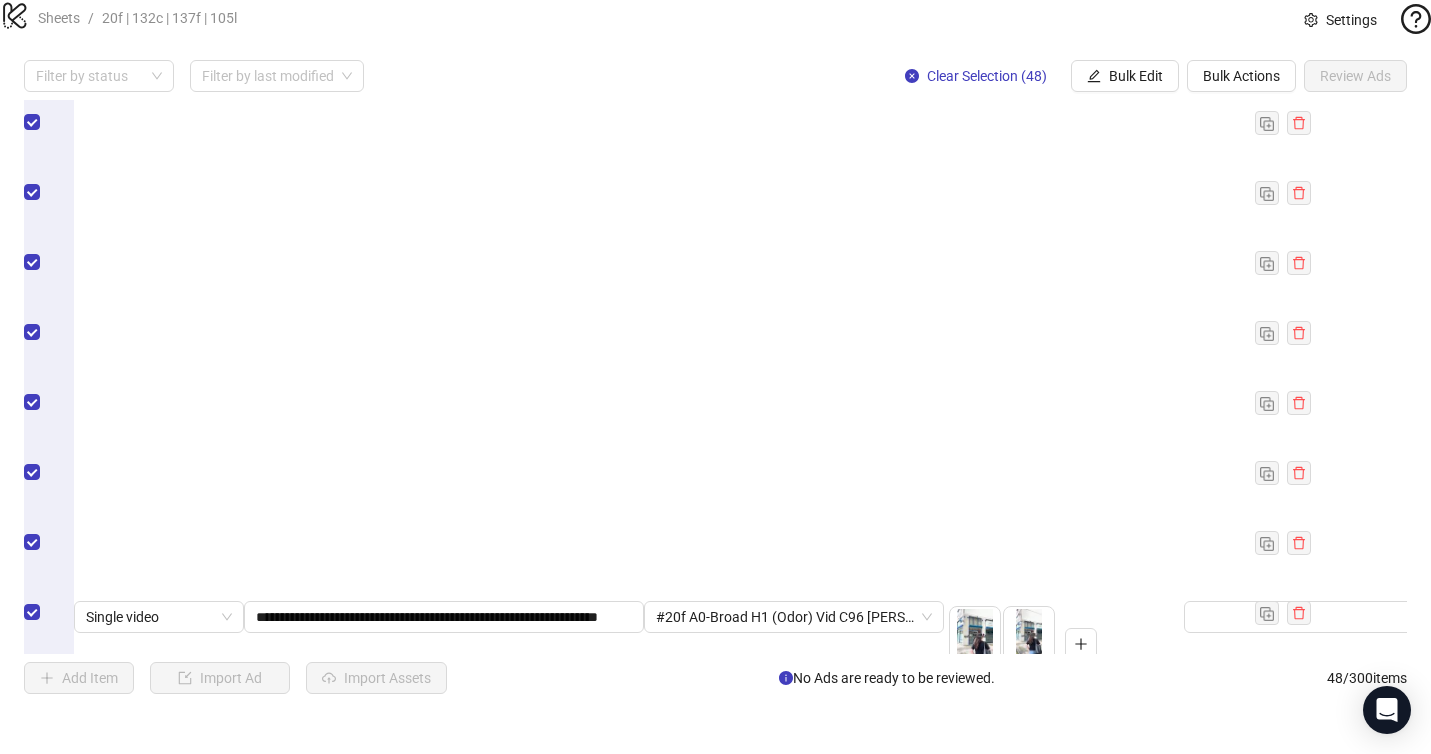 scroll, scrollTop: 1212, scrollLeft: 0, axis: vertical 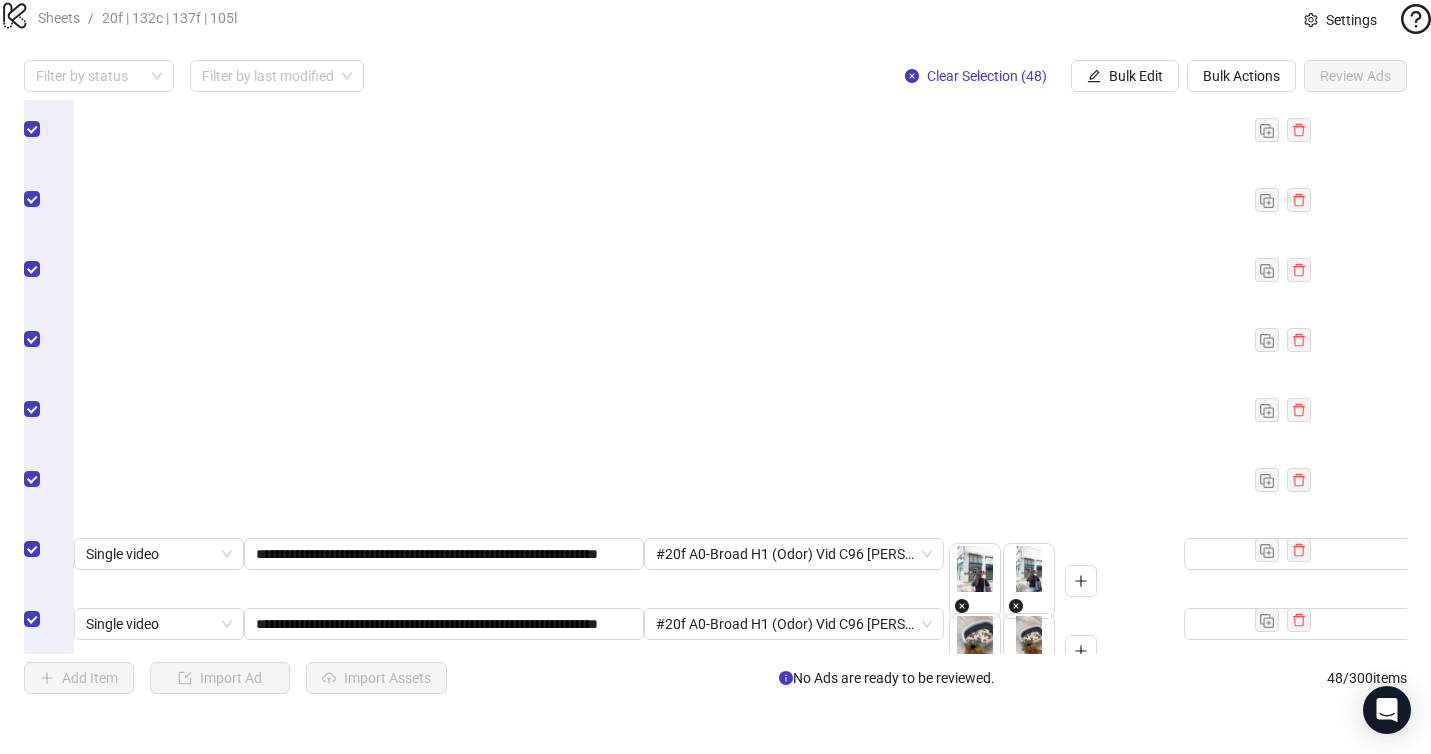 drag, startPoint x: 612, startPoint y: 606, endPoint x: 626, endPoint y: 606, distance: 14 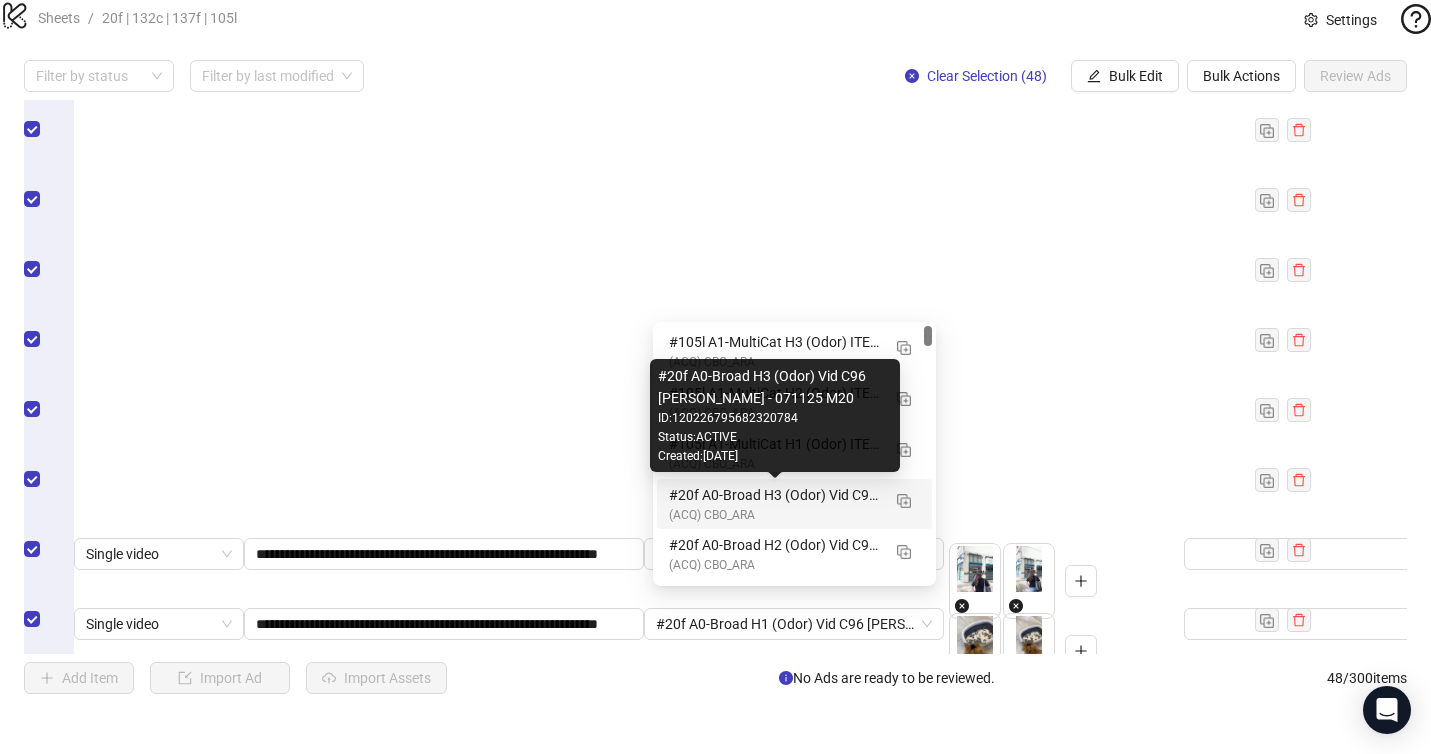 click on "#20f A0-Broad H3 (Odor) Vid C96 [PERSON_NAME] - 071125 M20" at bounding box center [774, 495] 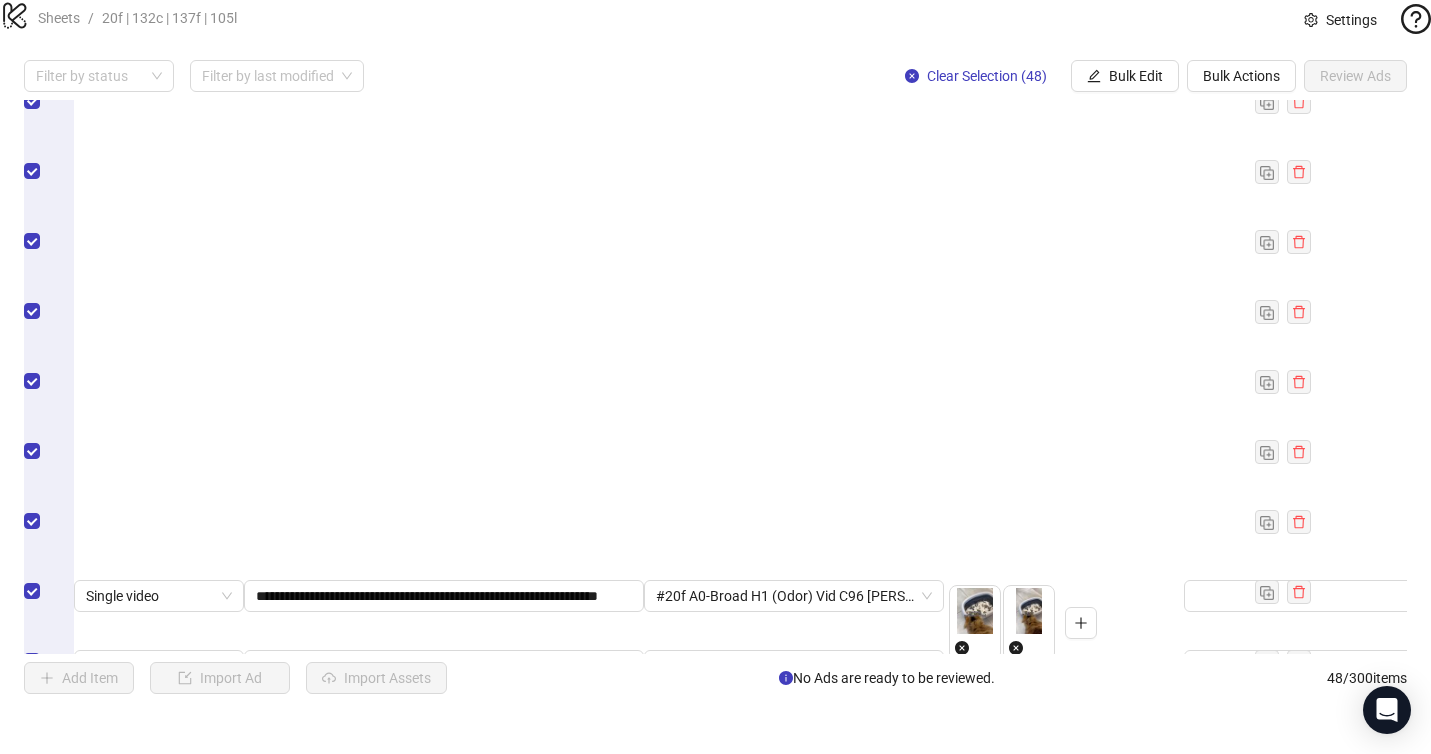 scroll, scrollTop: 1270, scrollLeft: 0, axis: vertical 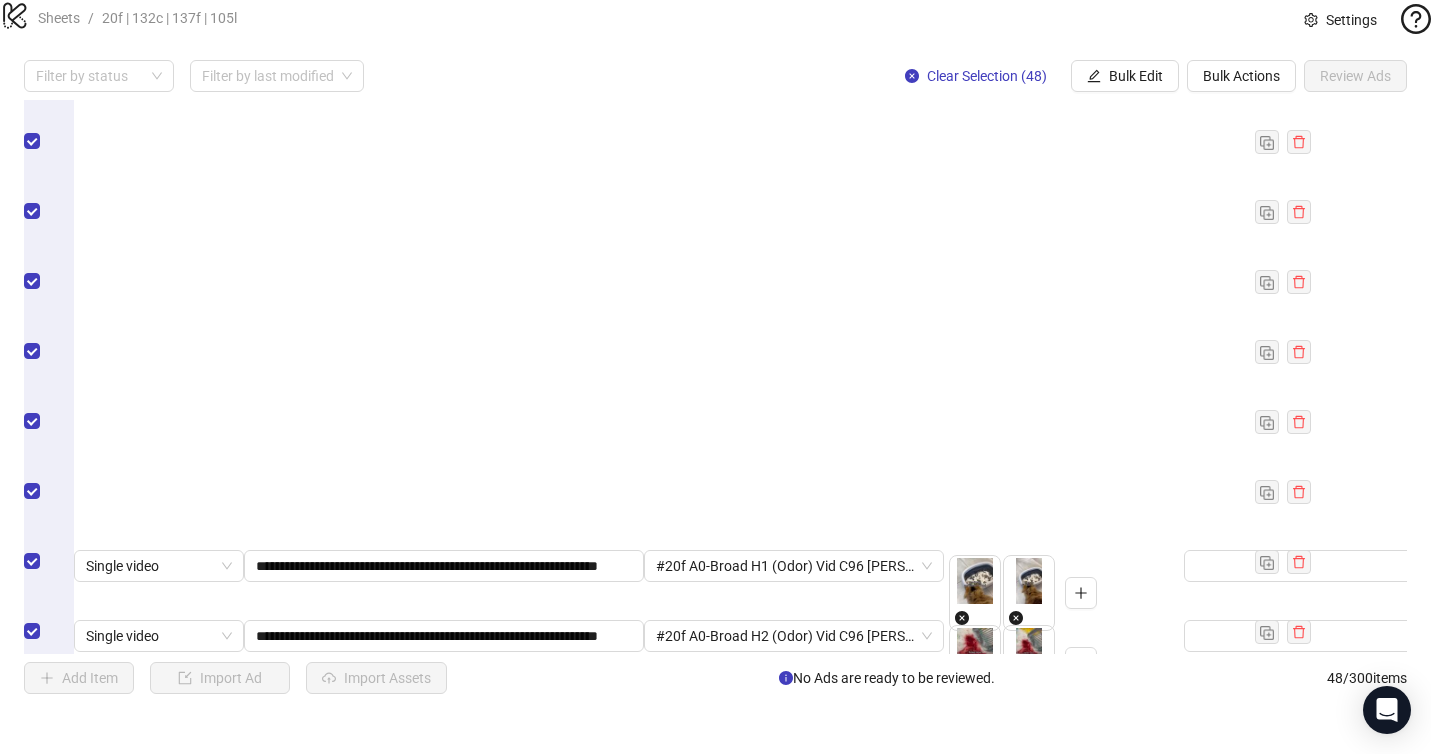 drag, startPoint x: 582, startPoint y: 624, endPoint x: 613, endPoint y: 624, distance: 31 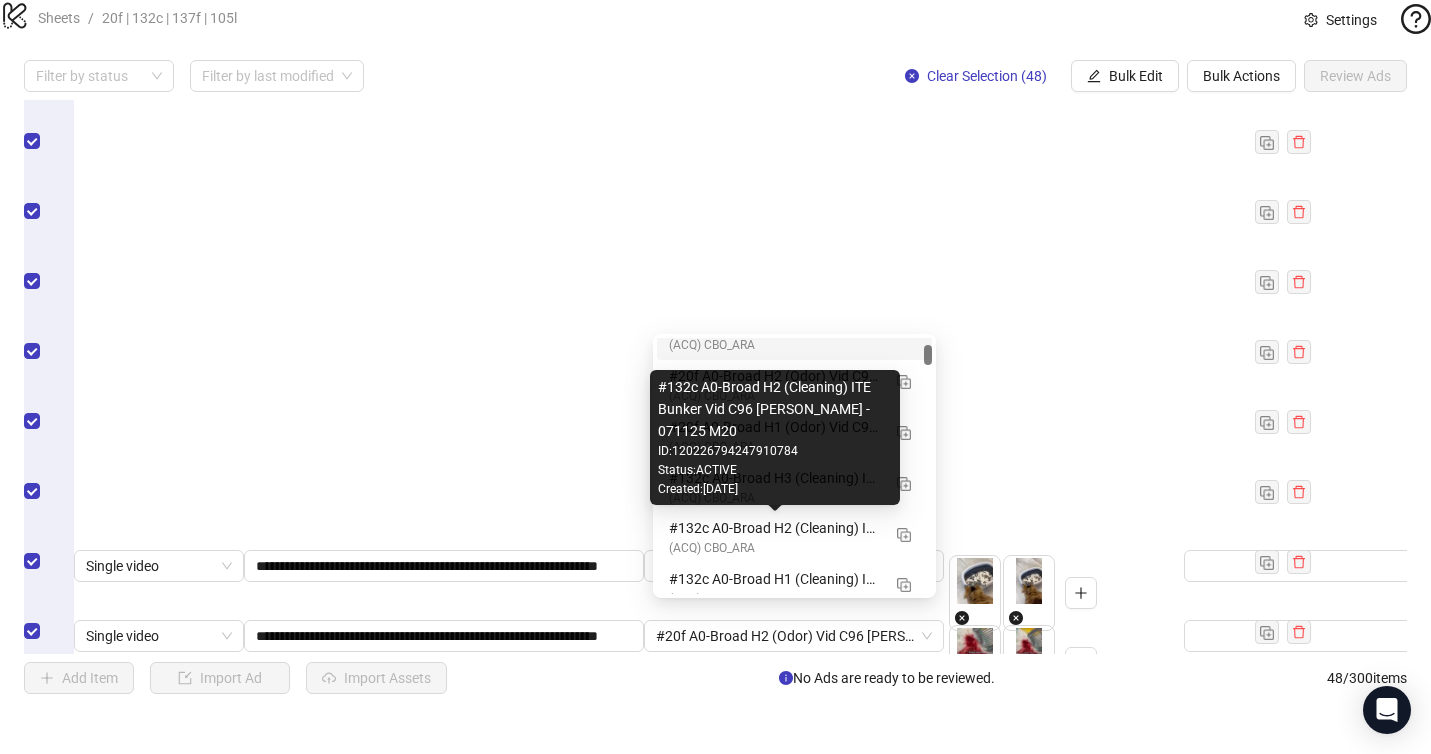 scroll, scrollTop: 175, scrollLeft: 0, axis: vertical 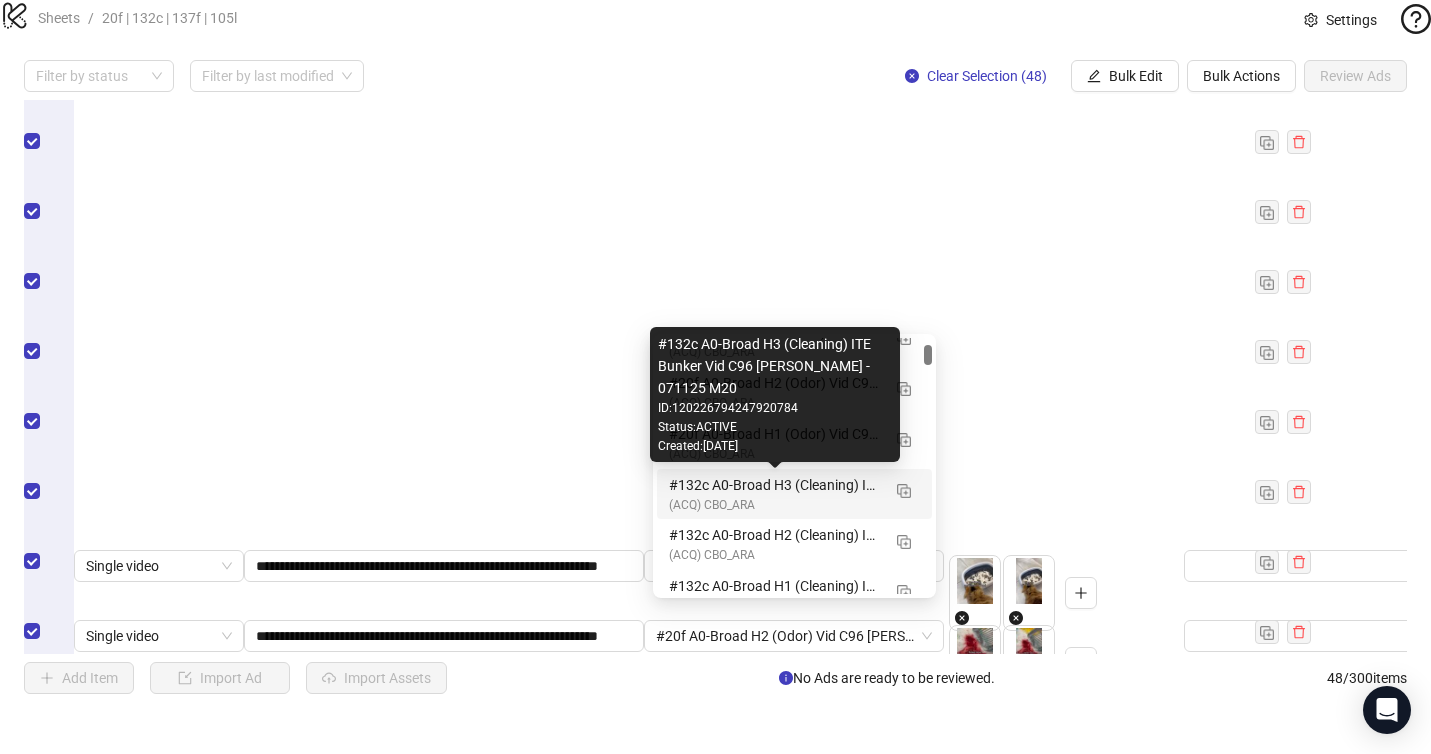 click on "#132c A0-Broad H3 (Cleaning) ITE Bunker Vid C96 [PERSON_NAME] - 071125 M20" at bounding box center [774, 485] 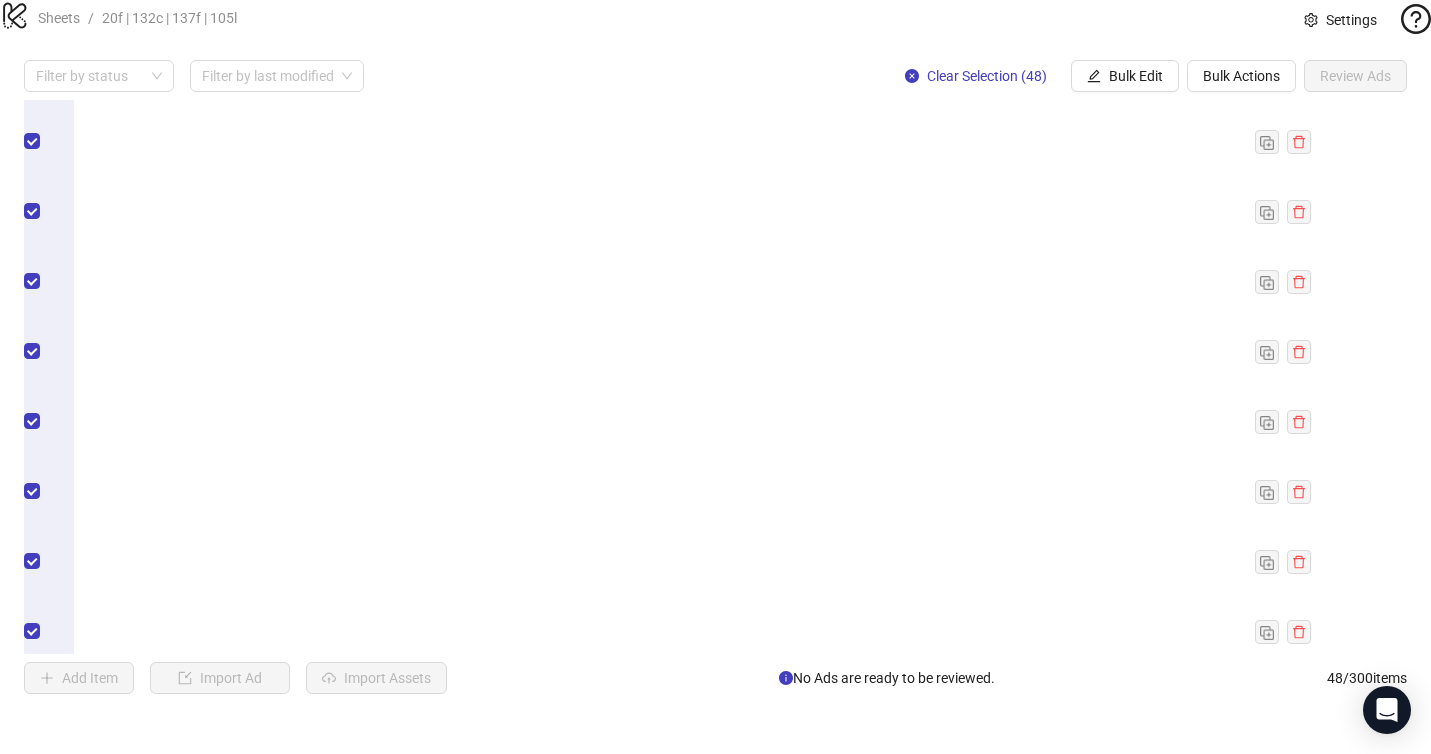 scroll, scrollTop: 1407, scrollLeft: 0, axis: vertical 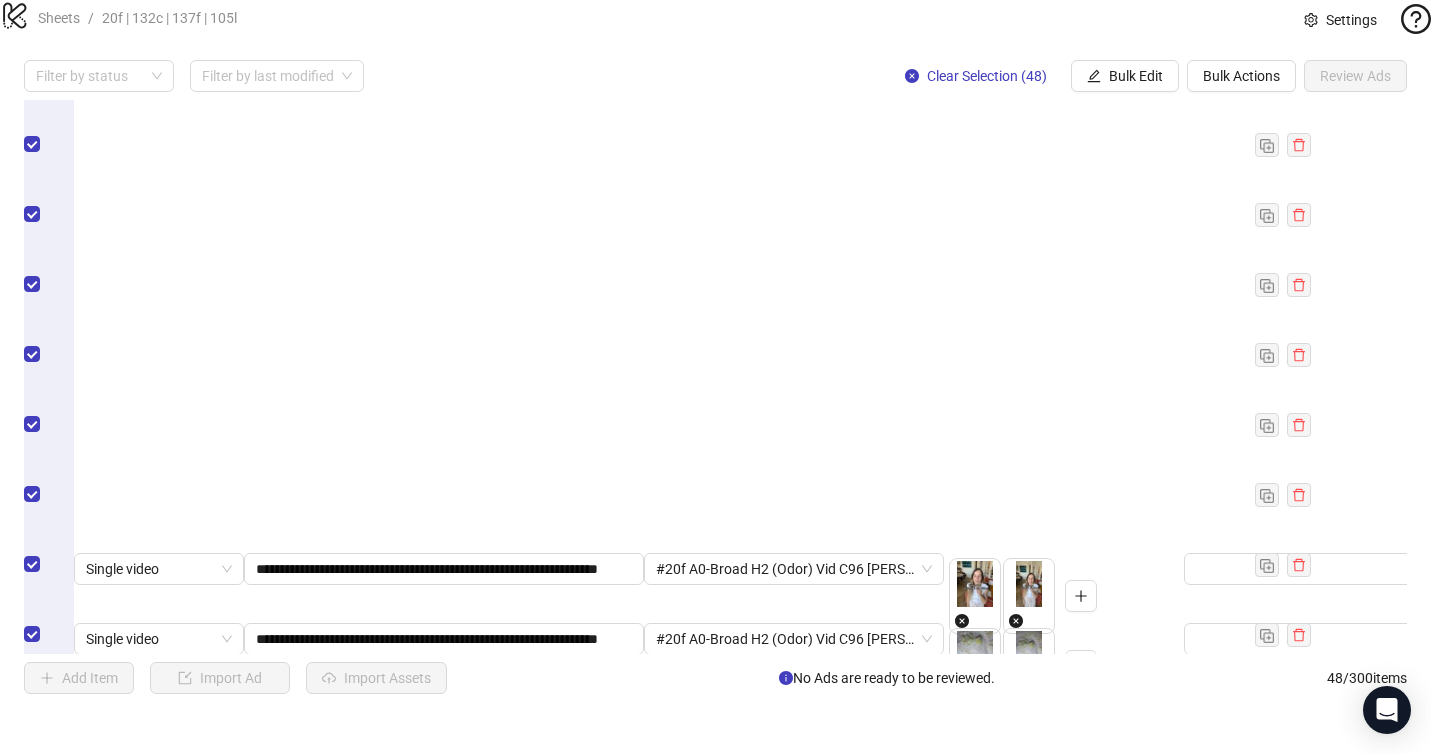 drag, startPoint x: 610, startPoint y: 550, endPoint x: 641, endPoint y: 549, distance: 31.016125 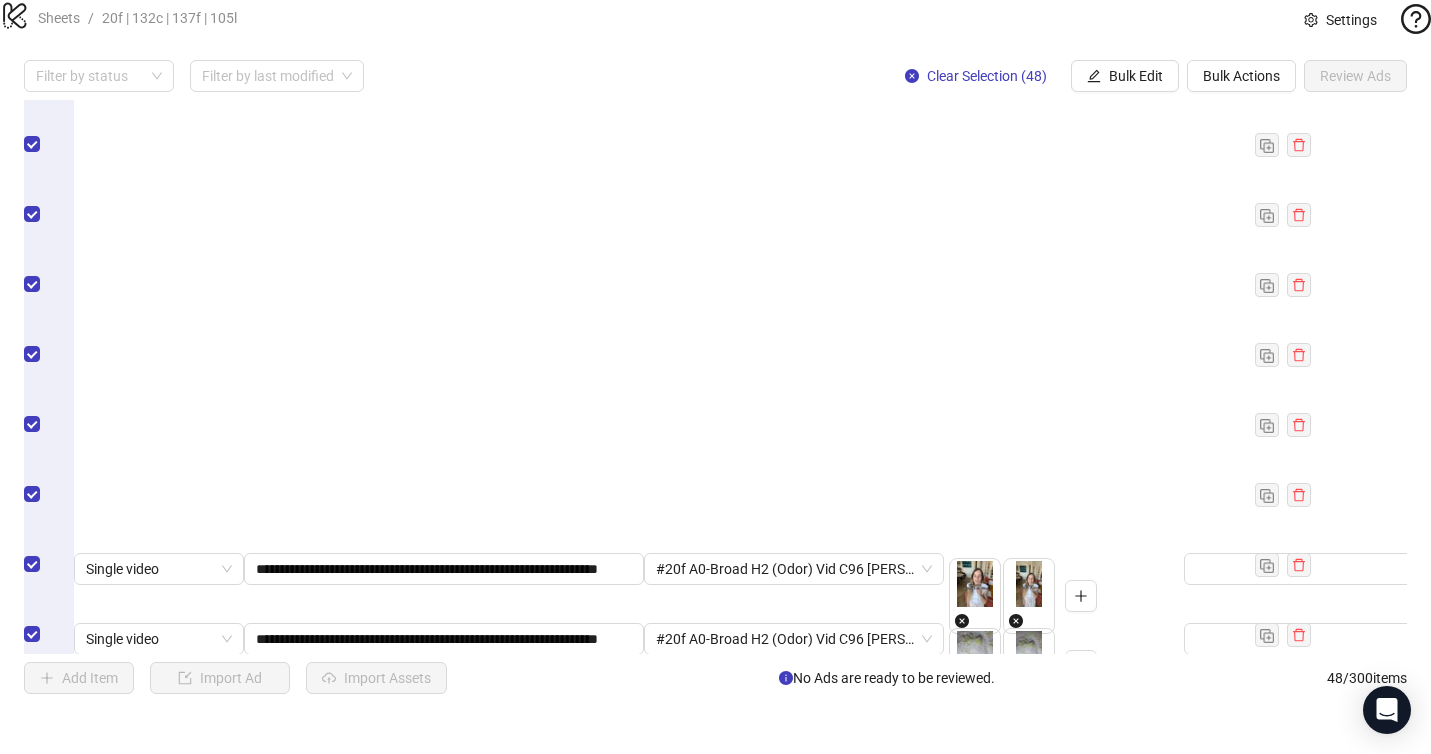 scroll, scrollTop: 0, scrollLeft: 137, axis: horizontal 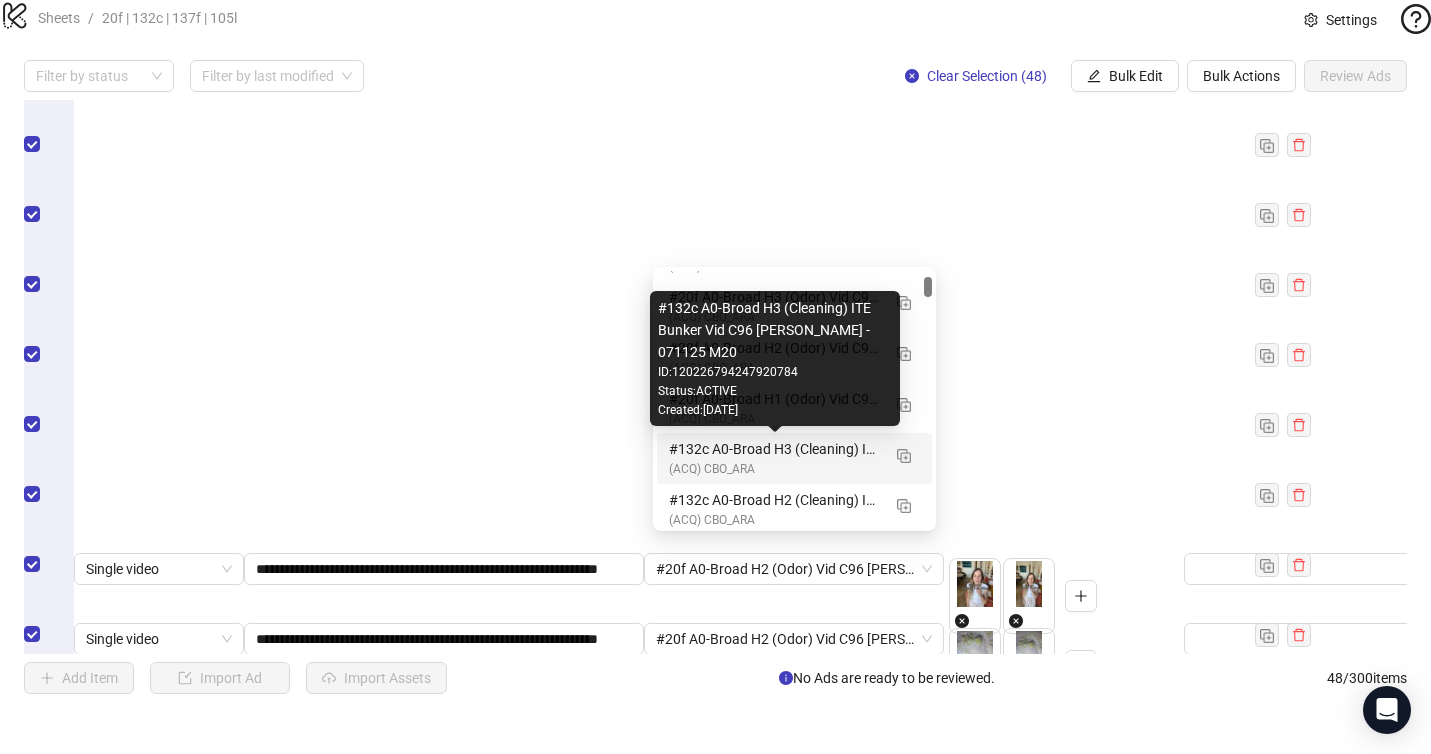 click on "#132c A0-Broad H3 (Cleaning) ITE Bunker Vid C96 [PERSON_NAME] - 071125 M20" at bounding box center (774, 449) 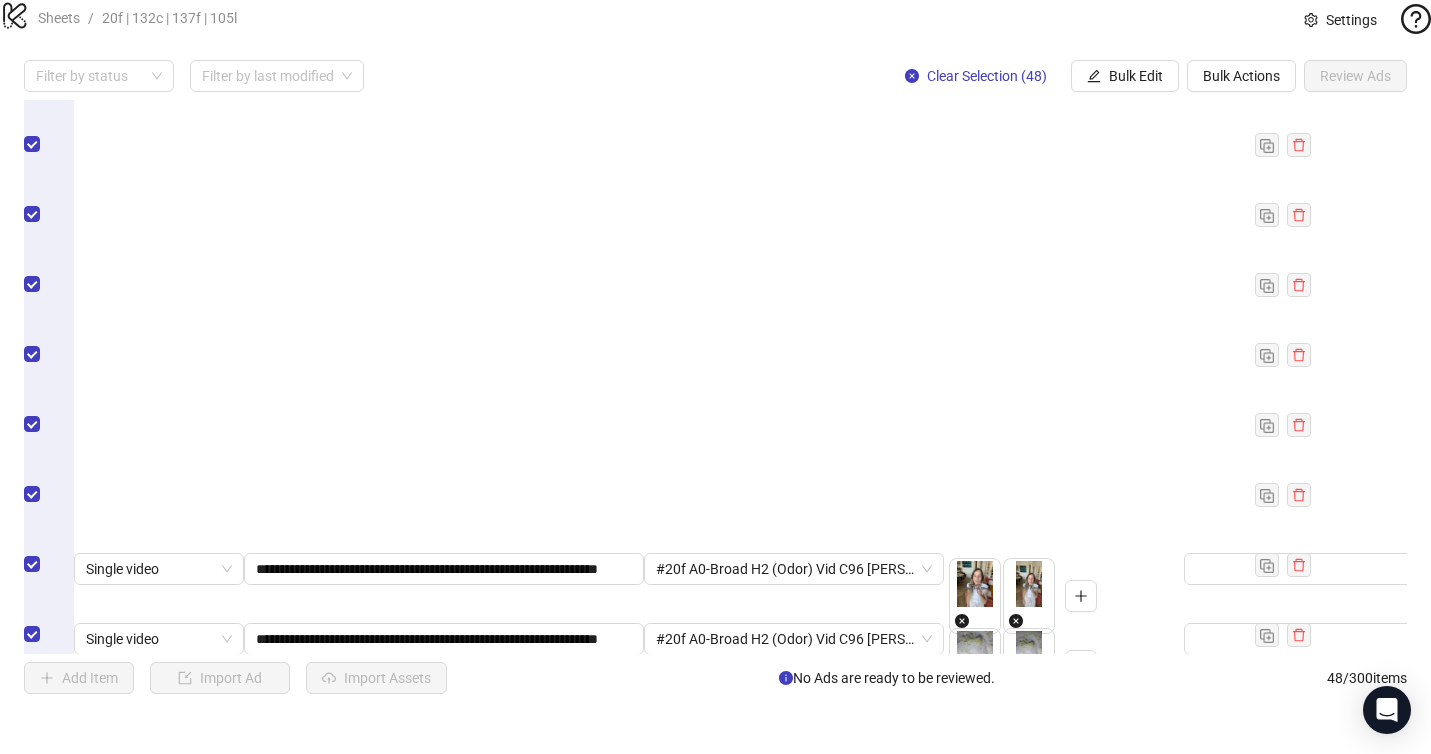 drag, startPoint x: 613, startPoint y: 551, endPoint x: 646, endPoint y: 550, distance: 33.01515 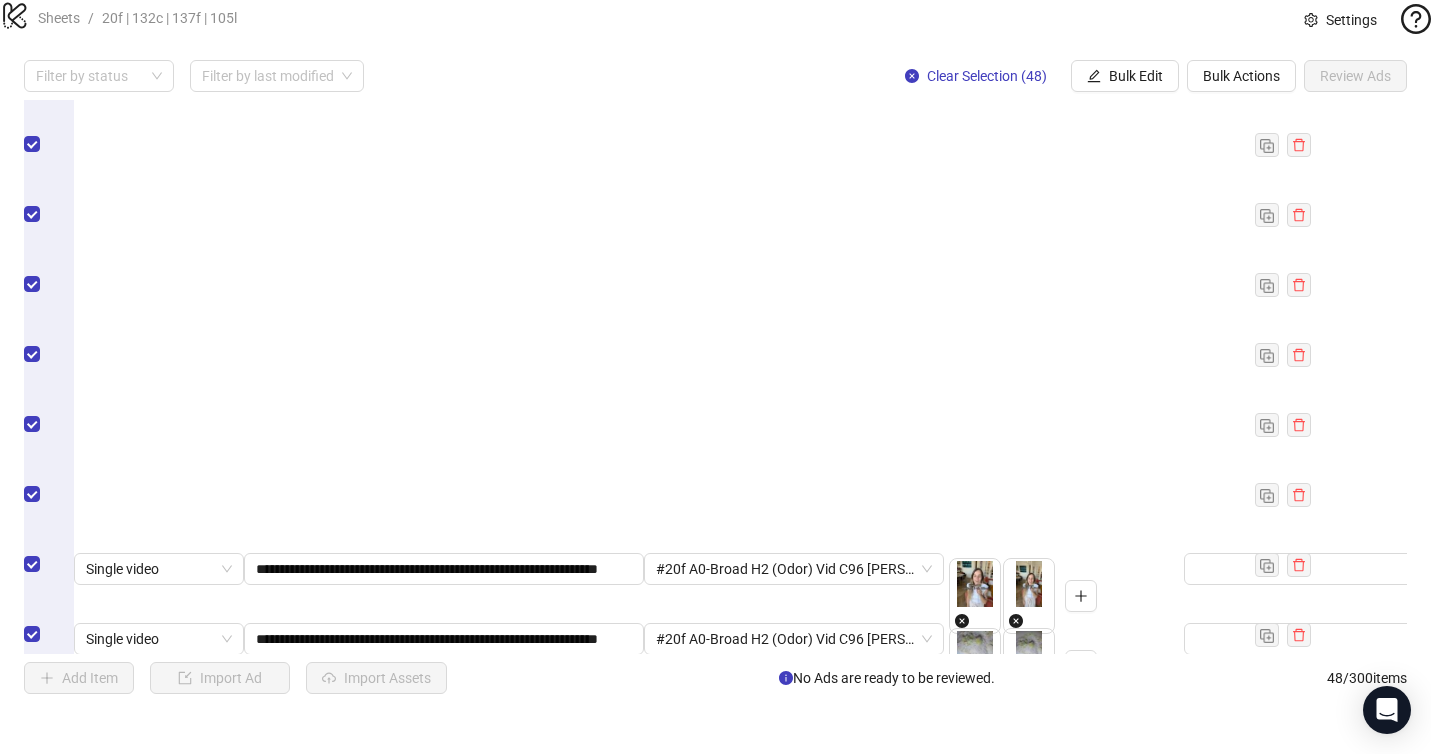 drag, startPoint x: 590, startPoint y: 550, endPoint x: 615, endPoint y: 550, distance: 25 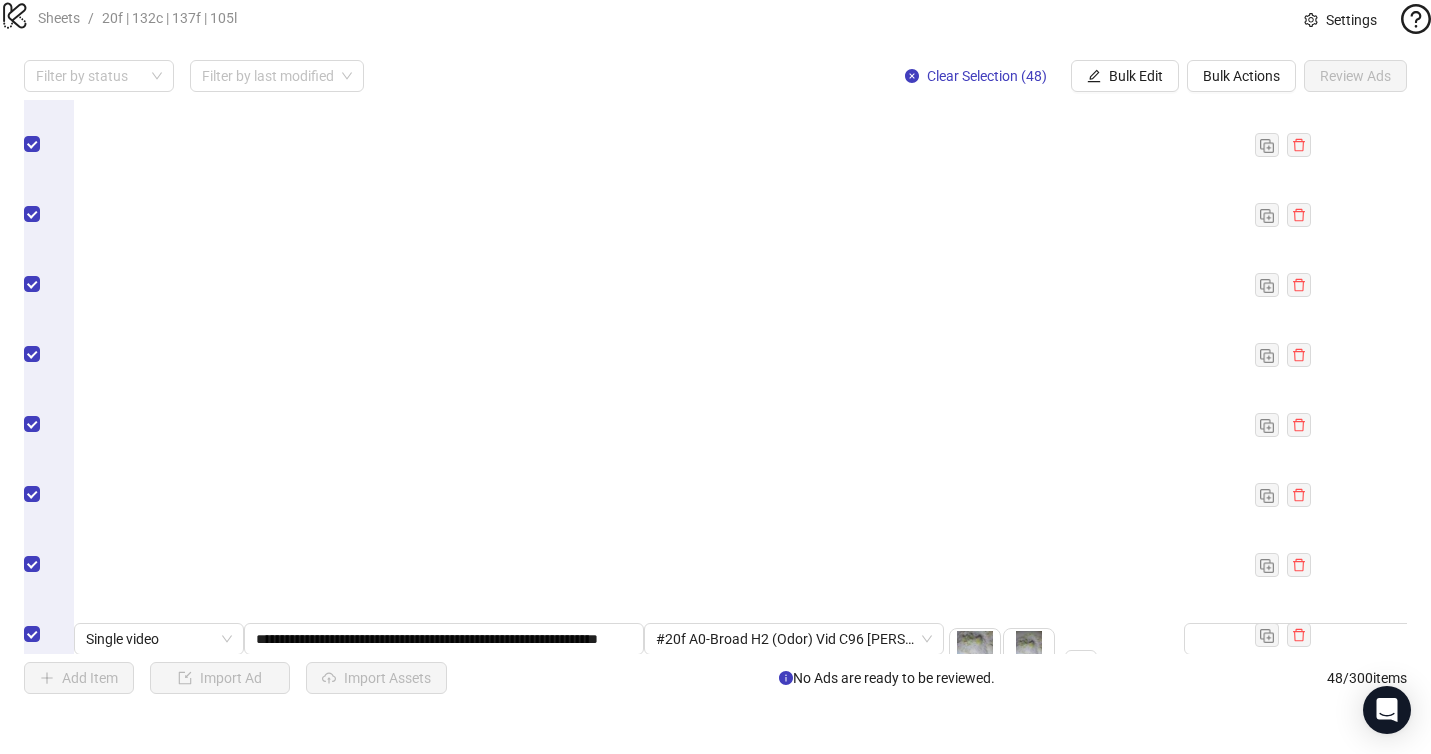 scroll, scrollTop: 1468, scrollLeft: 0, axis: vertical 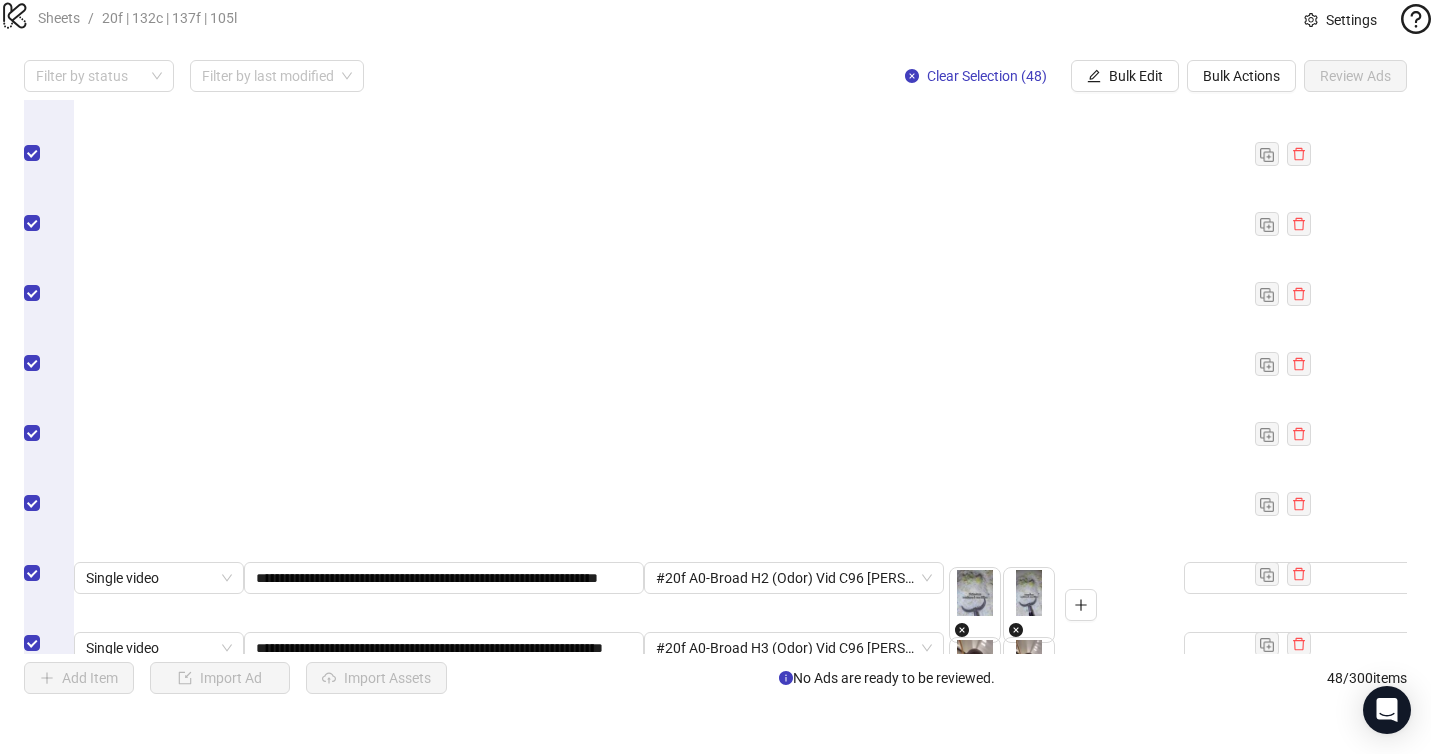 drag, startPoint x: 598, startPoint y: 565, endPoint x: 654, endPoint y: 569, distance: 56.142673 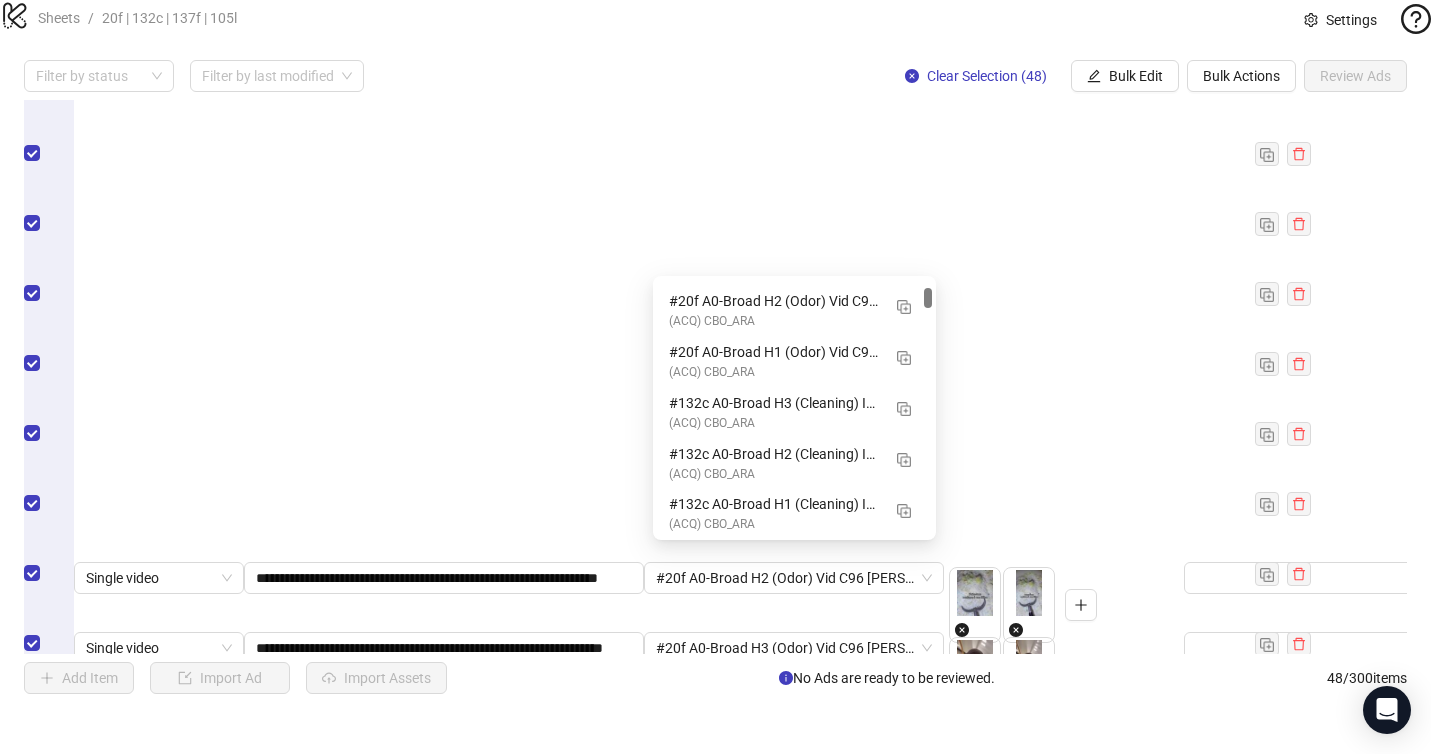 scroll, scrollTop: 209, scrollLeft: 0, axis: vertical 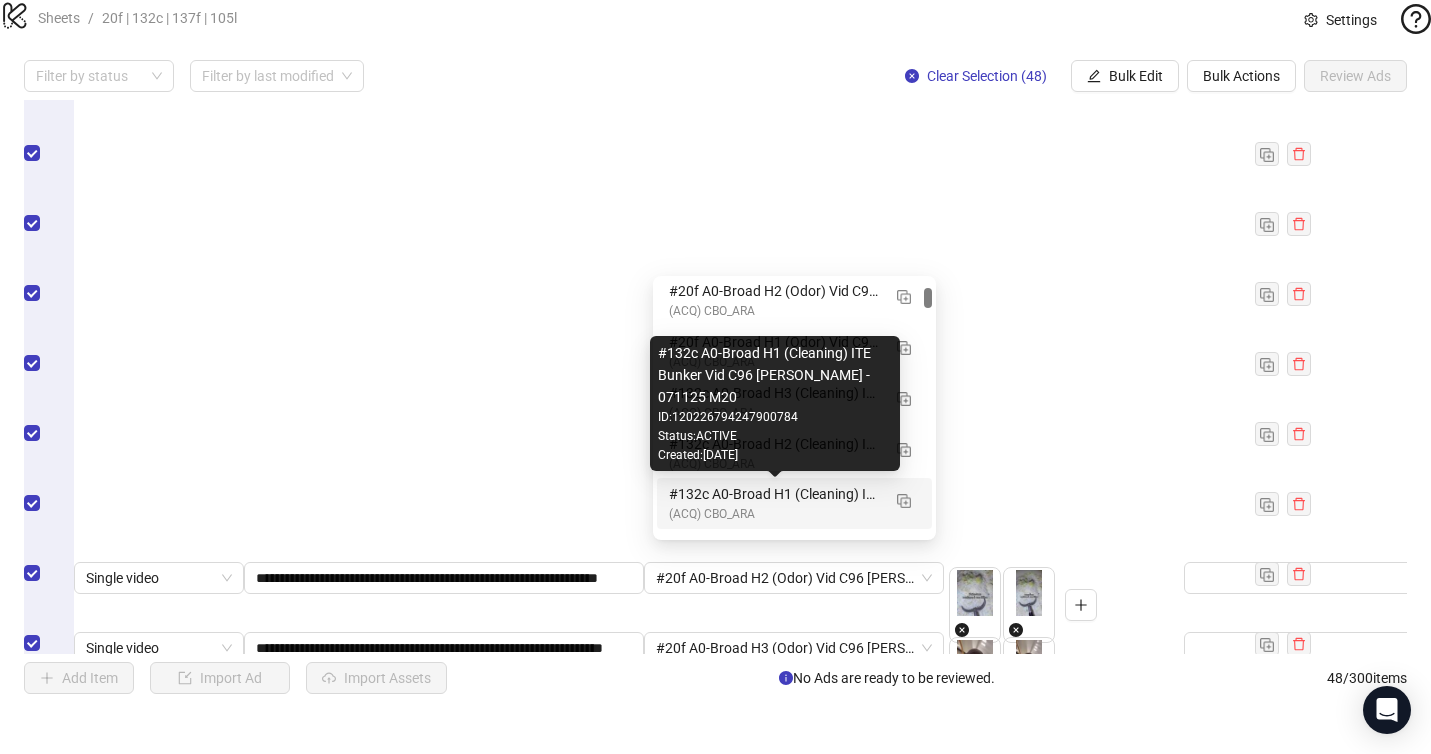 click on "#132c A0-Broad H1 (Cleaning) ITE Bunker Vid C96 [PERSON_NAME] - 071125 M20" at bounding box center [774, 494] 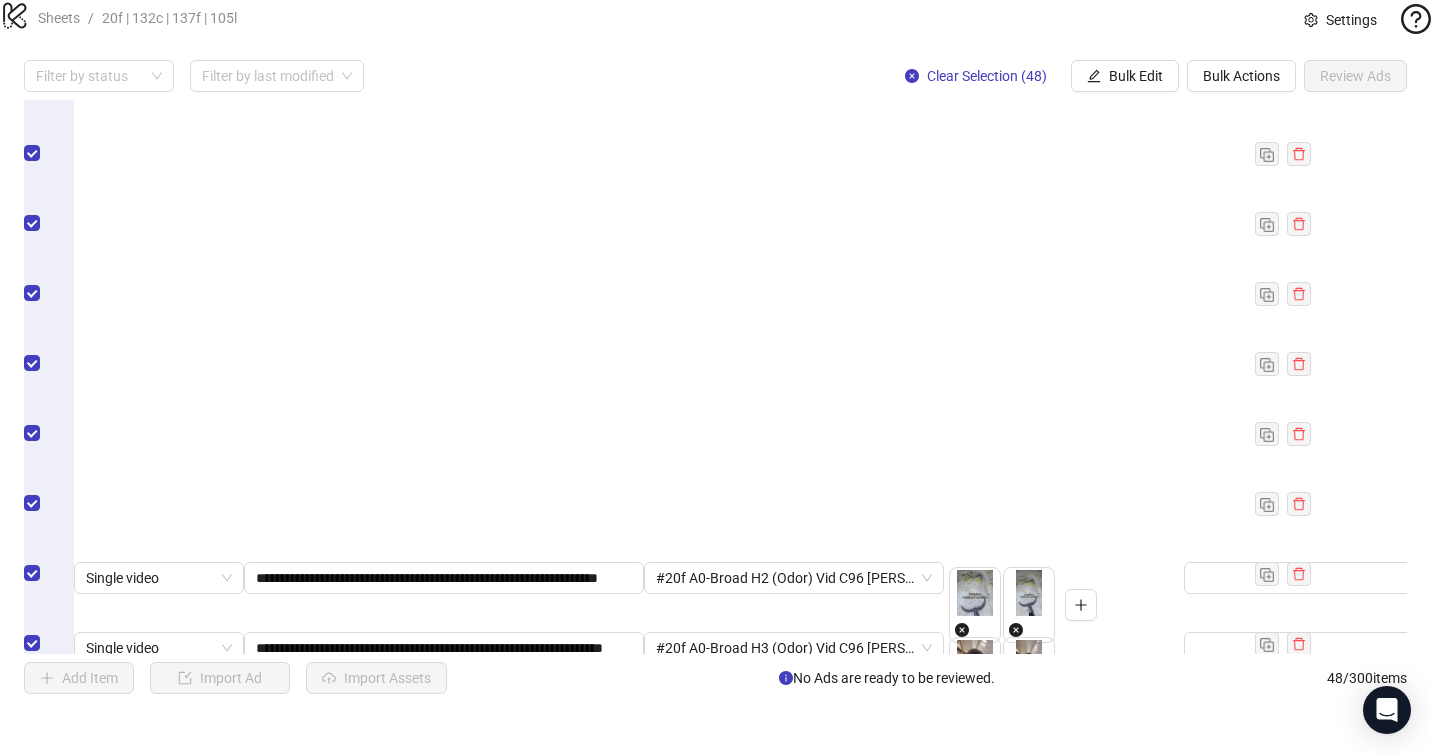 scroll, scrollTop: 0, scrollLeft: 138, axis: horizontal 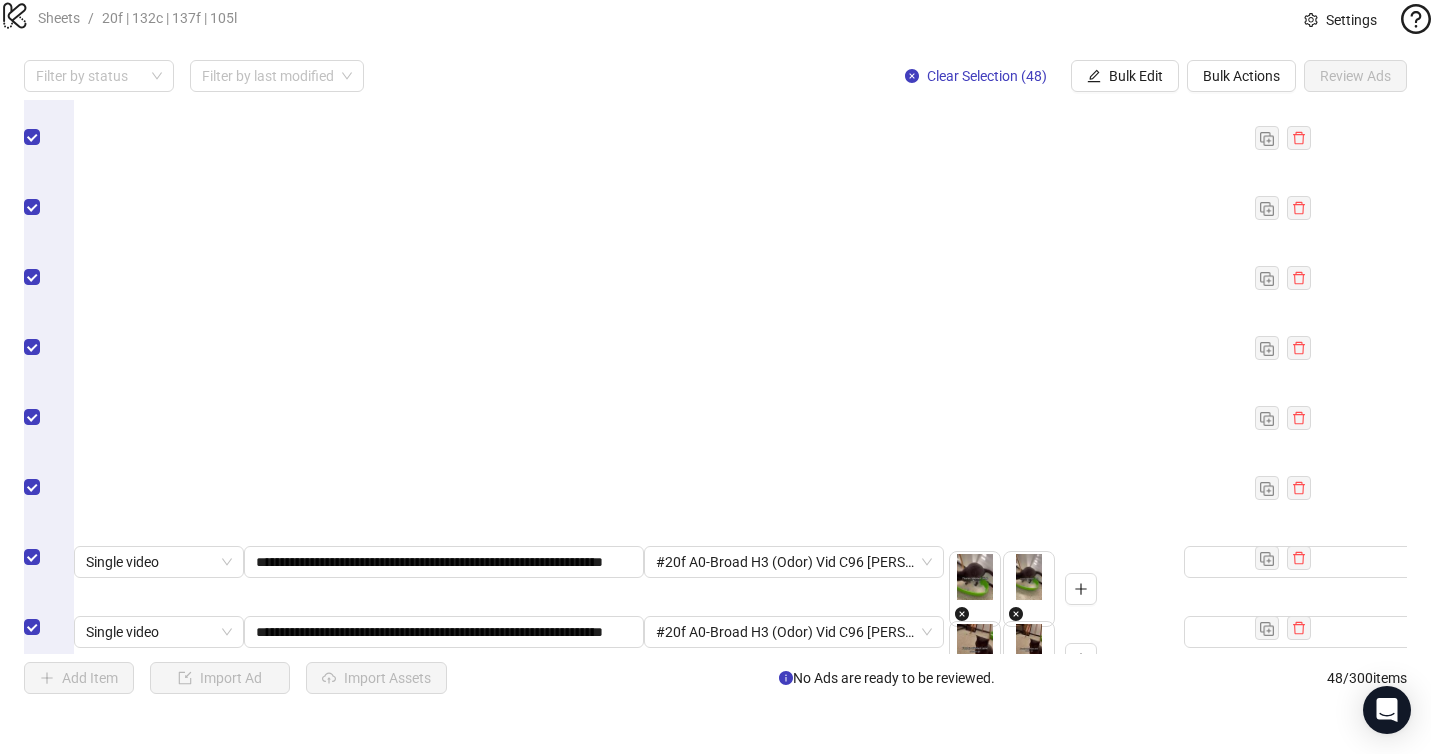 click on "**********" at bounding box center (442, 1052) 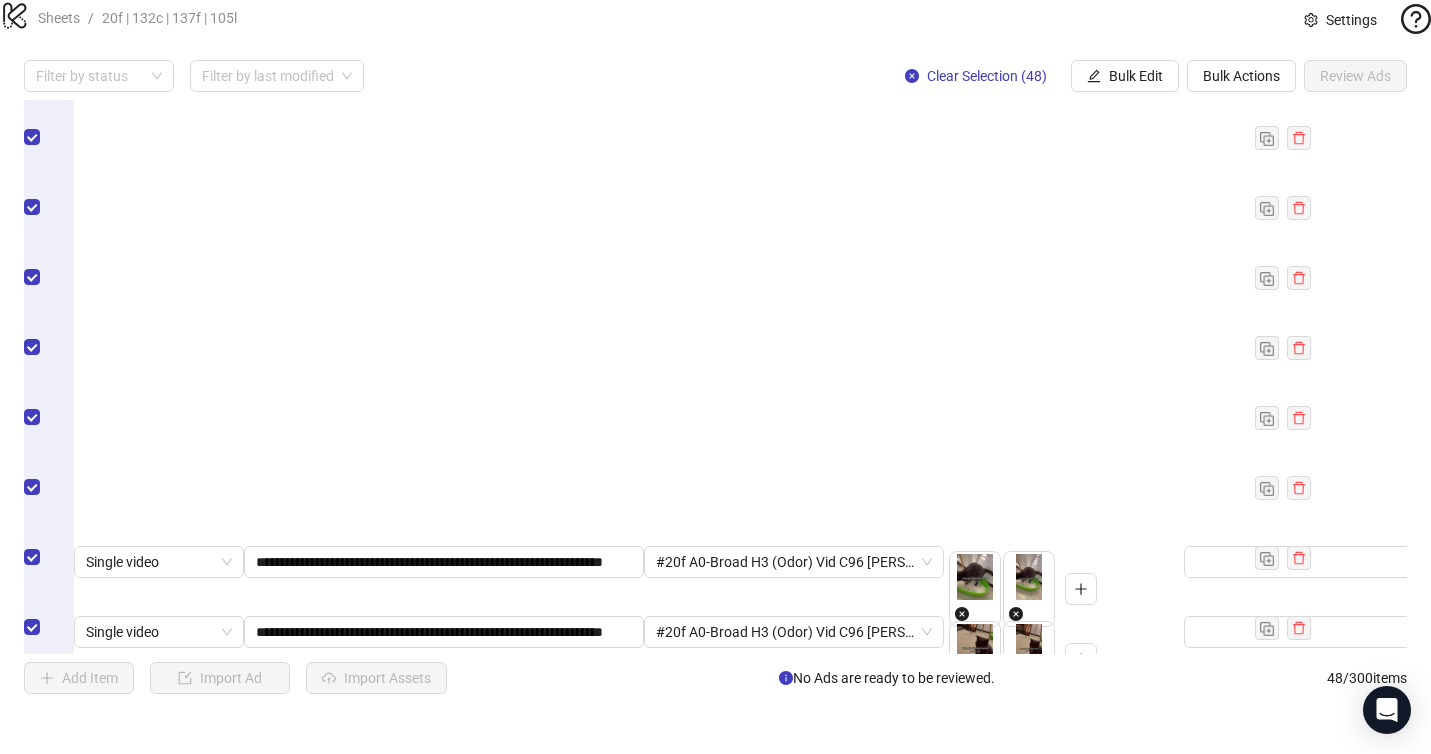 scroll, scrollTop: 0, scrollLeft: 138, axis: horizontal 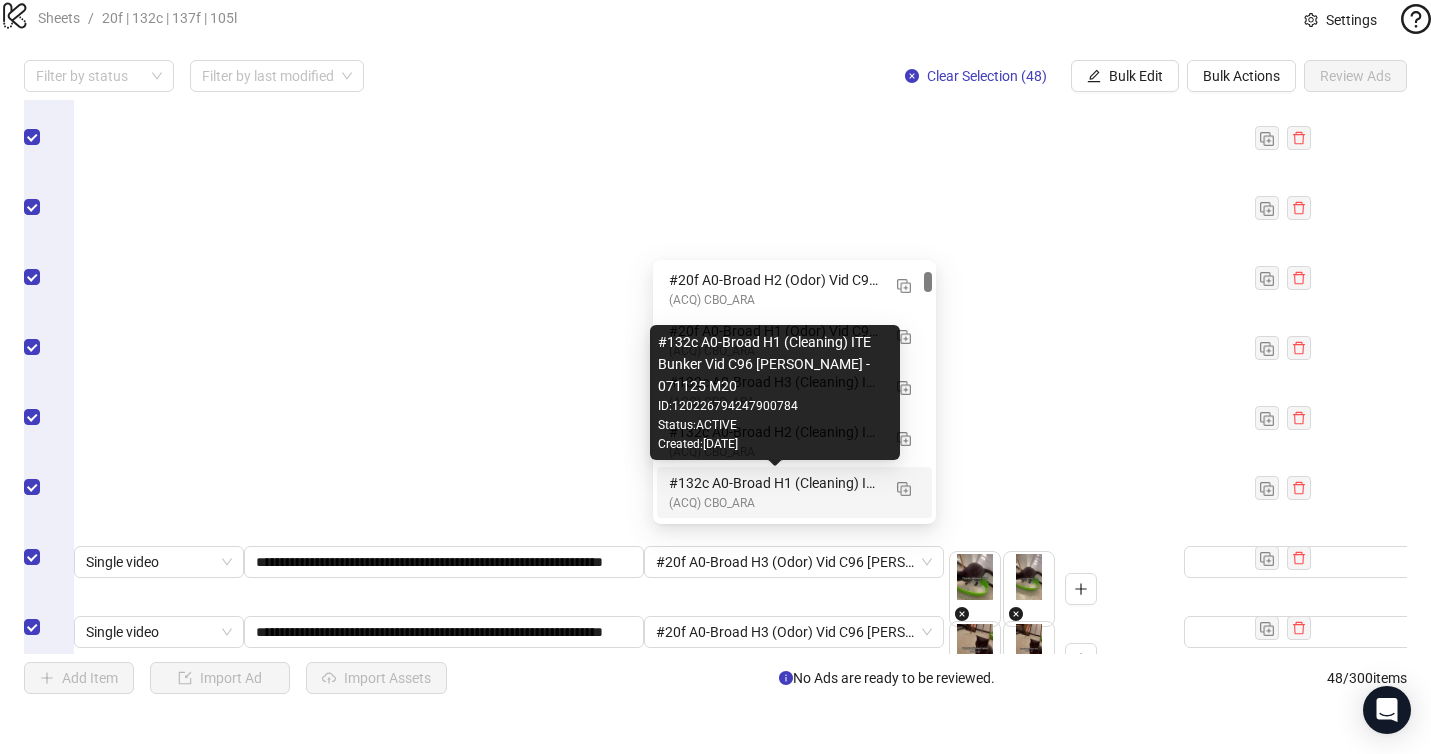 click on "#132c A0-Broad H1 (Cleaning) ITE Bunker Vid C96 [PERSON_NAME] - 071125 M20" at bounding box center [774, 483] 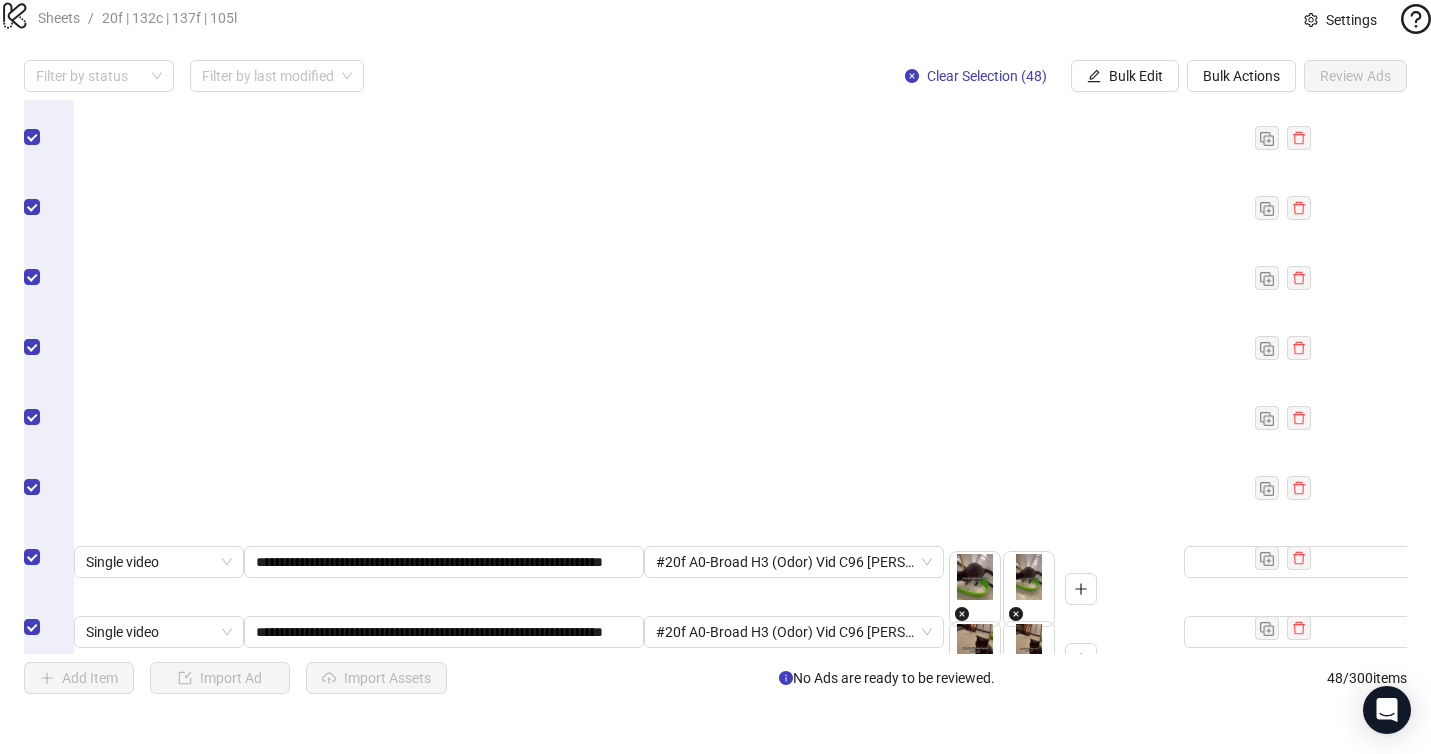 scroll, scrollTop: 0, scrollLeft: 138, axis: horizontal 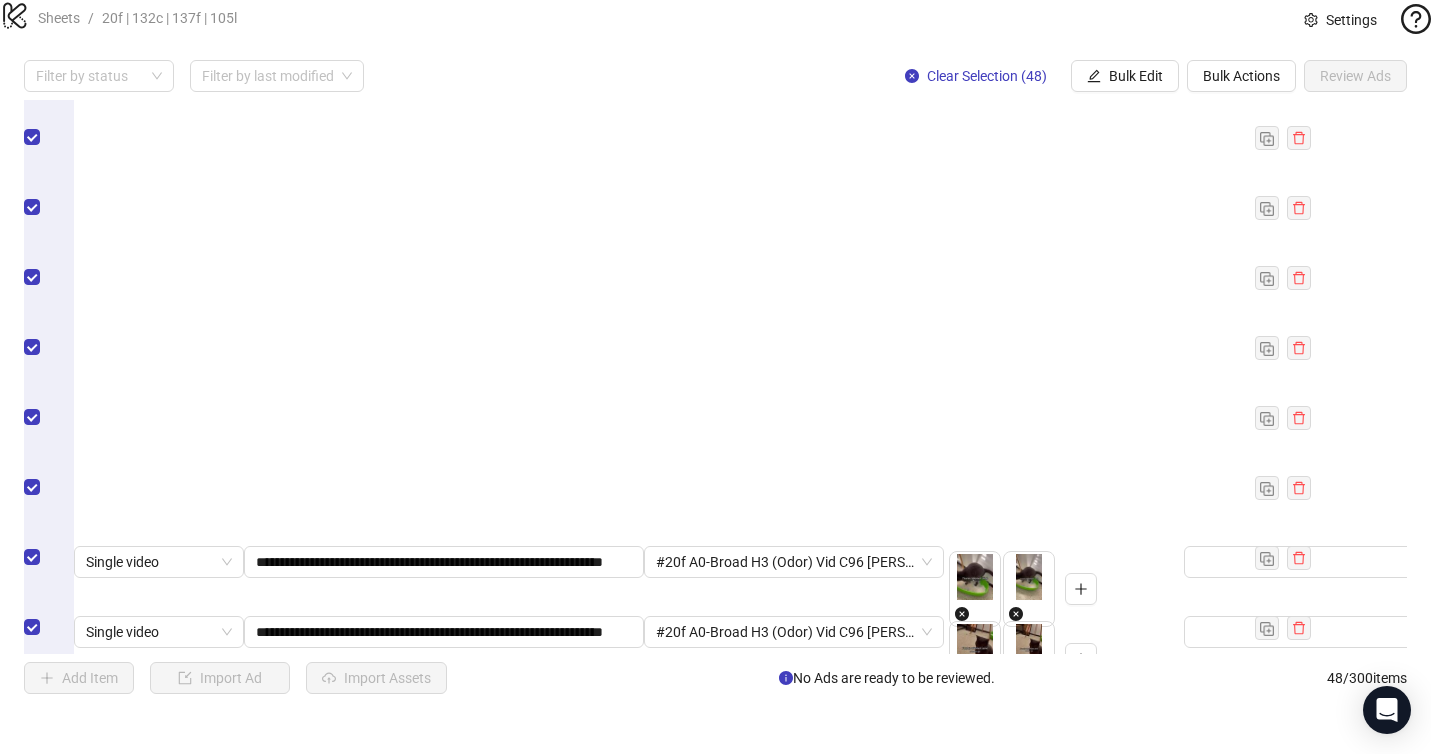 drag, startPoint x: 581, startPoint y: 407, endPoint x: 626, endPoint y: 406, distance: 45.01111 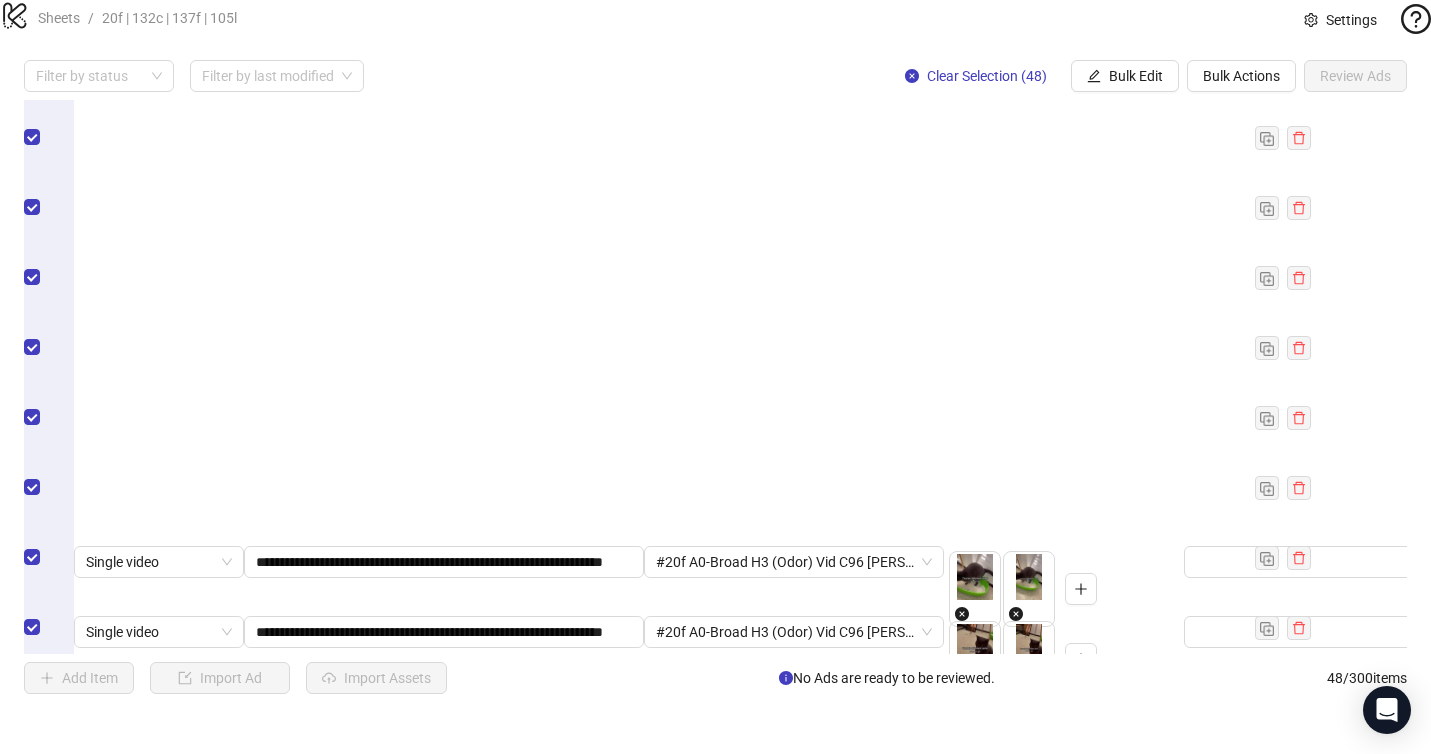scroll, scrollTop: 0, scrollLeft: 0, axis: both 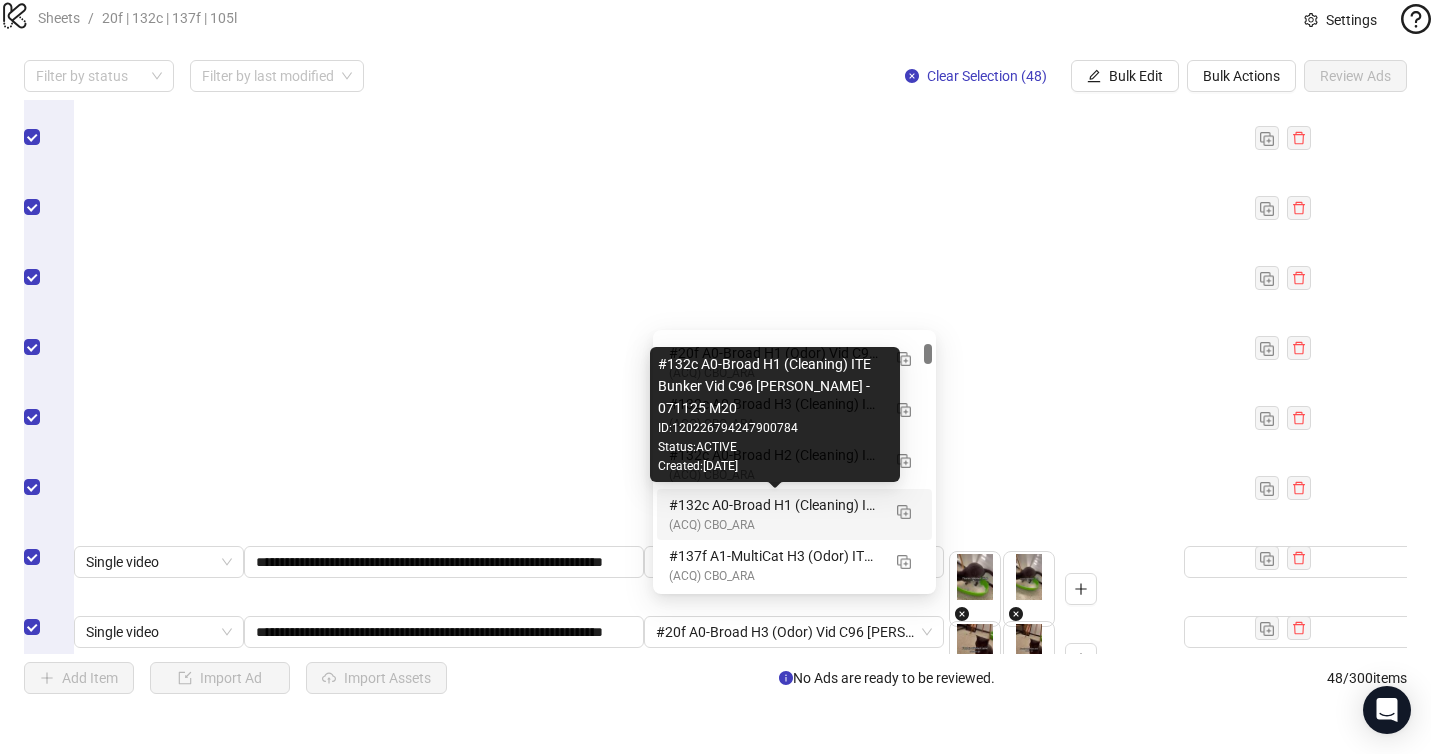 click on "#132c A0-Broad H1 (Cleaning) ITE Bunker Vid C96 [PERSON_NAME] - 071125 M20" at bounding box center (774, 505) 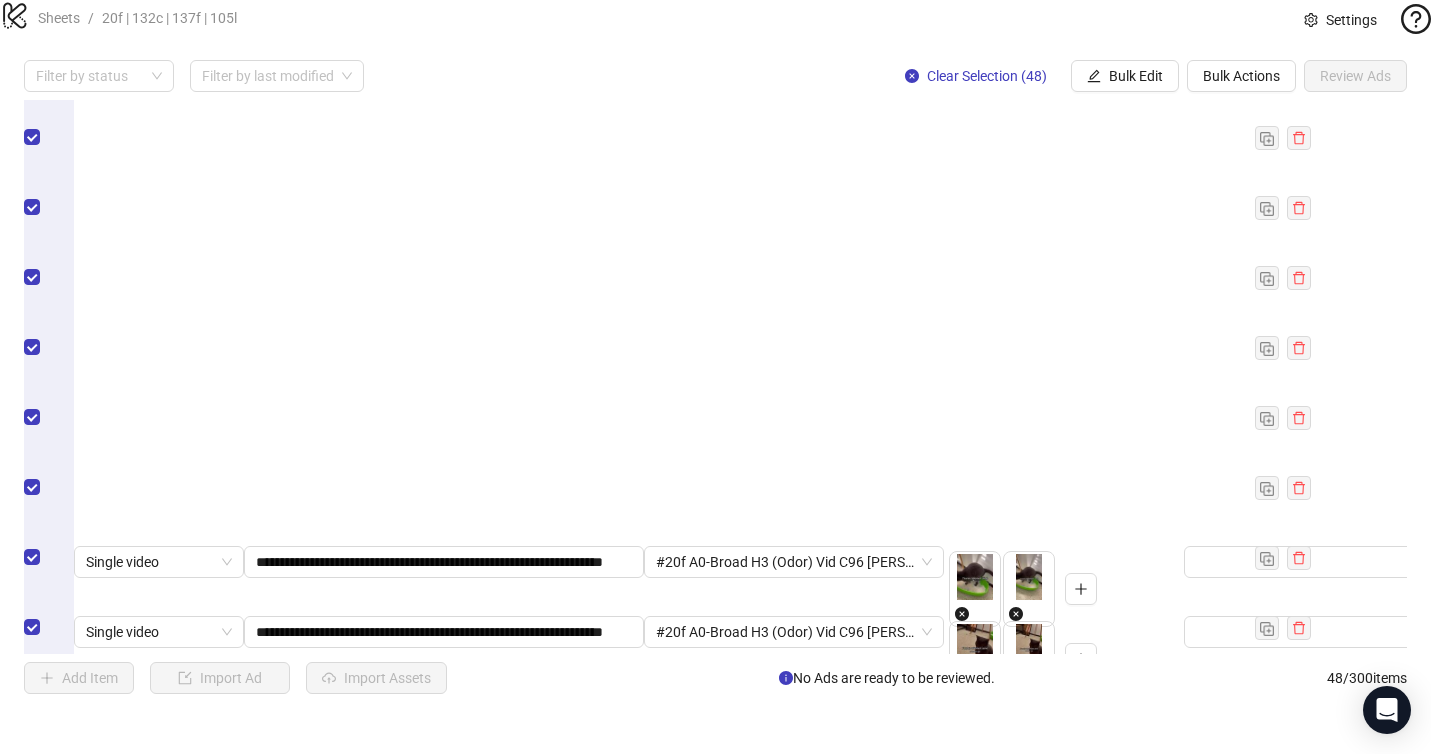 scroll, scrollTop: 0, scrollLeft: 138, axis: horizontal 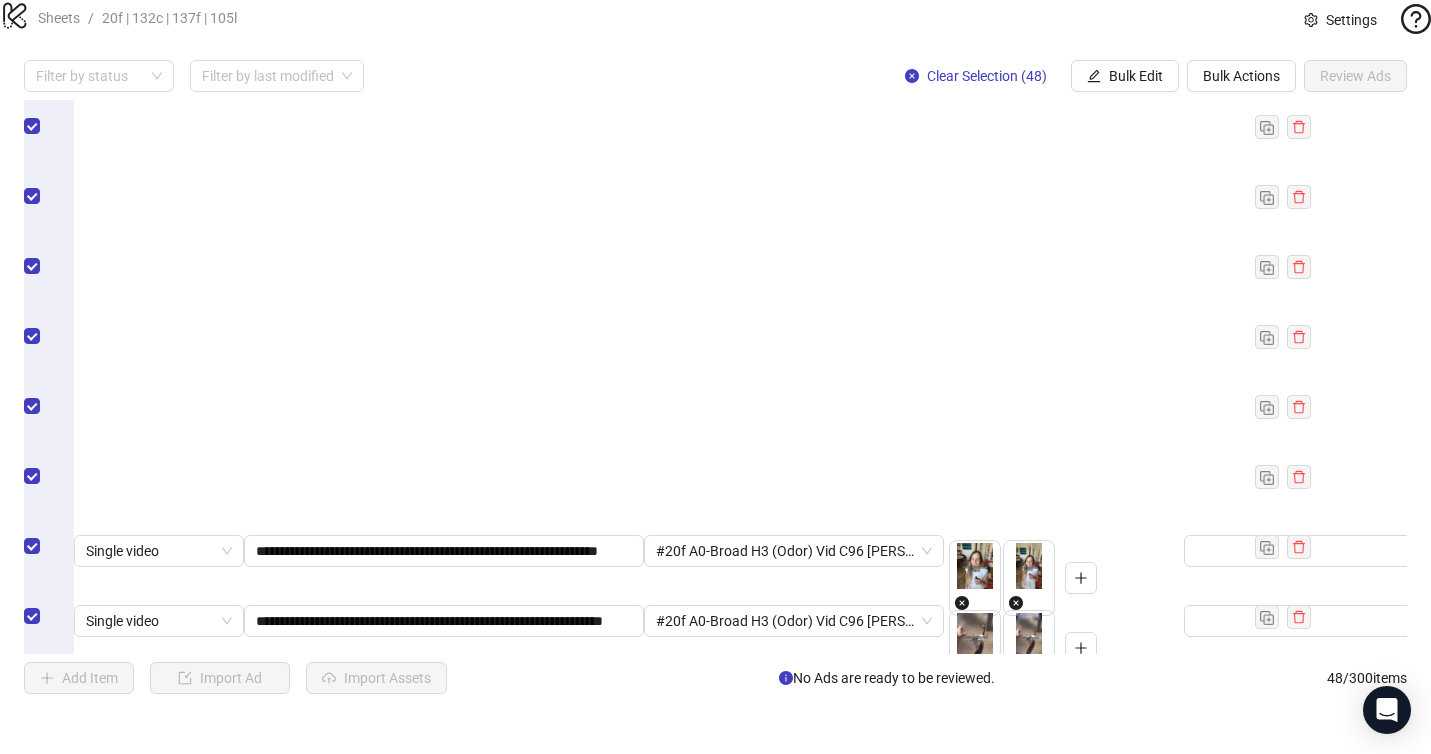 drag, startPoint x: 607, startPoint y: 533, endPoint x: 619, endPoint y: 532, distance: 12.0415945 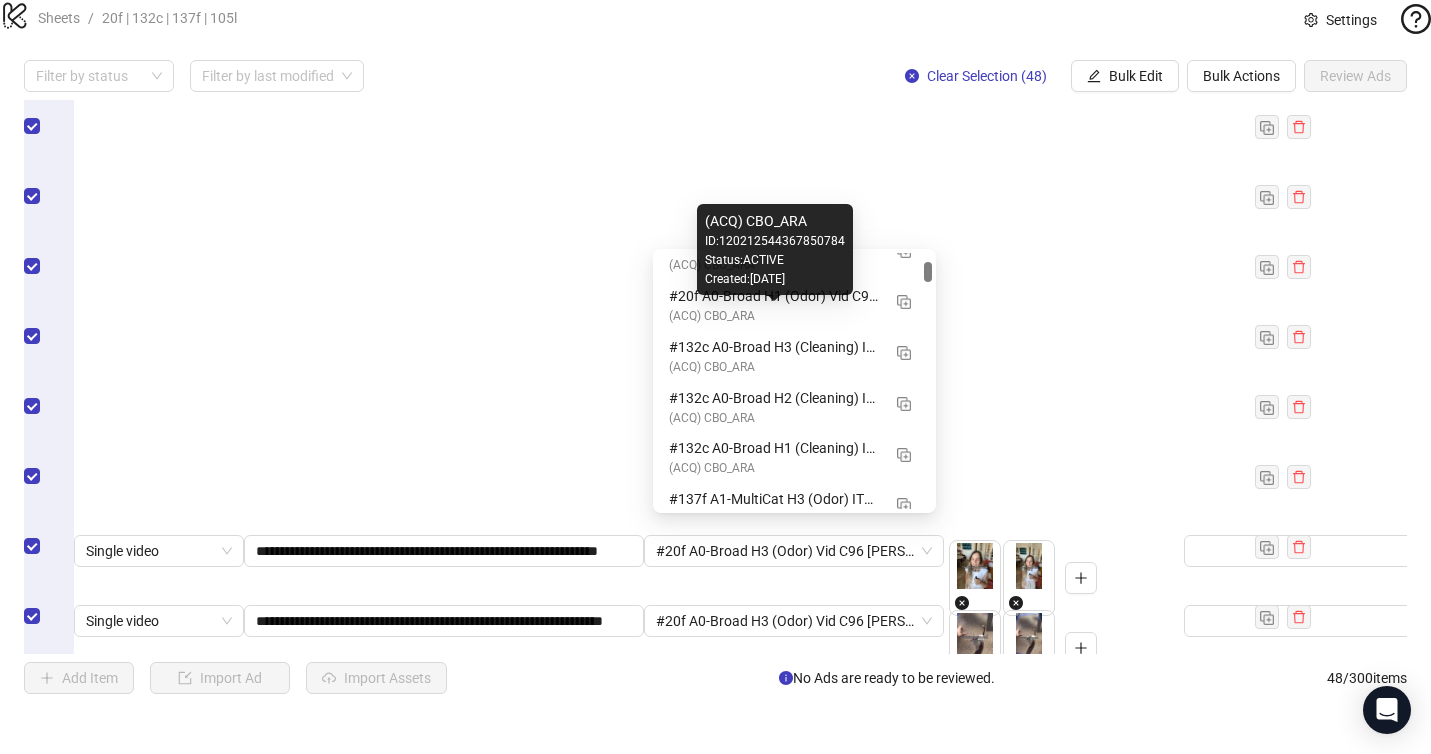 scroll, scrollTop: 227, scrollLeft: 0, axis: vertical 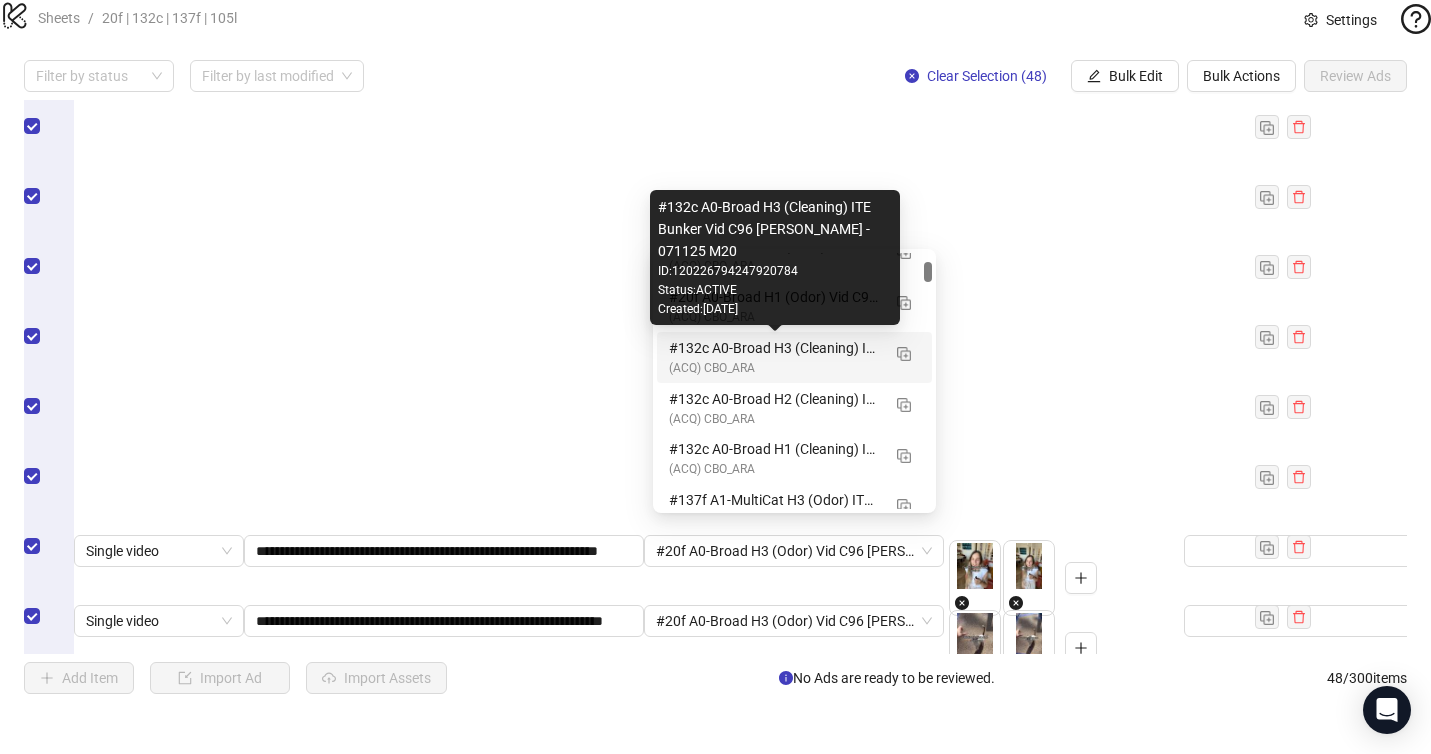 click on "#132c A0-Broad H3 (Cleaning) ITE Bunker Vid C96 [PERSON_NAME] - 071125 M20" at bounding box center [774, 348] 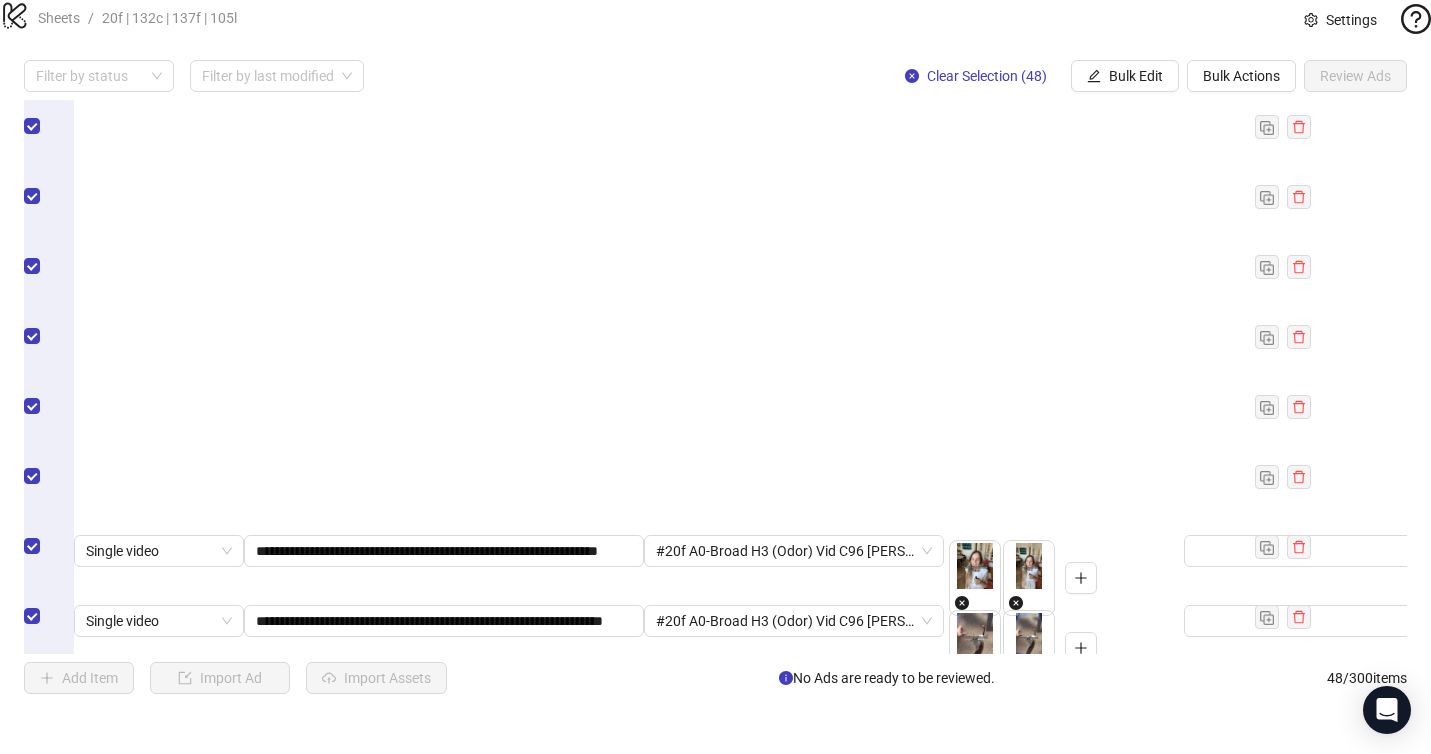 scroll, scrollTop: 0, scrollLeft: 146, axis: horizontal 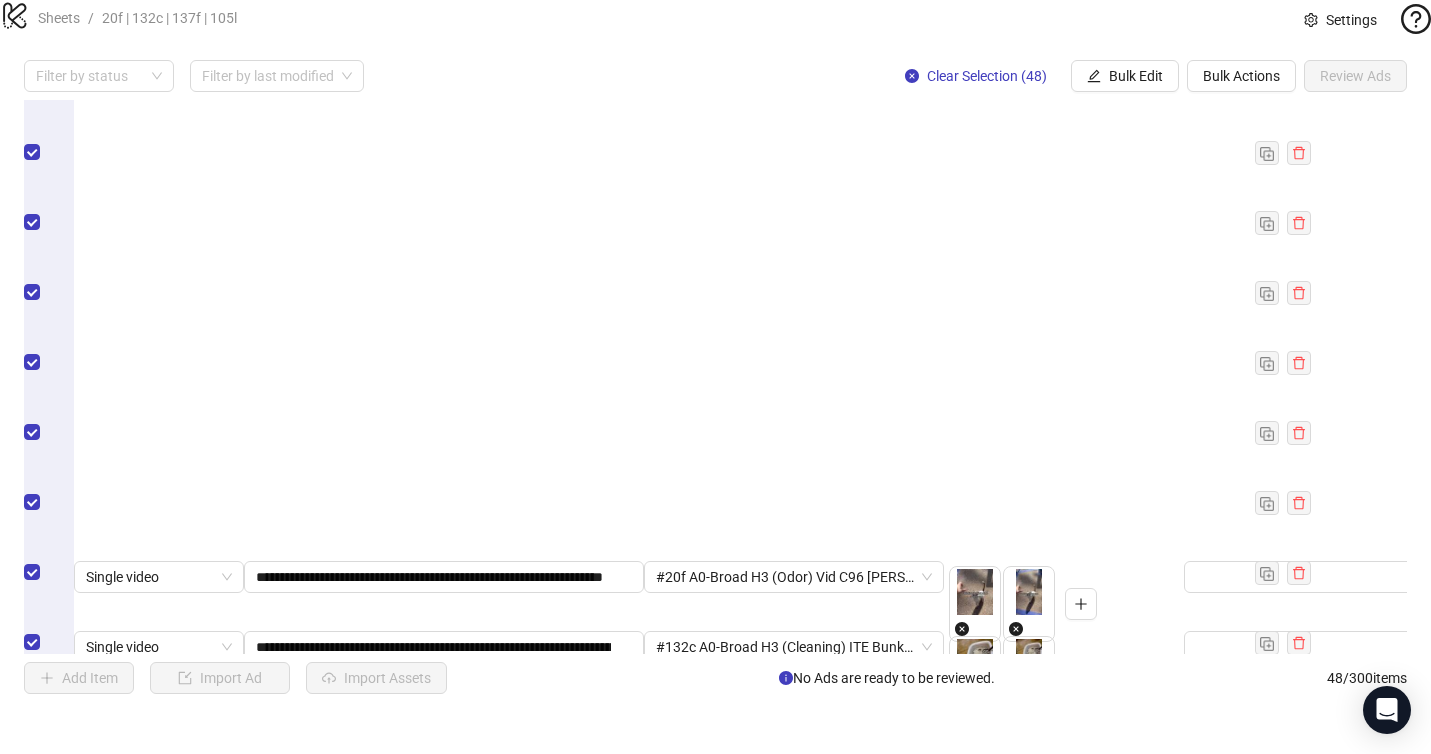 click on "**********" at bounding box center [442, 1067] 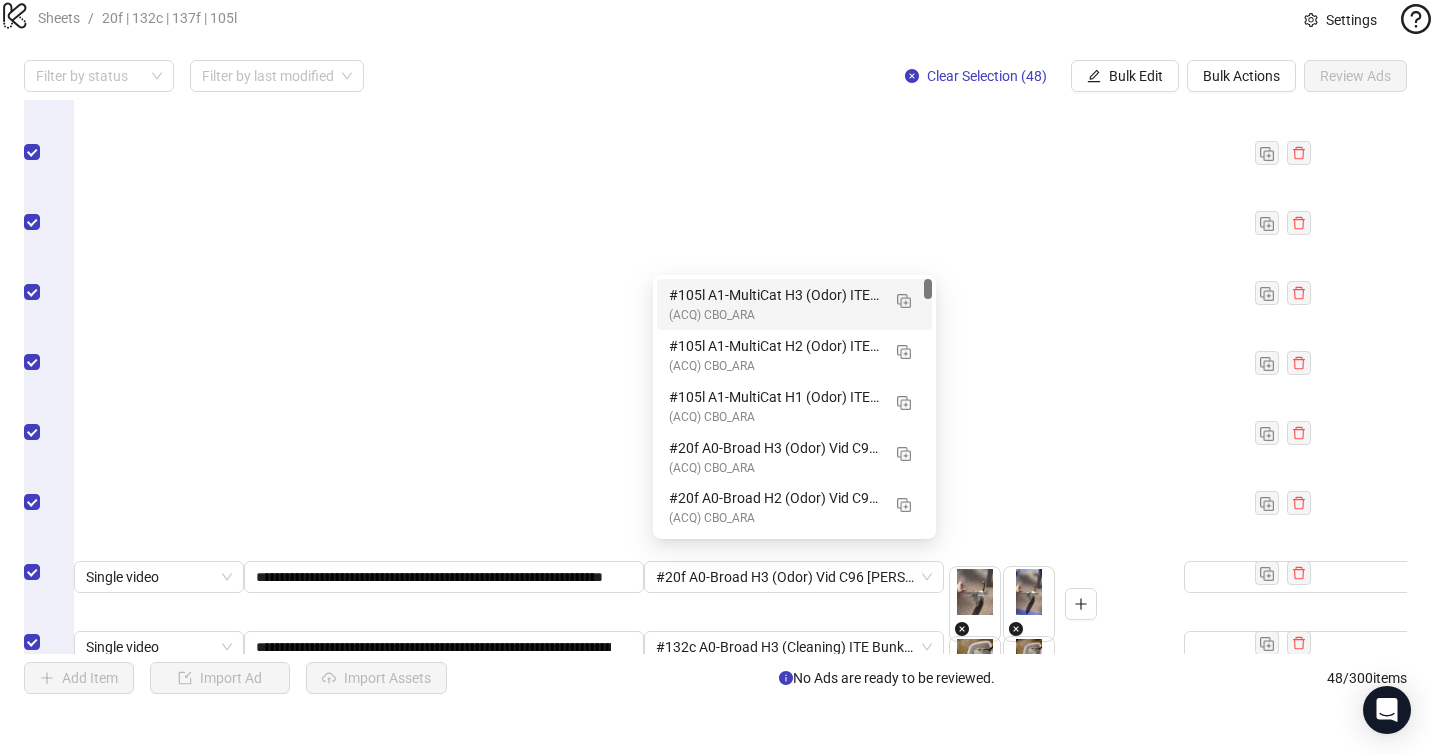 scroll, scrollTop: 0, scrollLeft: 0, axis: both 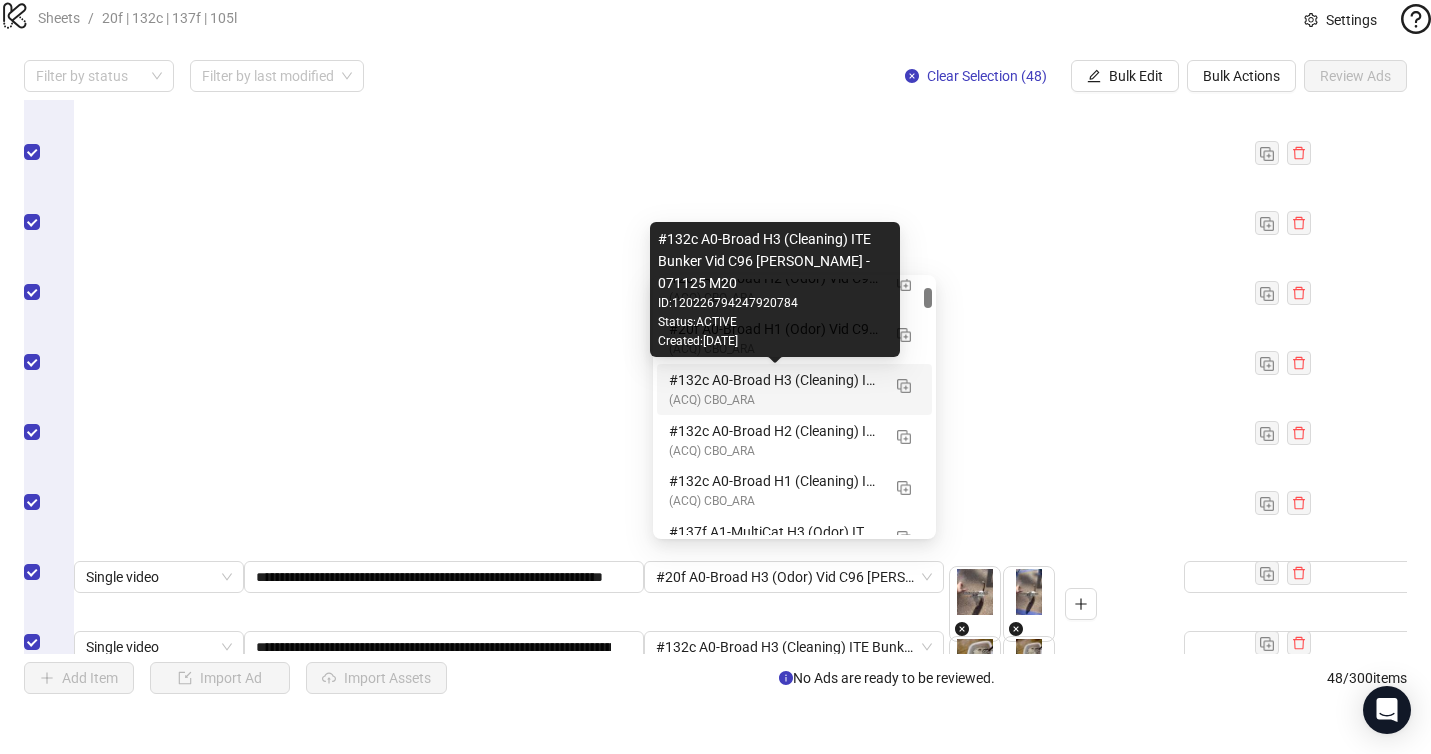 click on "#132c A0-Broad H3 (Cleaning) ITE Bunker Vid C96 [PERSON_NAME] - 071125 M20" at bounding box center [774, 380] 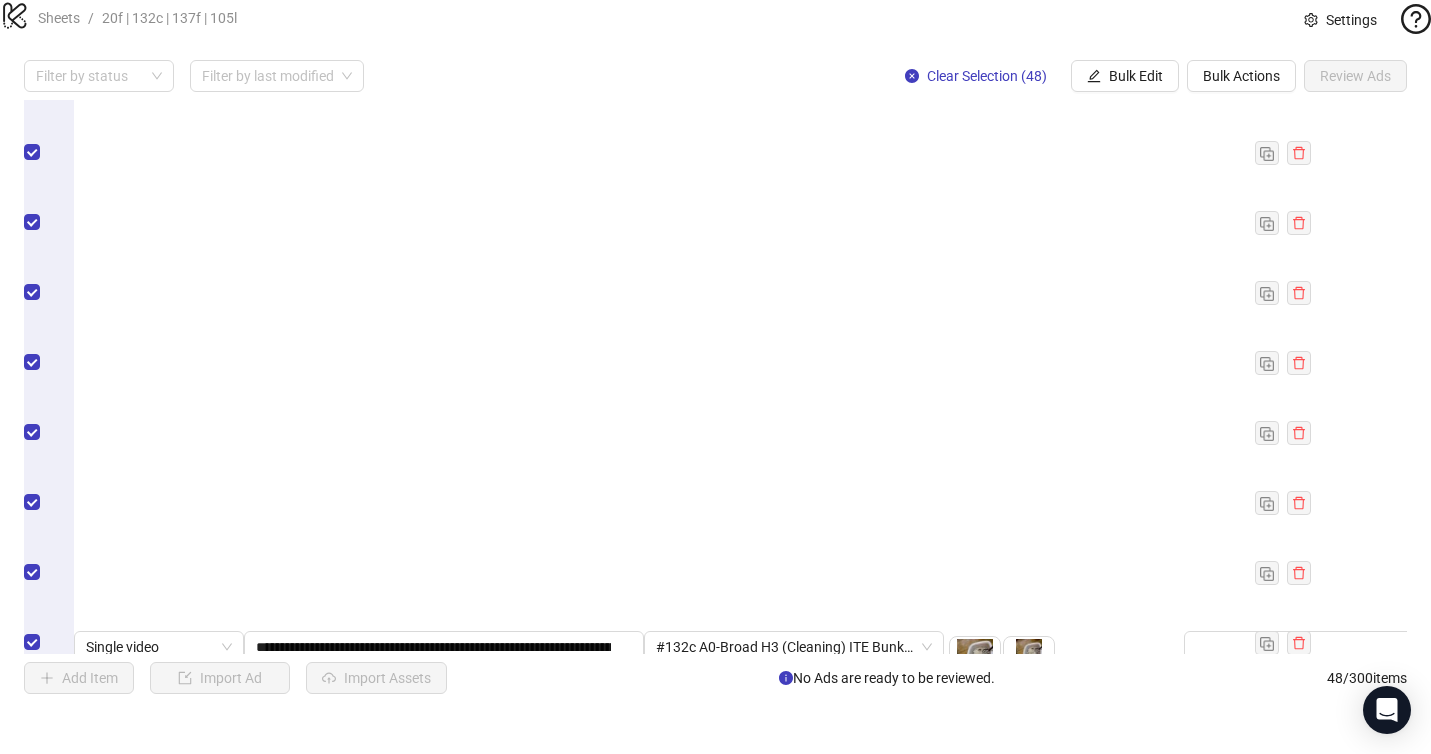 scroll, scrollTop: 1838, scrollLeft: 0, axis: vertical 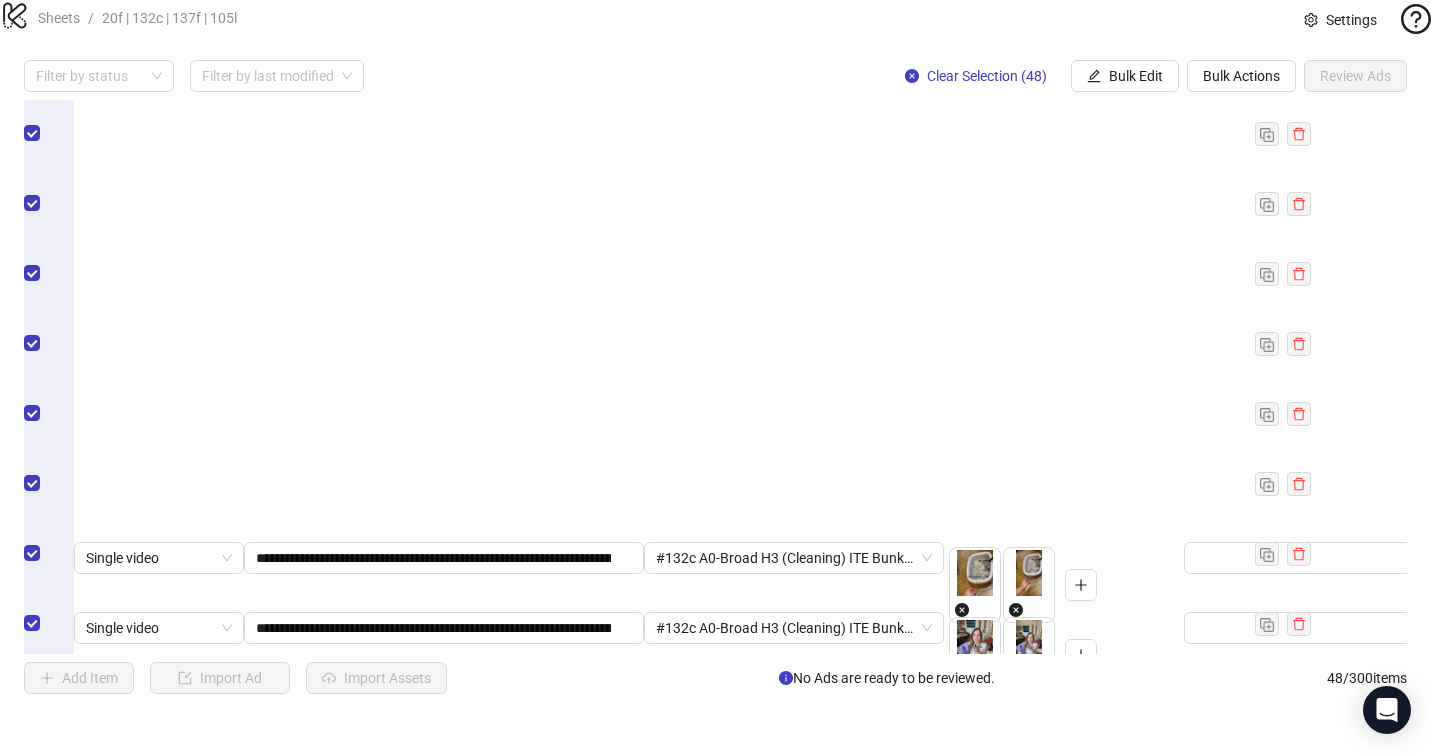 drag, startPoint x: 599, startPoint y: 538, endPoint x: 626, endPoint y: 538, distance: 27 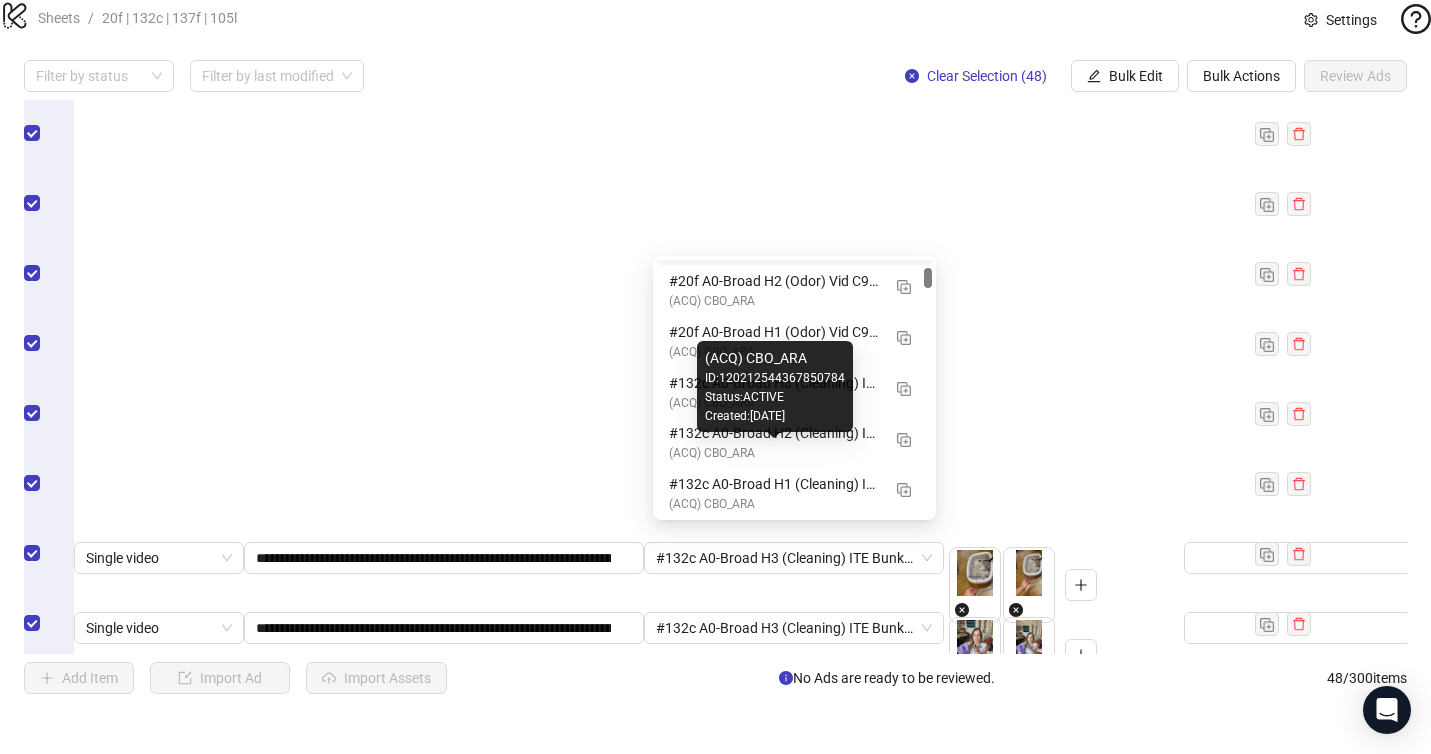 scroll, scrollTop: 196, scrollLeft: 0, axis: vertical 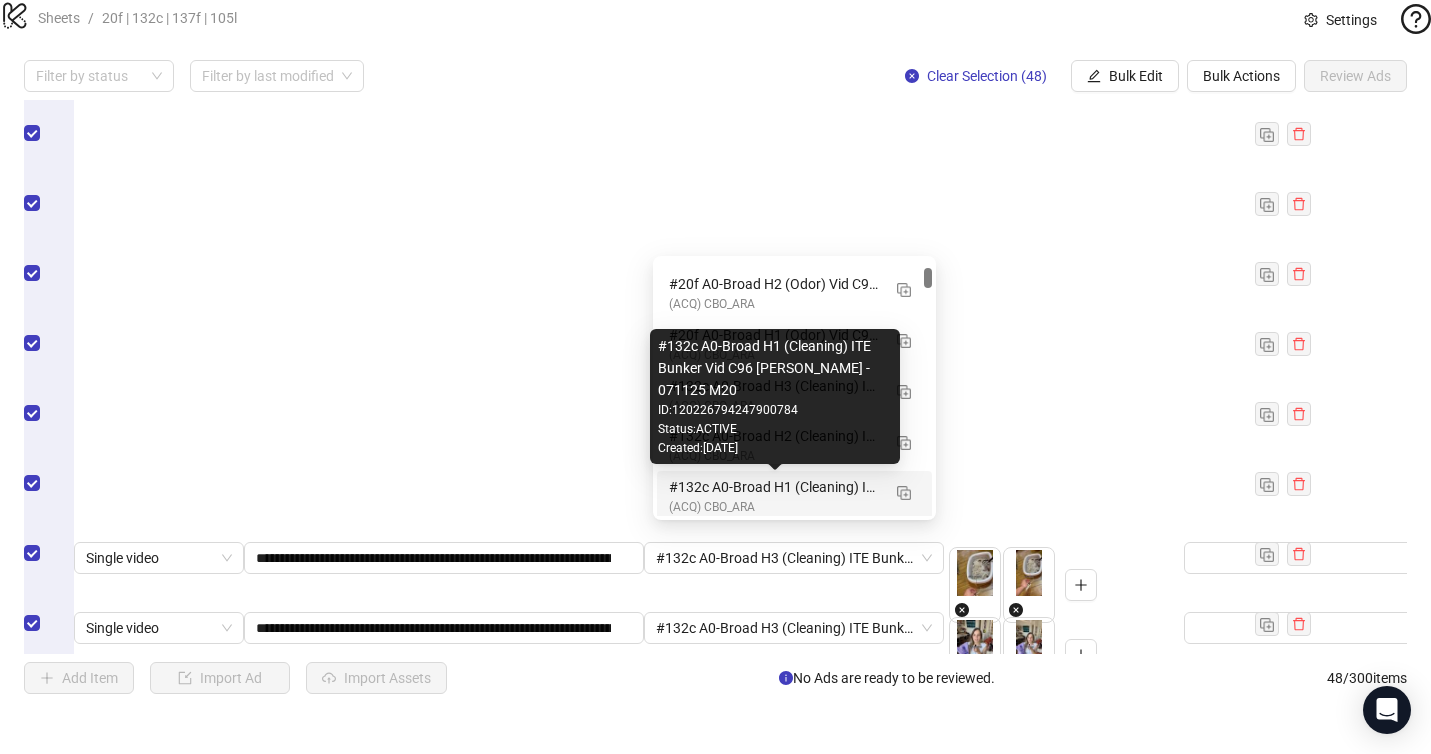 click on "#132c A0-Broad H1 (Cleaning) ITE Bunker Vid C96 [PERSON_NAME] - 071125 M20" at bounding box center (774, 487) 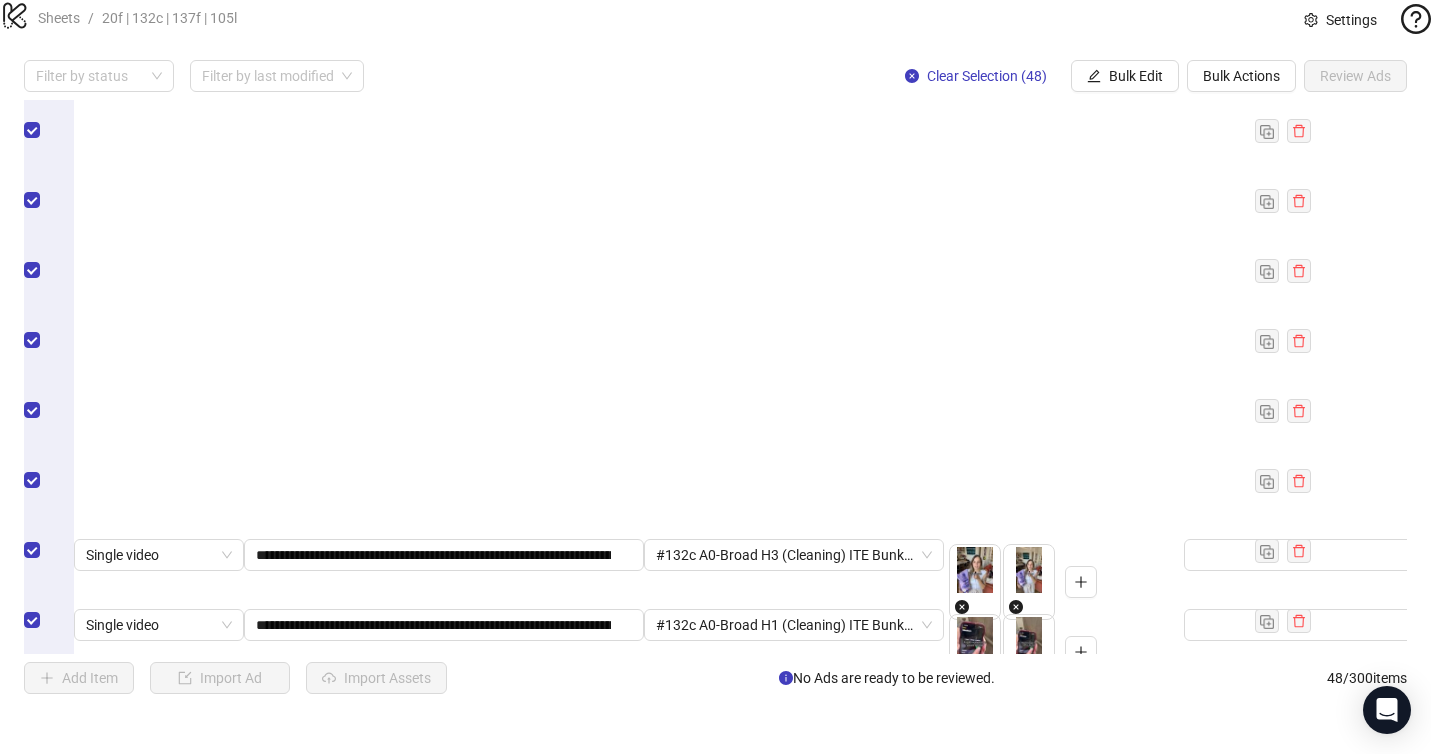 drag, startPoint x: 599, startPoint y: 530, endPoint x: 656, endPoint y: 529, distance: 57.00877 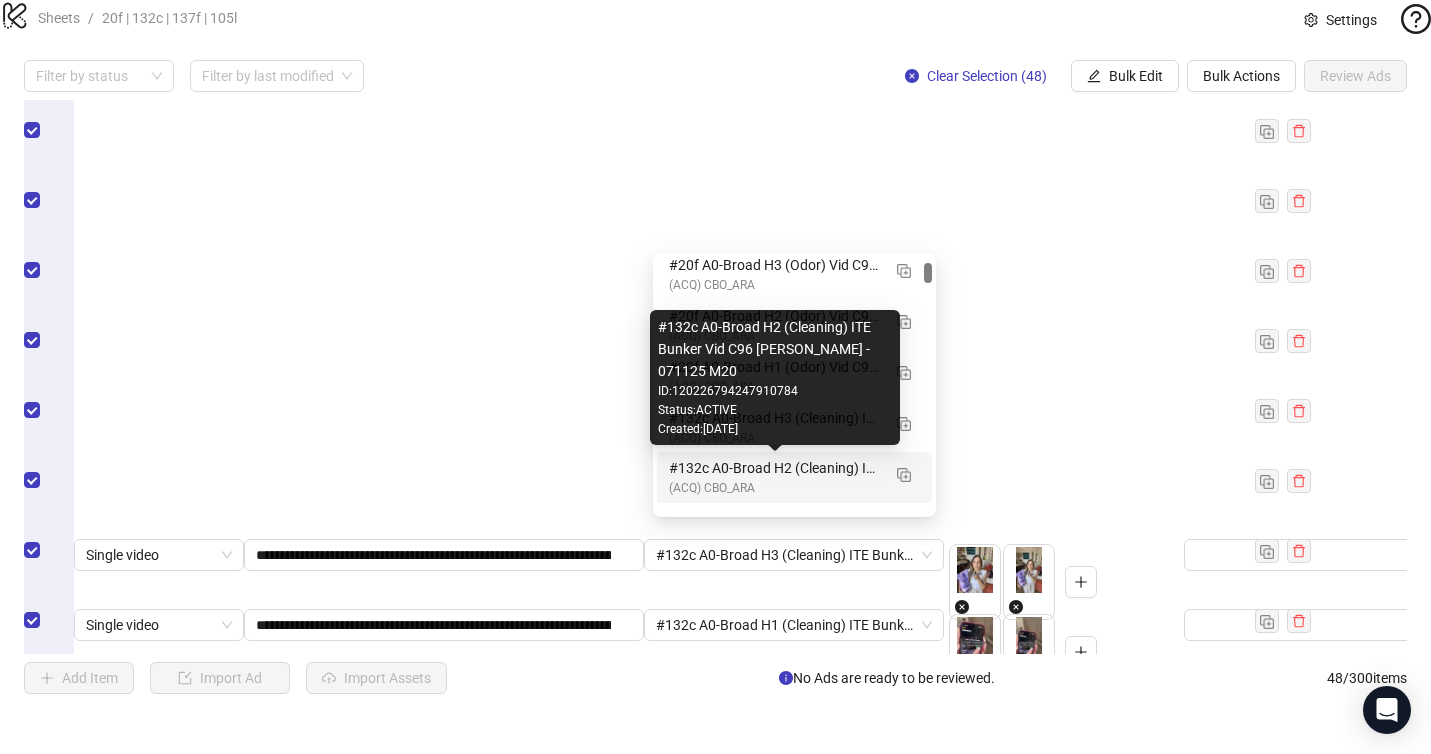 click on "#132c A0-Broad H2 (Cleaning) ITE Bunker Vid C96 [PERSON_NAME] - 071125 M20" at bounding box center (774, 468) 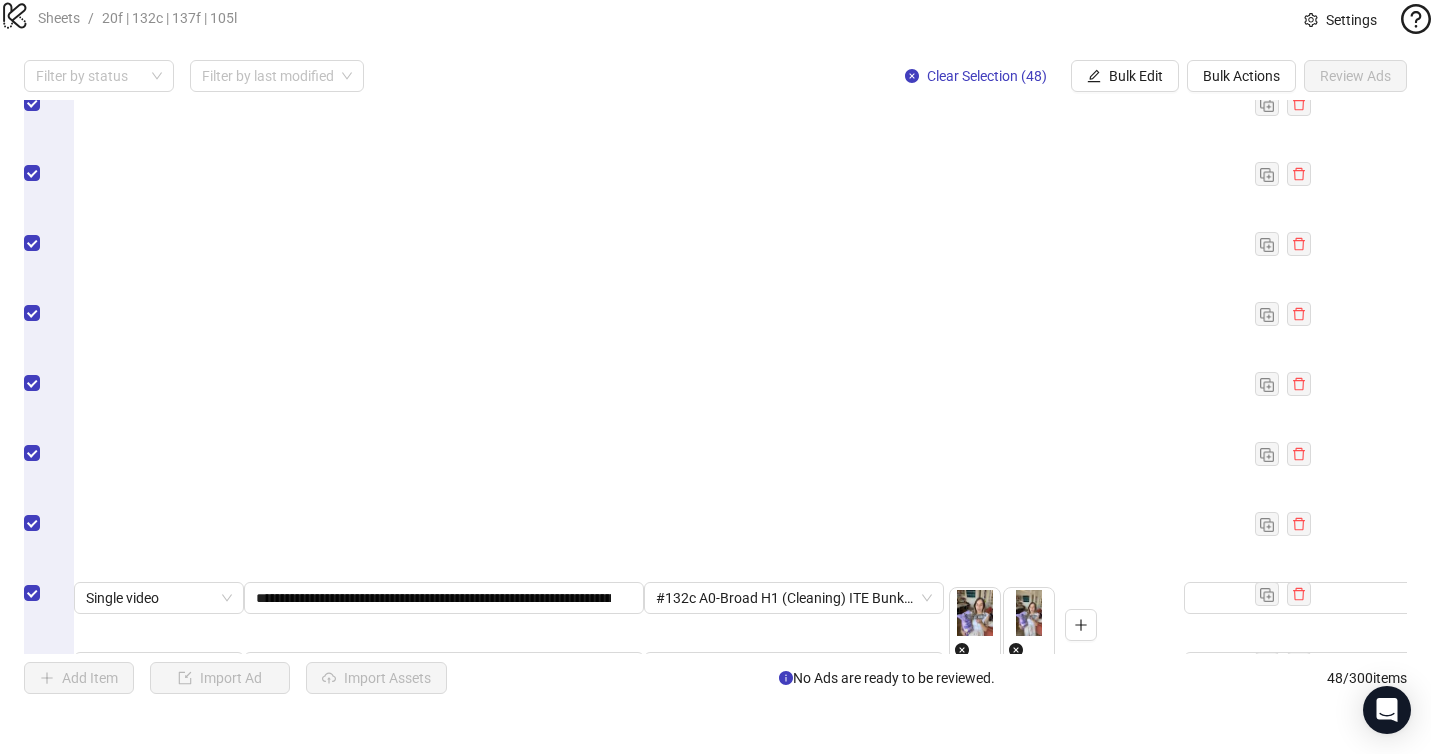drag, startPoint x: 601, startPoint y: 509, endPoint x: 628, endPoint y: 509, distance: 27 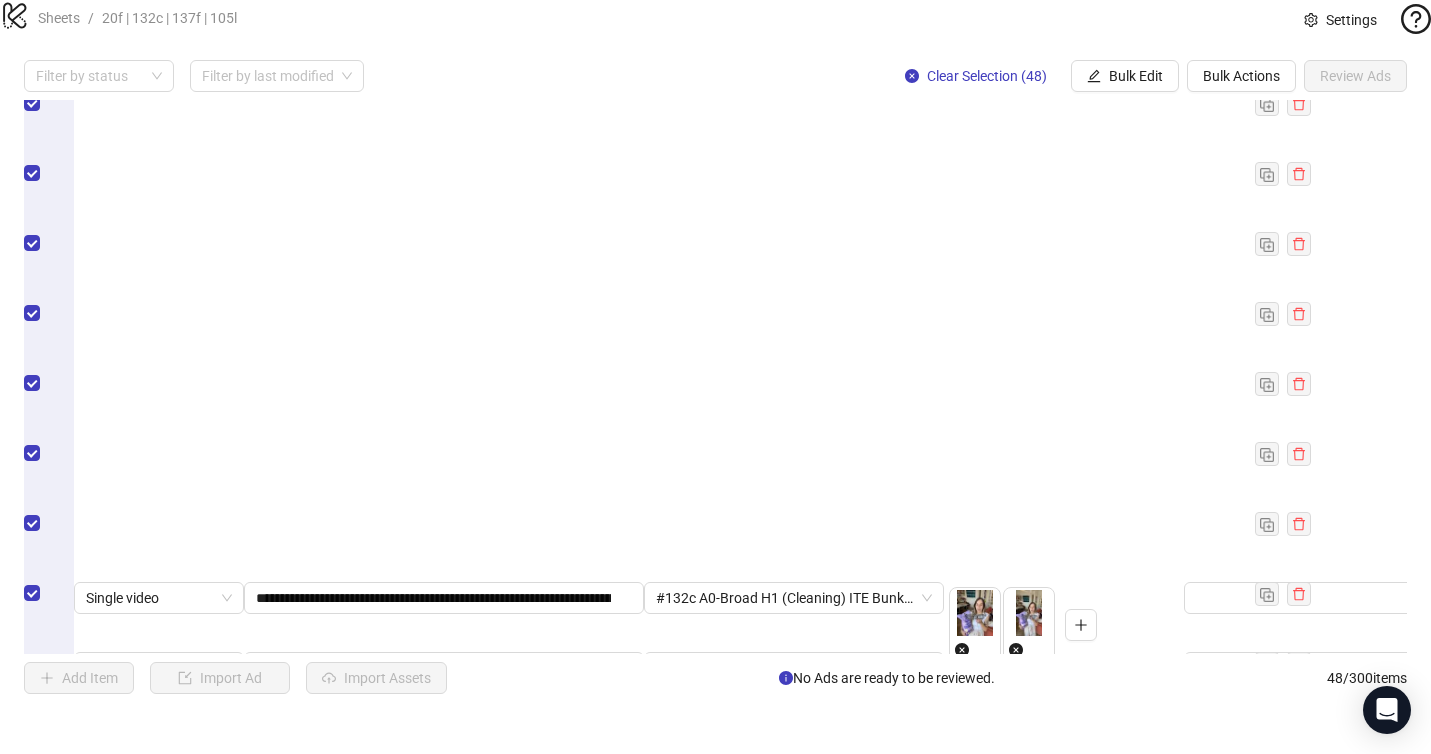 drag, startPoint x: 589, startPoint y: 508, endPoint x: 617, endPoint y: 509, distance: 28.01785 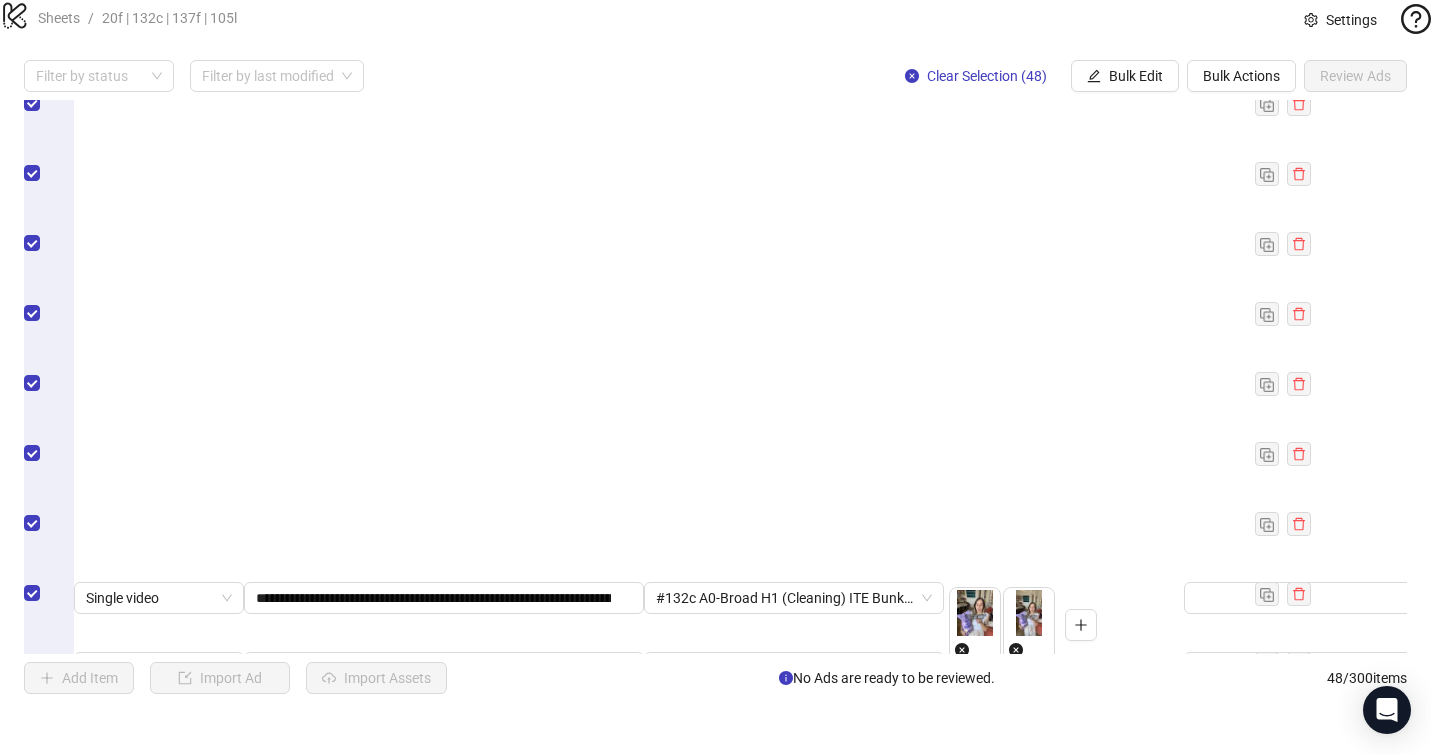 click on "**********" at bounding box center (433, 1018) 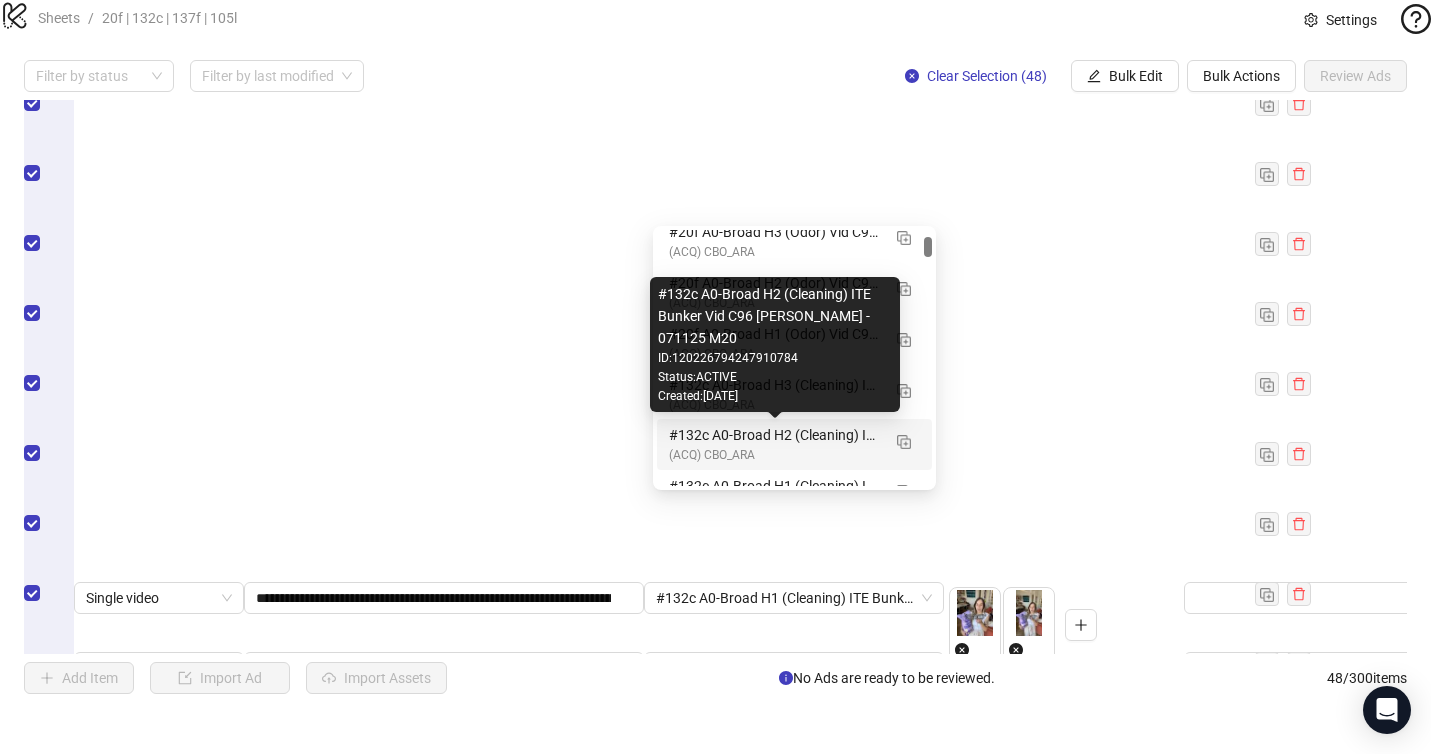 click on "#132c A0-Broad H2 (Cleaning) ITE Bunker Vid C96 [PERSON_NAME] - 071125 M20" at bounding box center [774, 435] 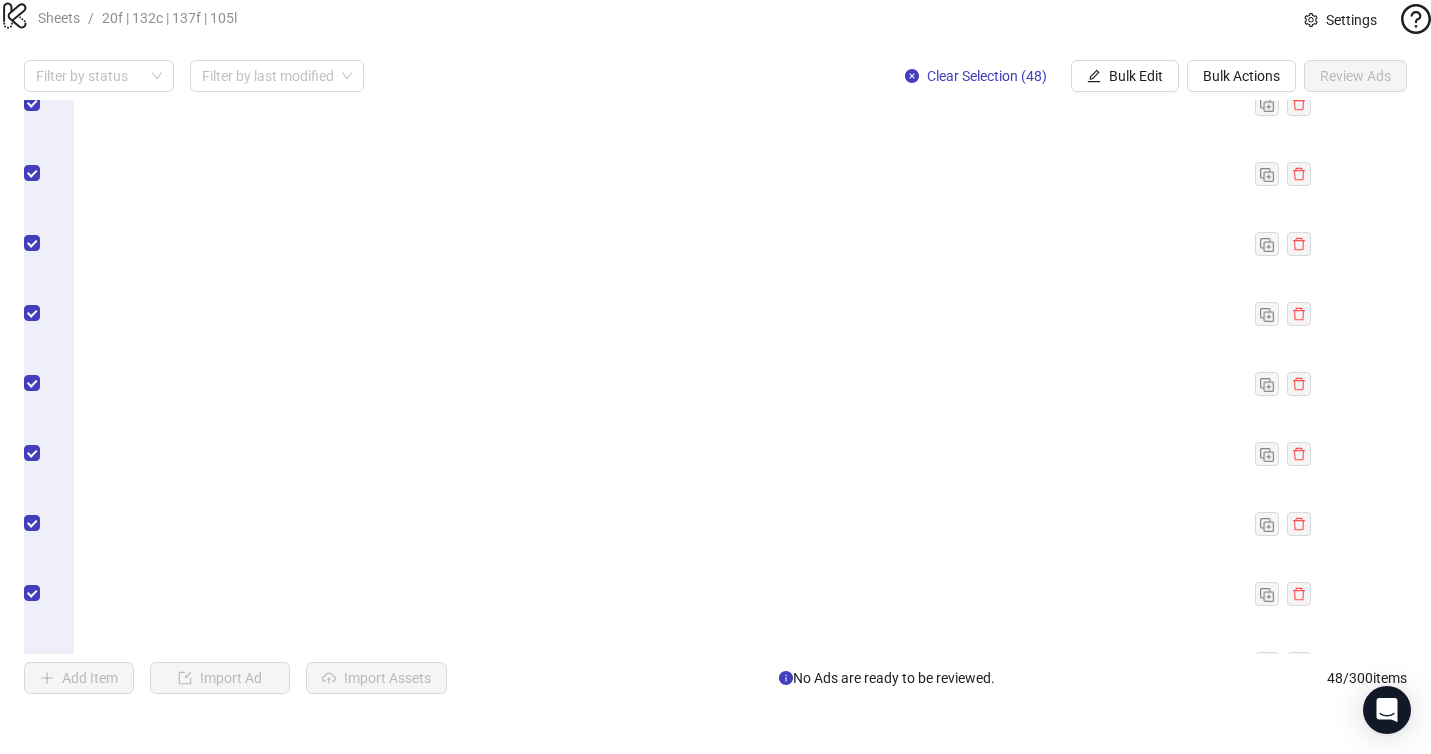 scroll, scrollTop: 2151, scrollLeft: 0, axis: vertical 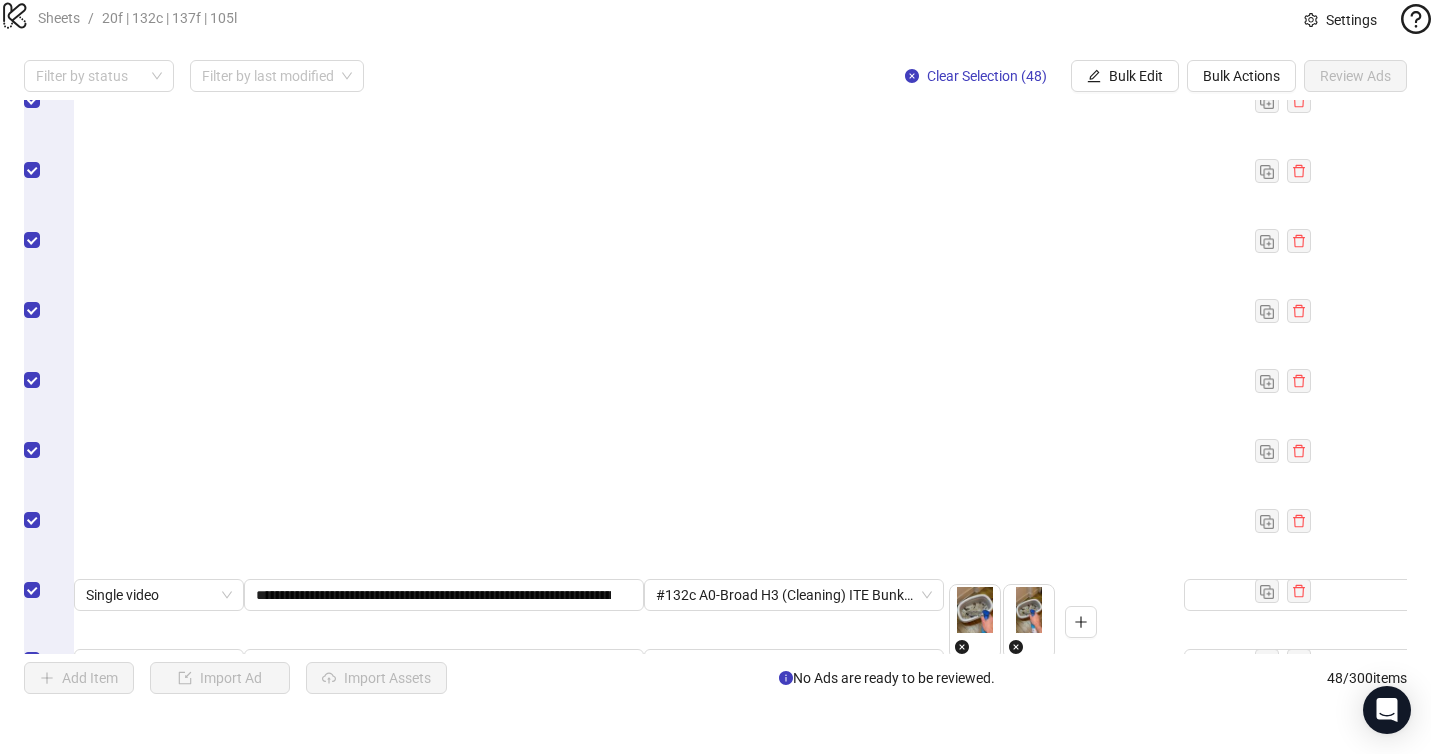 drag, startPoint x: 604, startPoint y: 440, endPoint x: 627, endPoint y: 439, distance: 23.021729 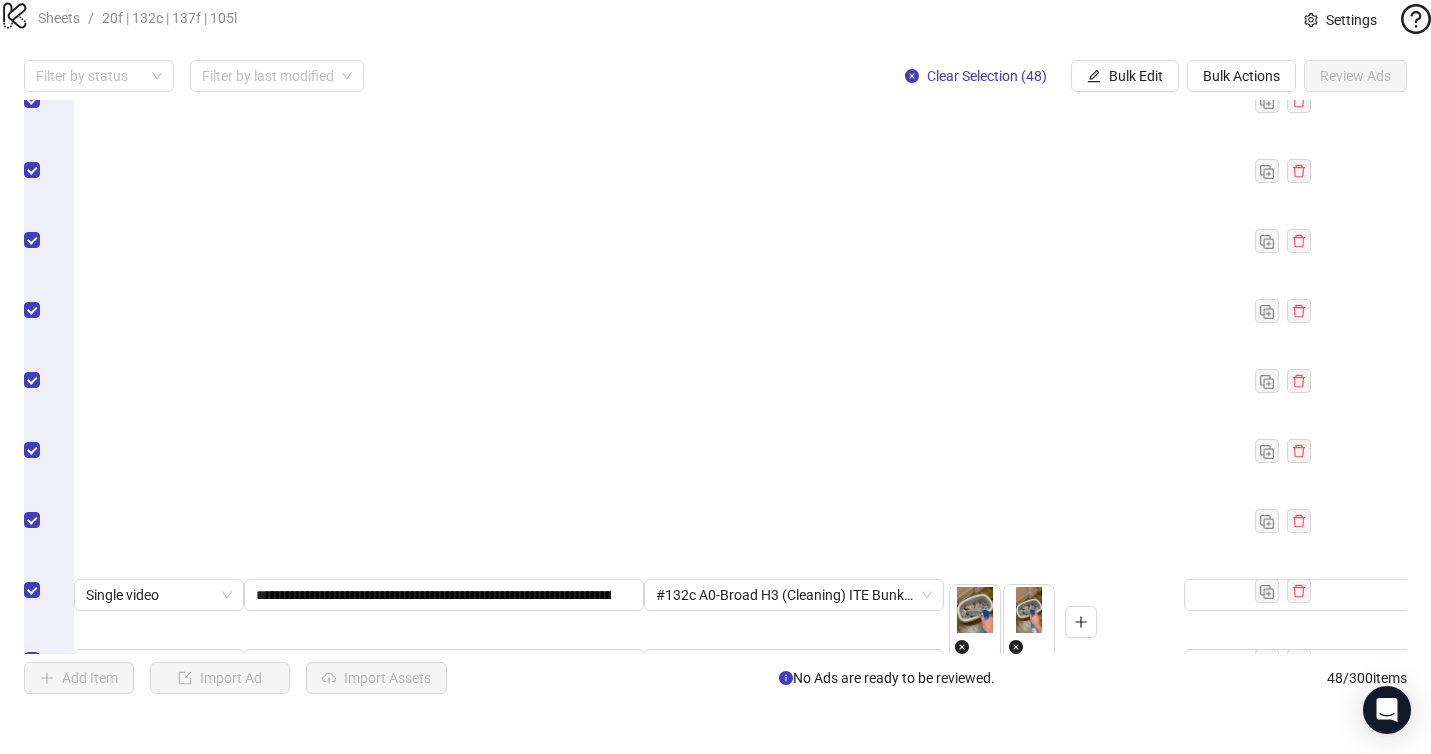 click at bounding box center [785, 945] 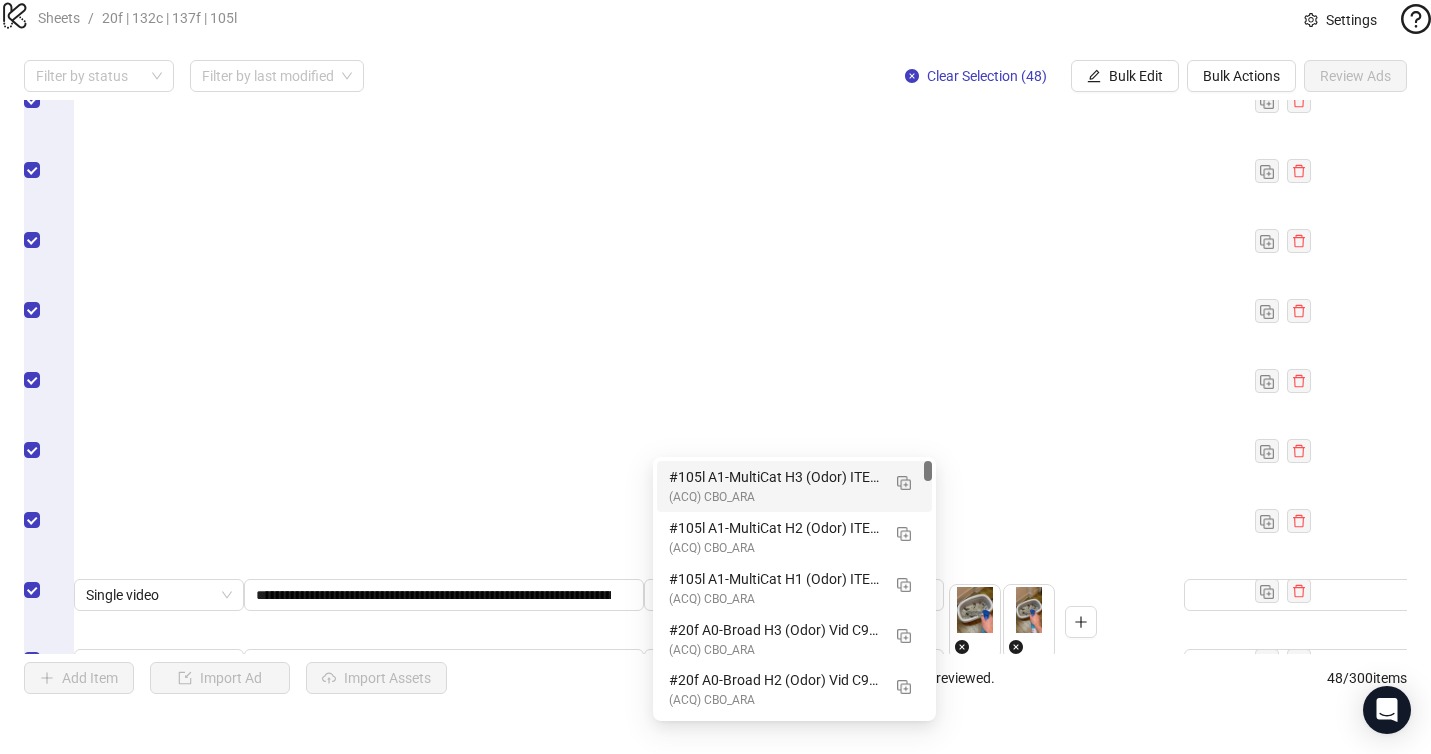 scroll, scrollTop: 0, scrollLeft: 0, axis: both 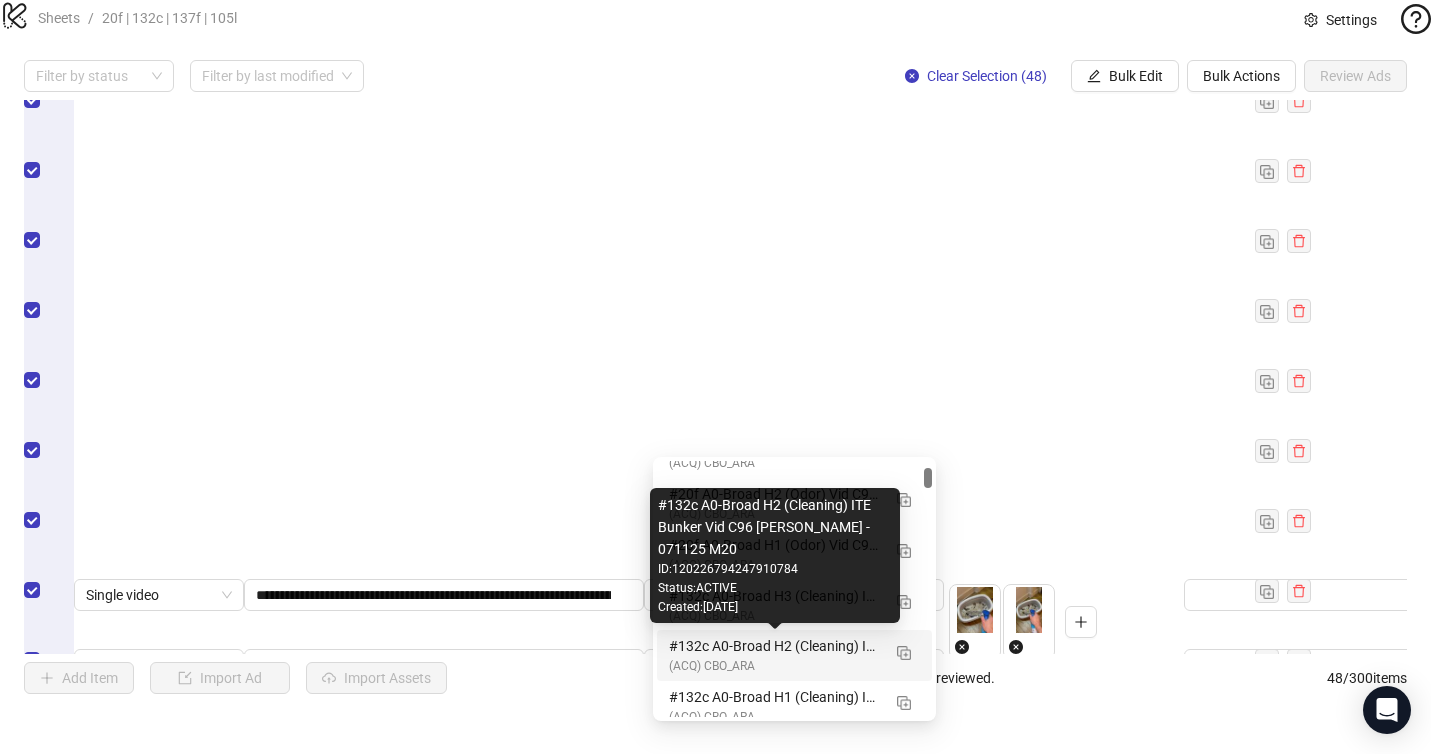click on "#132c A0-Broad H2 (Cleaning) ITE Bunker Vid C96 [PERSON_NAME] - 071125 M20" at bounding box center (774, 646) 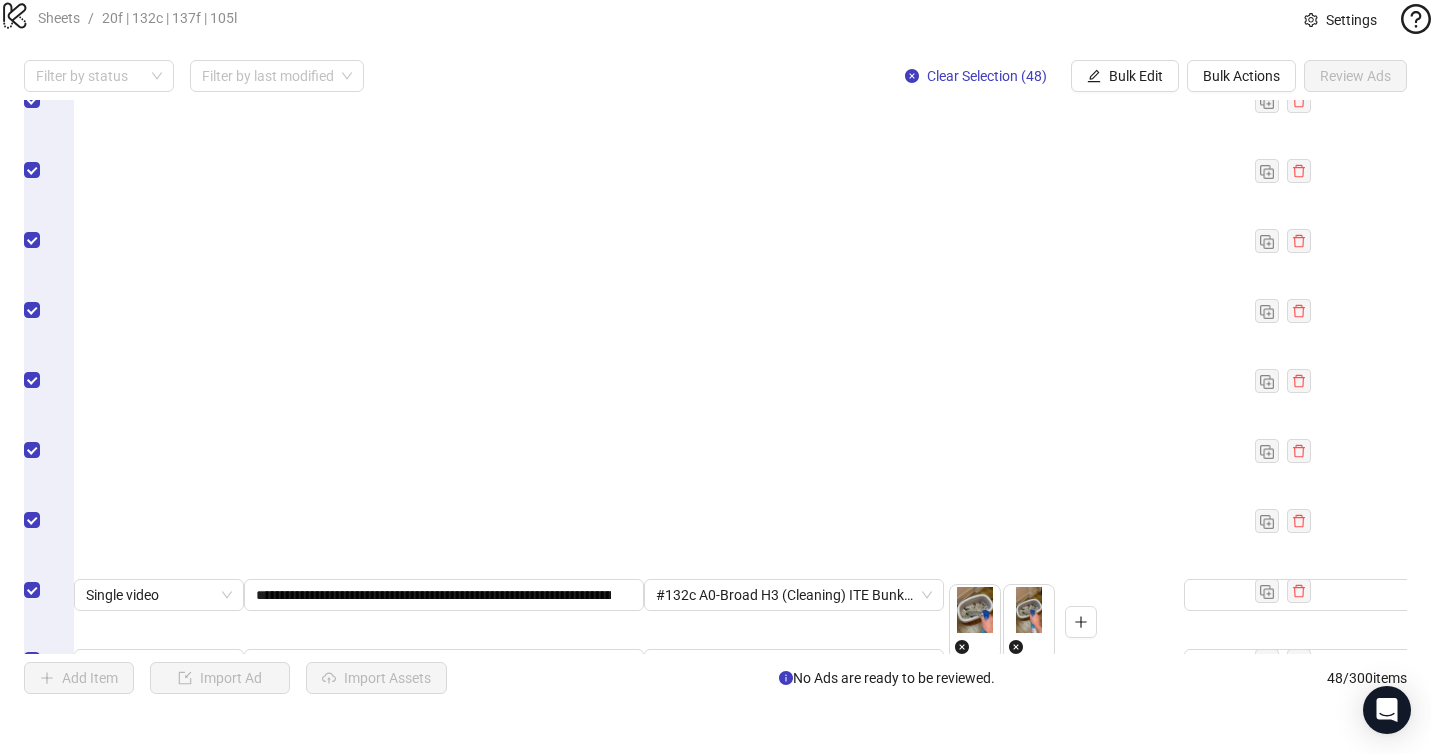 drag, startPoint x: 589, startPoint y: 509, endPoint x: 635, endPoint y: 508, distance: 46.010868 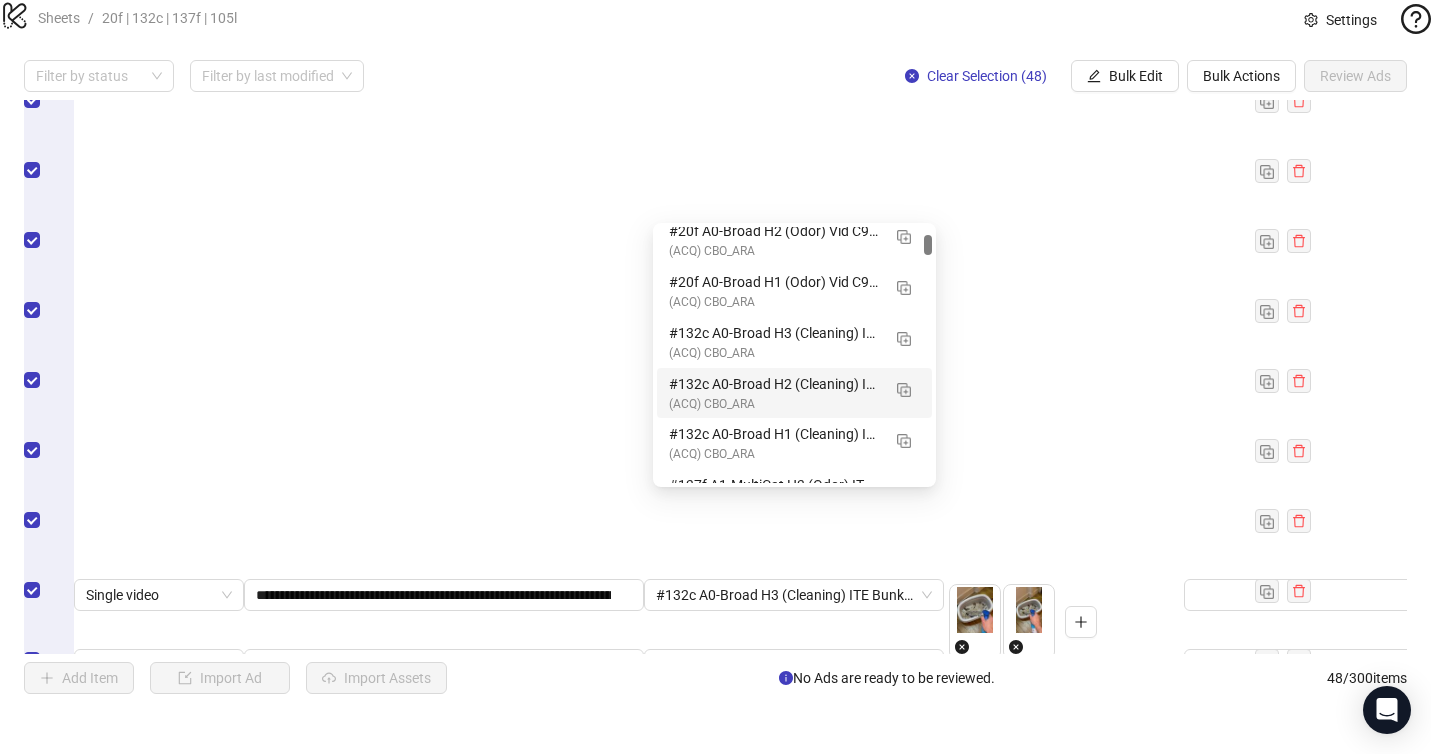 click on "#132c A0-Broad H2 (Cleaning) ITE Bunker Vid C96 [PERSON_NAME] - 071125 M20" at bounding box center [774, 384] 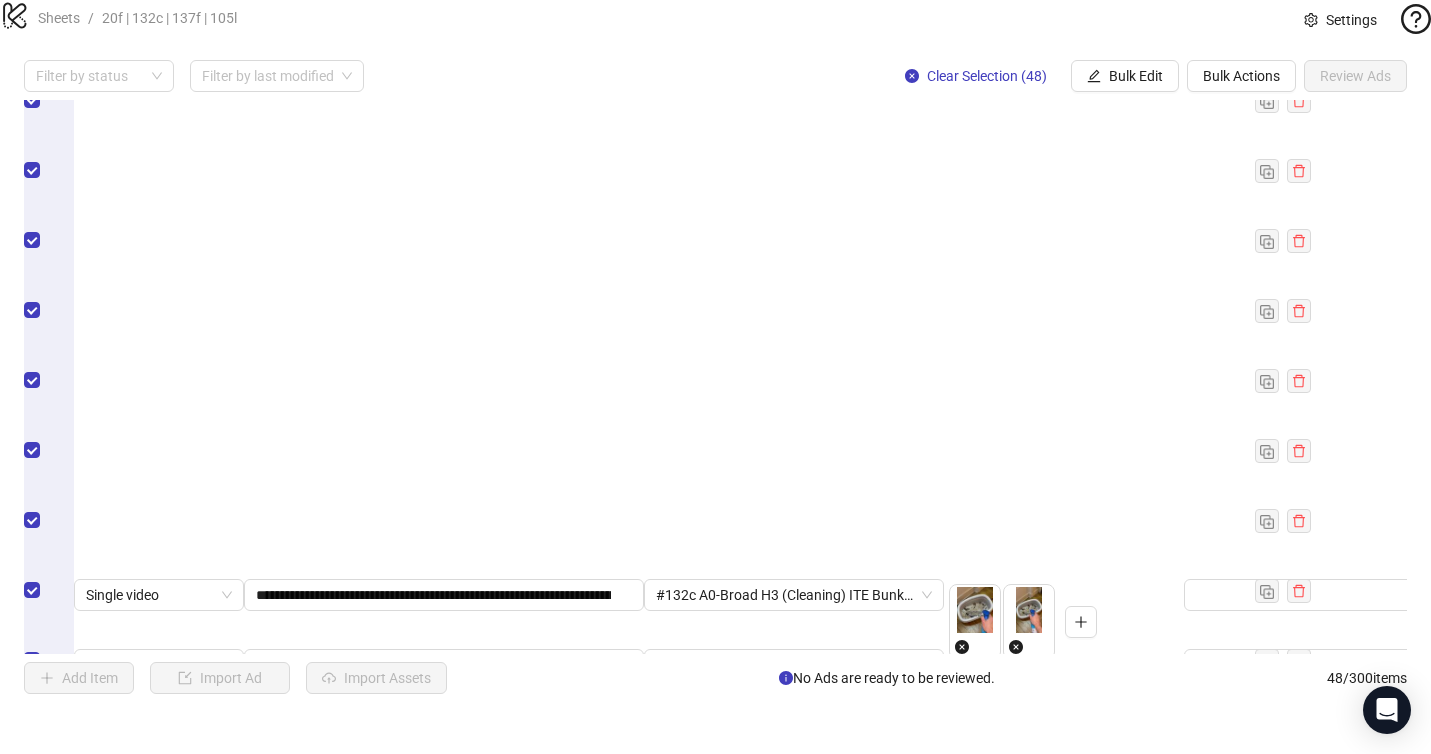 scroll, scrollTop: 0, scrollLeft: 138, axis: horizontal 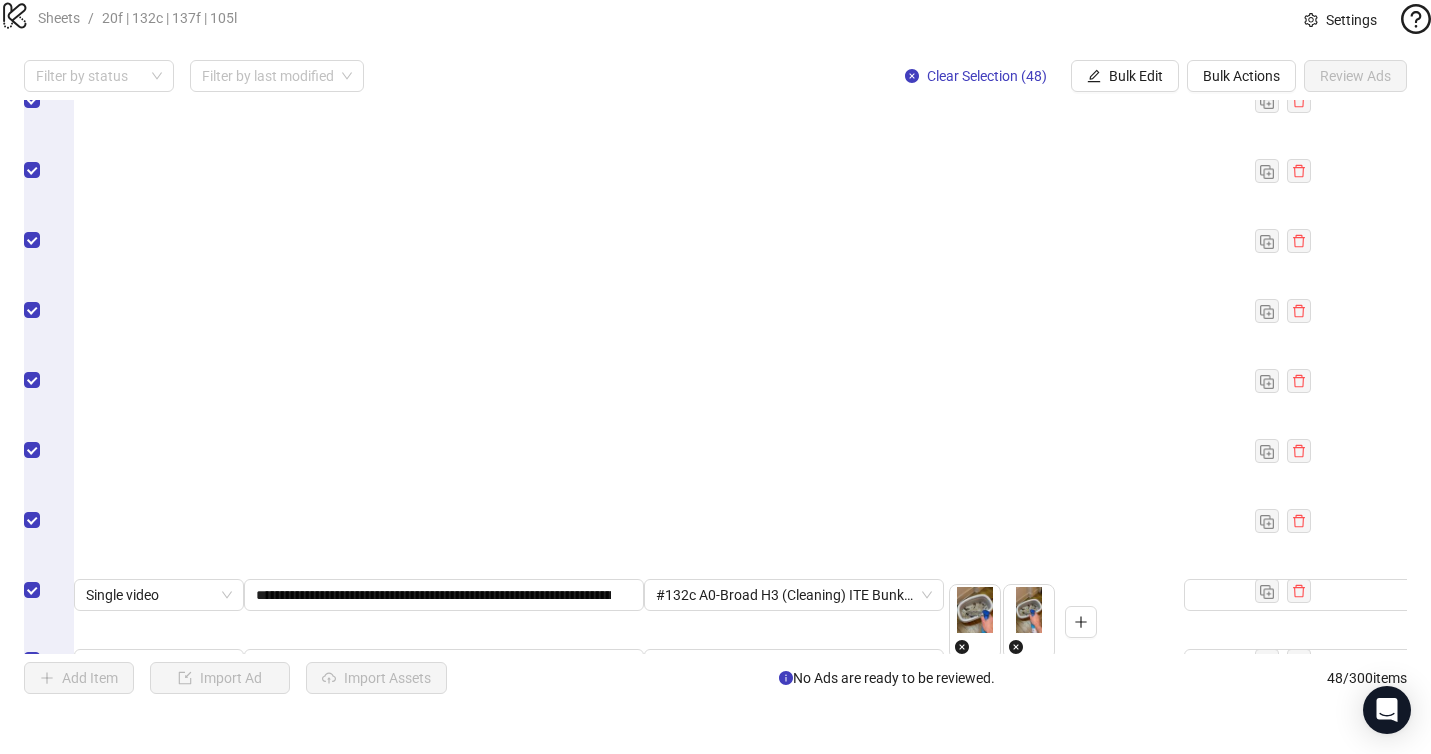 click on "**********" at bounding box center [444, 1034] 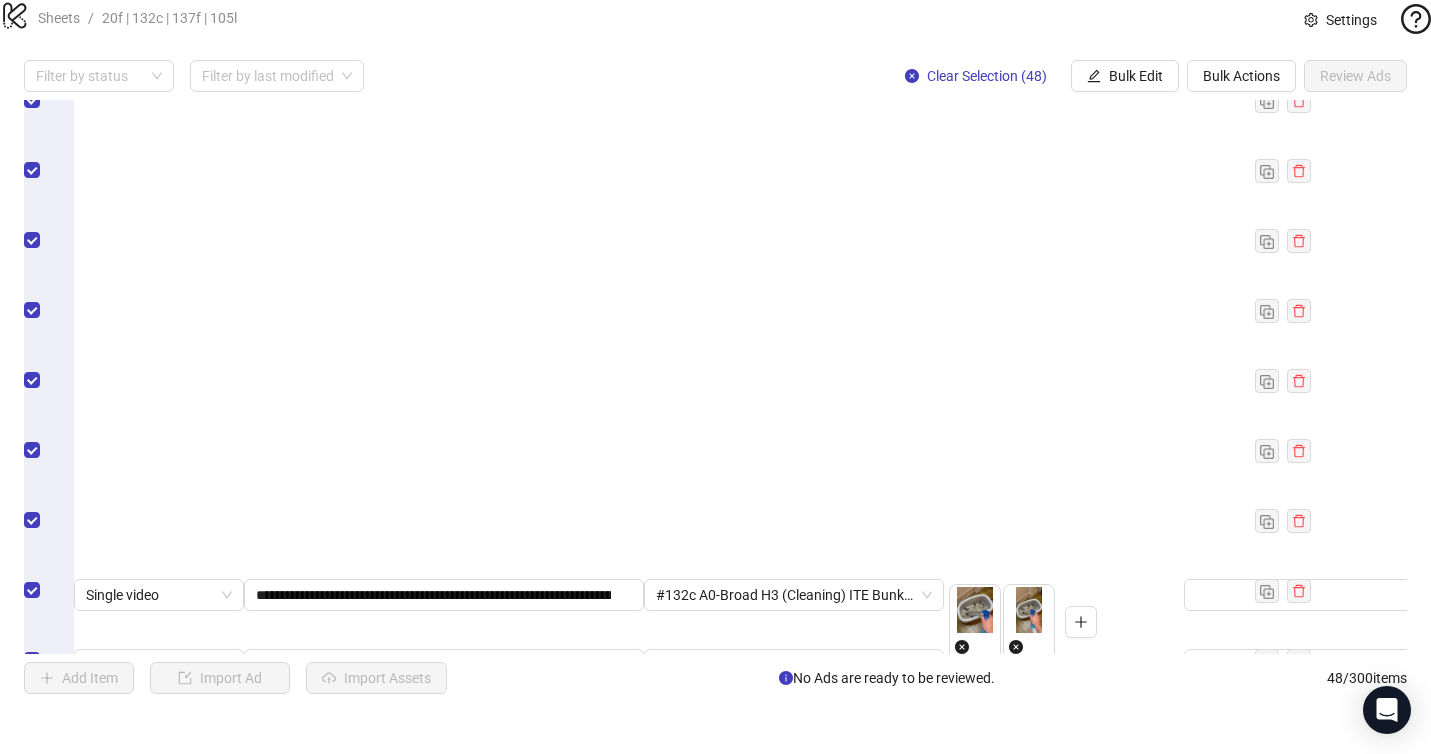 click on "**********" at bounding box center [442, 1085] 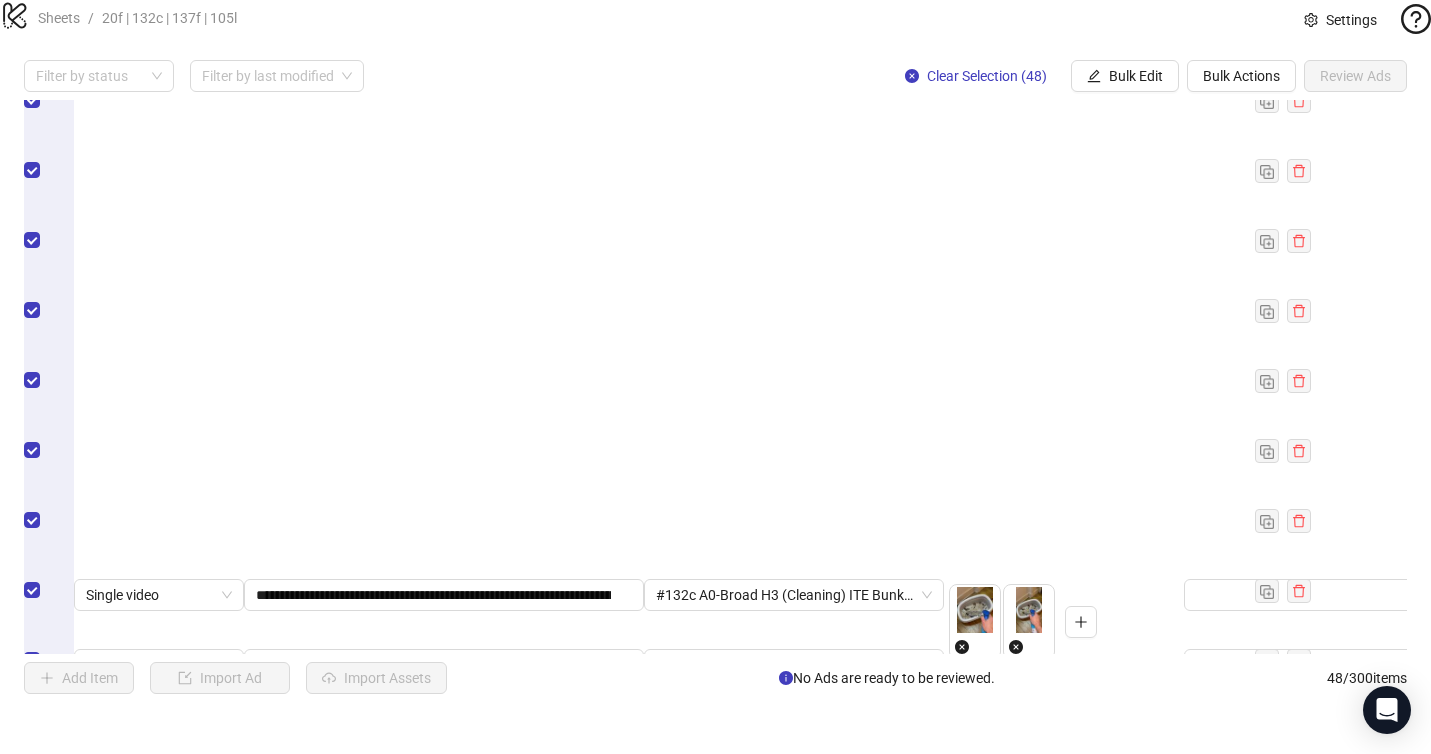 type on "**********" 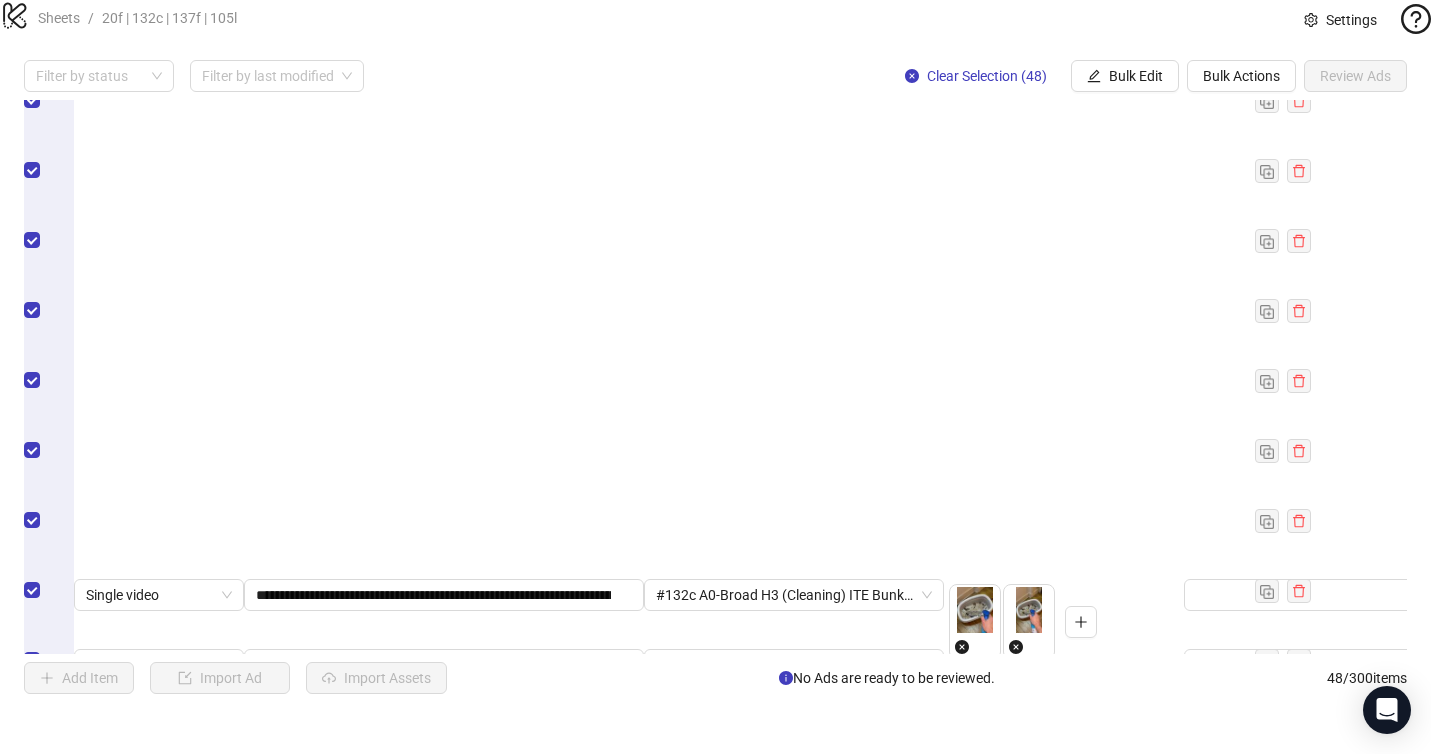 scroll, scrollTop: 0, scrollLeft: 144, axis: horizontal 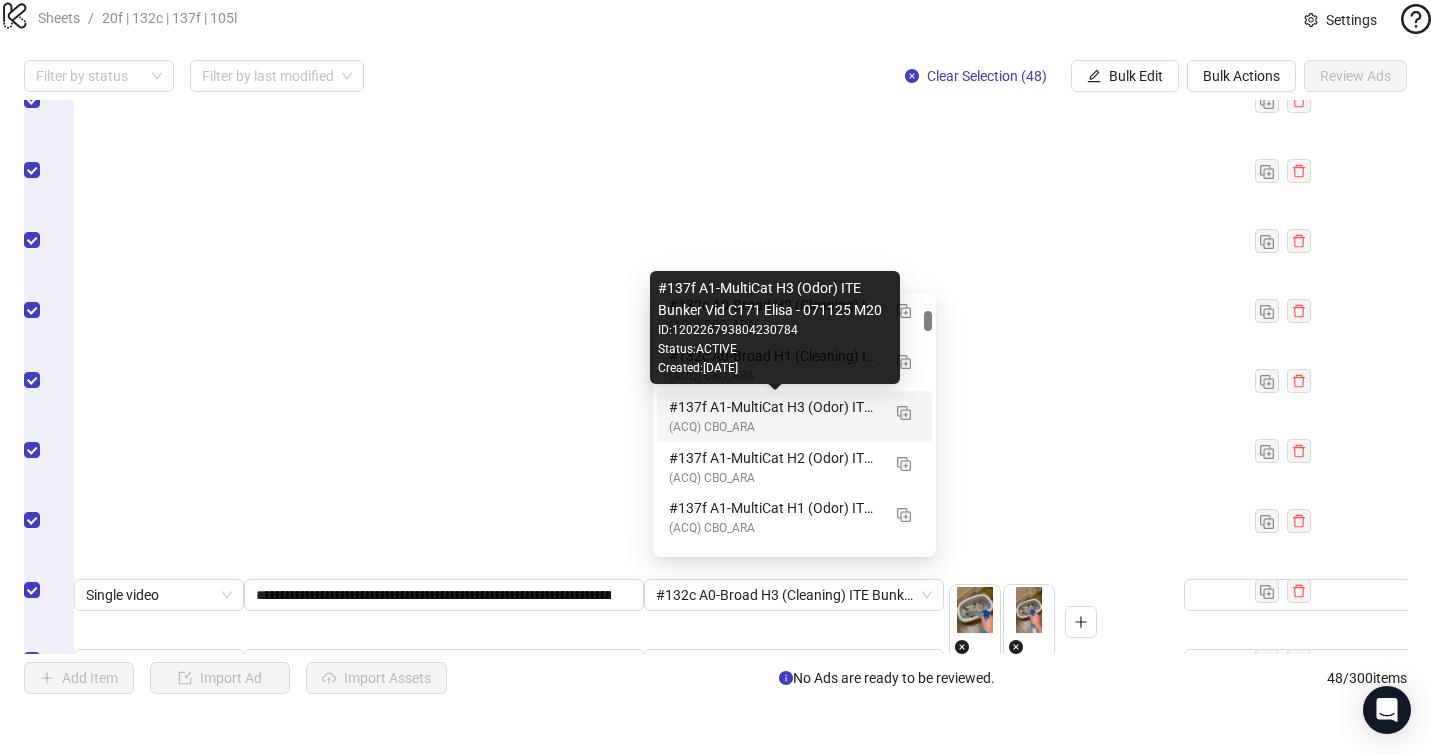 click on "#137f A1-MultiCat H3 (Odor) ITE Bunker Vid C171 Elisa - 071125 M20" at bounding box center (774, 407) 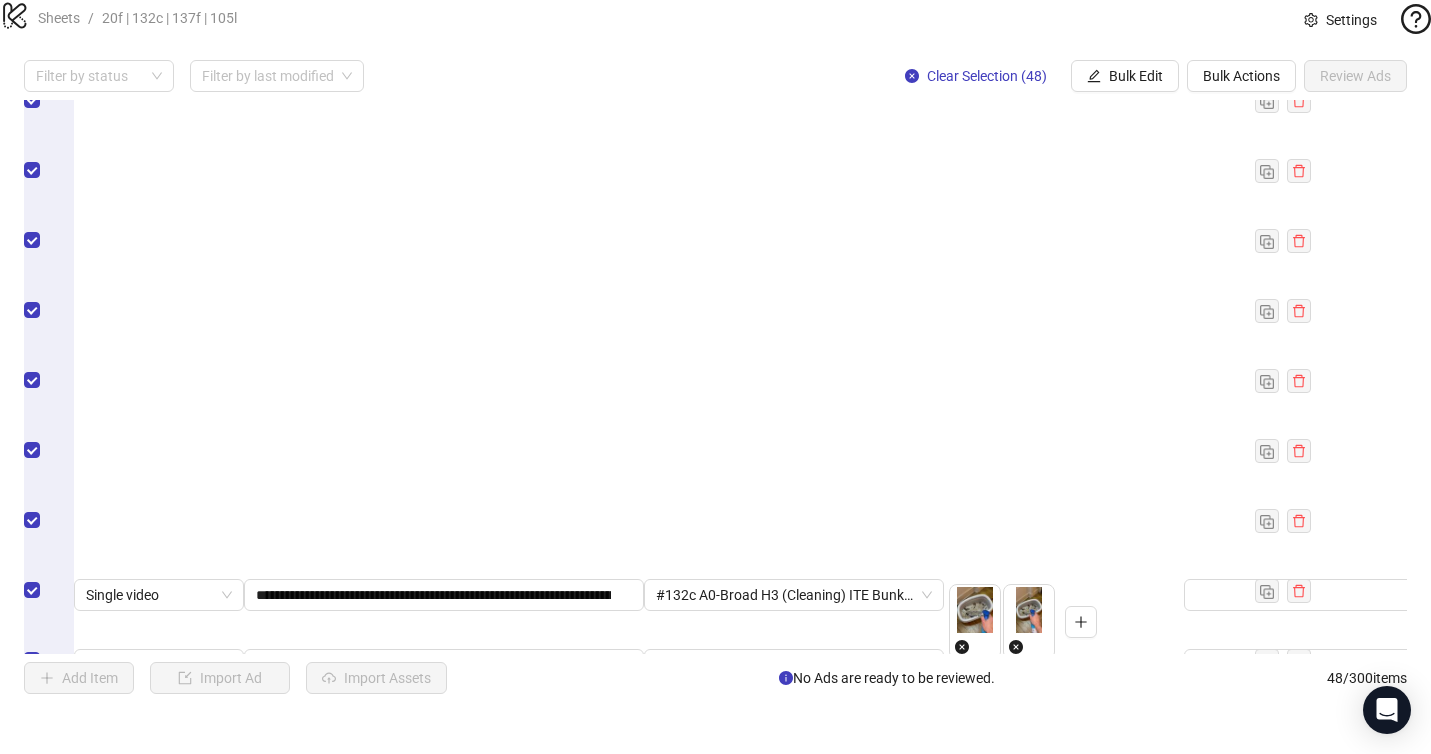 scroll, scrollTop: 0, scrollLeft: 144, axis: horizontal 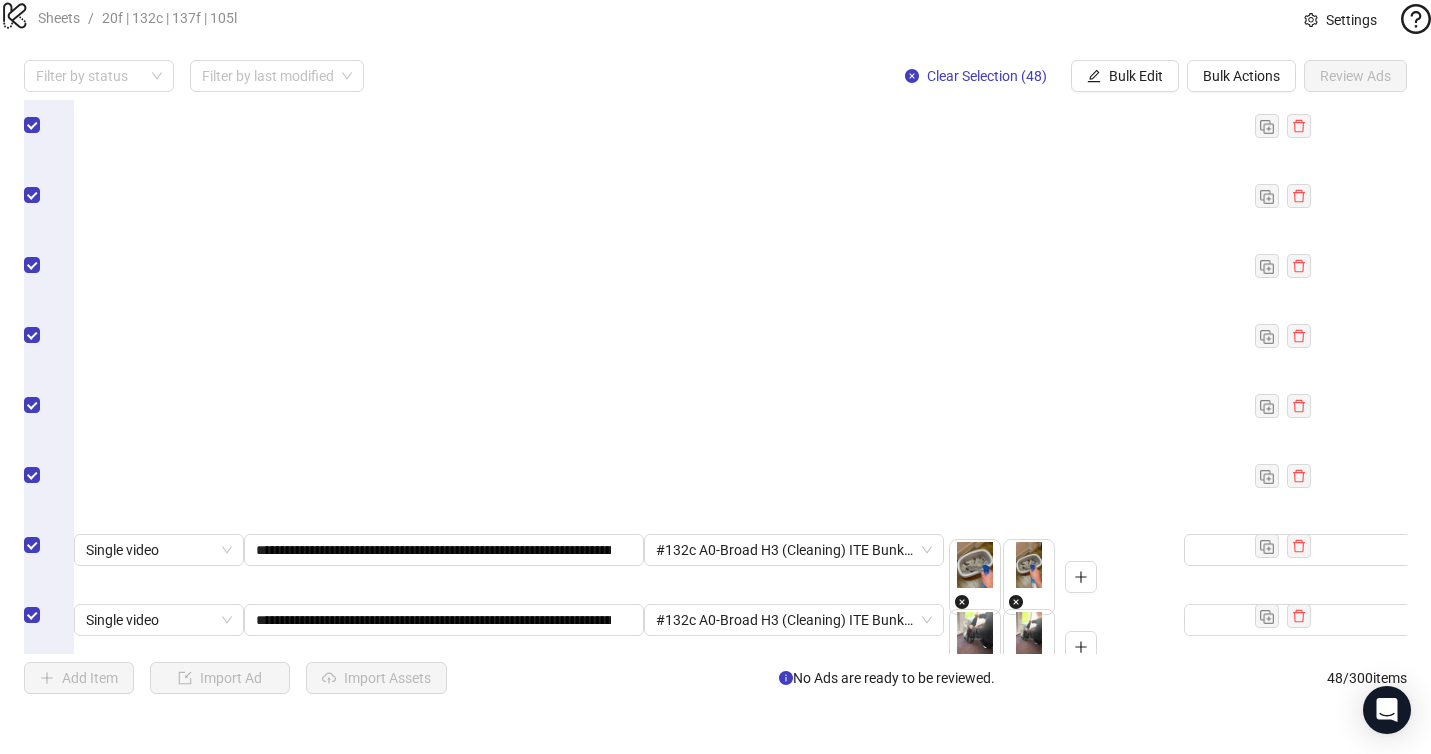 click on "**********" at bounding box center (442, 1110) 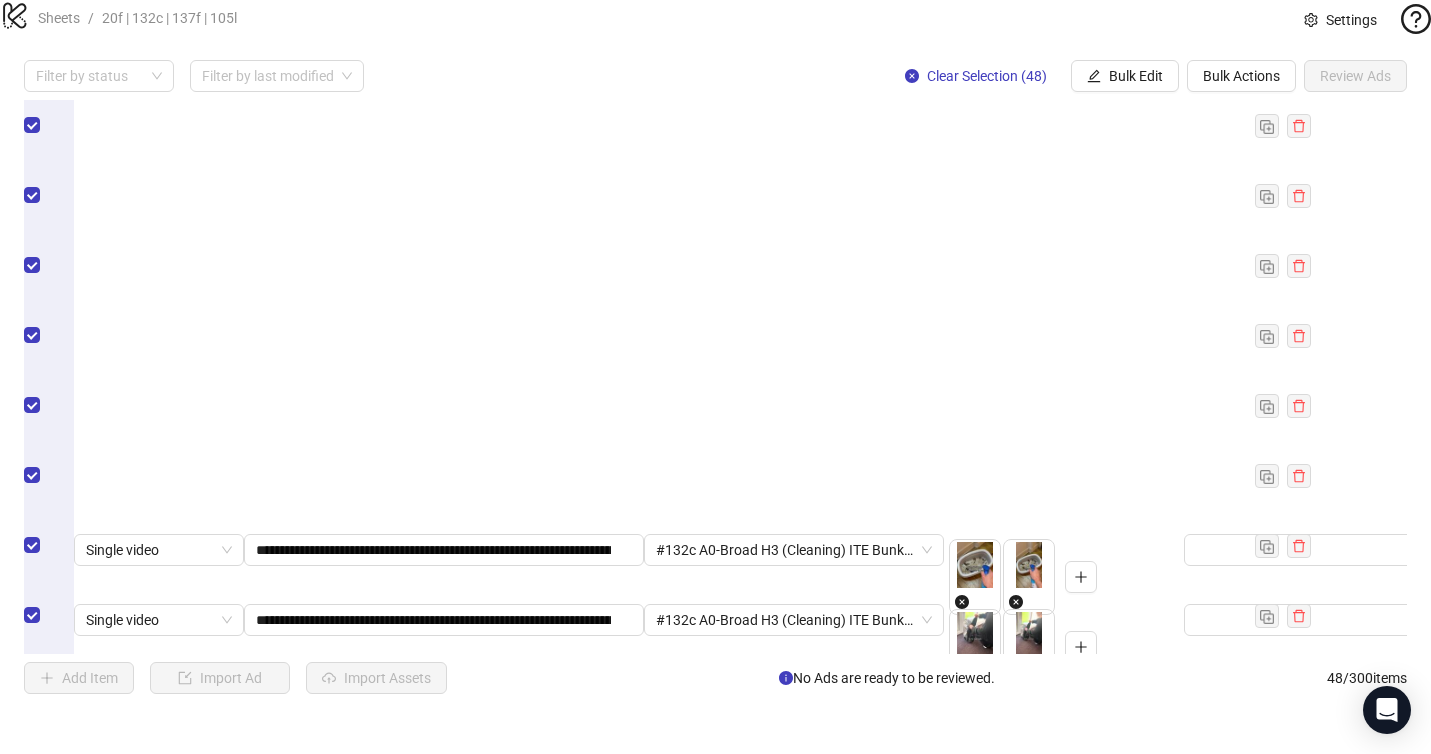 scroll, scrollTop: 0, scrollLeft: 152, axis: horizontal 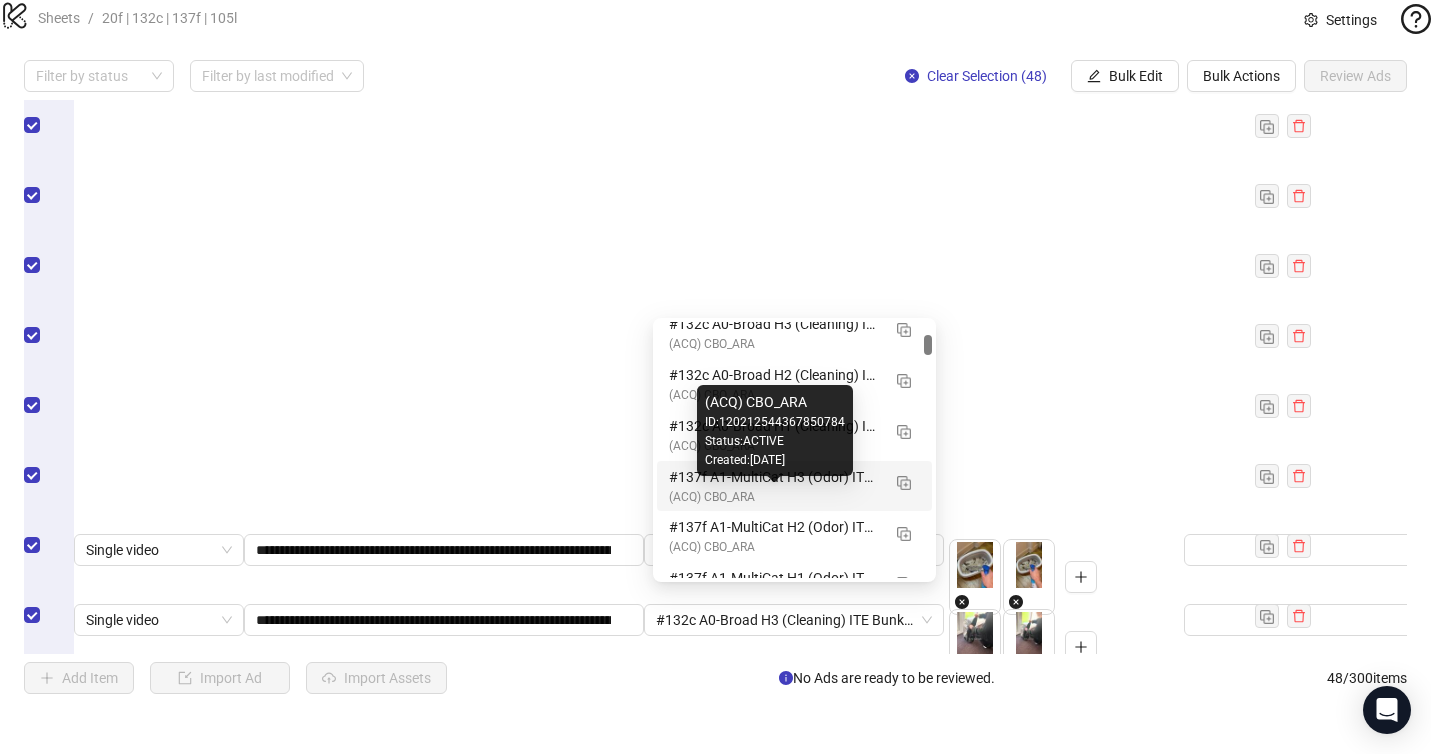click on "(ACQ) CBO_ARA" at bounding box center (774, 497) 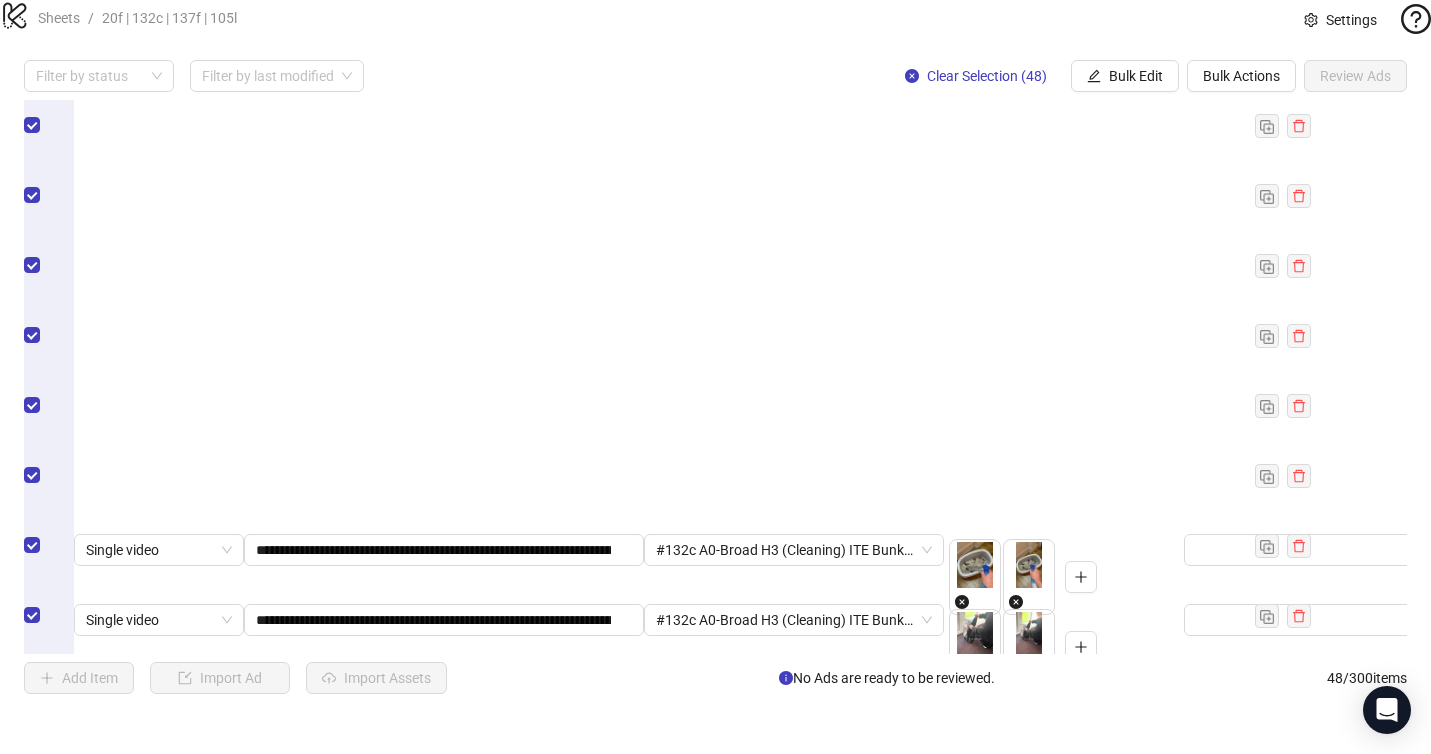 scroll, scrollTop: 0, scrollLeft: 152, axis: horizontal 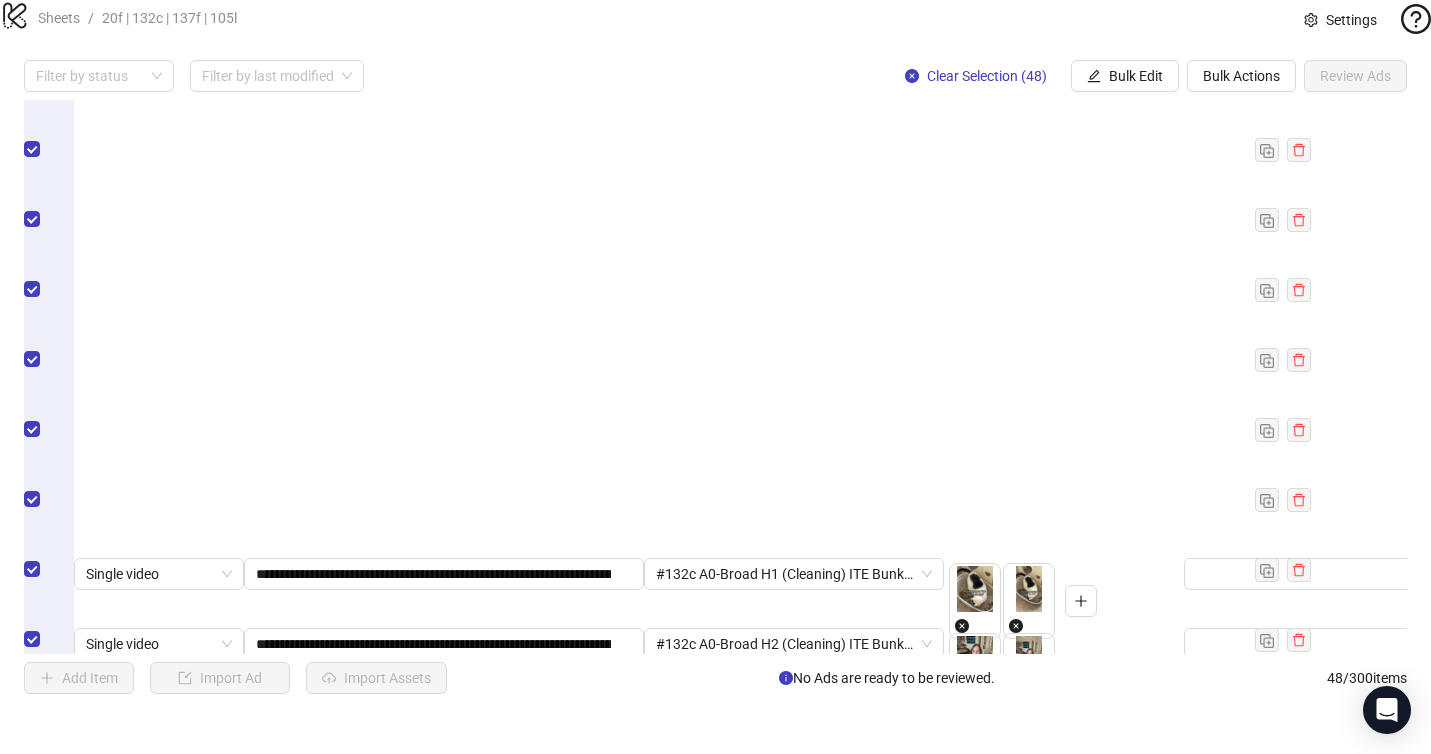 click on "**********" at bounding box center (442, 1064) 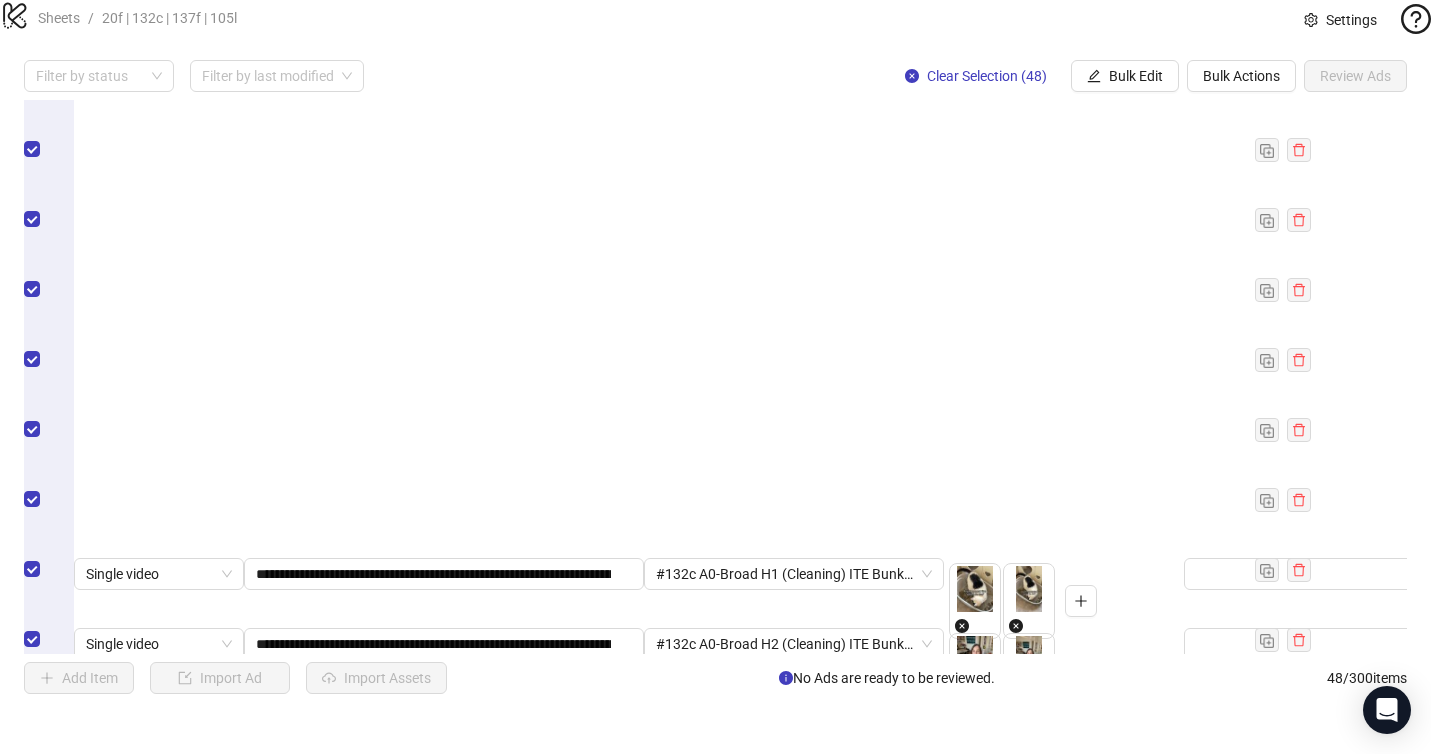scroll, scrollTop: 0, scrollLeft: 0, axis: both 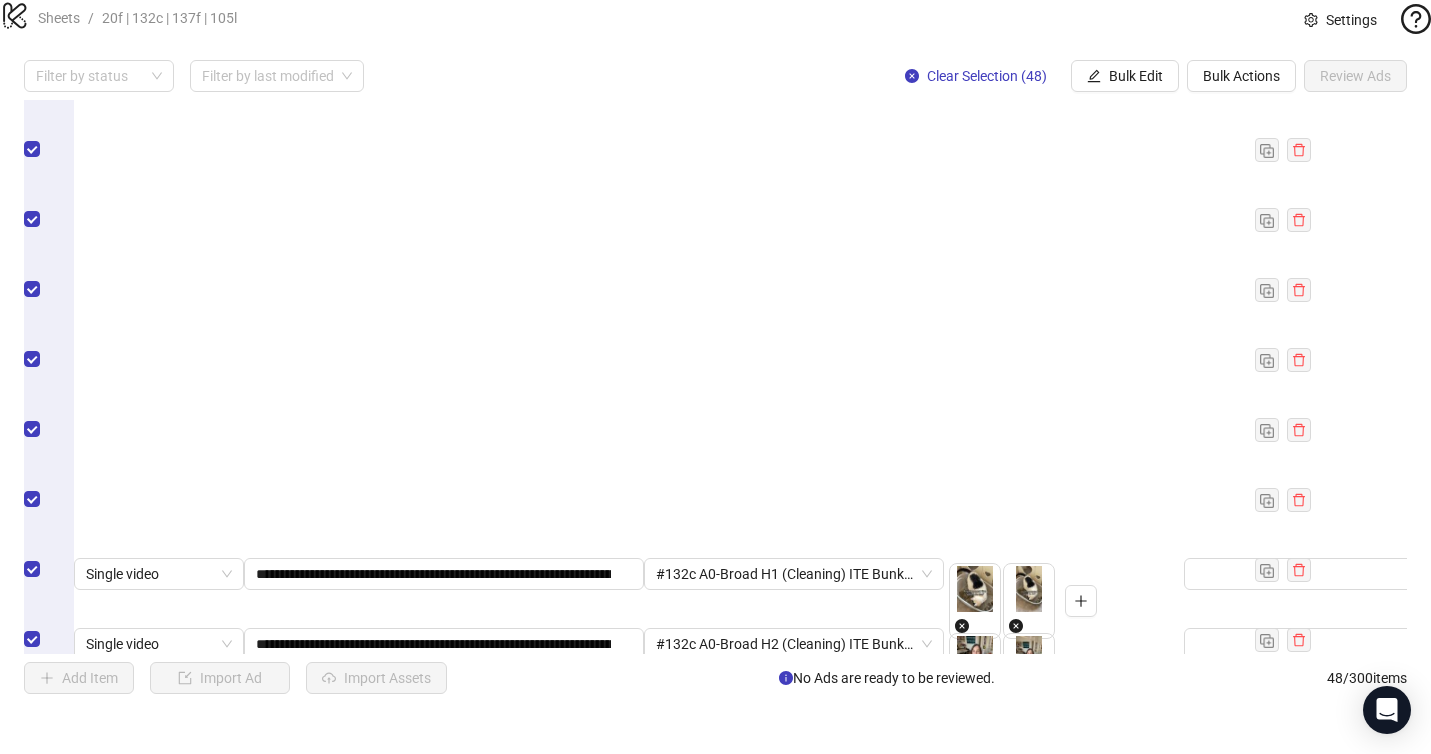 drag, startPoint x: 610, startPoint y: 553, endPoint x: 622, endPoint y: 551, distance: 12.165525 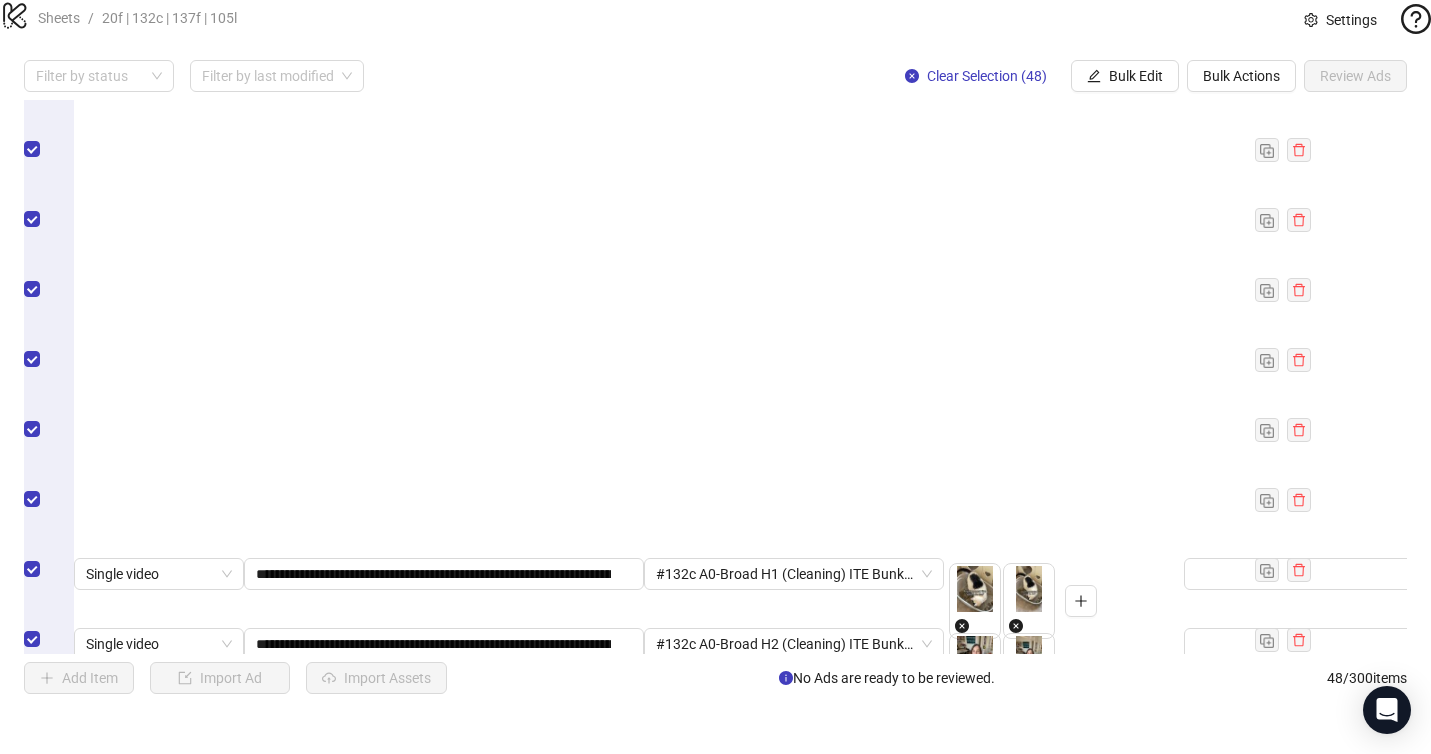 click at bounding box center [785, 1064] 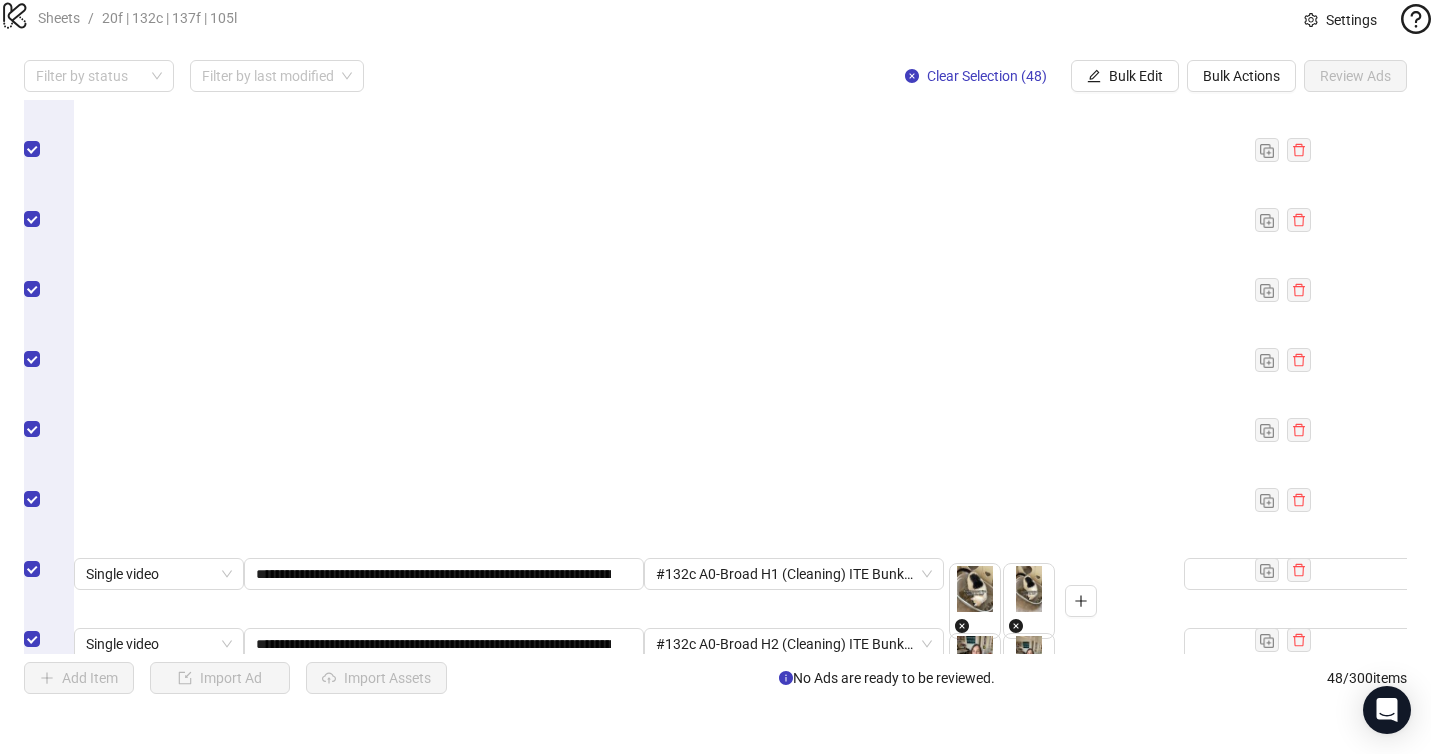 scroll, scrollTop: 0, scrollLeft: 152, axis: horizontal 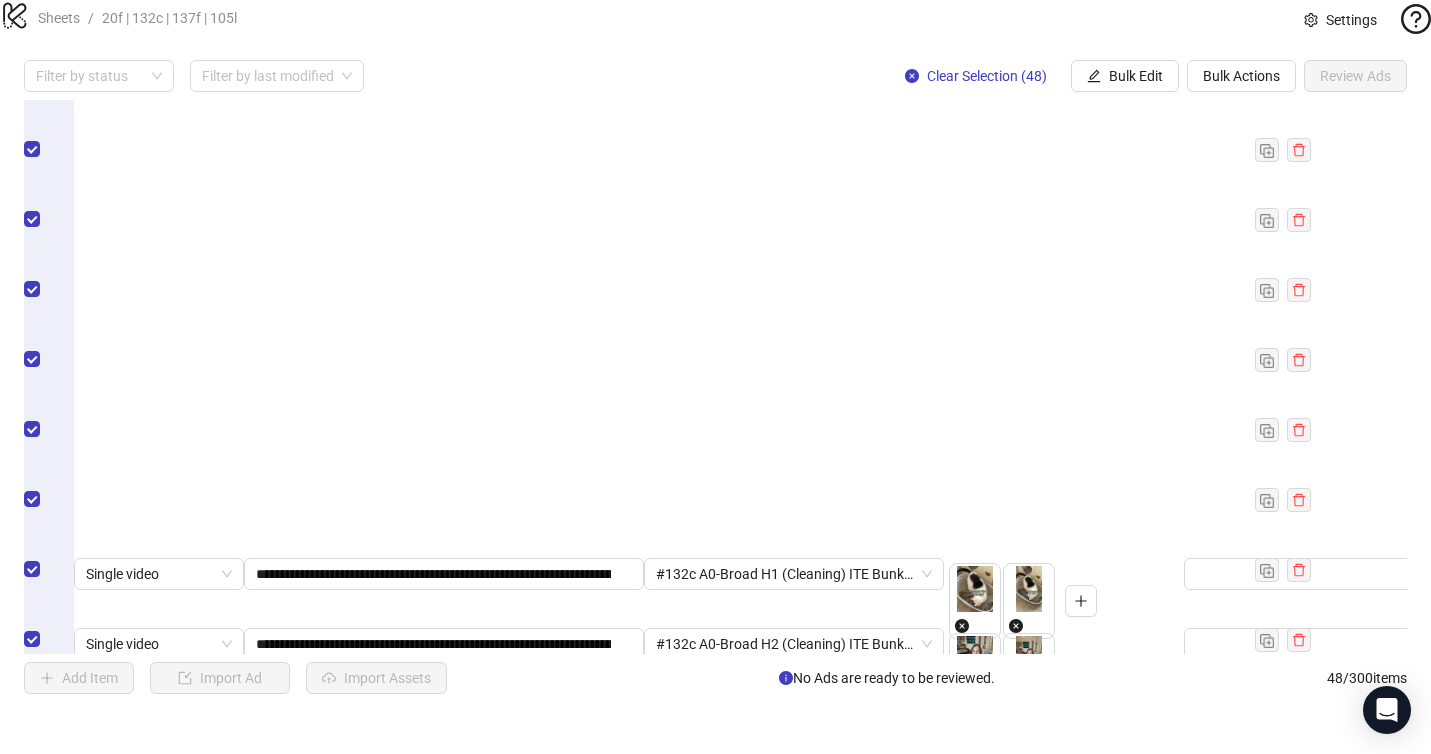 drag, startPoint x: 604, startPoint y: 554, endPoint x: 650, endPoint y: 554, distance: 46 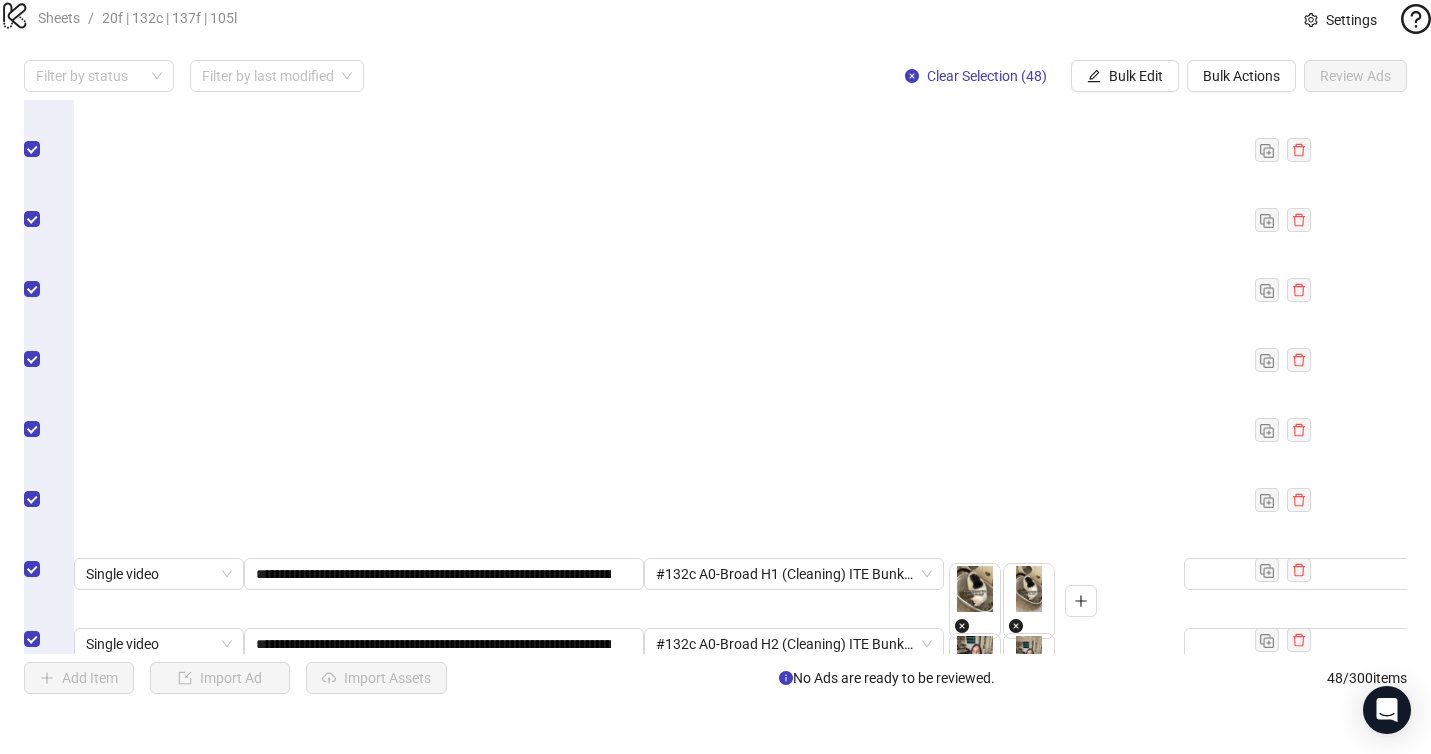 click at bounding box center (785, 1064) 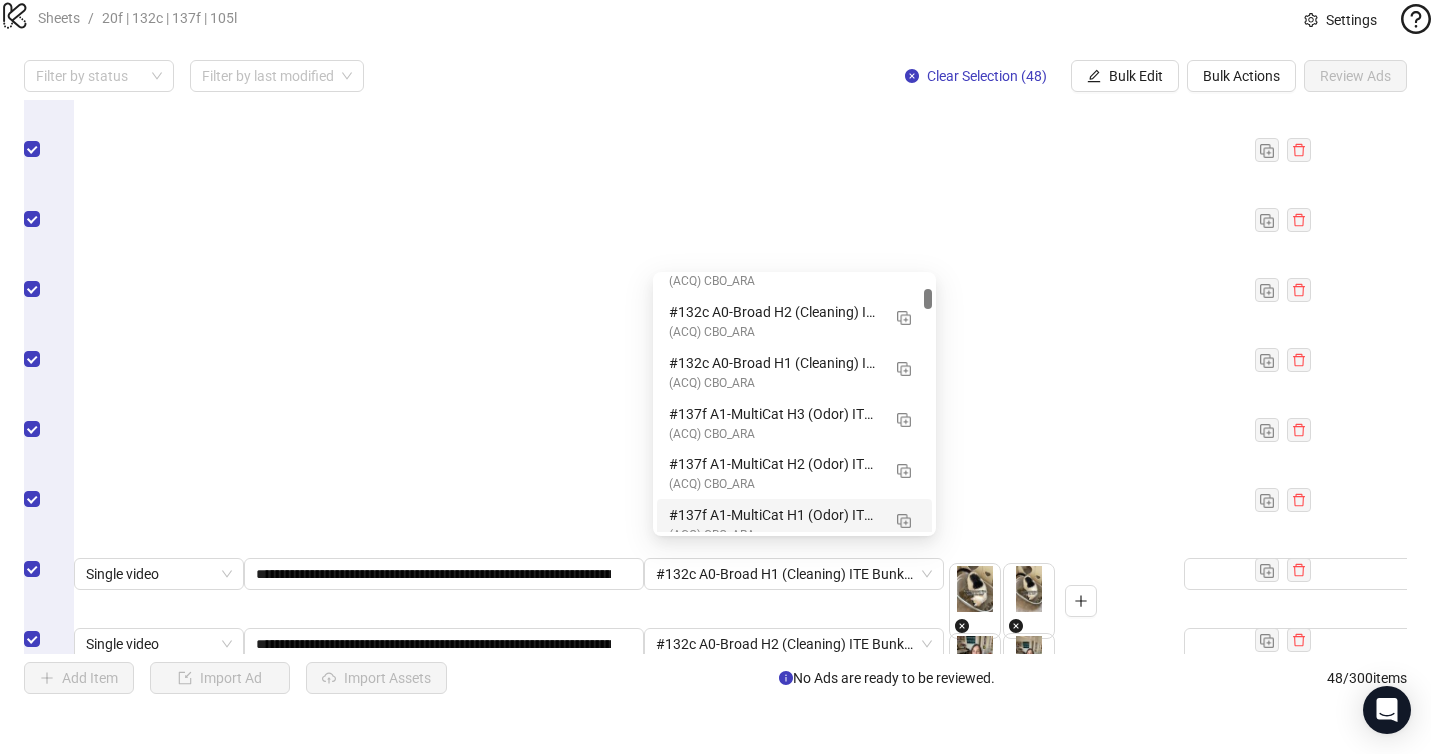 scroll, scrollTop: 0, scrollLeft: 0, axis: both 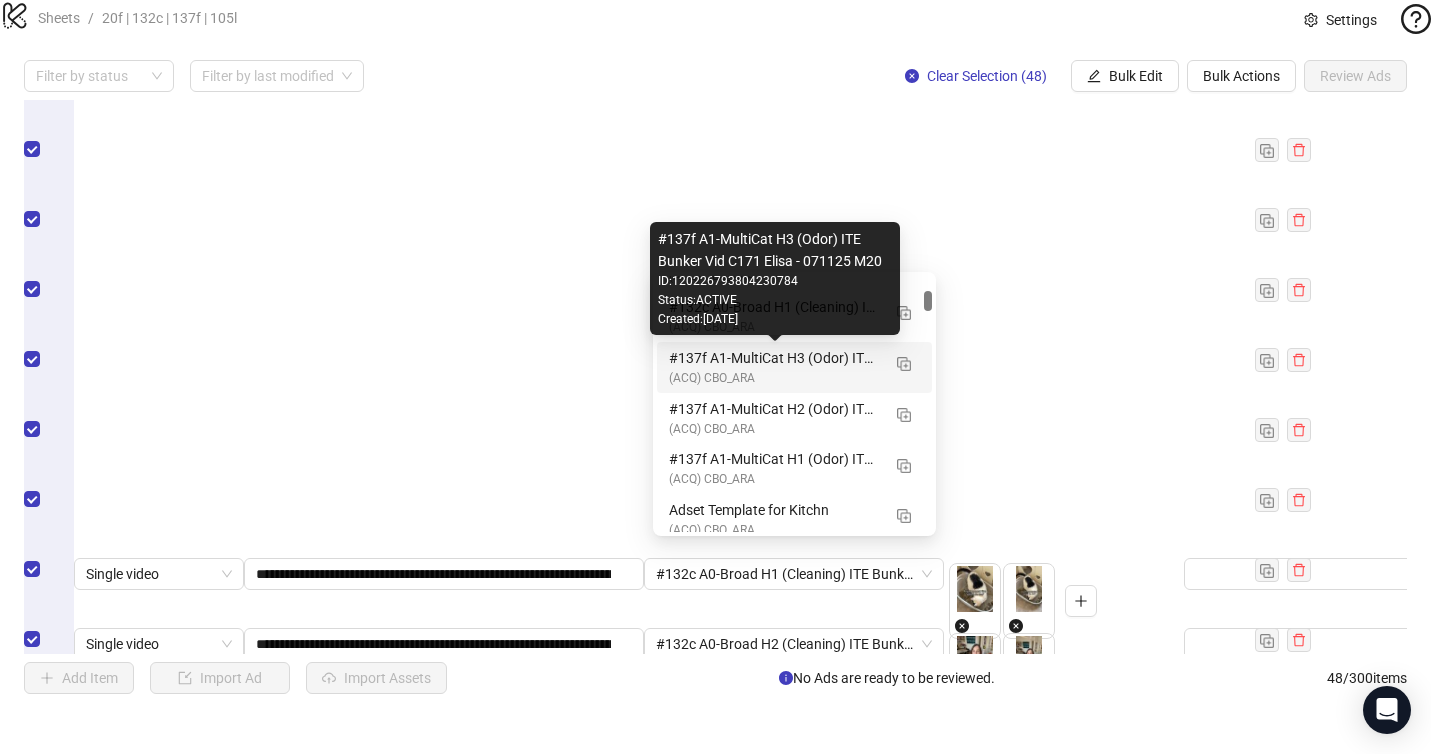 click on "#137f A1-MultiCat H3 (Odor) ITE Bunker Vid C171 Elisa - 071125 M20" at bounding box center [774, 358] 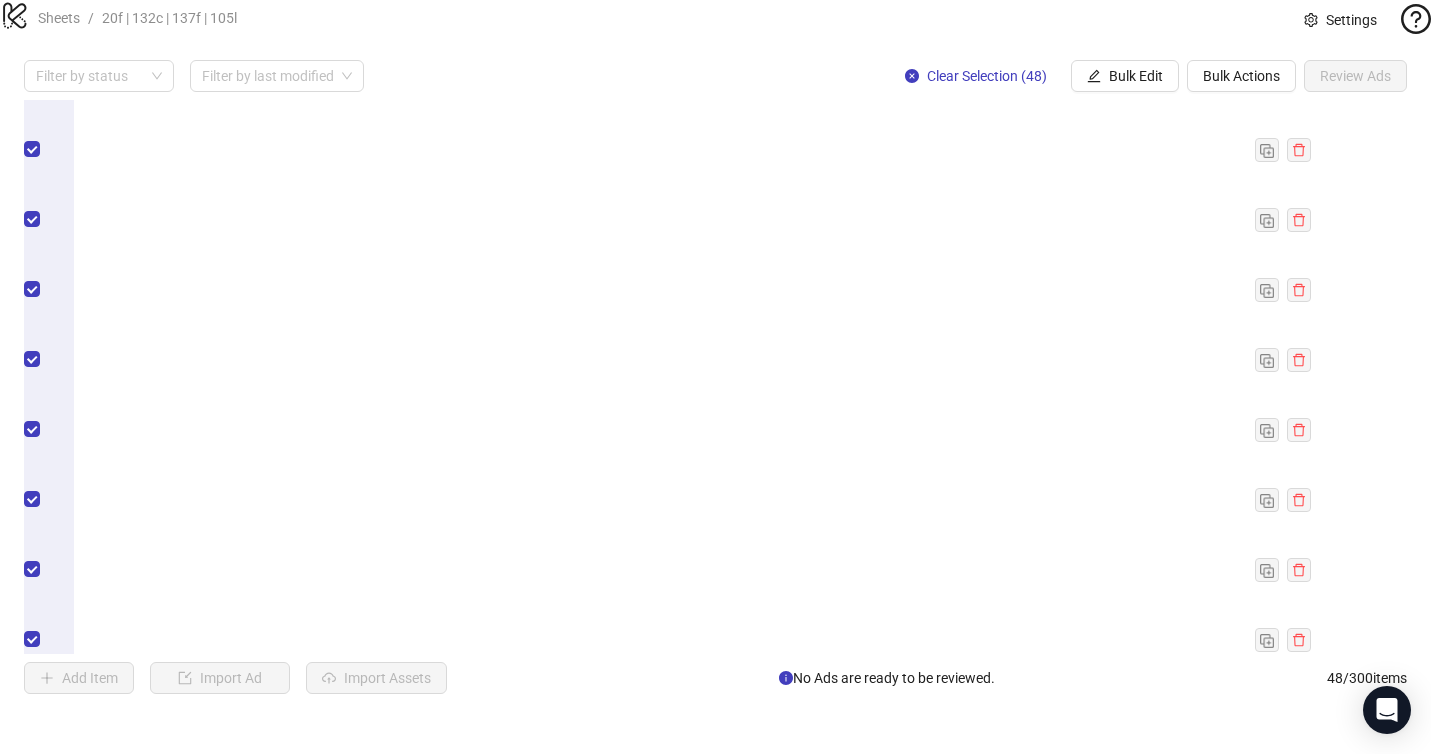 scroll, scrollTop: 2427, scrollLeft: 0, axis: vertical 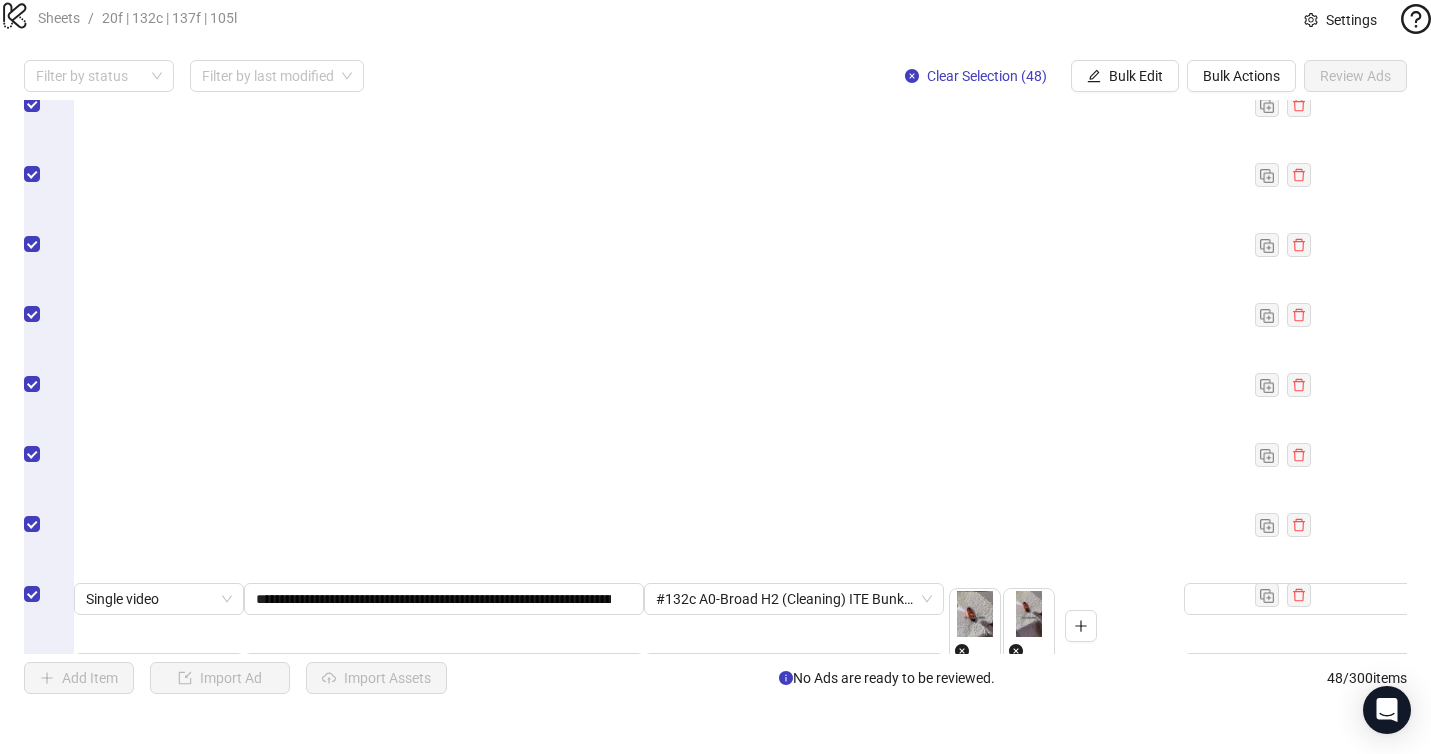 drag, startPoint x: 601, startPoint y: 507, endPoint x: 647, endPoint y: 507, distance: 46 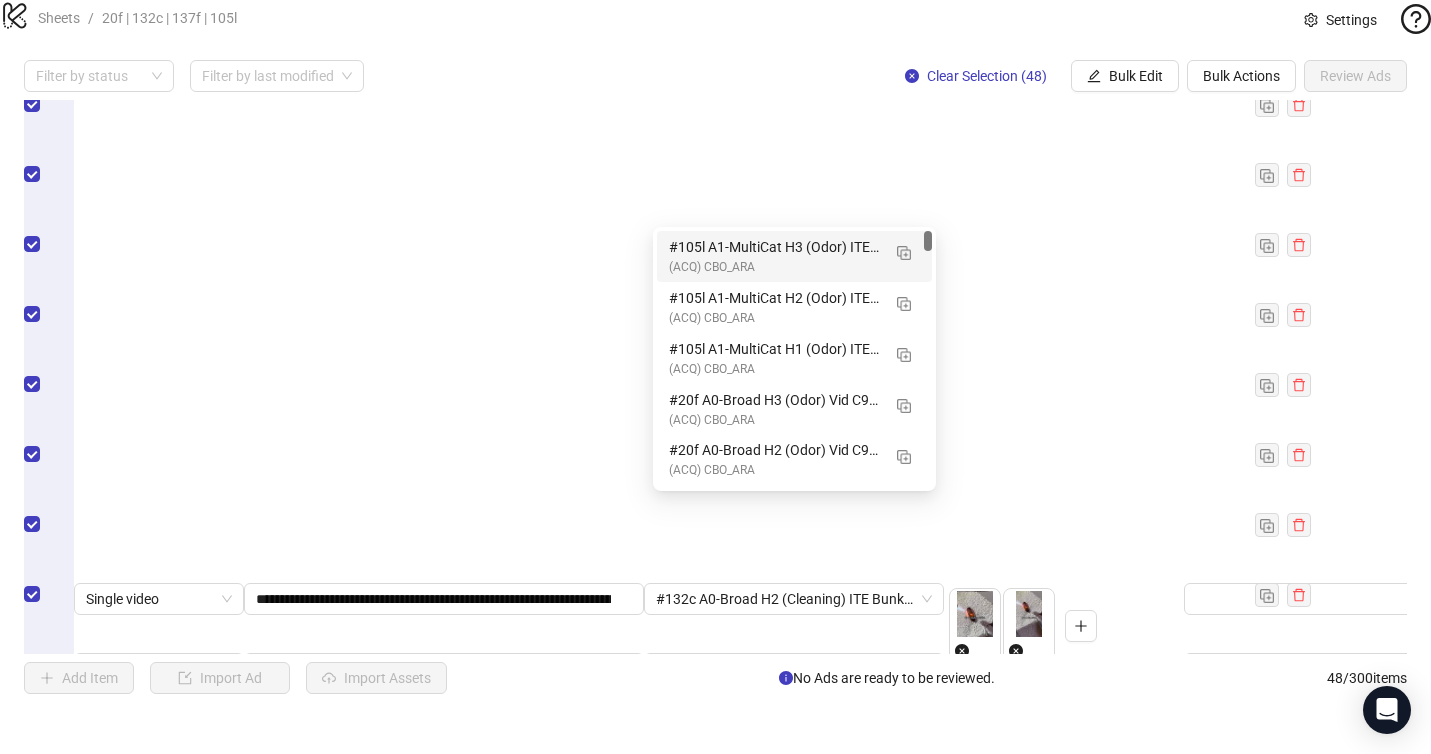 scroll, scrollTop: 0, scrollLeft: 0, axis: both 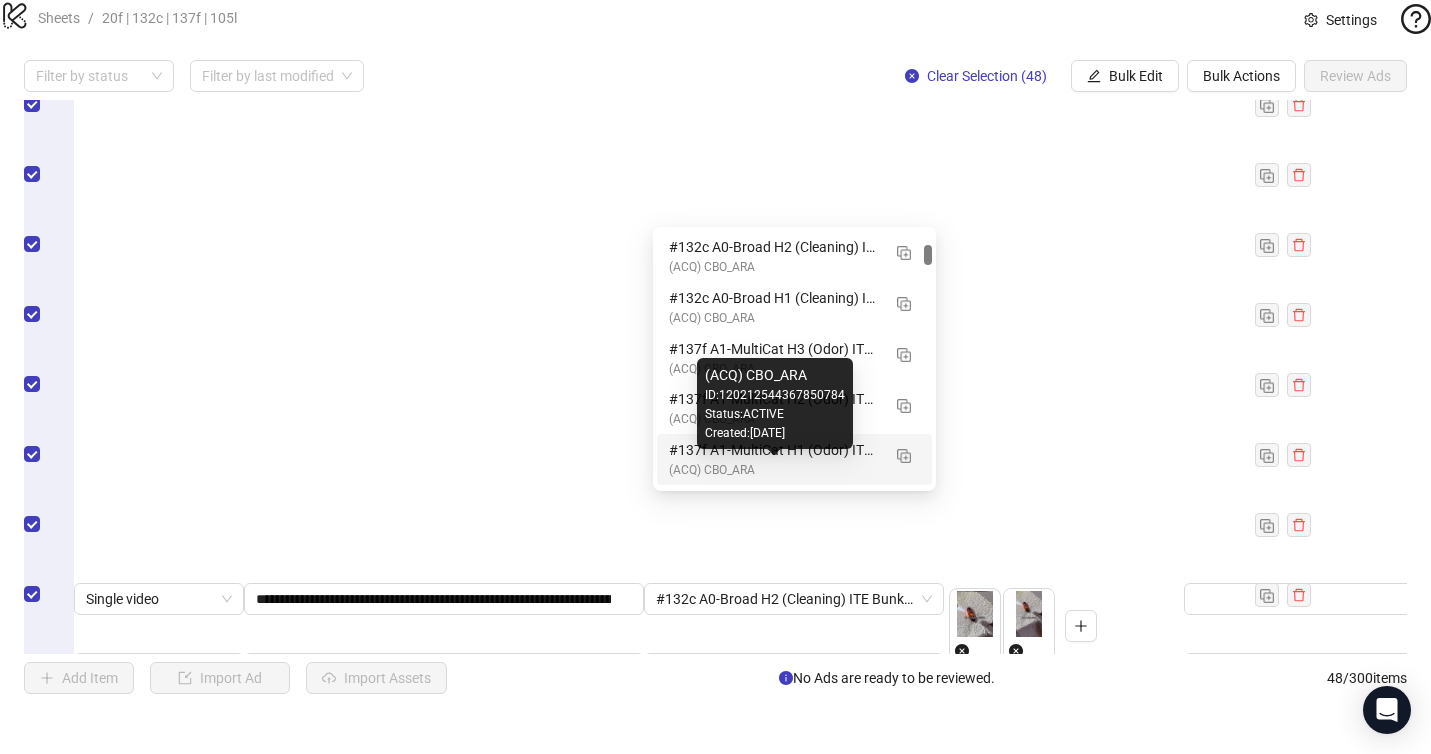 click on "#137f A1-MultiCat H1 (Odor) ITE Bunker Vid C171 Elisa - 071125 M20" at bounding box center (774, 450) 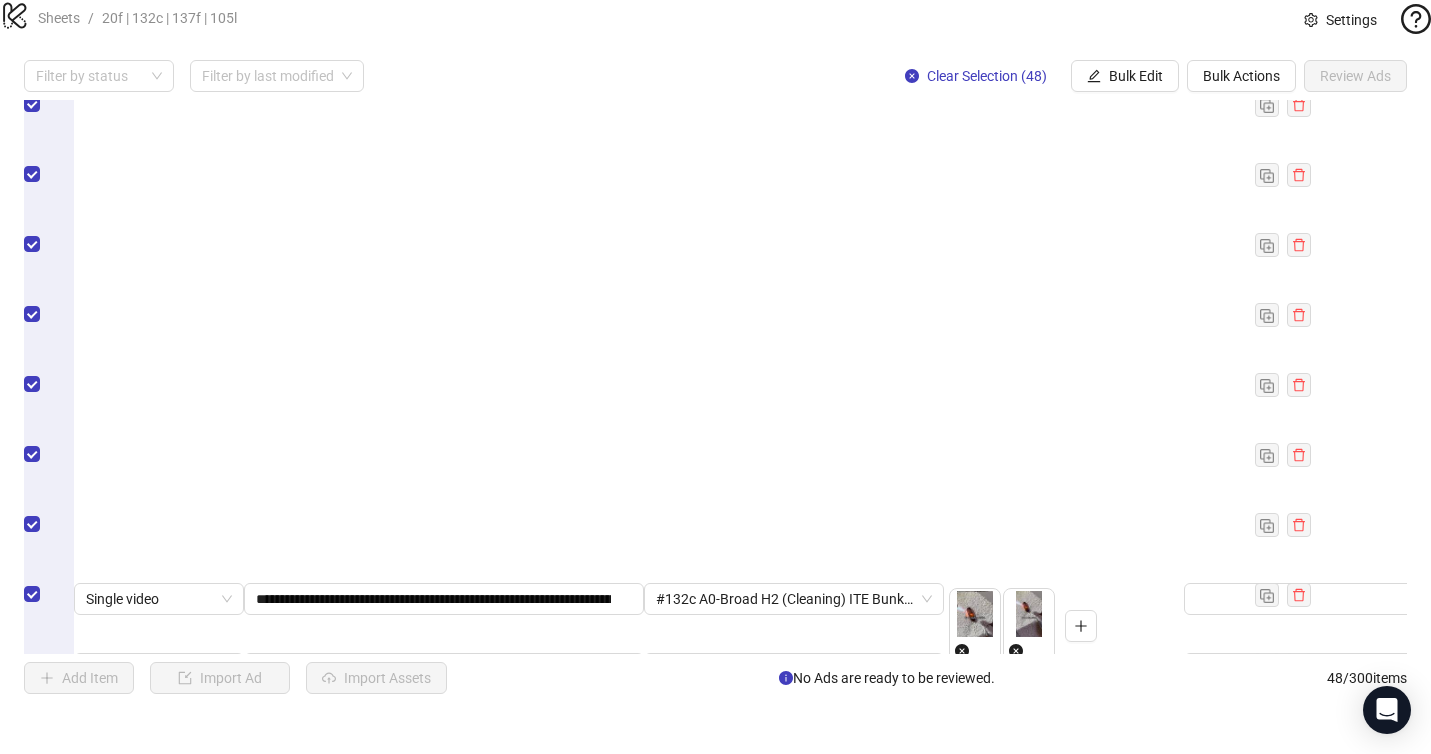 scroll, scrollTop: 0, scrollLeft: 136, axis: horizontal 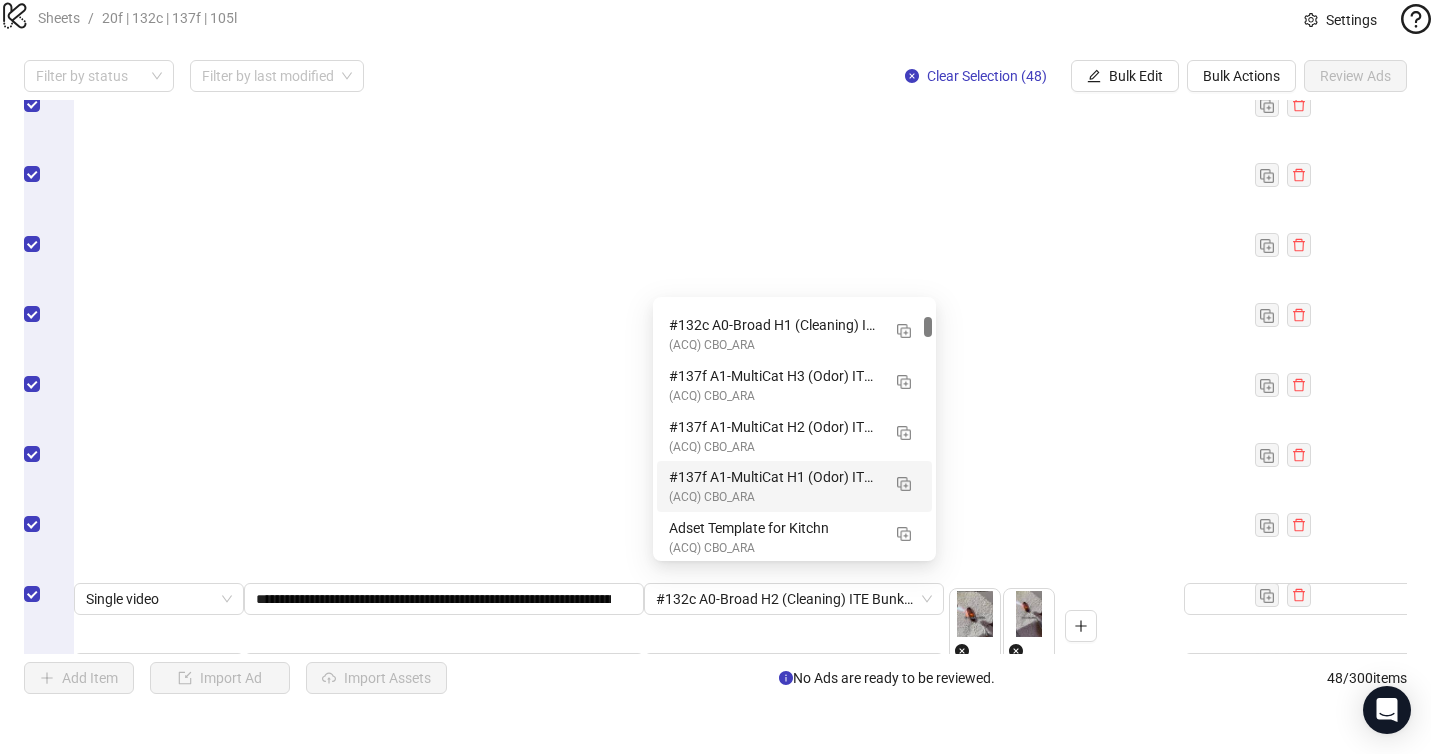 click on "#137f A1-MultiCat H1 (Odor) ITE Bunker Vid C171 Elisa - 071125 M20" at bounding box center [774, 477] 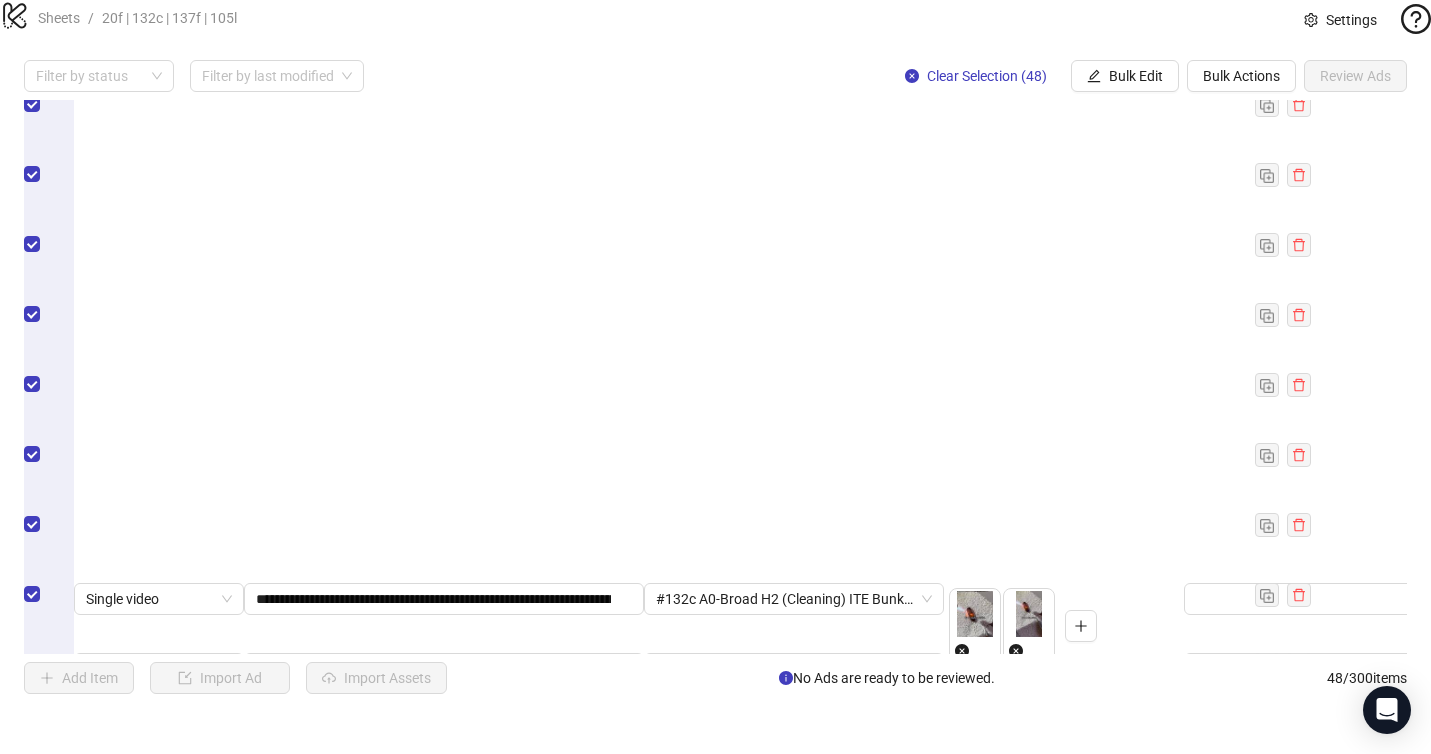 scroll, scrollTop: 0, scrollLeft: 136, axis: horizontal 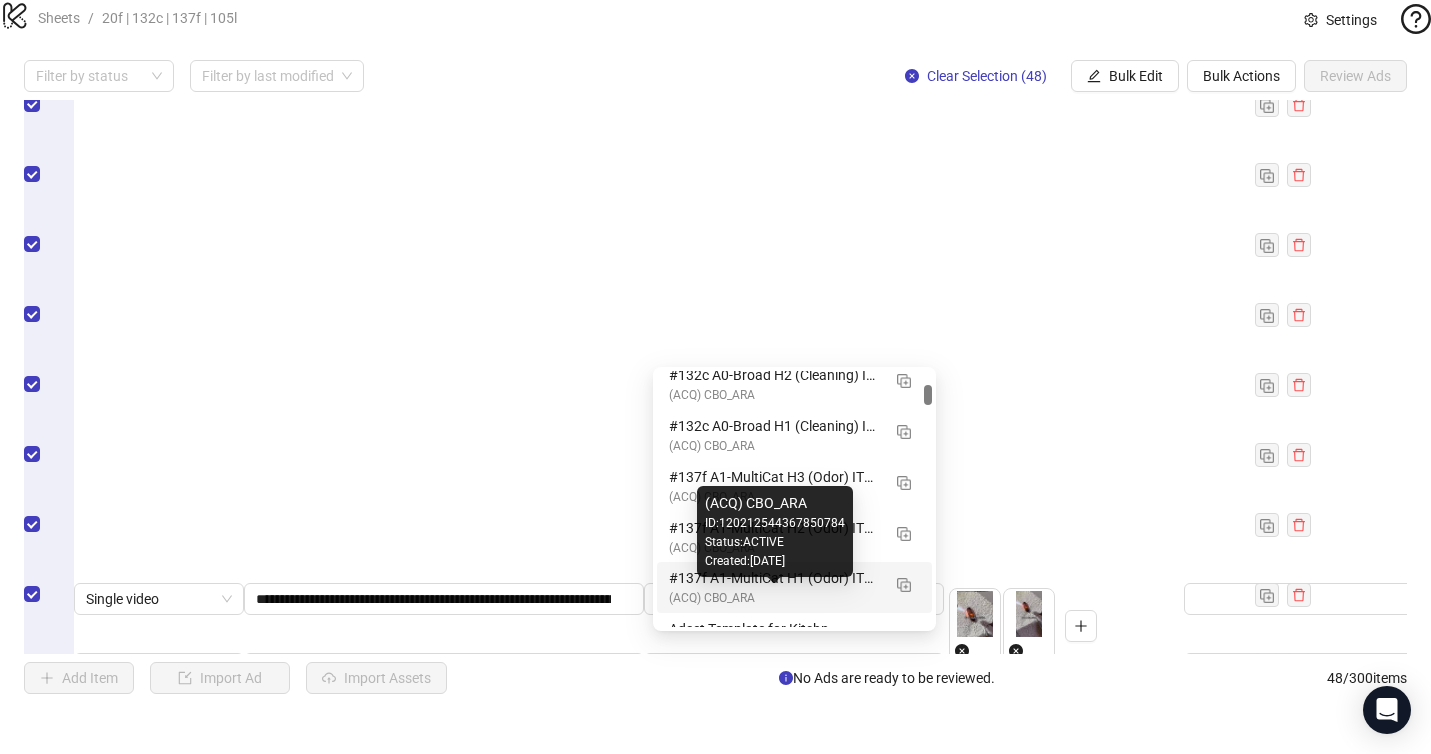click on "(ACQ) CBO_ARA" at bounding box center (774, 598) 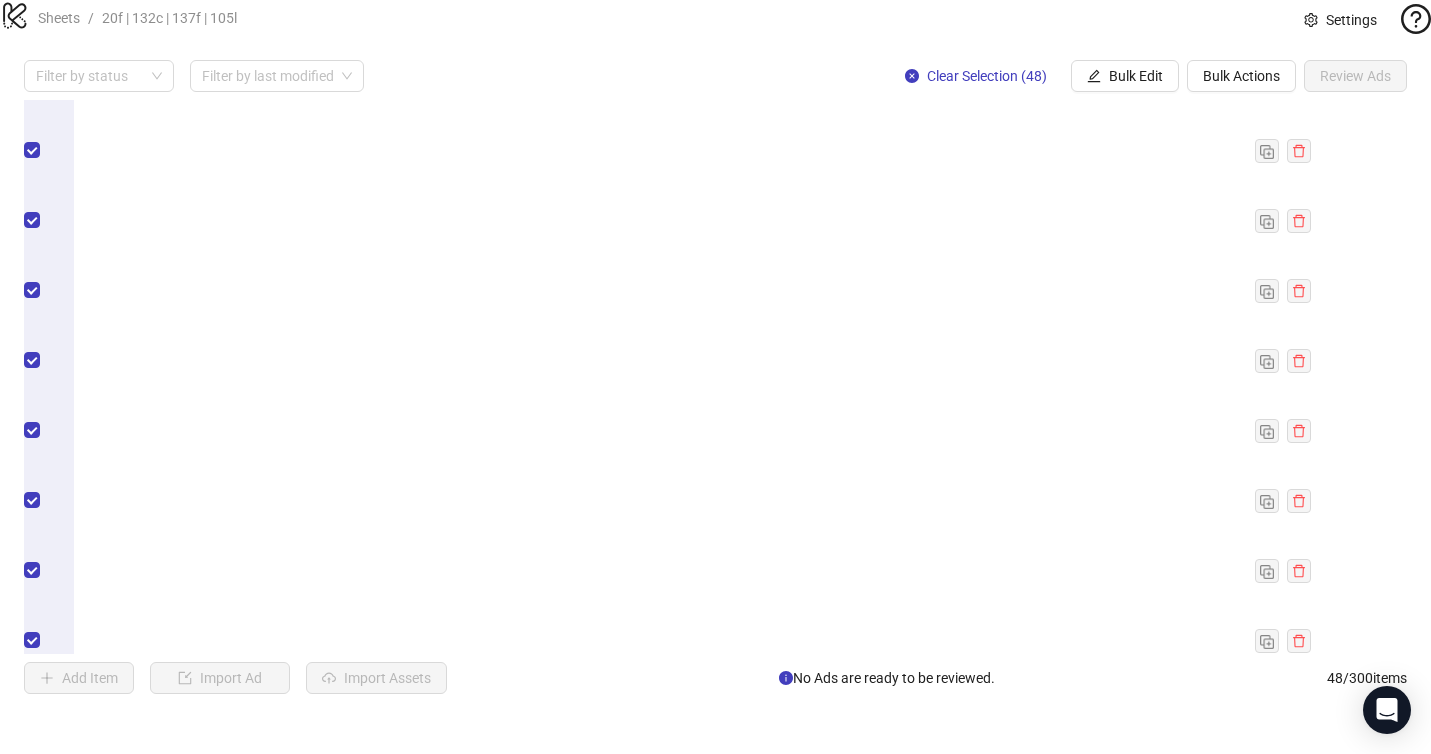 scroll, scrollTop: 2848, scrollLeft: 0, axis: vertical 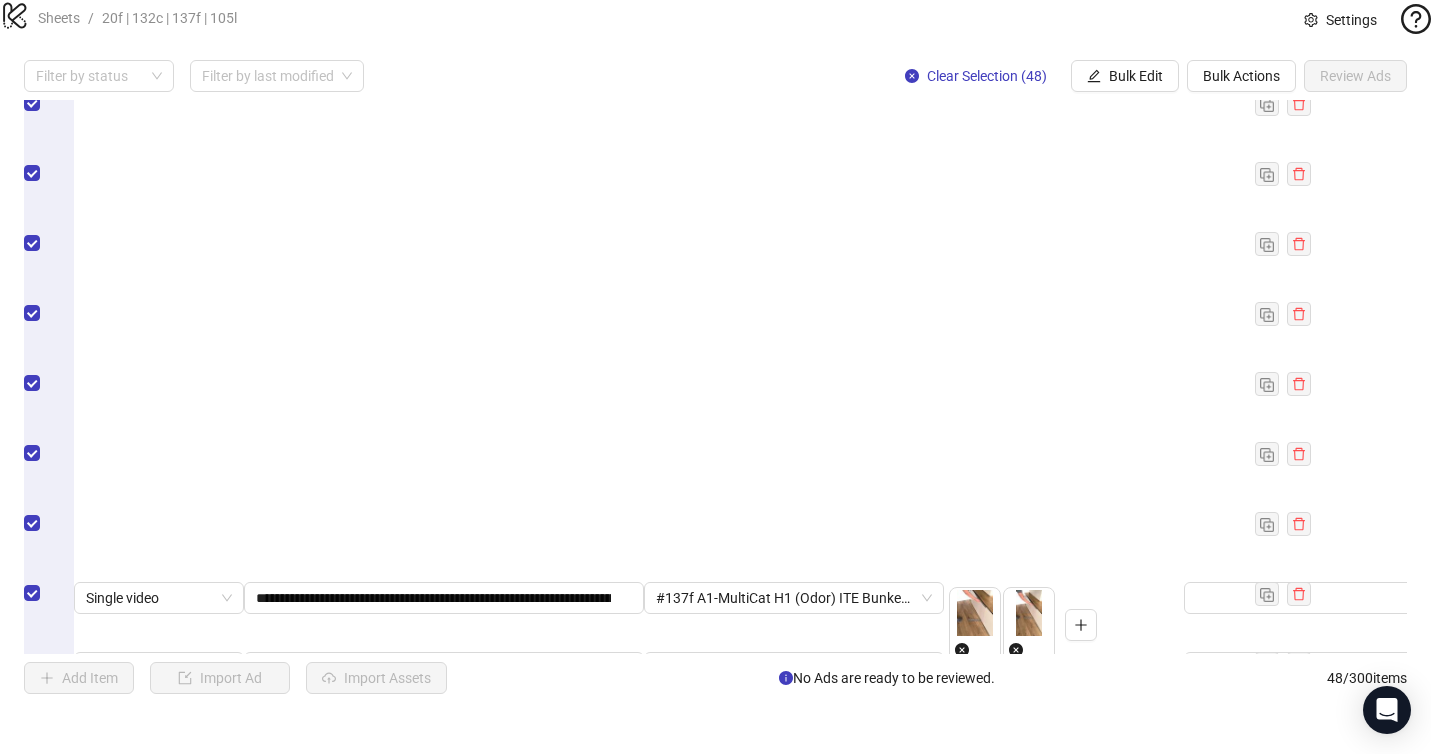 drag, startPoint x: 598, startPoint y: 297, endPoint x: 616, endPoint y: 293, distance: 18.439089 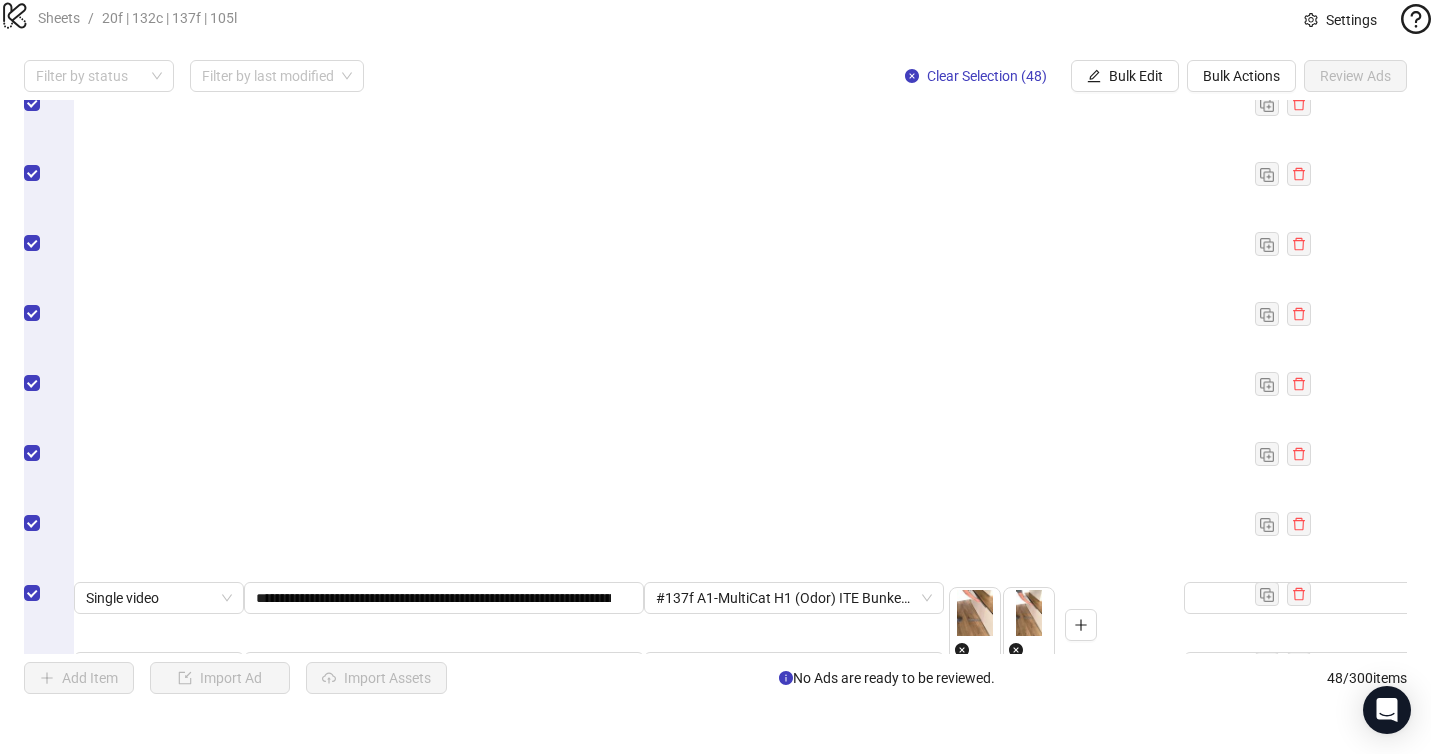click at bounding box center (785, 808) 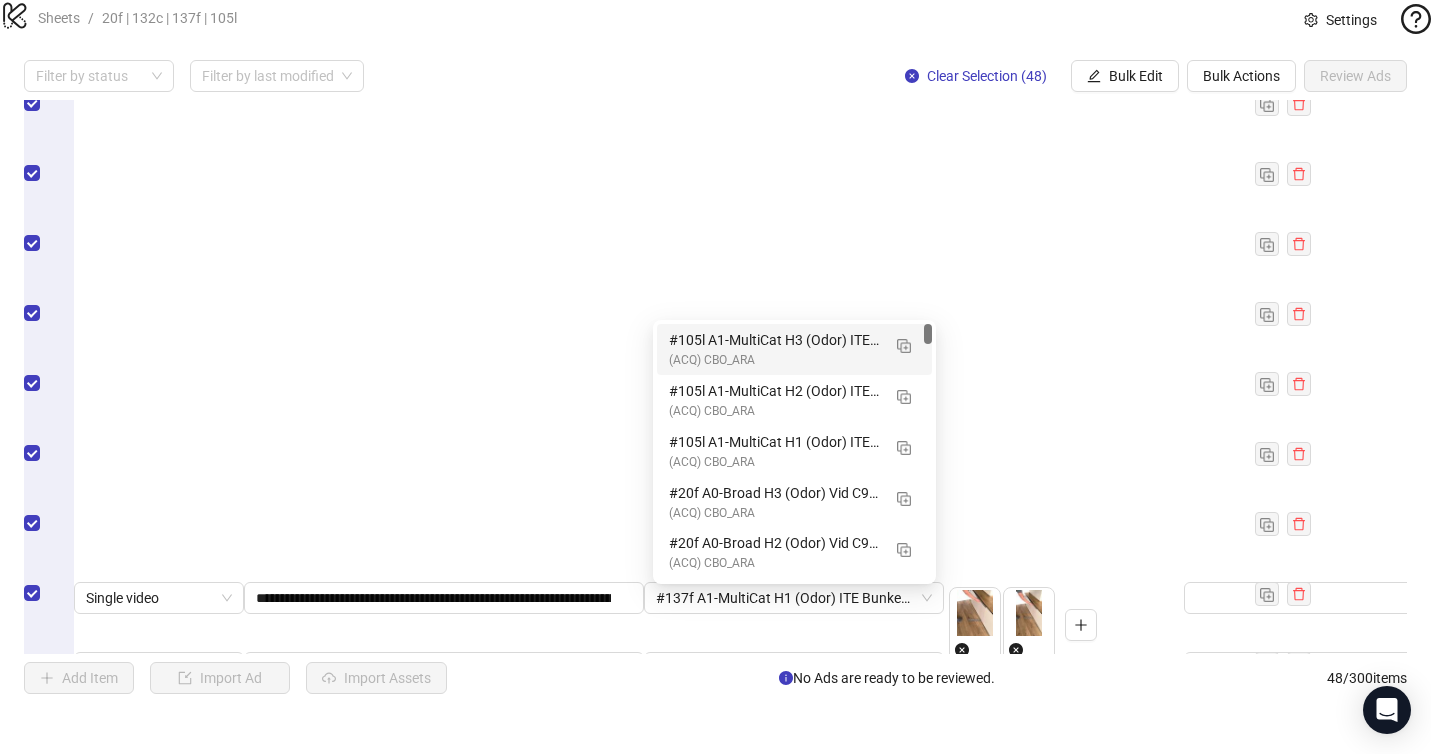 scroll, scrollTop: 0, scrollLeft: 0, axis: both 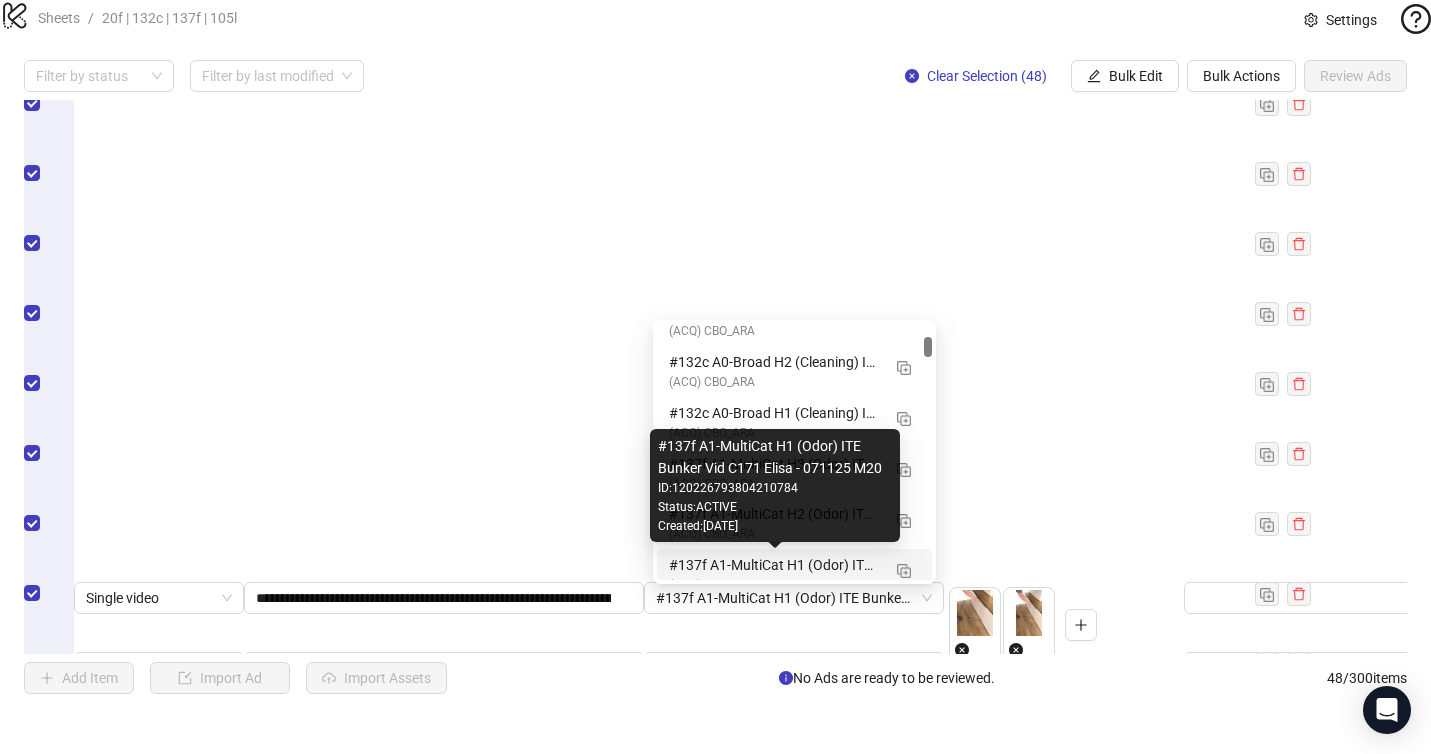 click on "#137f A1-MultiCat H1 (Odor) ITE Bunker Vid C171 Elisa - 071125 M20" at bounding box center (774, 565) 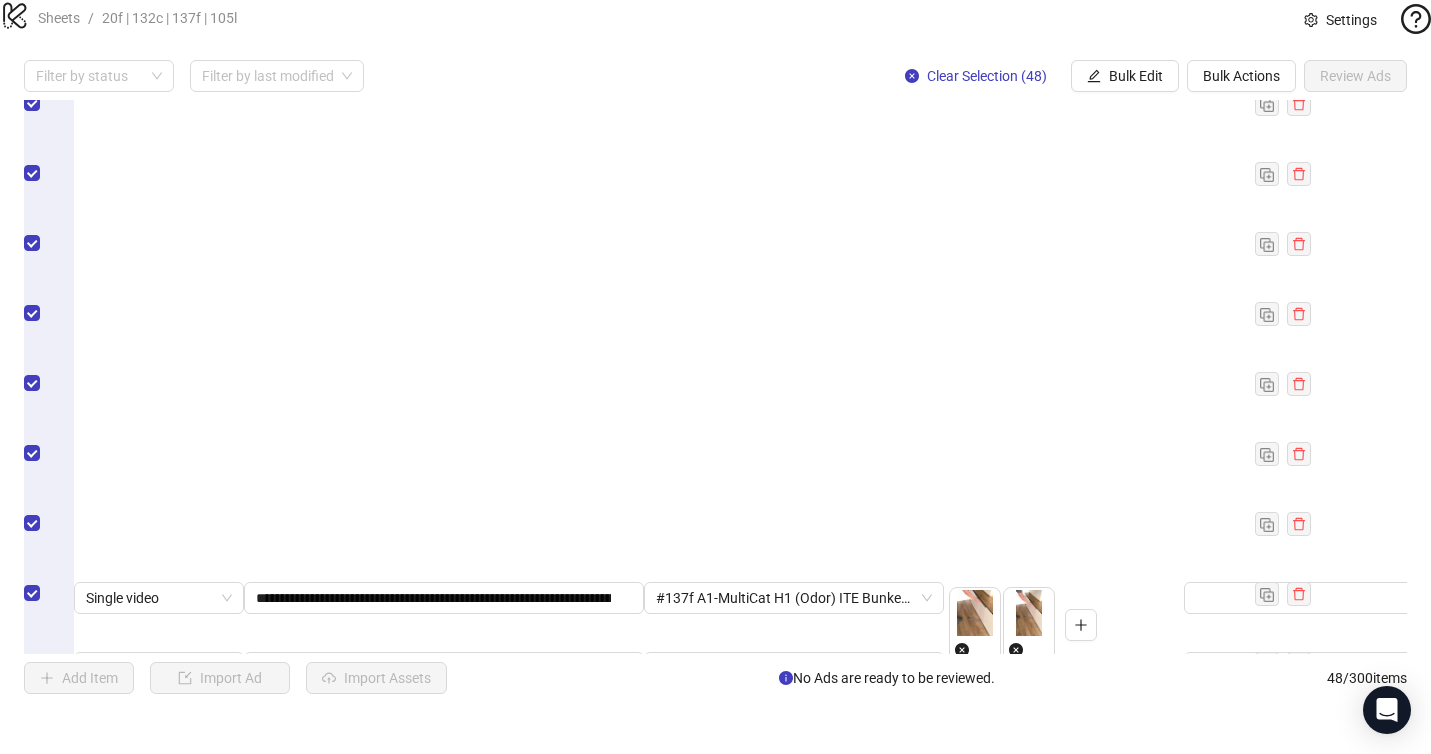 scroll, scrollTop: 0, scrollLeft: 136, axis: horizontal 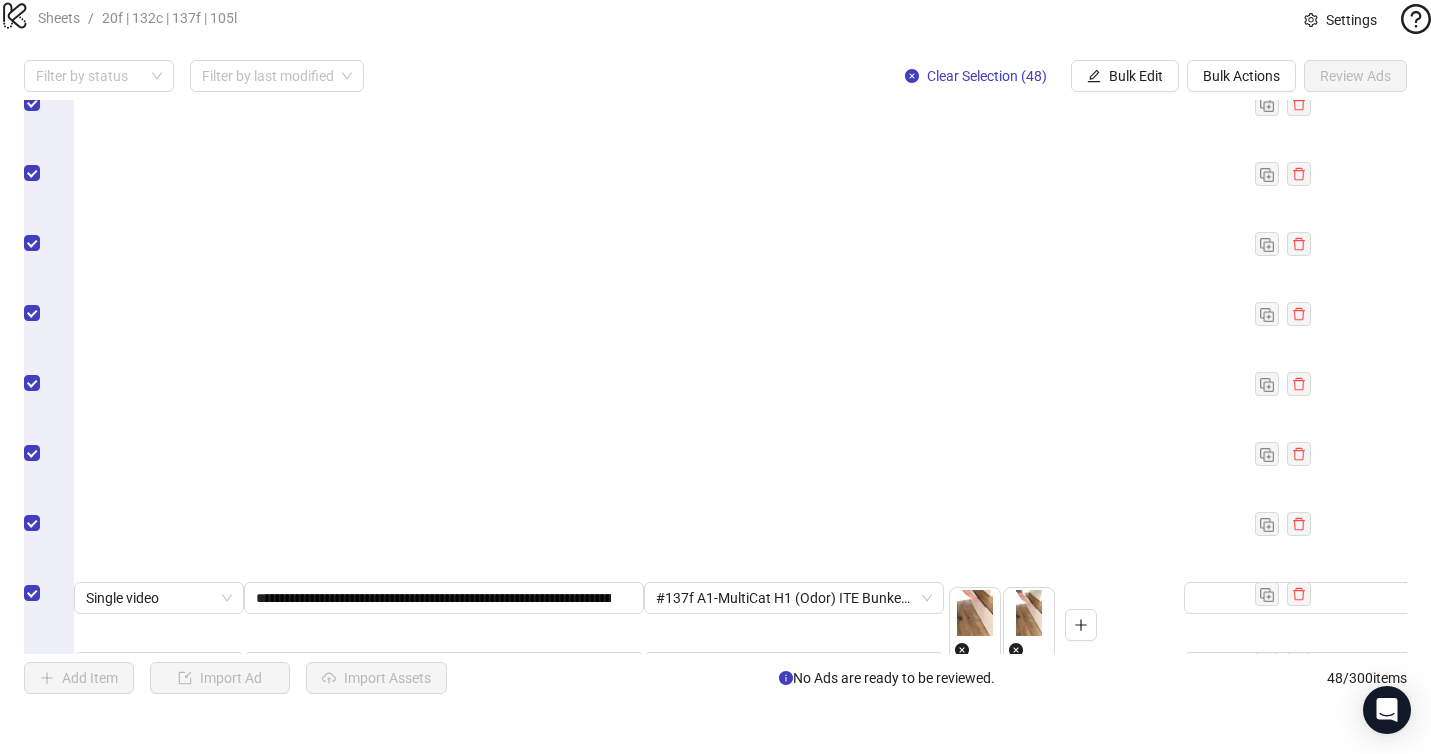 click at bounding box center (785, 878) 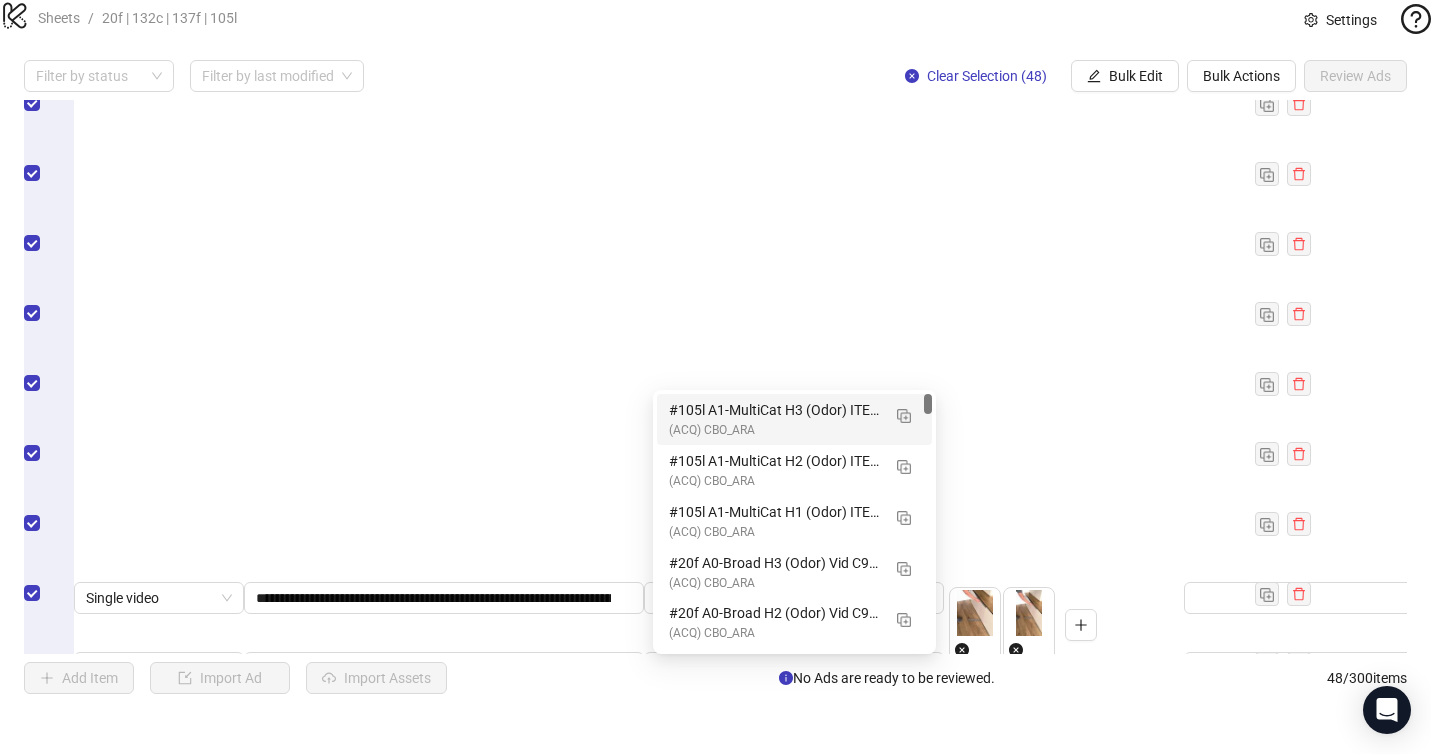 scroll, scrollTop: 0, scrollLeft: 0, axis: both 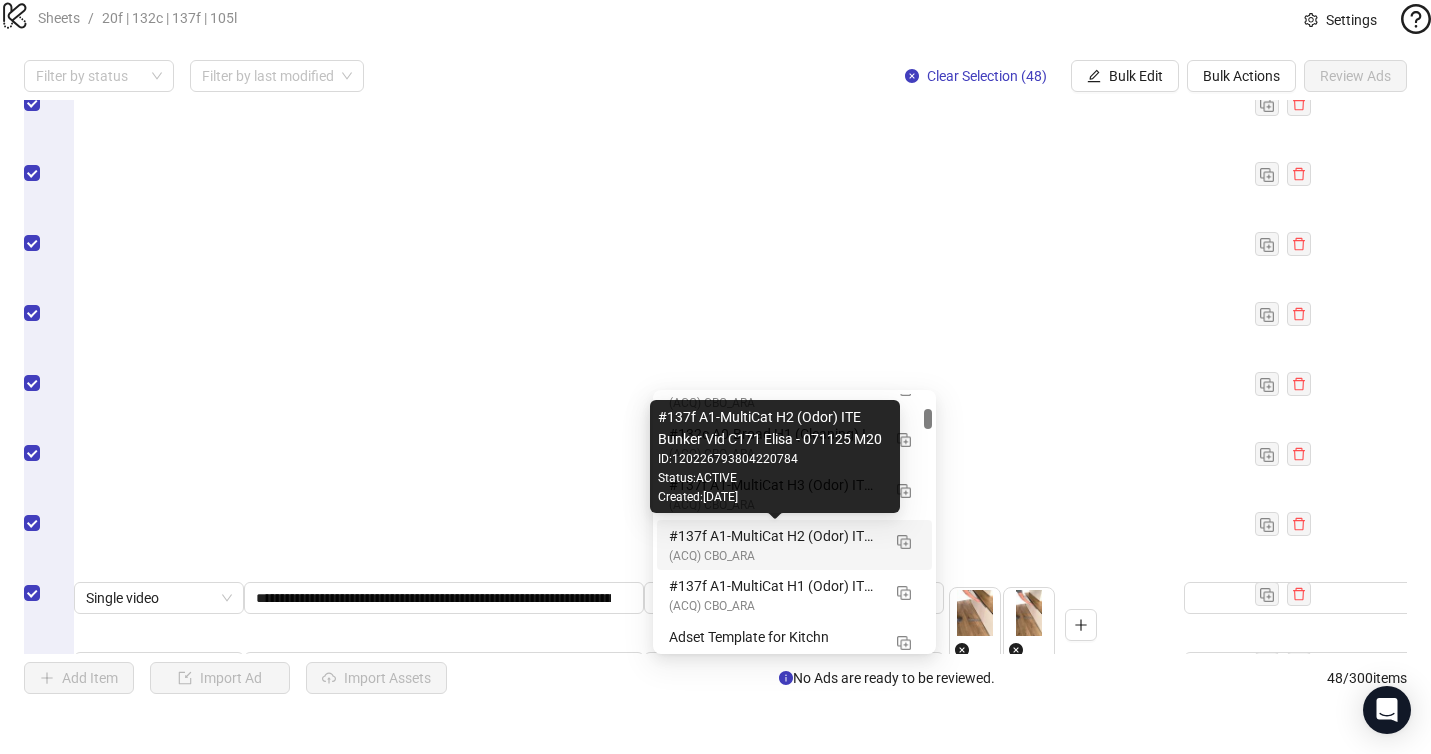 click on "#137f A1-MultiCat H2 (Odor) ITE Bunker Vid C171 Elisa - 071125 M20" at bounding box center (774, 536) 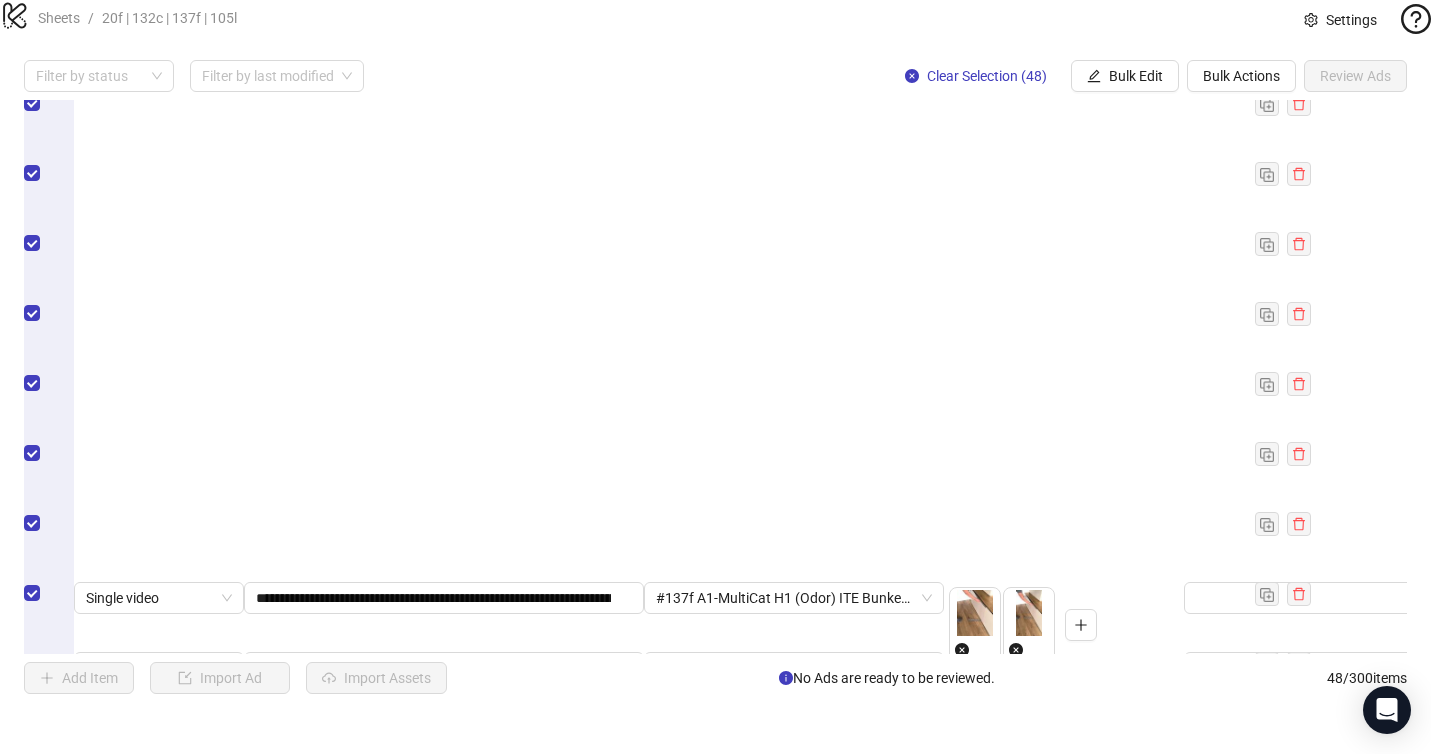 scroll, scrollTop: 0, scrollLeft: 136, axis: horizontal 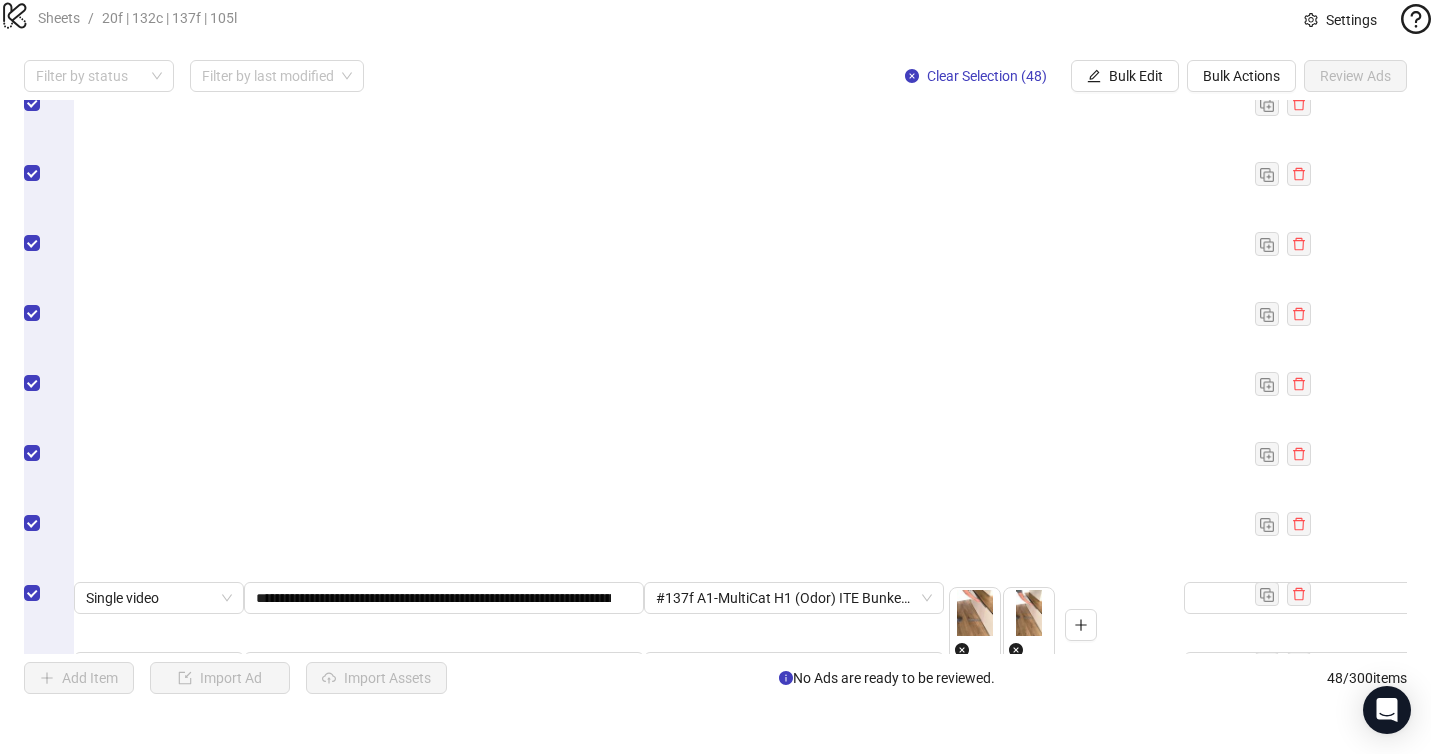drag, startPoint x: 599, startPoint y: 373, endPoint x: 619, endPoint y: 372, distance: 20.024984 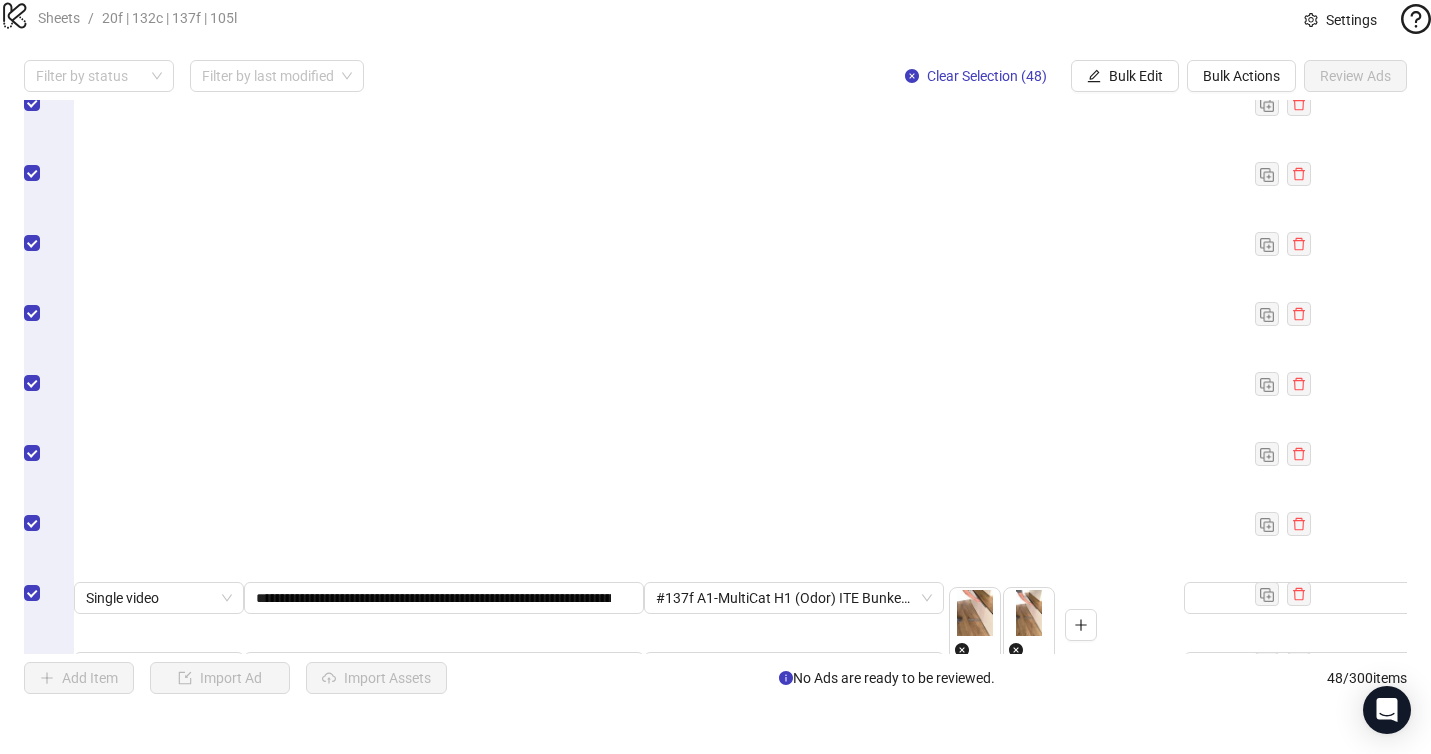 scroll, scrollTop: 0, scrollLeft: 0, axis: both 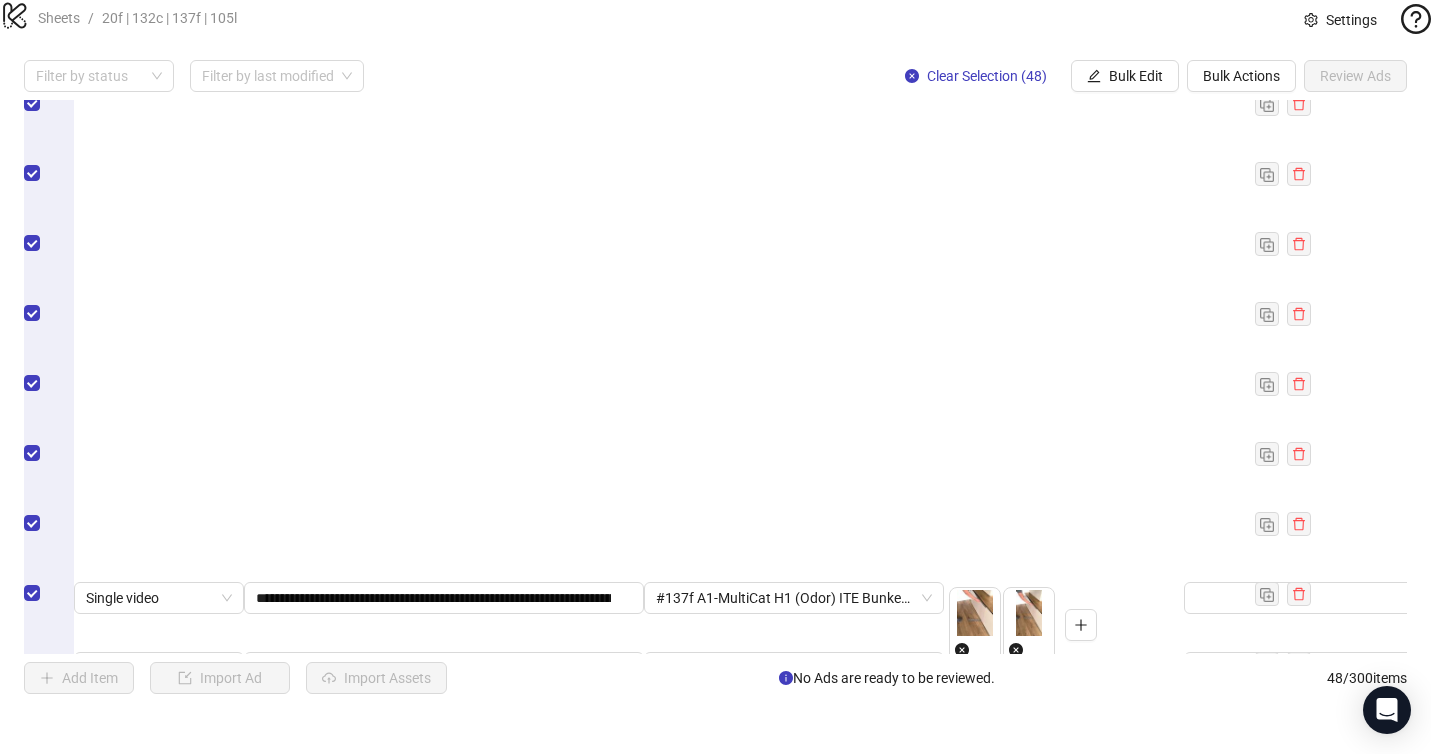 drag, startPoint x: 598, startPoint y: 437, endPoint x: 619, endPoint y: 437, distance: 21 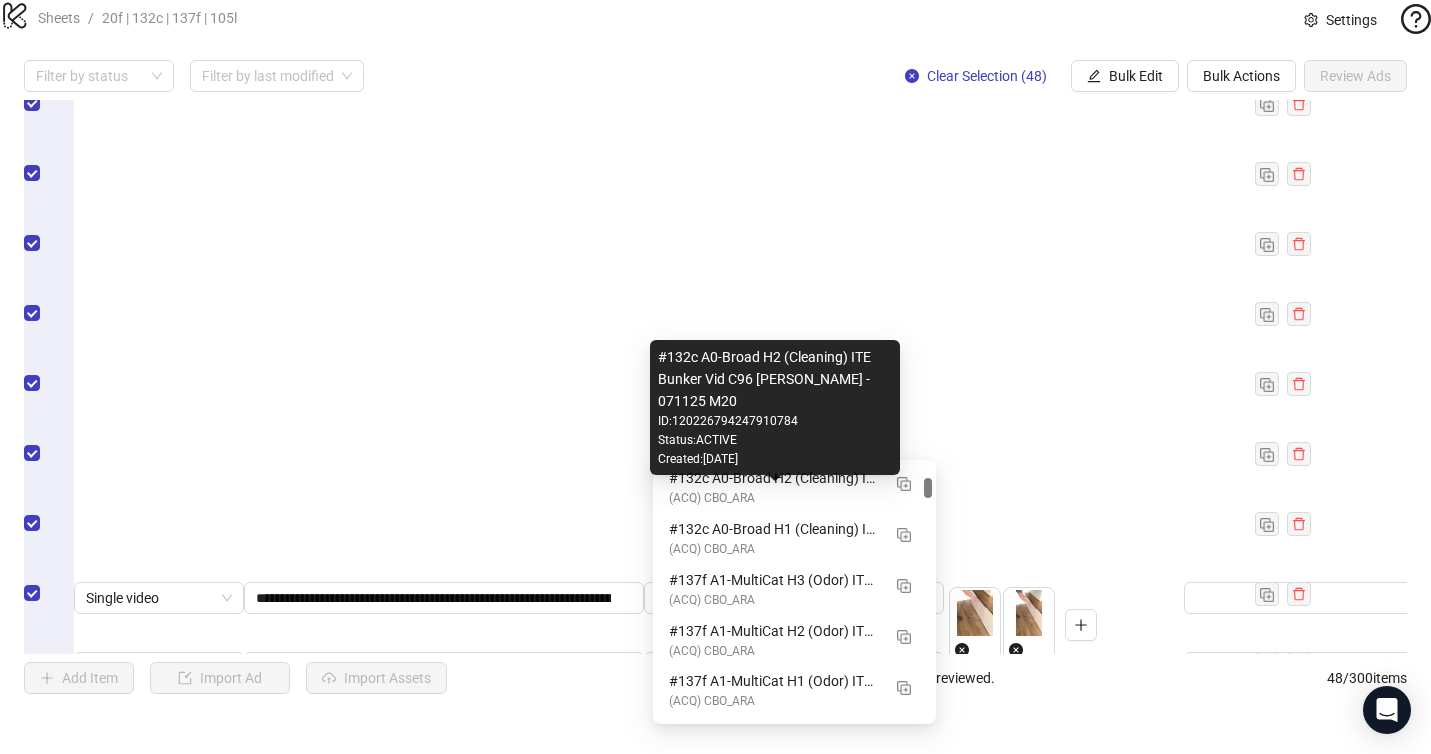 scroll, scrollTop: 372, scrollLeft: 0, axis: vertical 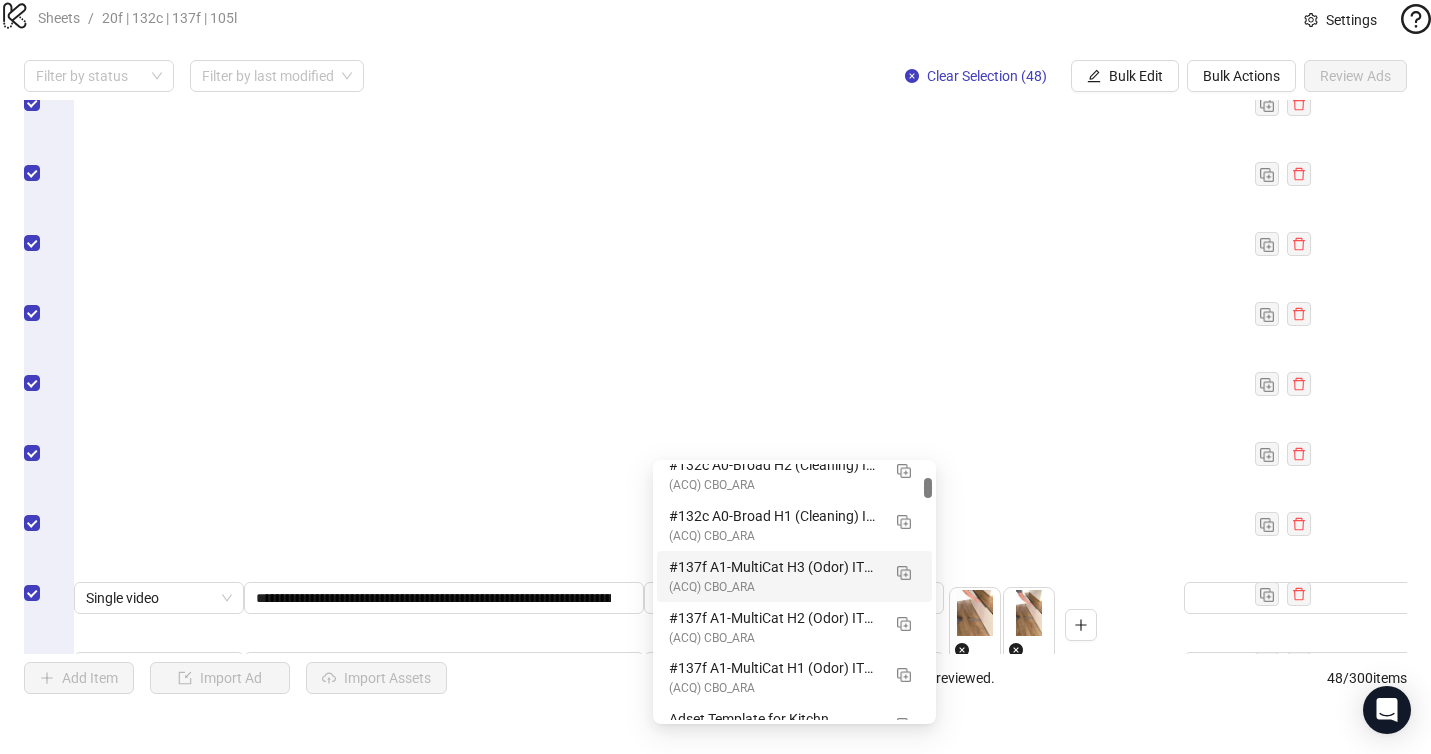 click on "#137f A1-MultiCat H3 (Odor) ITE Bunker Vid C171 Elisa - 071125 M20" at bounding box center (774, 567) 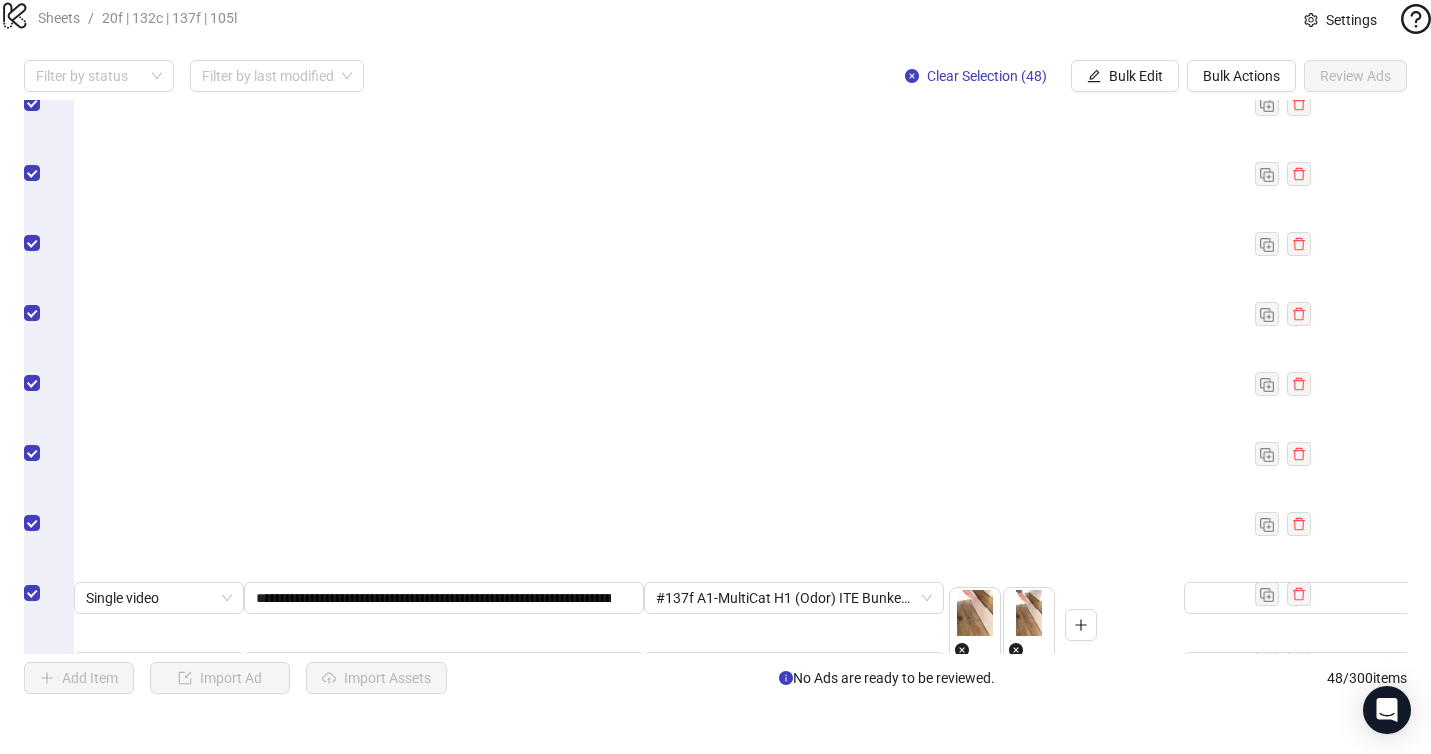 click on "**********" at bounding box center [442, 1018] 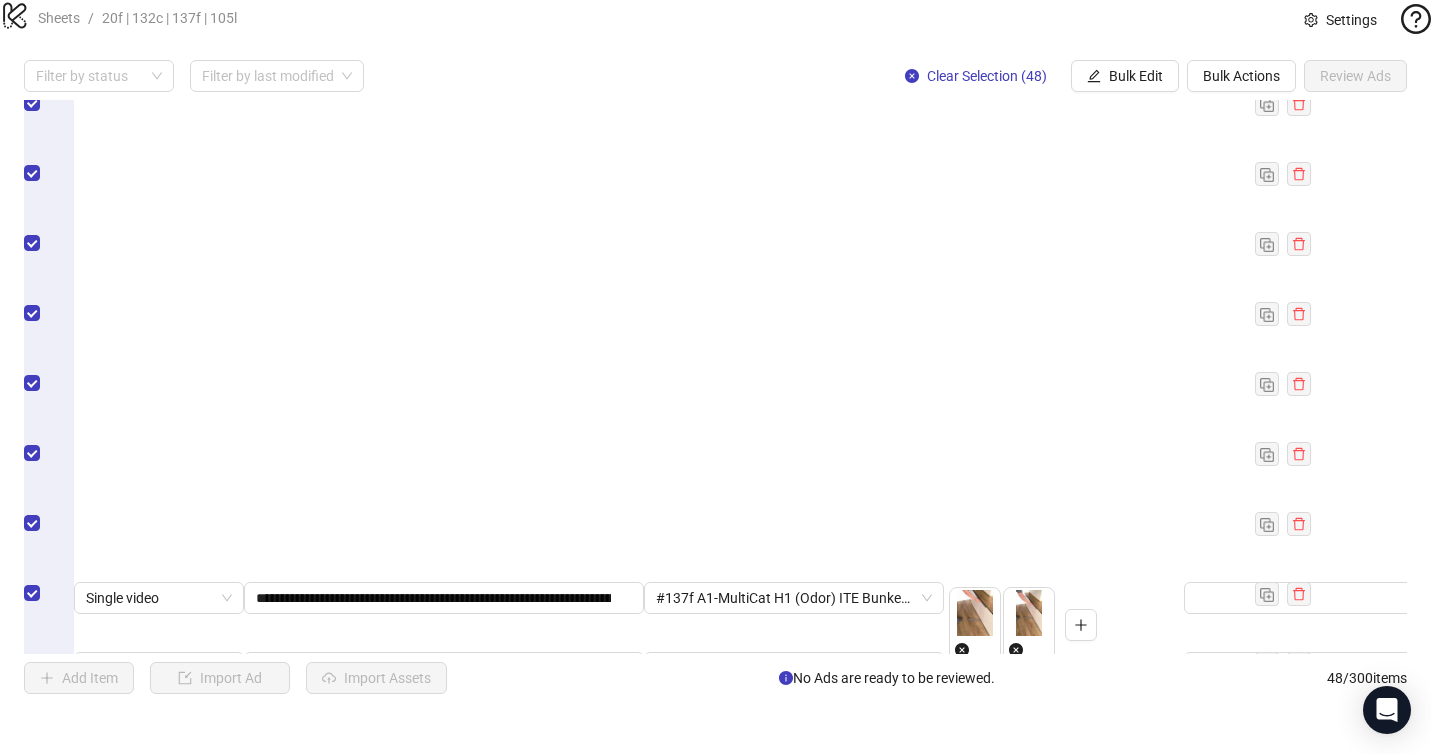 scroll, scrollTop: 0, scrollLeft: 136, axis: horizontal 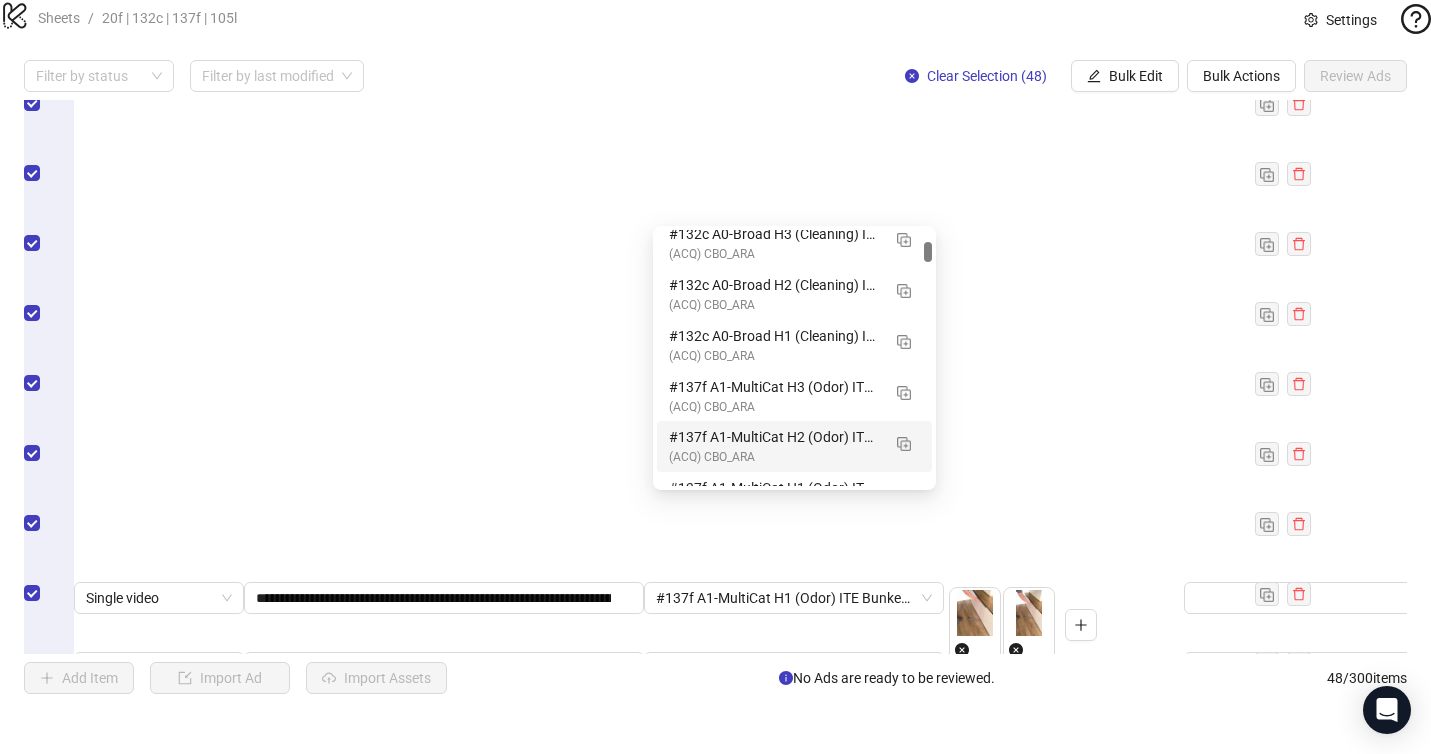 click on "#137f A1-MultiCat H2 (Odor) ITE Bunker Vid C171 Elisa - 071125 M20" at bounding box center [774, 437] 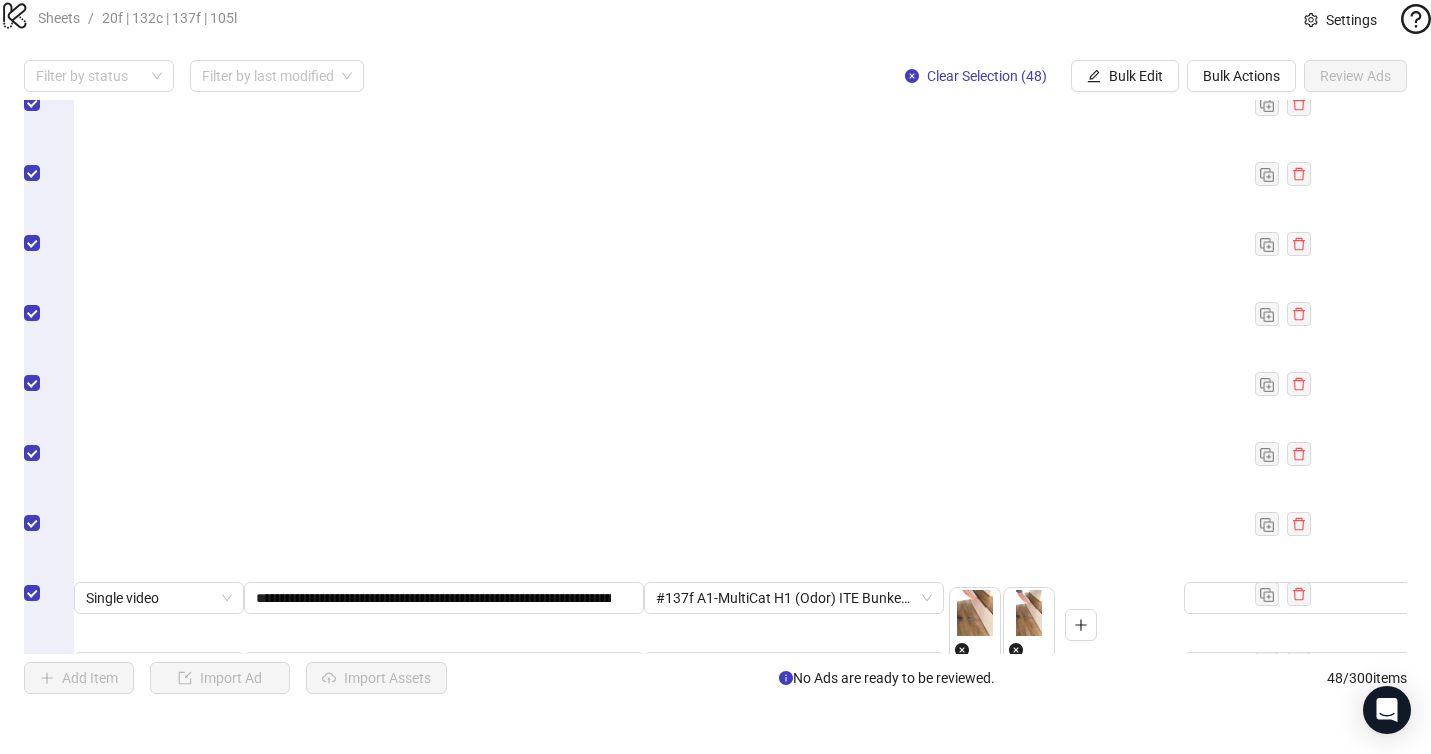 scroll, scrollTop: 0, scrollLeft: 136, axis: horizontal 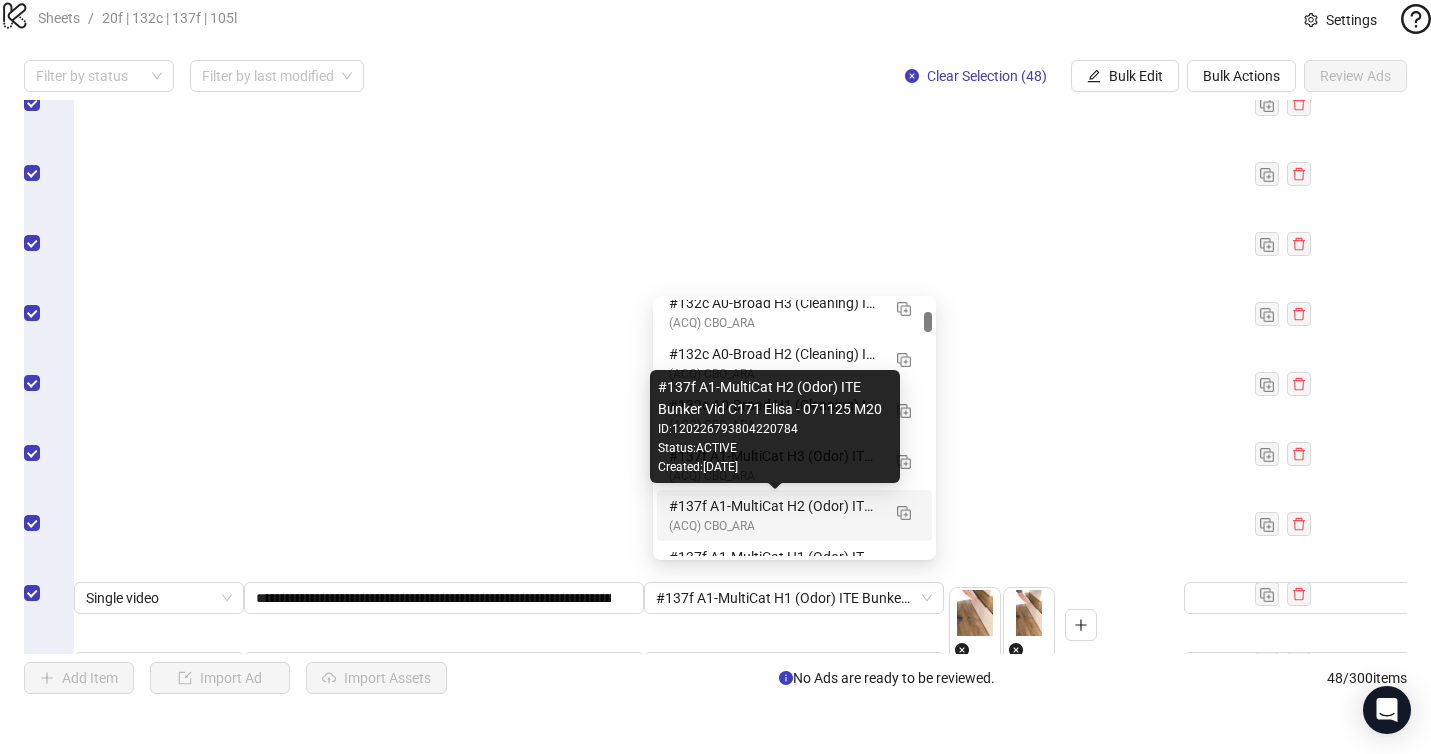 click on "#137f A1-MultiCat H2 (Odor) ITE Bunker Vid C171 Elisa - 071125 M20" at bounding box center [774, 506] 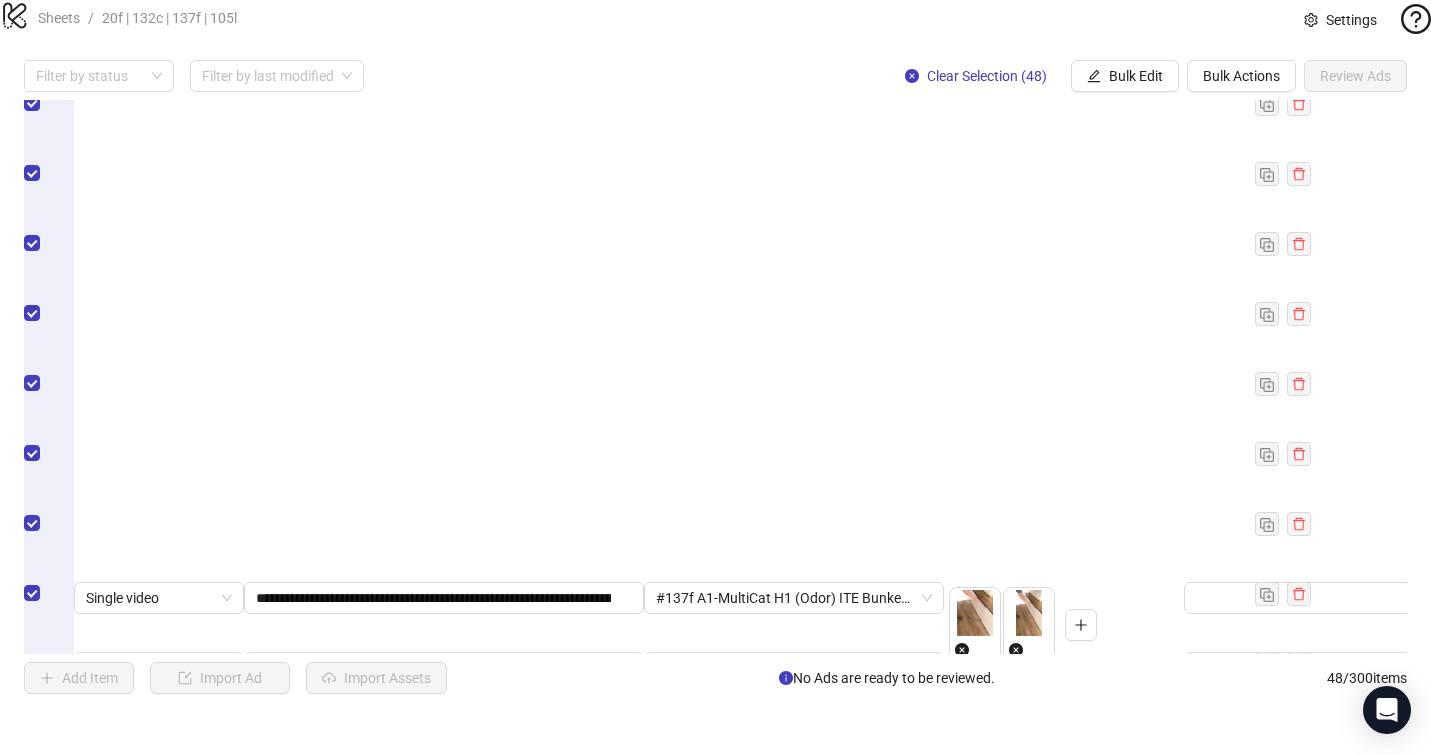 scroll, scrollTop: 0, scrollLeft: 136, axis: horizontal 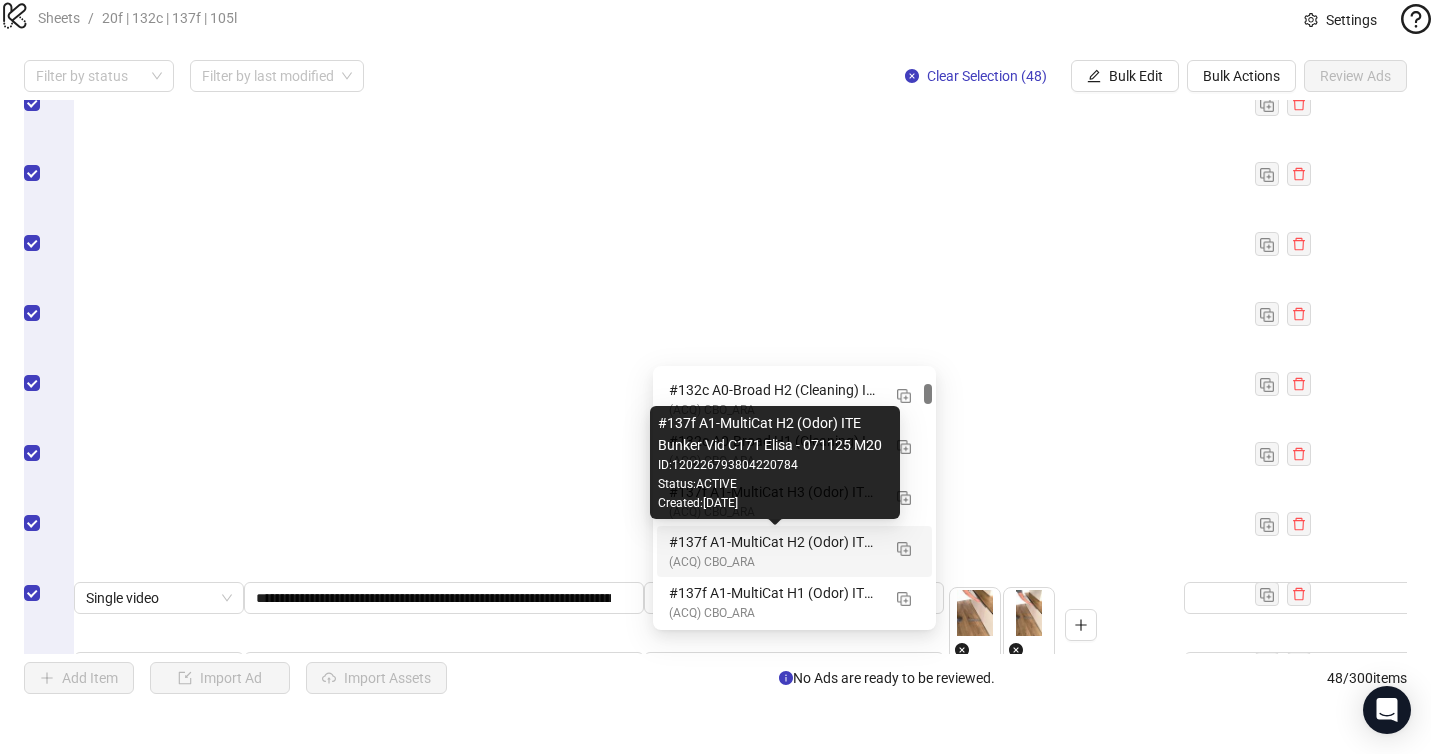 click on "#137f A1-MultiCat H2 (Odor) ITE Bunker Vid C171 Elisa - 071125 M20" at bounding box center [774, 542] 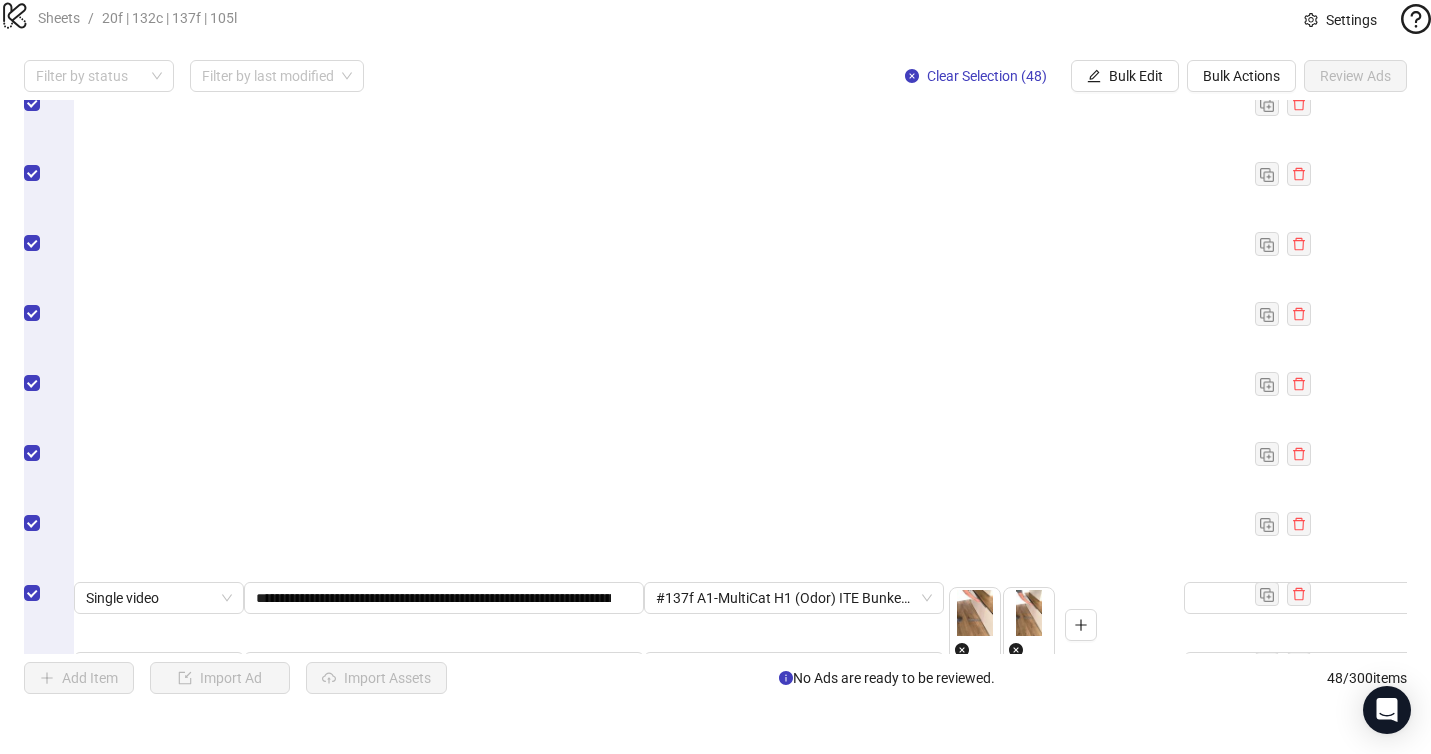 scroll, scrollTop: 0, scrollLeft: 136, axis: horizontal 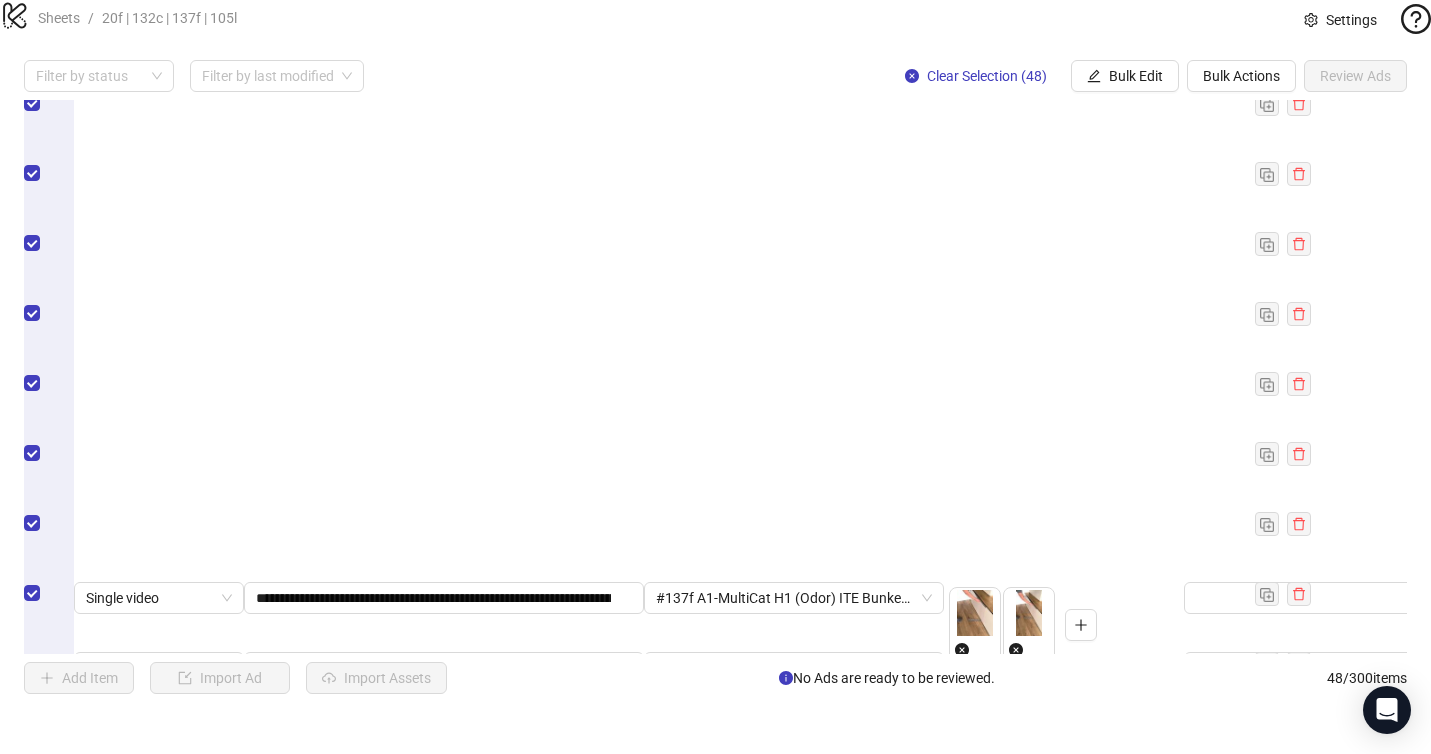 drag, startPoint x: 582, startPoint y: 581, endPoint x: 652, endPoint y: 582, distance: 70.00714 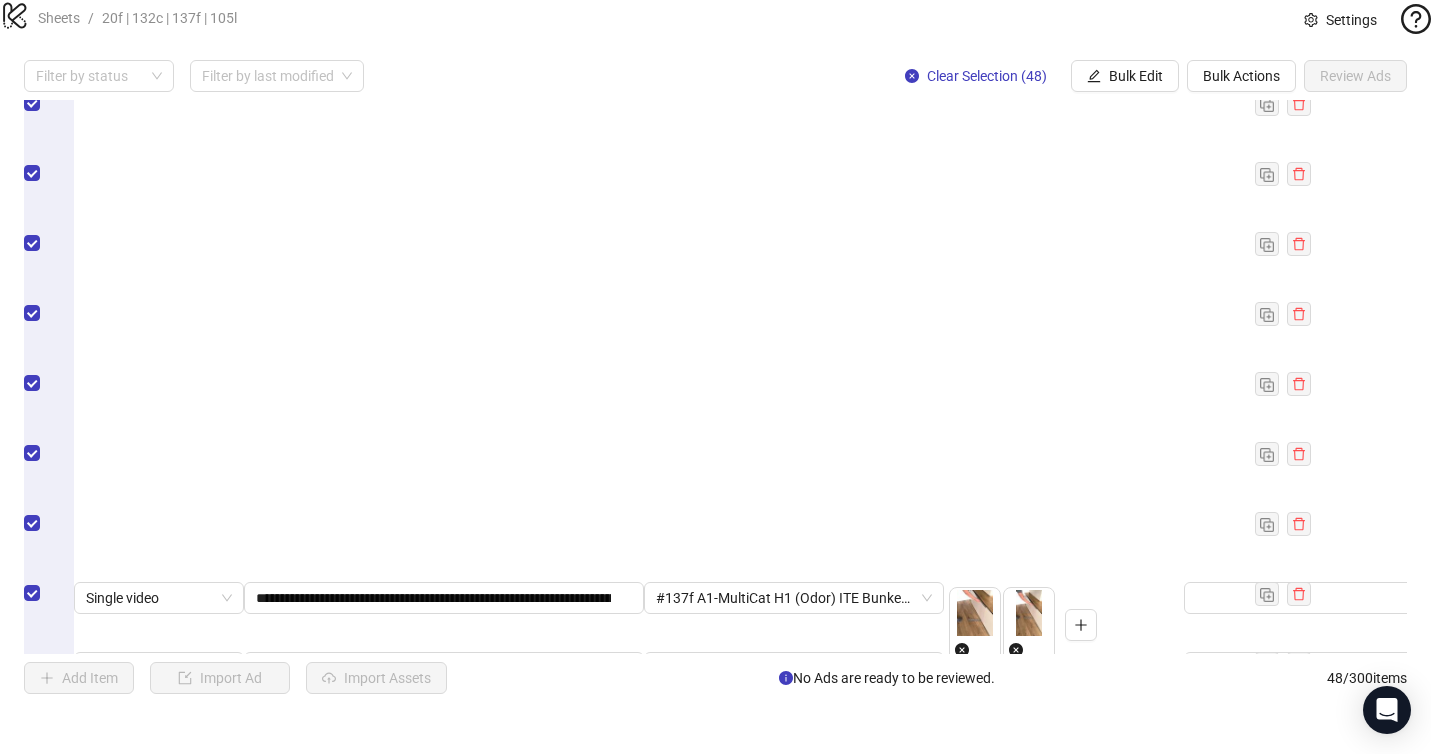 click on "**********" at bounding box center (1029, -2188) 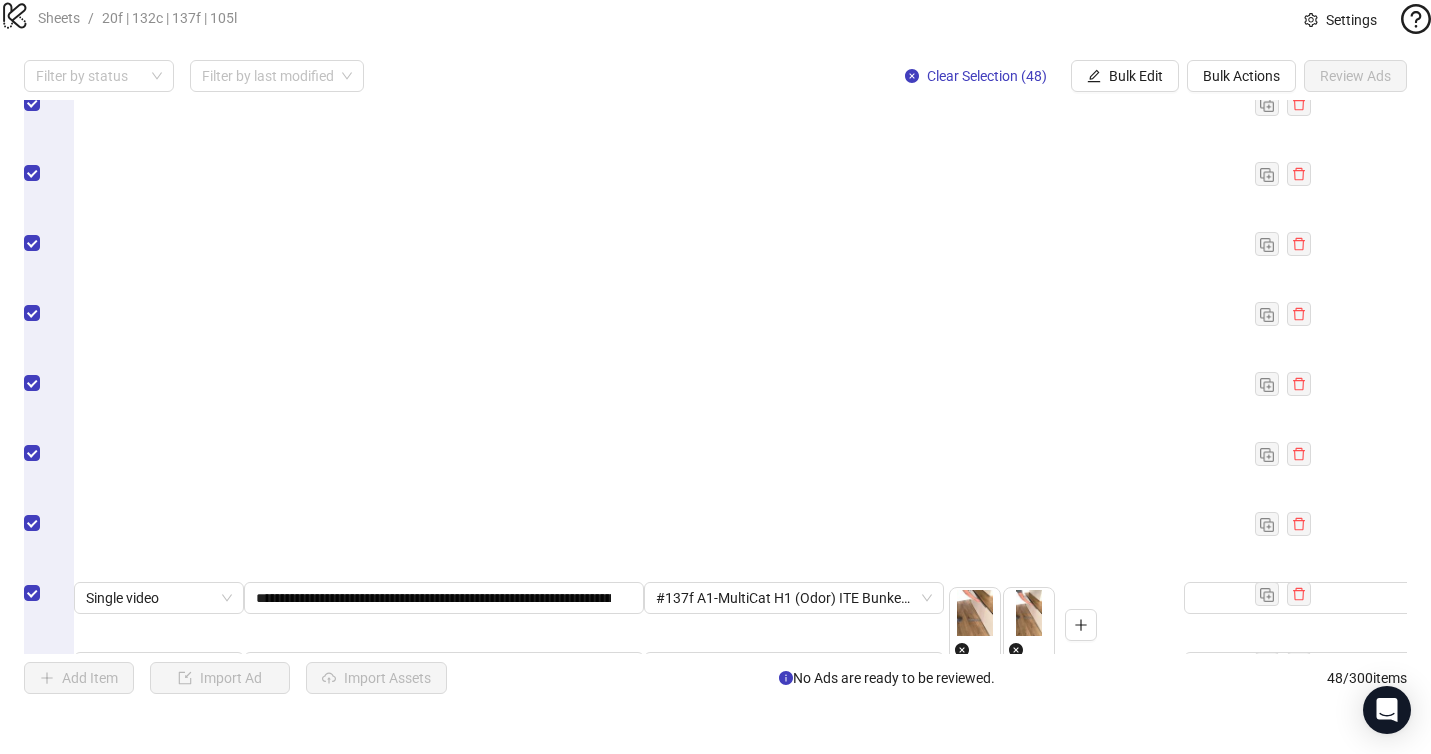 scroll, scrollTop: 0, scrollLeft: 0, axis: both 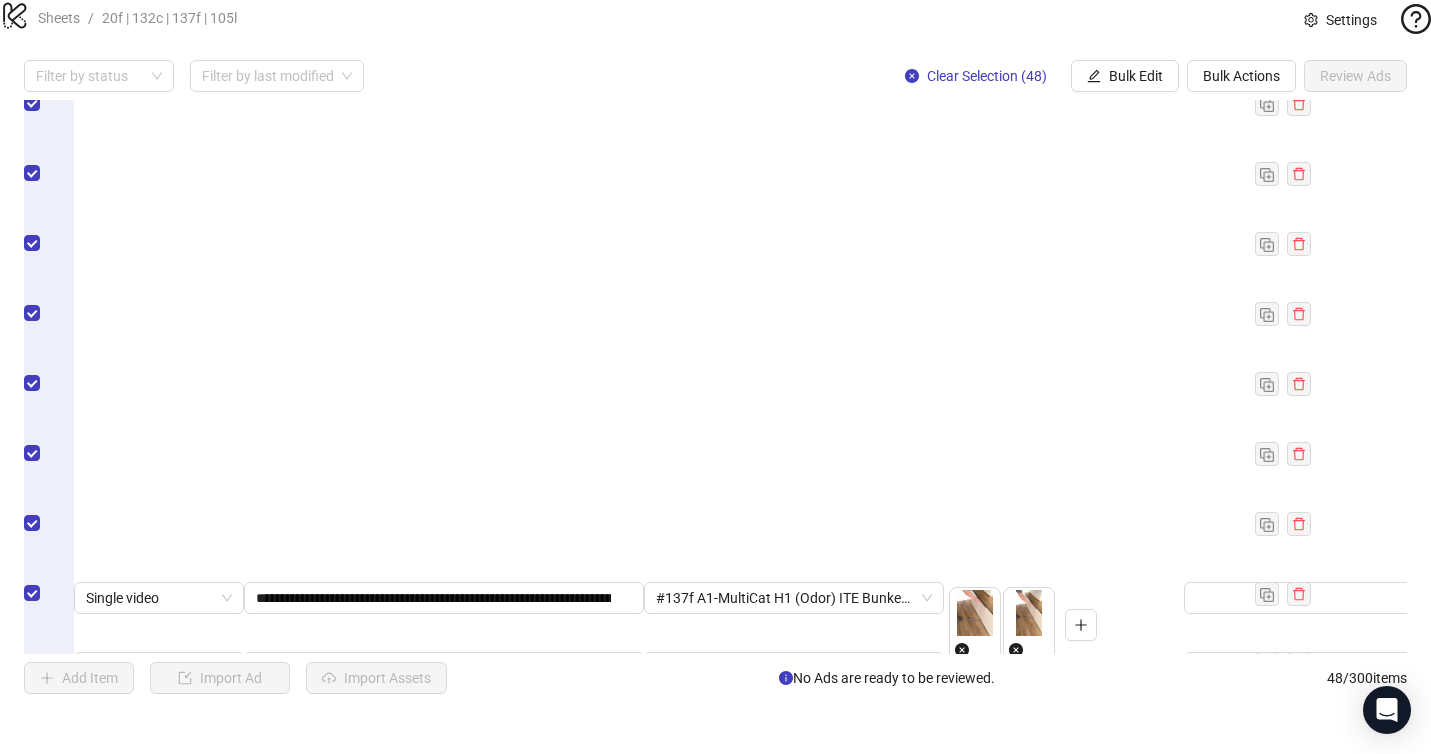 drag, startPoint x: 586, startPoint y: 509, endPoint x: 619, endPoint y: 509, distance: 33 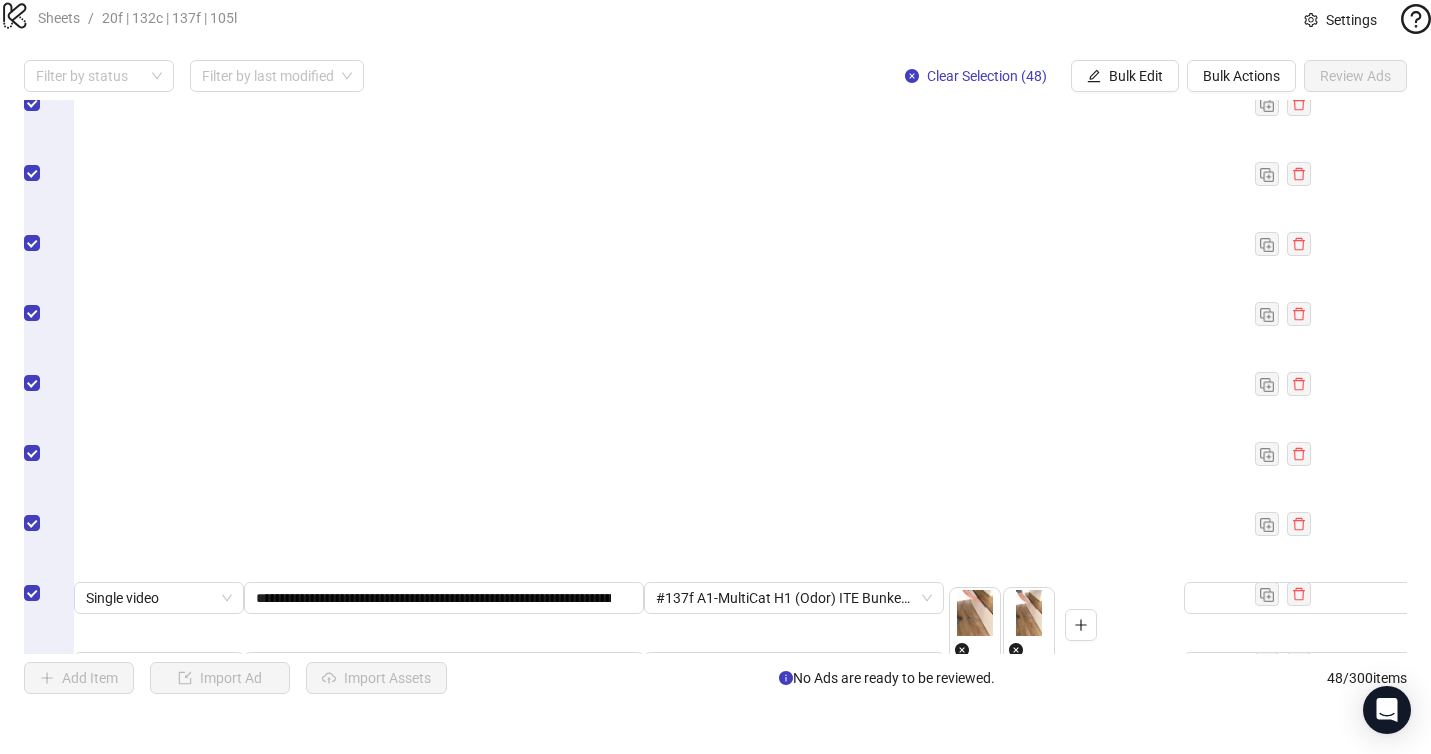 scroll, scrollTop: 0, scrollLeft: 0, axis: both 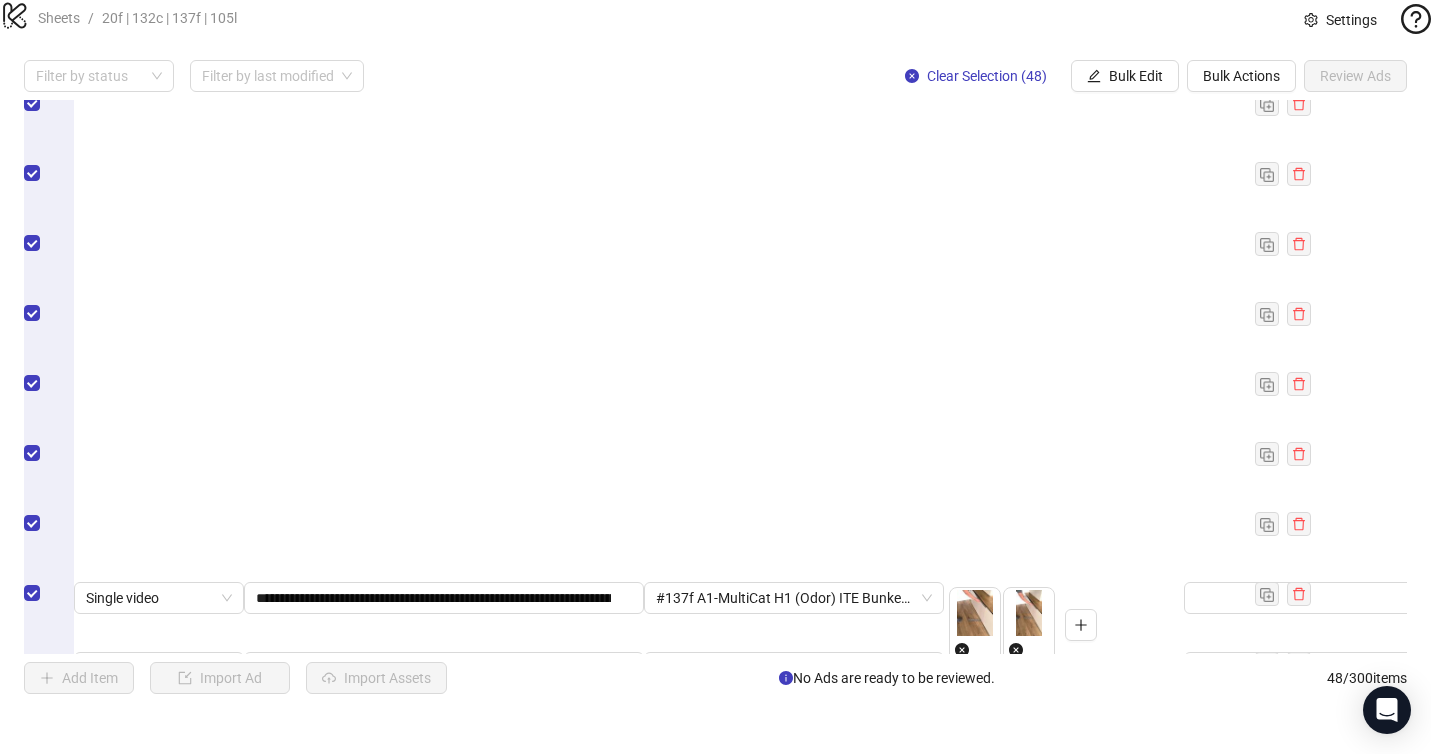 drag, startPoint x: 575, startPoint y: 439, endPoint x: 630, endPoint y: 437, distance: 55.03635 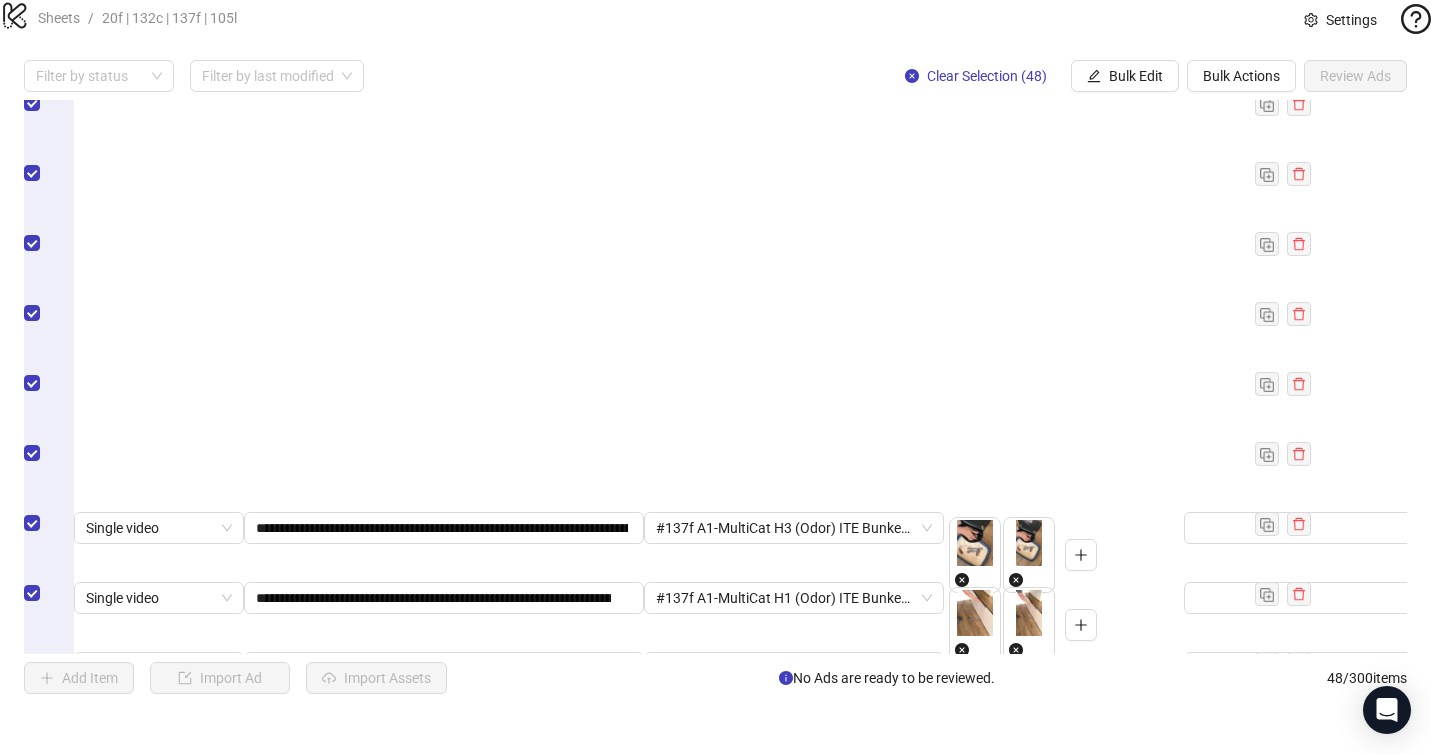 scroll, scrollTop: 2777, scrollLeft: 0, axis: vertical 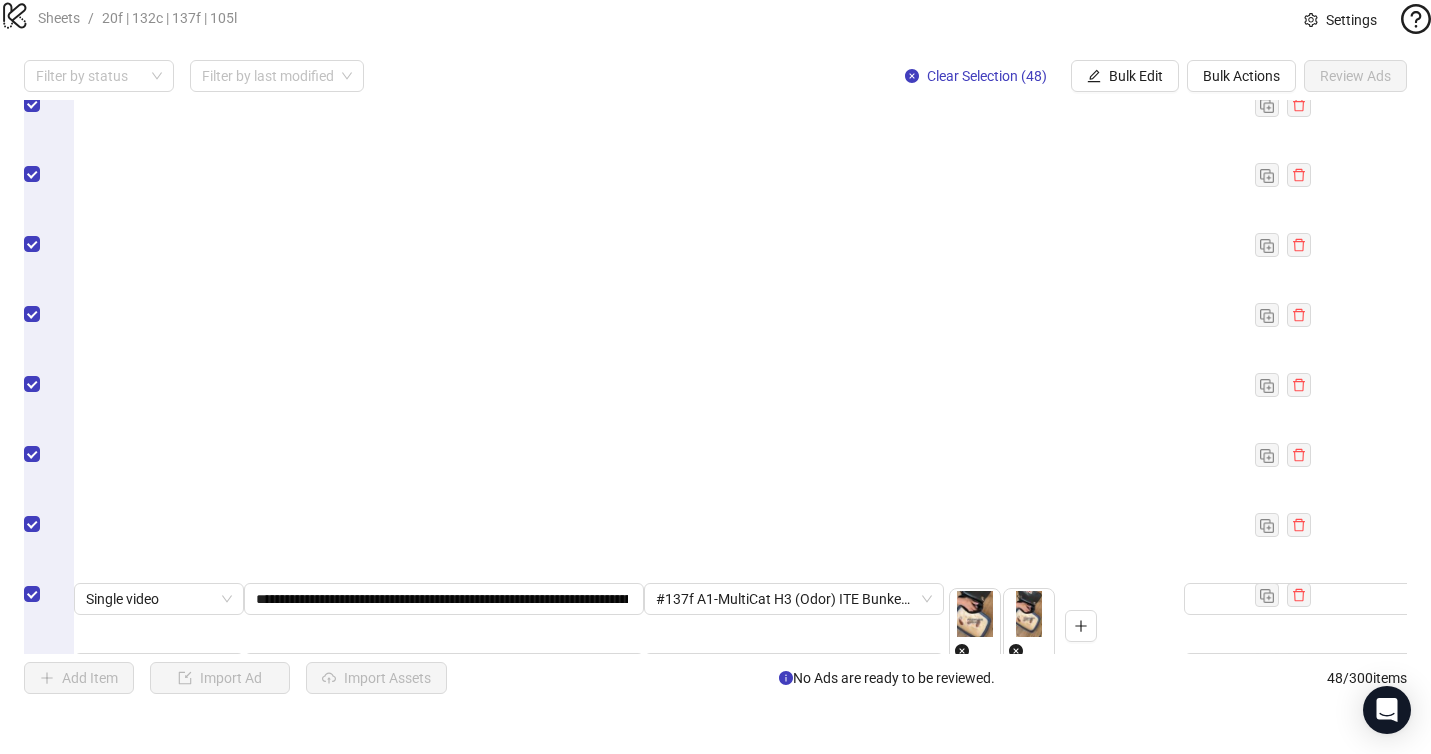drag, startPoint x: 591, startPoint y: 437, endPoint x: 627, endPoint y: 439, distance: 36.05551 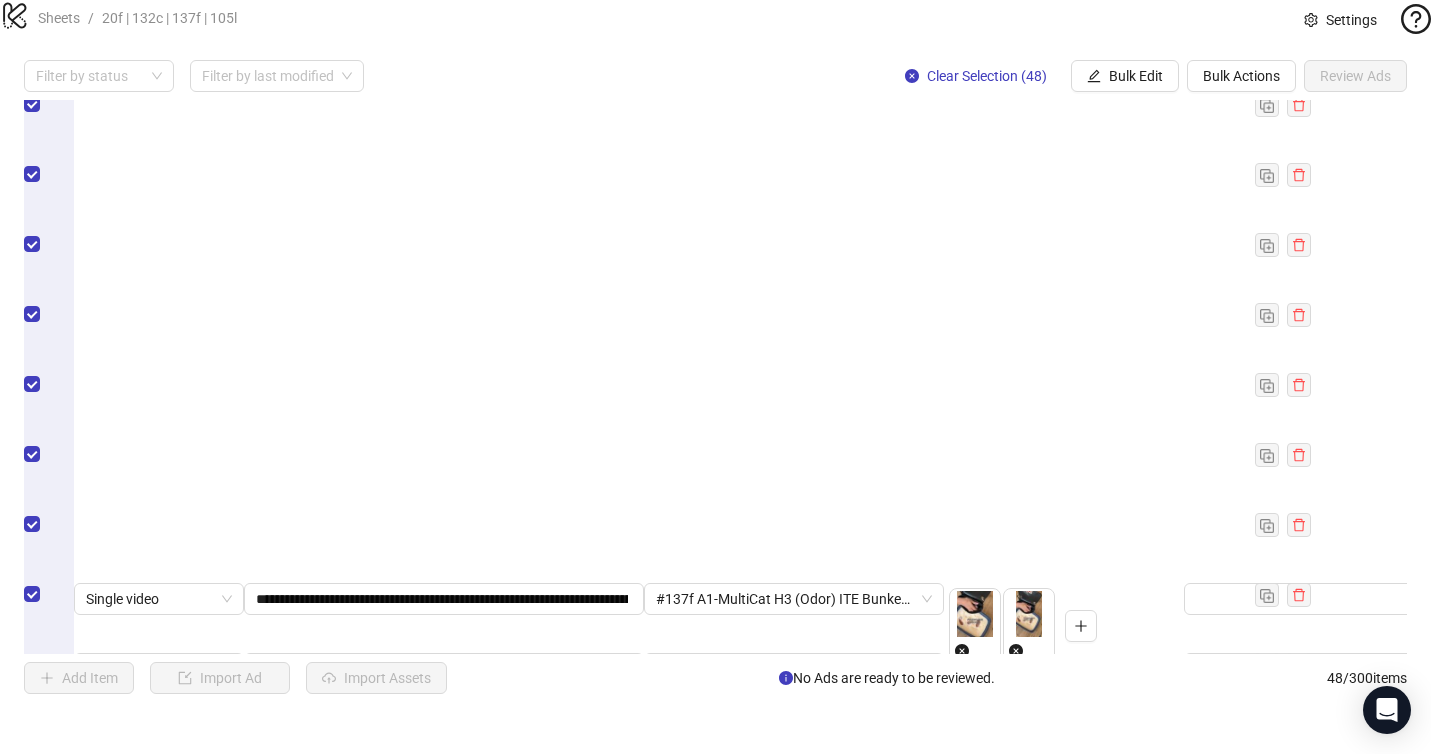 scroll, scrollTop: 0, scrollLeft: 0, axis: both 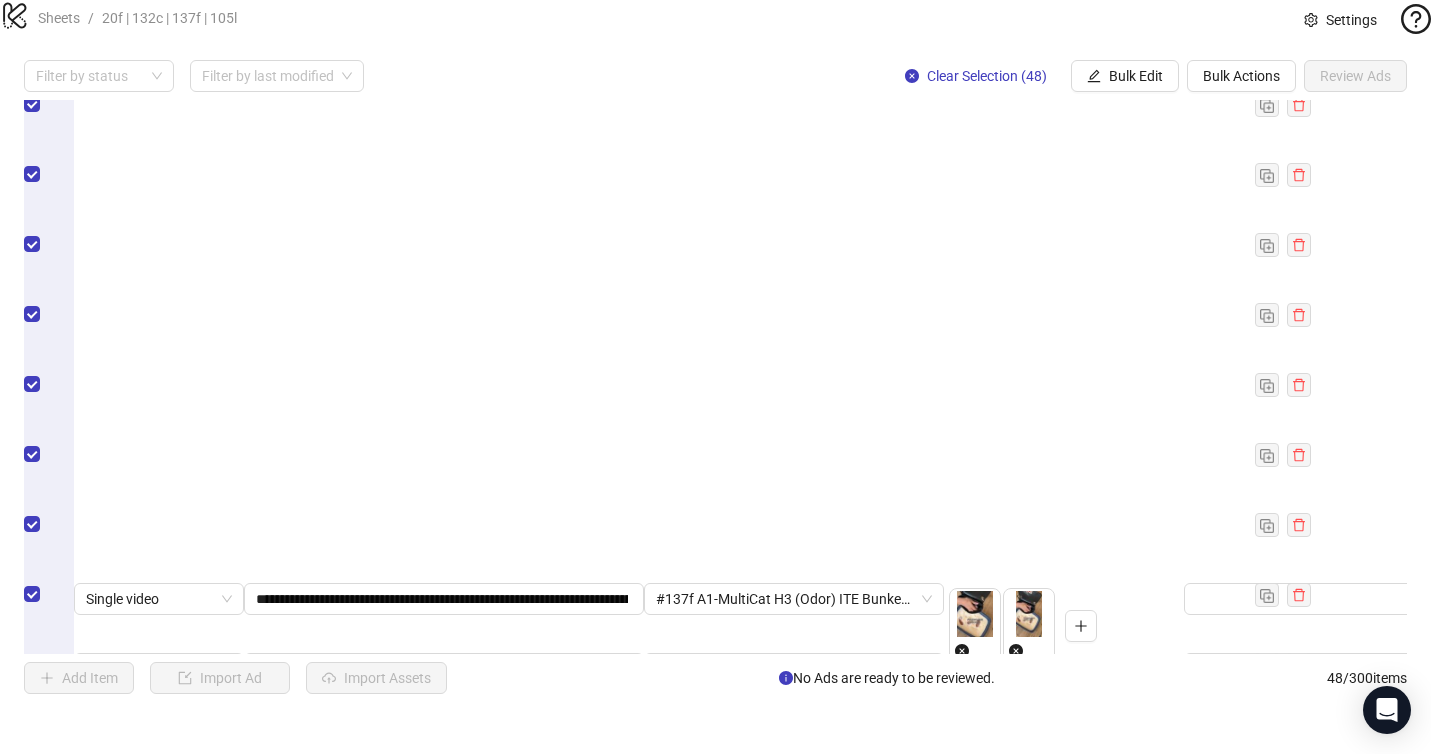 drag, startPoint x: 593, startPoint y: 304, endPoint x: 634, endPoint y: 300, distance: 41.19466 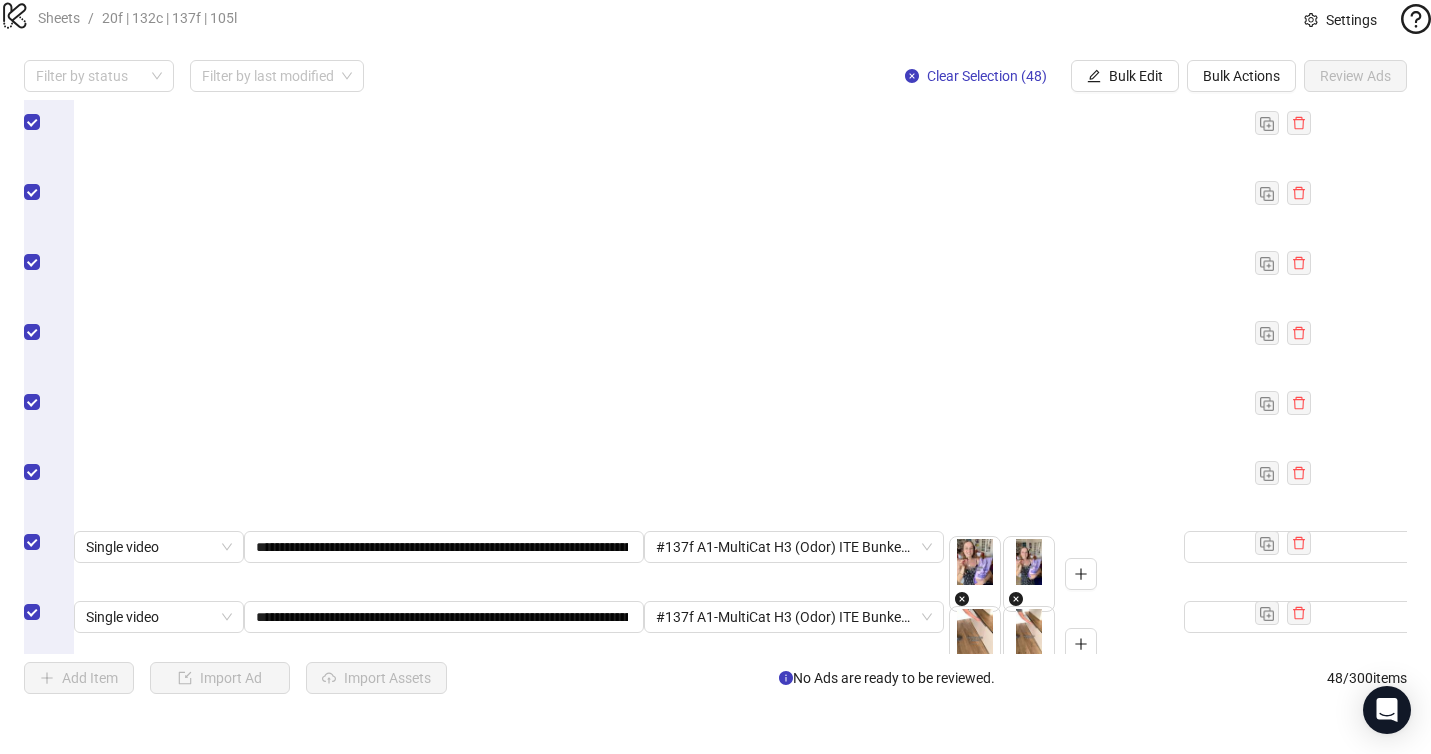 drag, startPoint x: 578, startPoint y: 313, endPoint x: 634, endPoint y: 314, distance: 56.008926 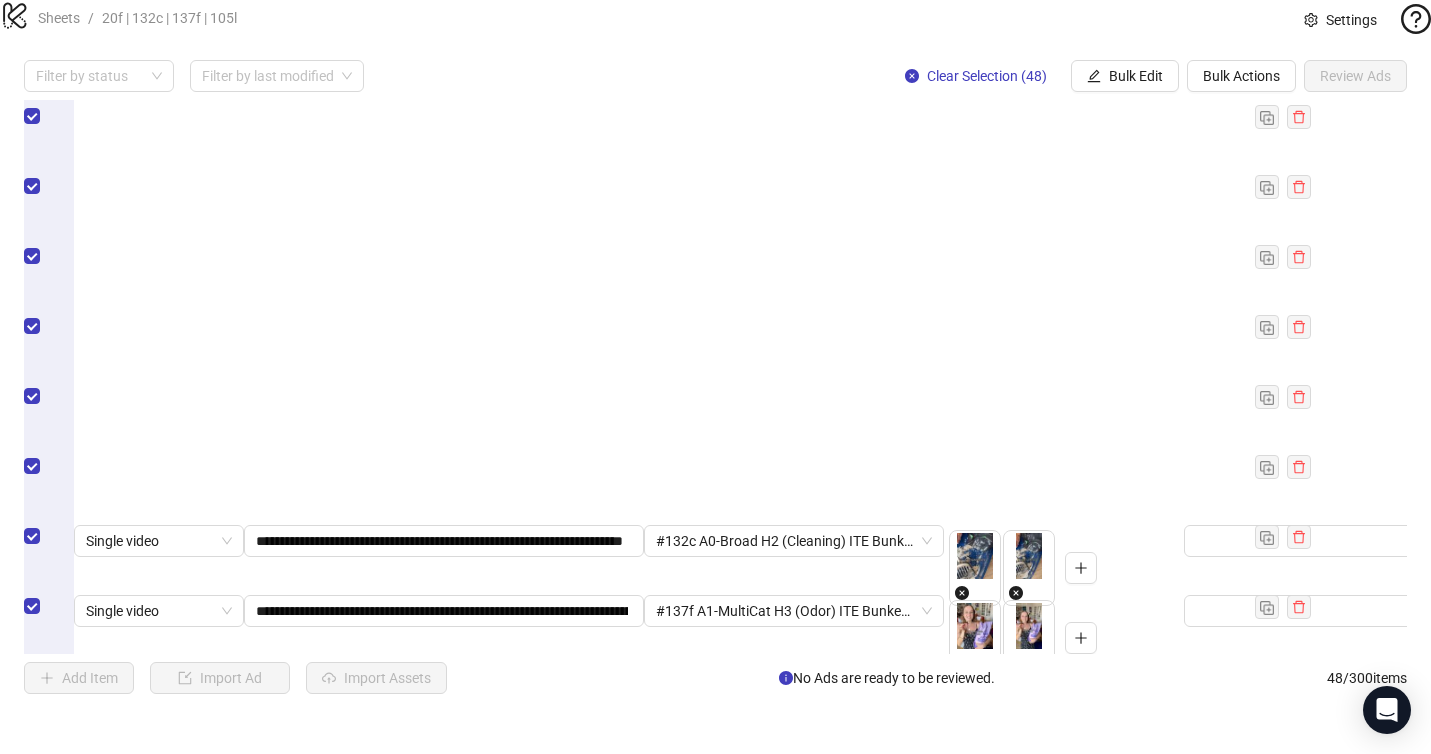 drag, startPoint x: 575, startPoint y: 313, endPoint x: 637, endPoint y: 313, distance: 62 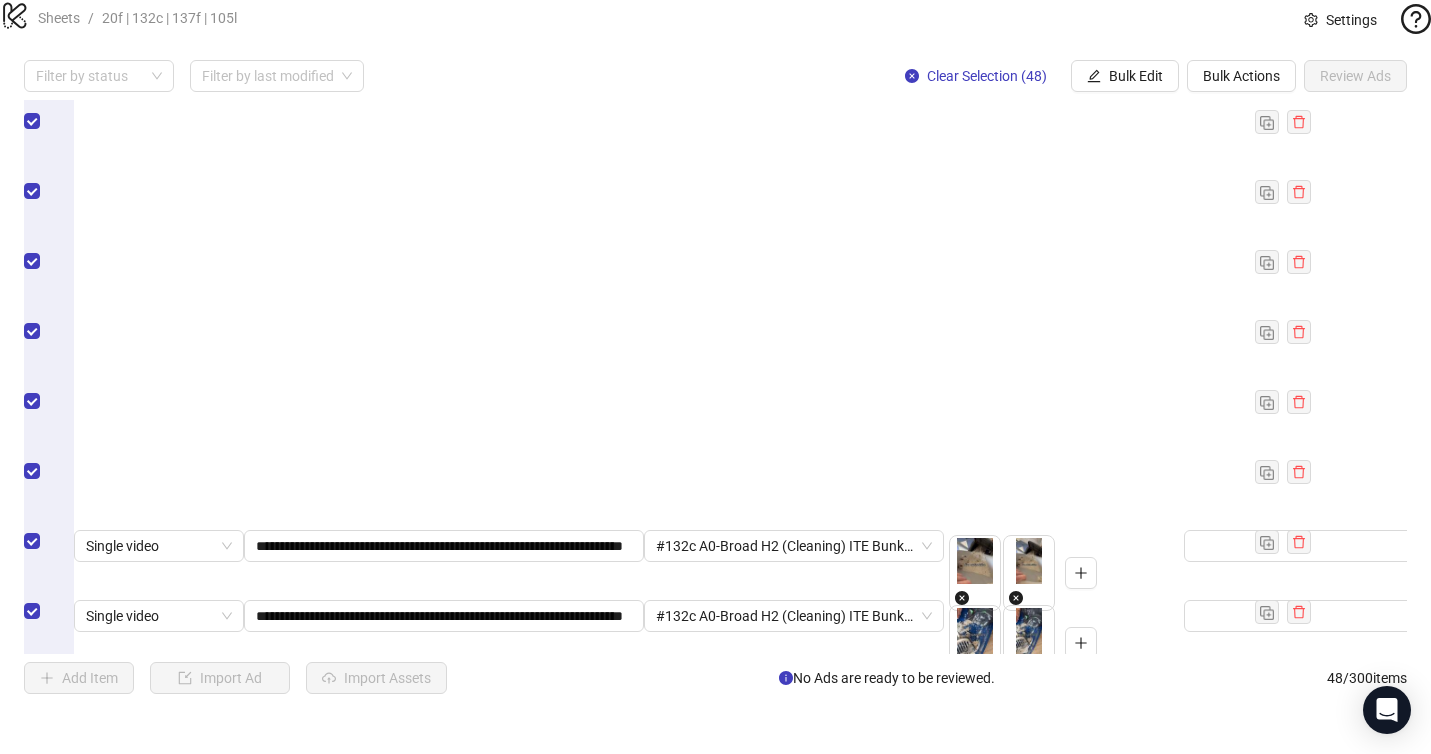 drag, startPoint x: 550, startPoint y: 316, endPoint x: 618, endPoint y: 316, distance: 68 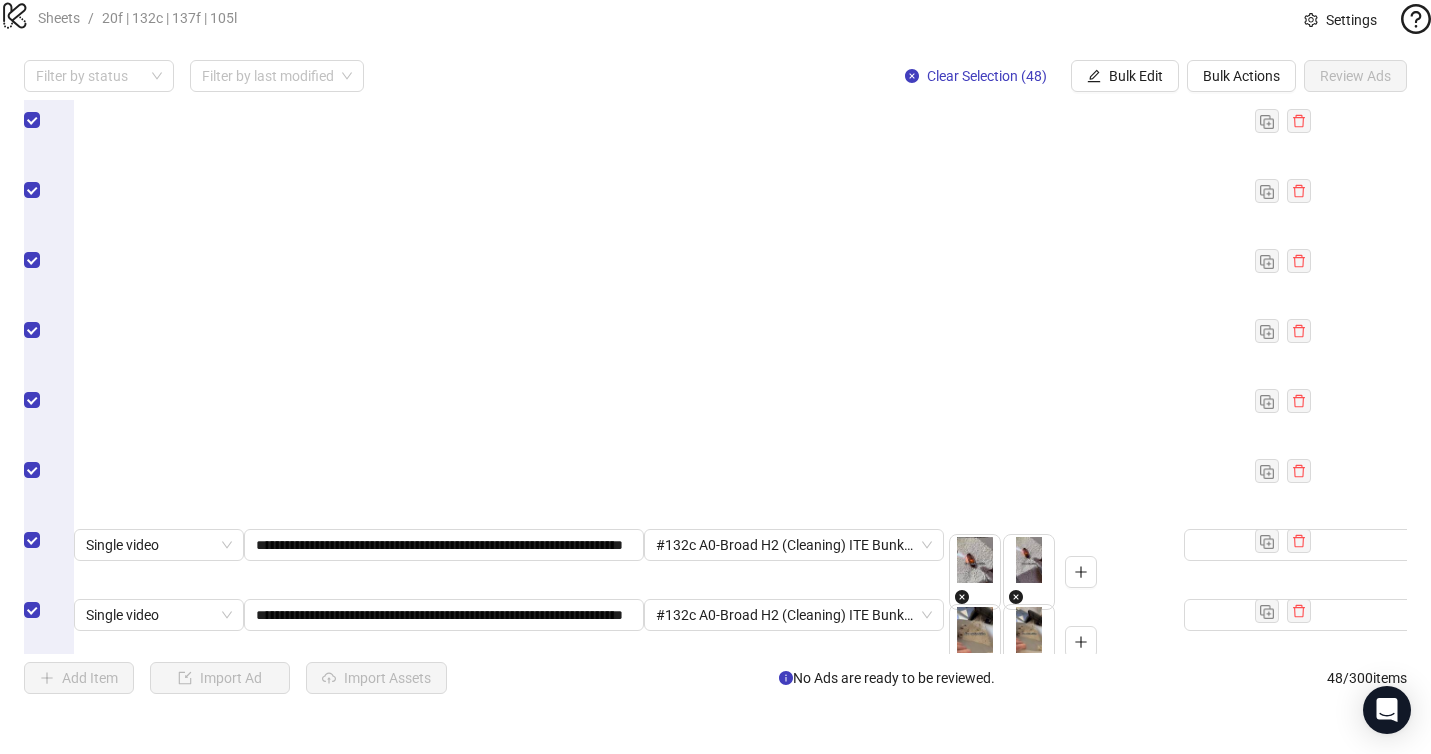 drag, startPoint x: 580, startPoint y: 316, endPoint x: 626, endPoint y: 316, distance: 46 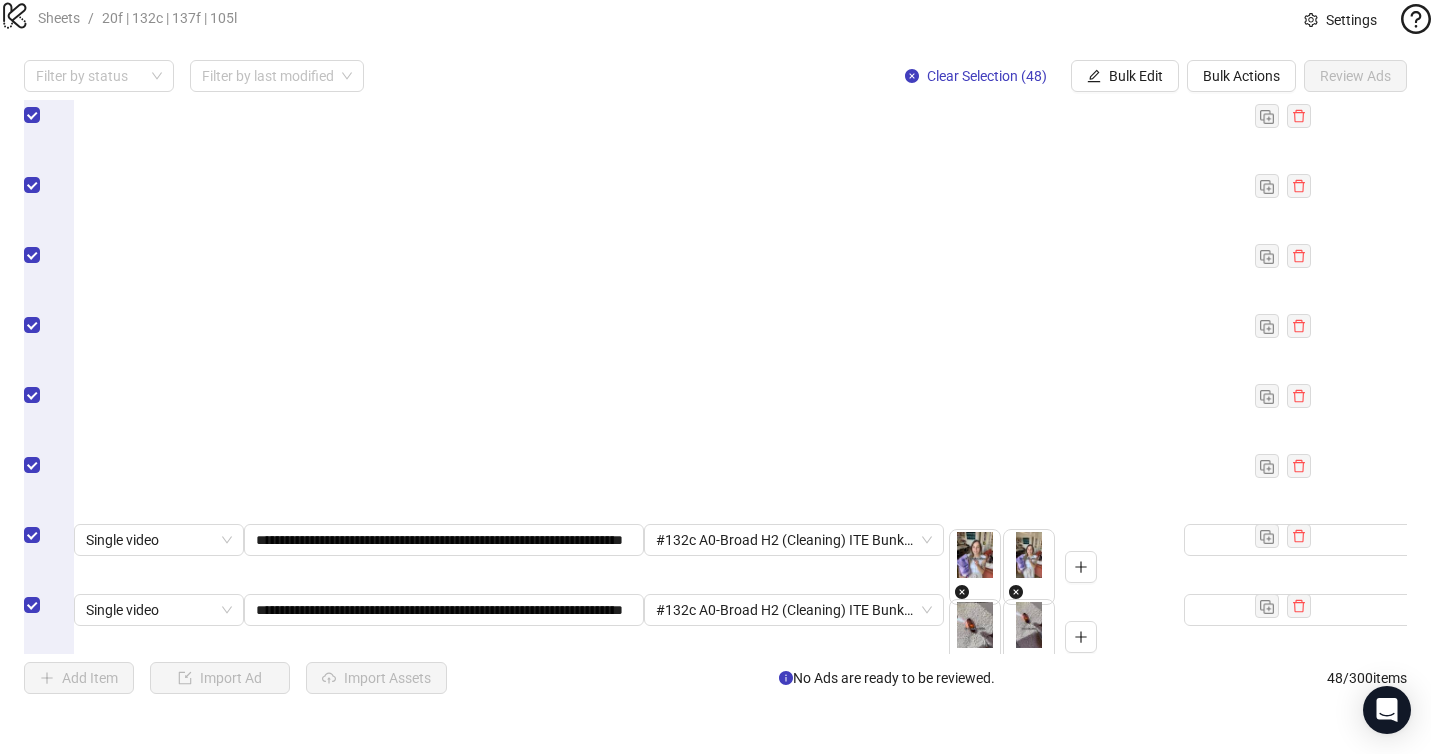 drag, startPoint x: 577, startPoint y: 311, endPoint x: 653, endPoint y: 310, distance: 76.00658 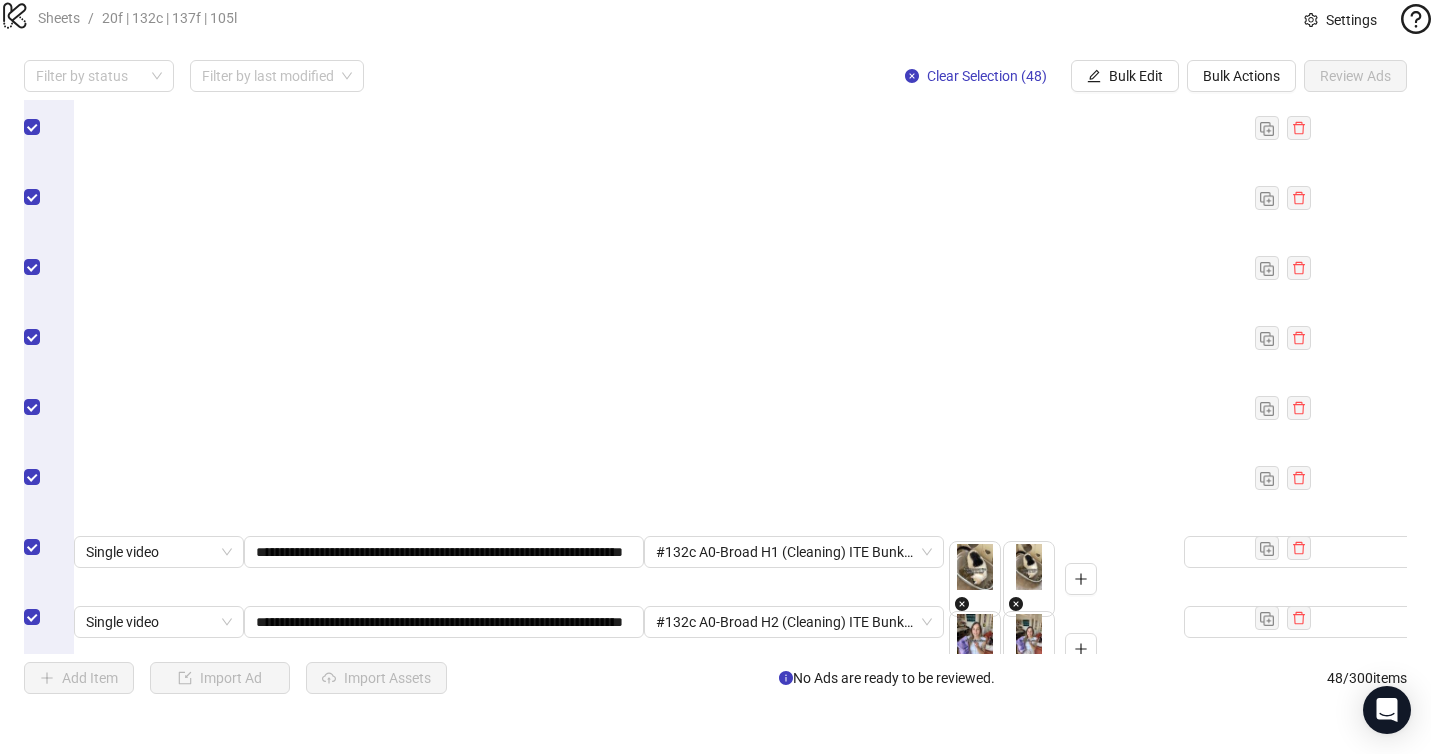 drag, startPoint x: 566, startPoint y: 322, endPoint x: 625, endPoint y: 322, distance: 59 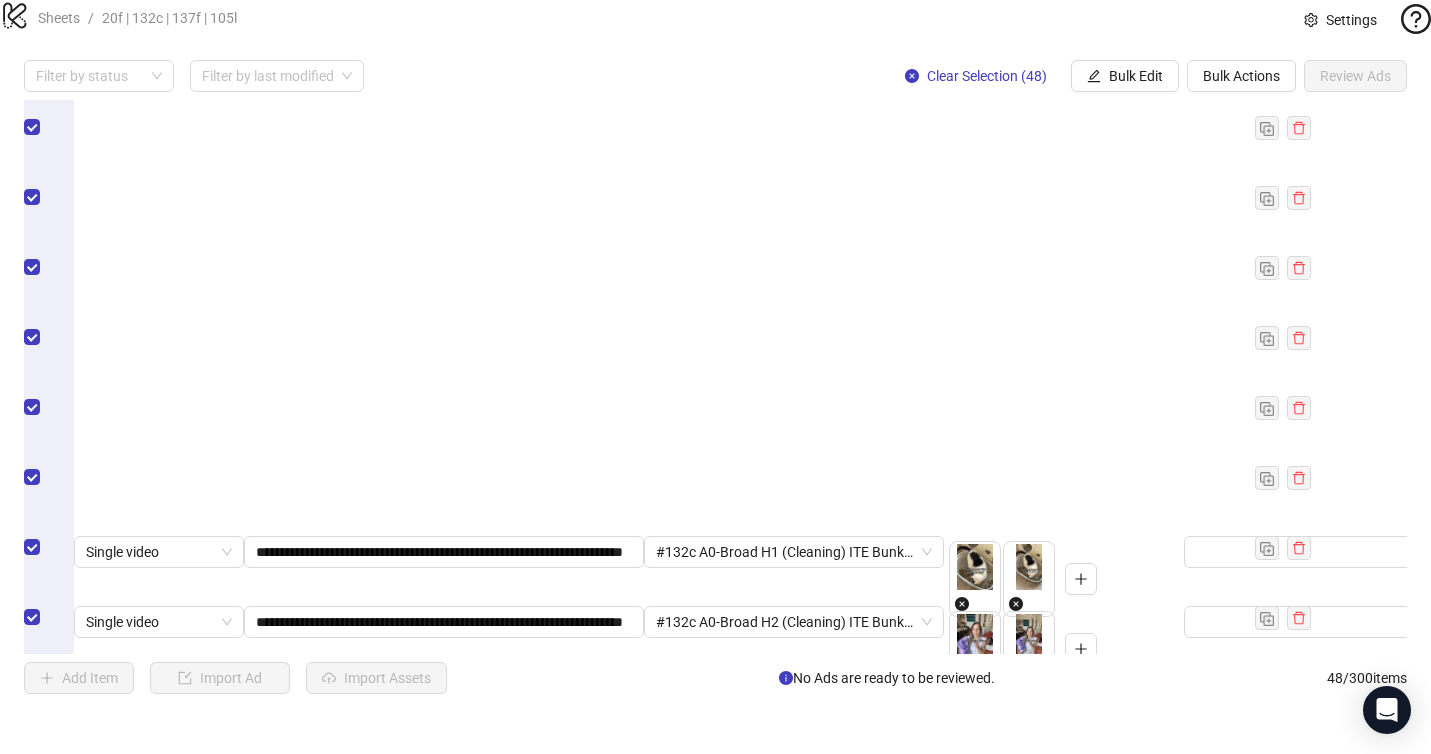 drag, startPoint x: 579, startPoint y: 252, endPoint x: 641, endPoint y: 252, distance: 62 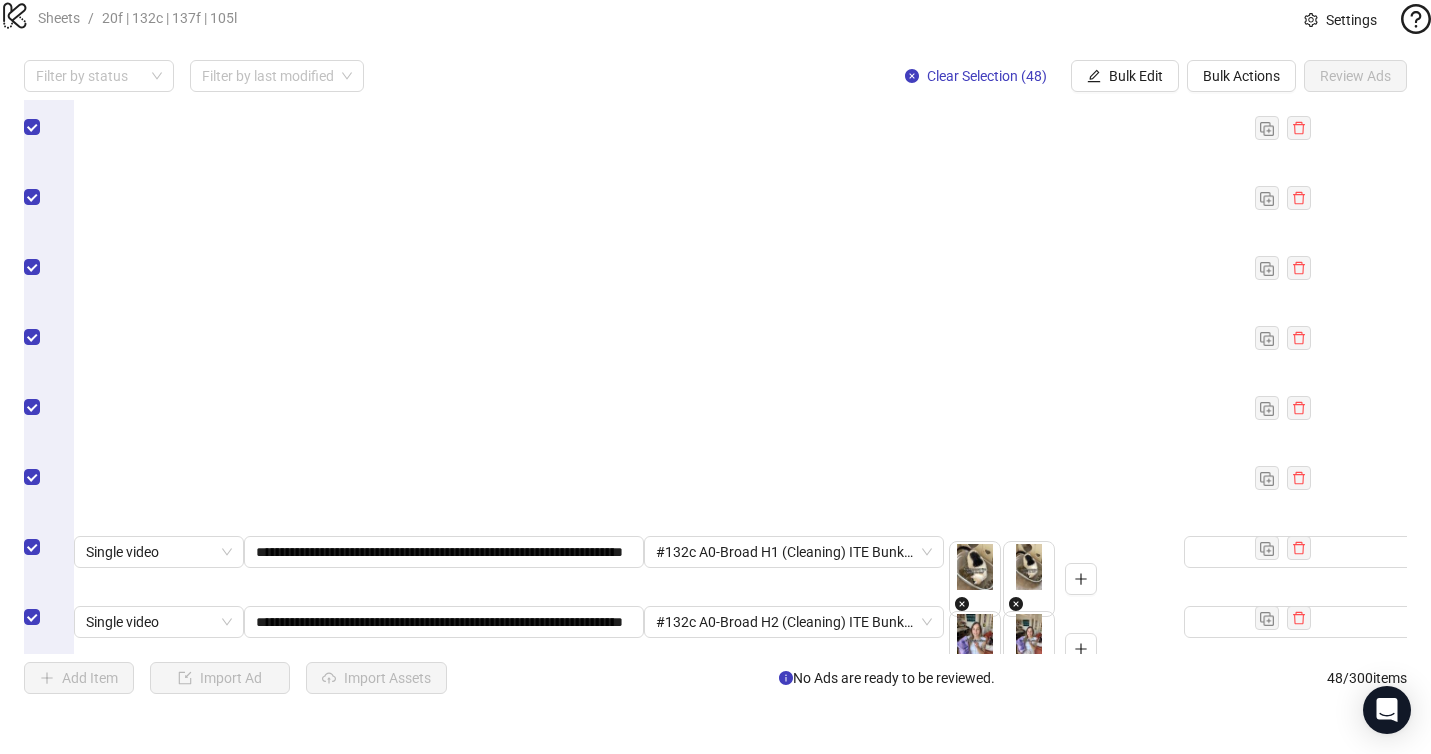click on "**********" at bounding box center [444, 781] 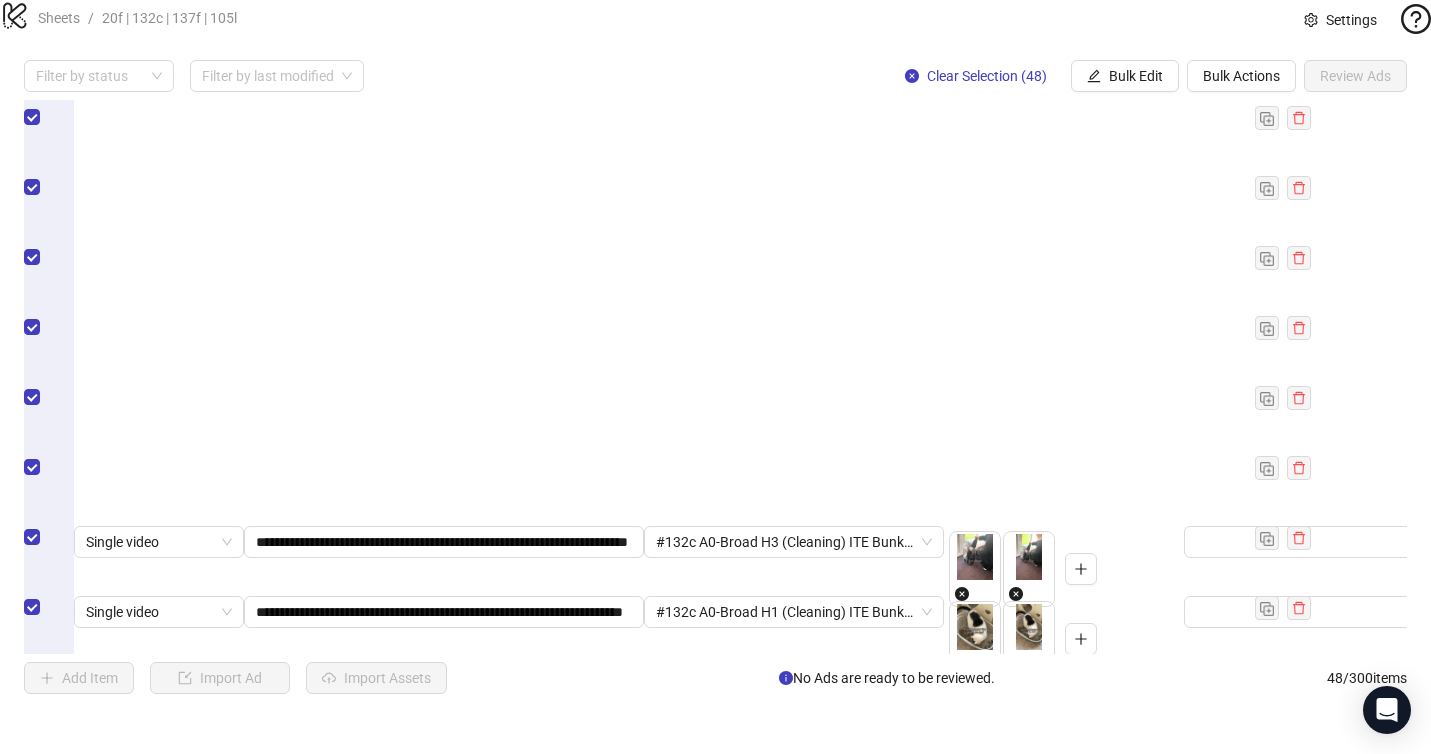 drag, startPoint x: 588, startPoint y: 311, endPoint x: 624, endPoint y: 311, distance: 36 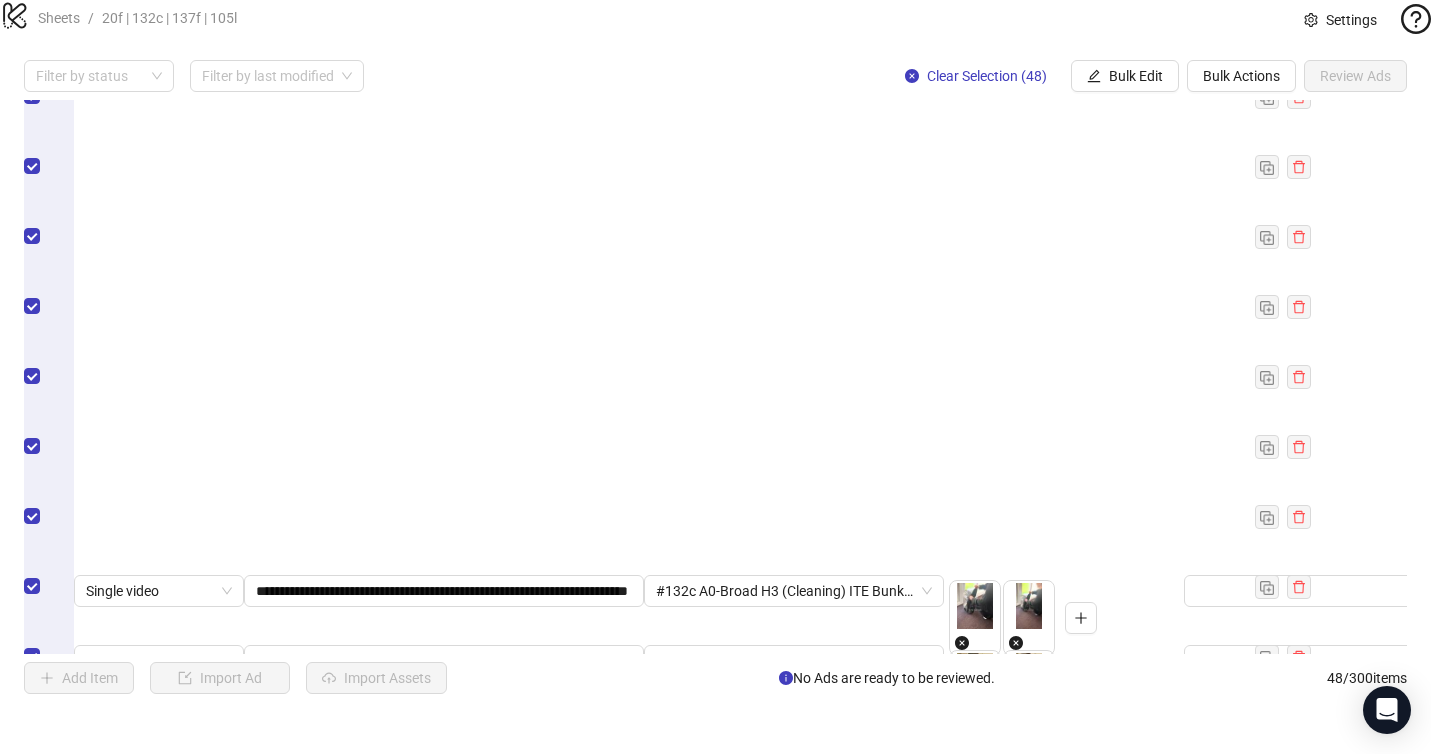 drag, startPoint x: 572, startPoint y: 295, endPoint x: 624, endPoint y: 294, distance: 52.009613 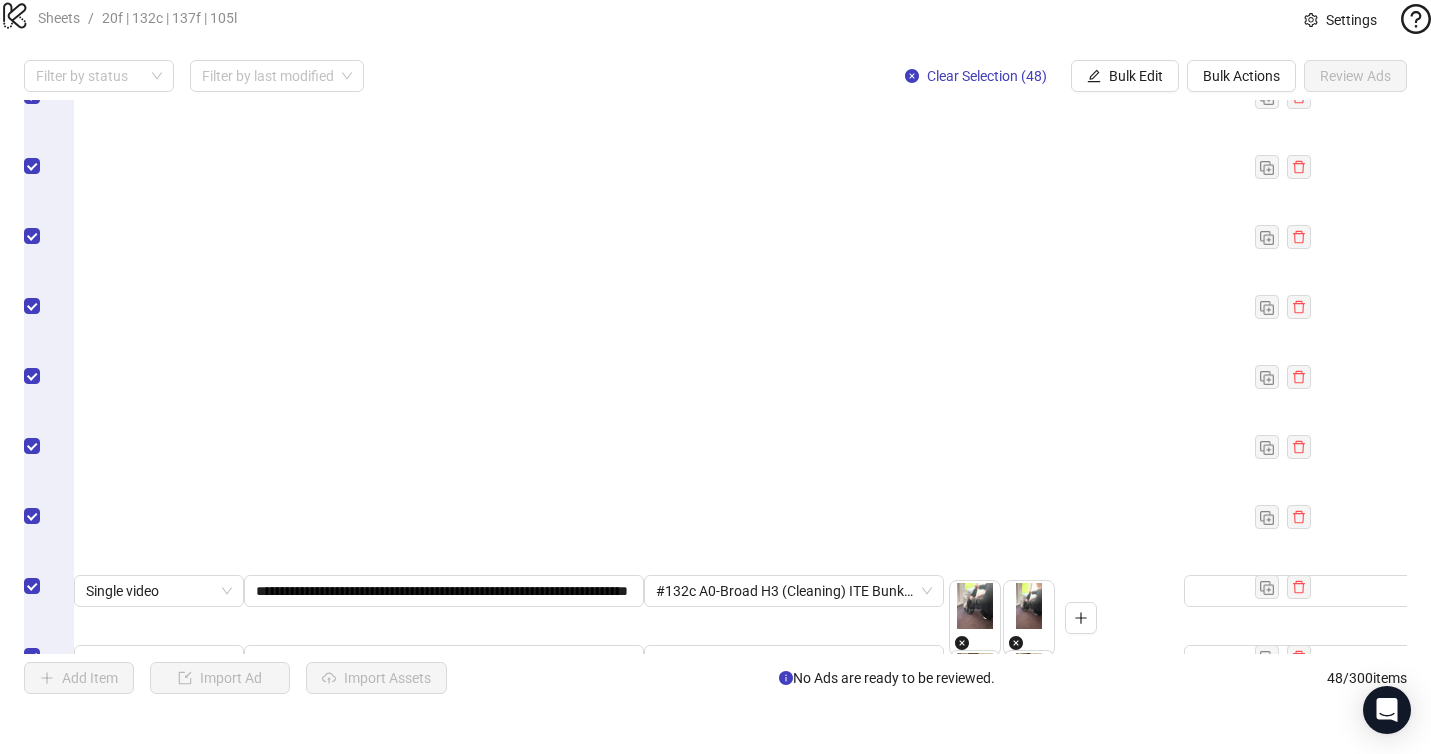 drag, startPoint x: 581, startPoint y: 223, endPoint x: 618, endPoint y: 228, distance: 37.336308 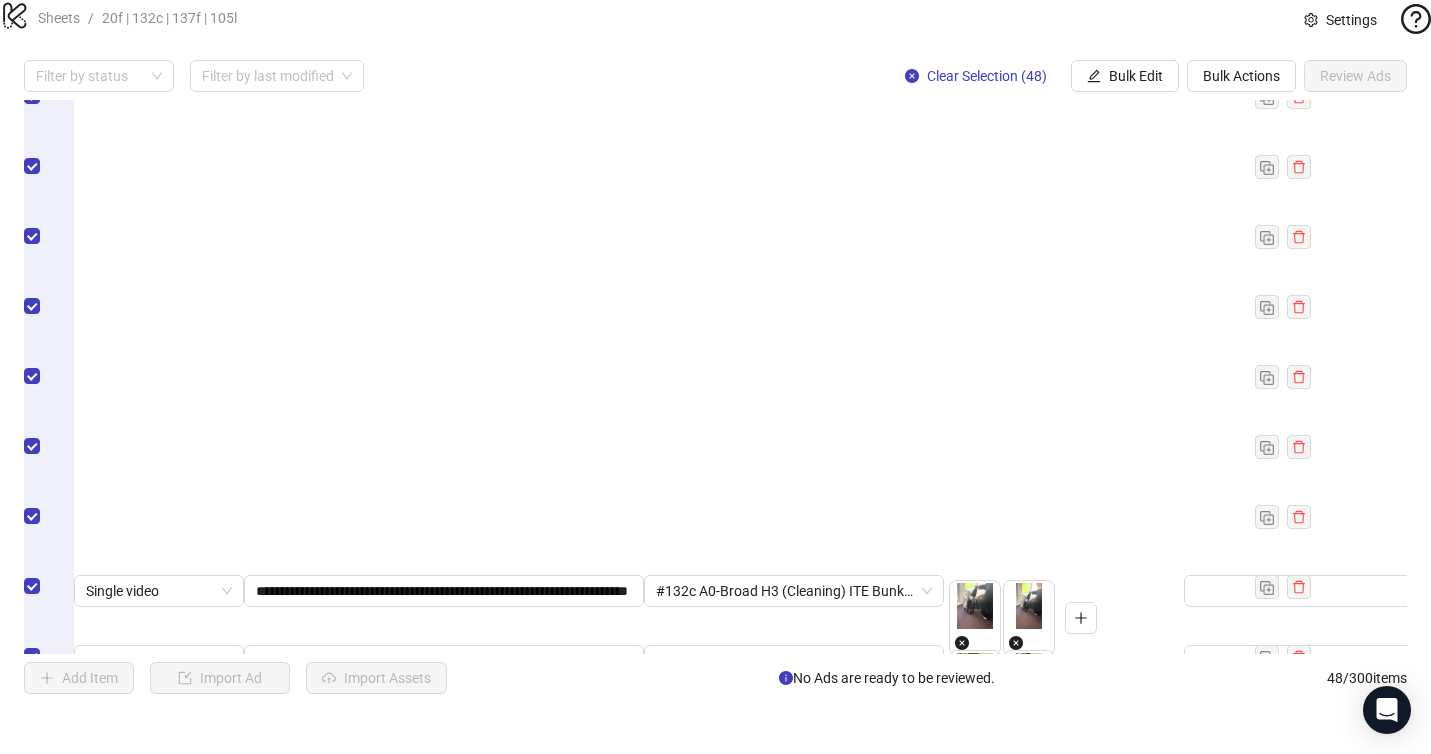 click on "Campaign & Ad Set" at bounding box center [174, -1985] 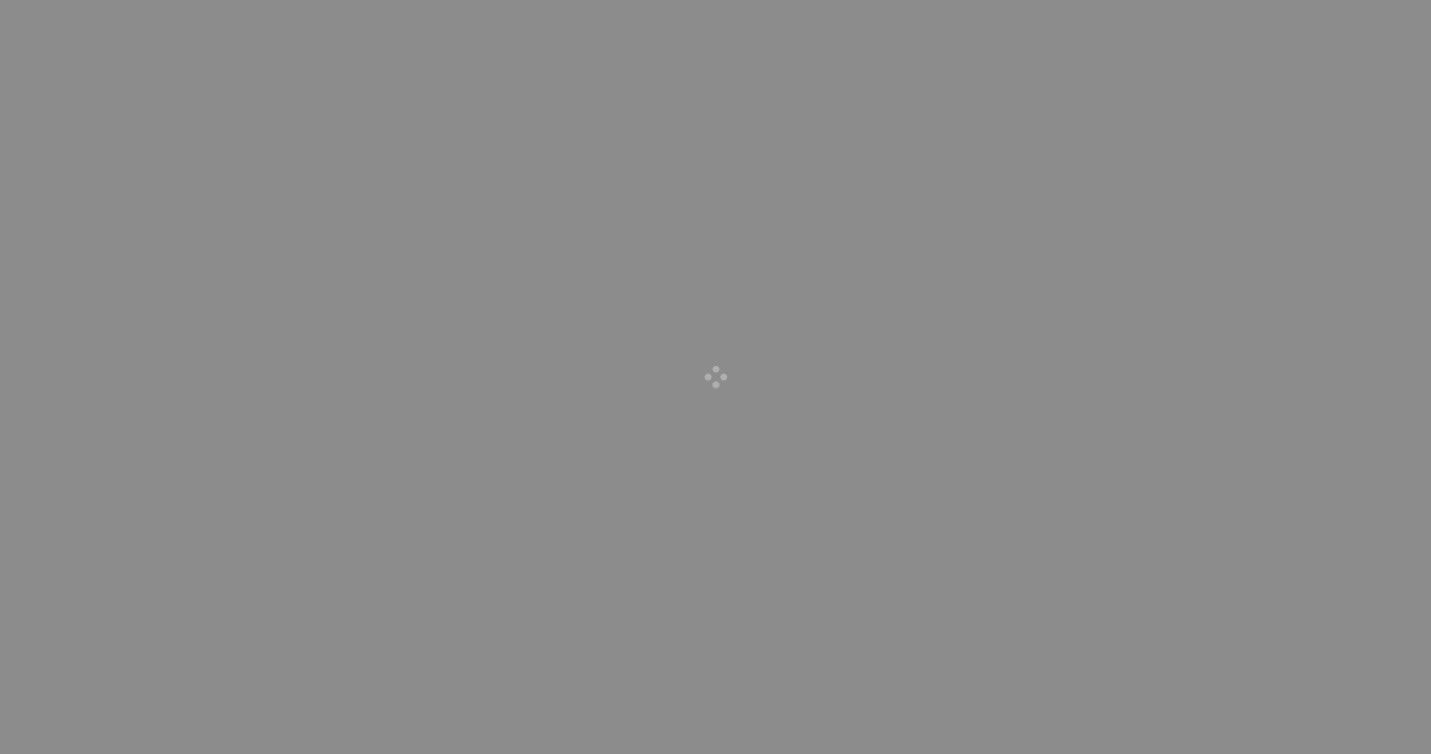 scroll, scrollTop: 0, scrollLeft: 0, axis: both 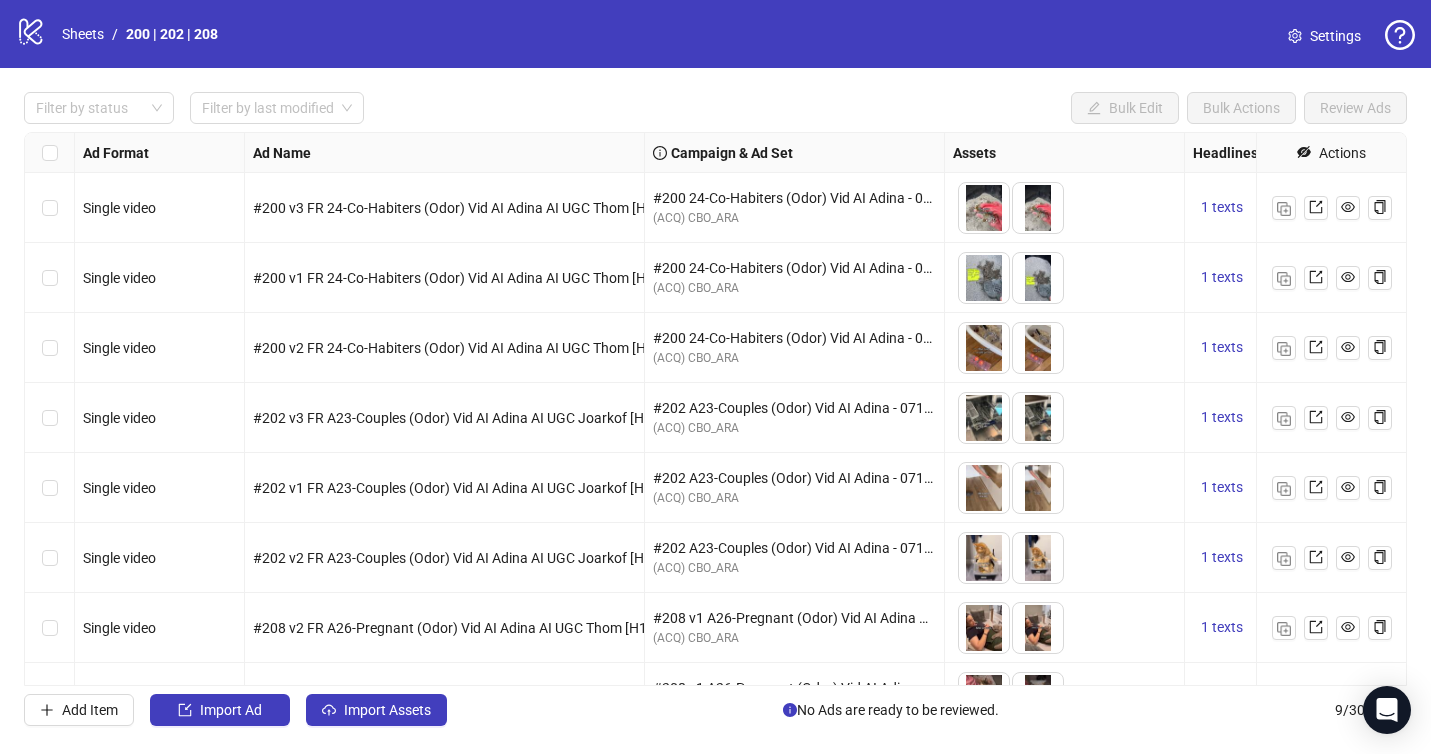 click on "Settings" at bounding box center [1335, 36] 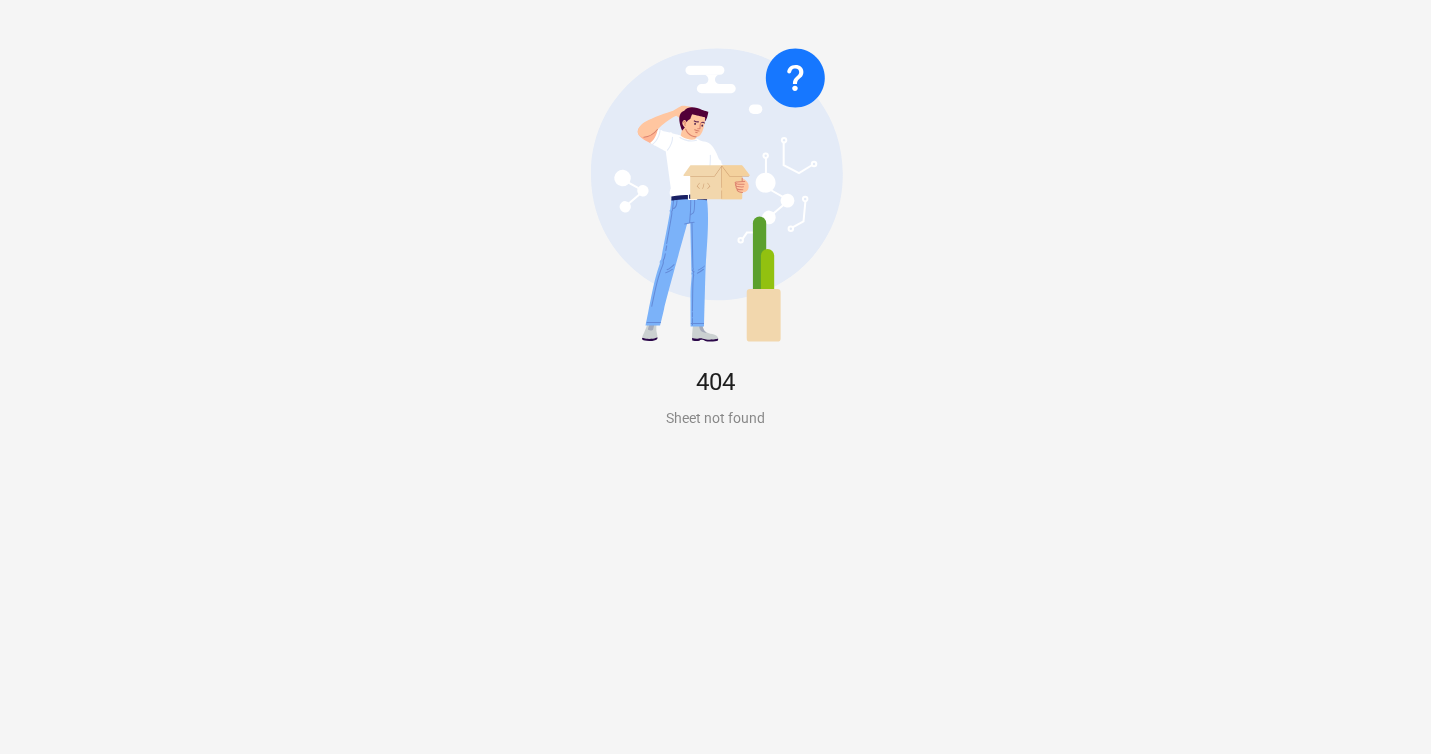 scroll, scrollTop: 0, scrollLeft: 0, axis: both 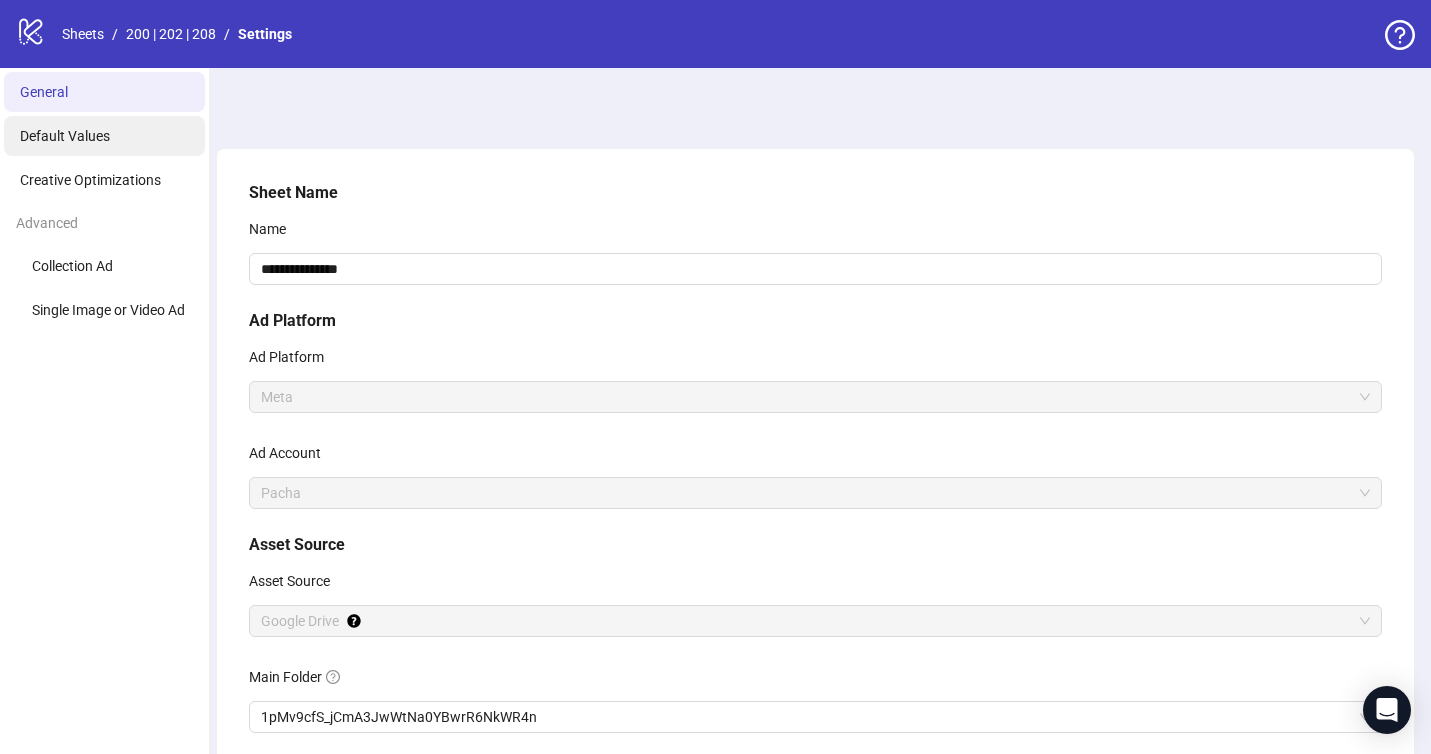 click on "Default Values" at bounding box center [104, 136] 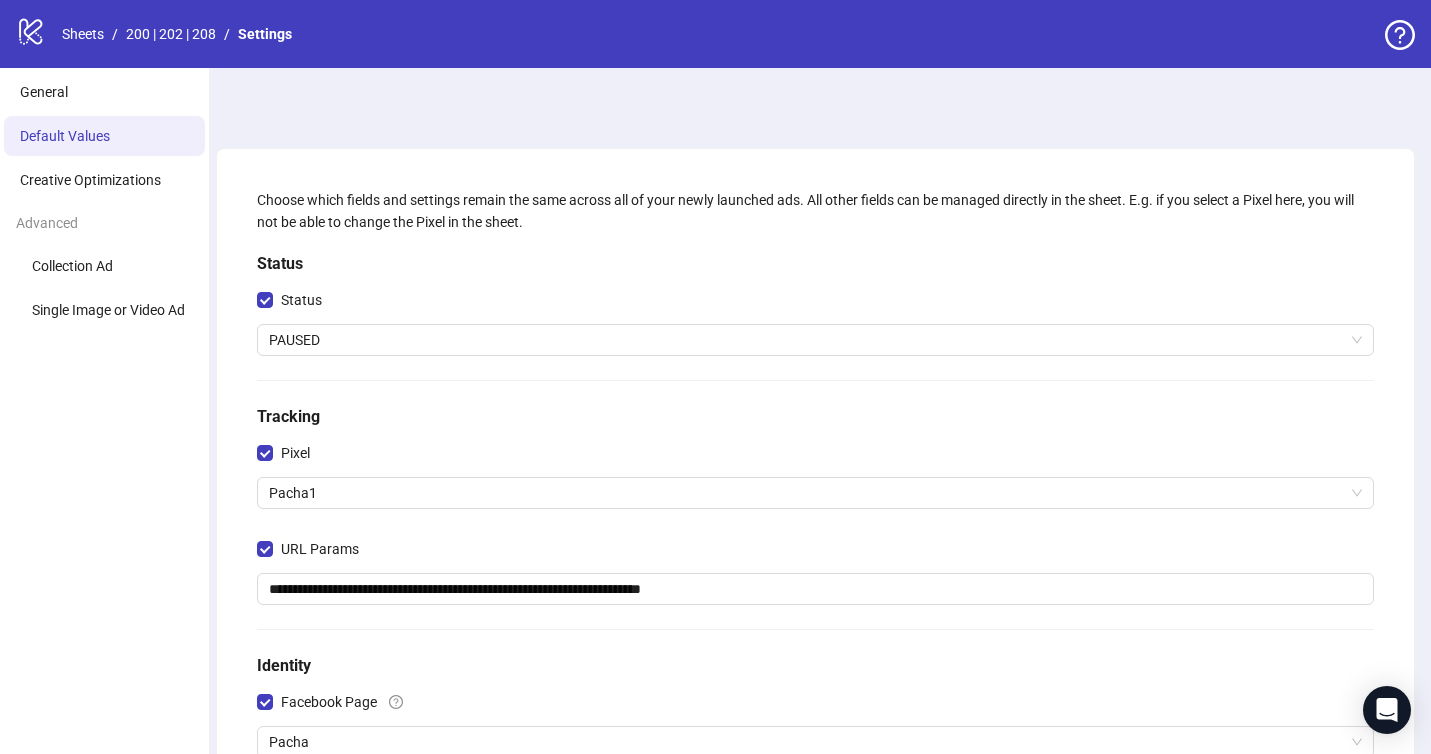 scroll, scrollTop: 27, scrollLeft: 0, axis: vertical 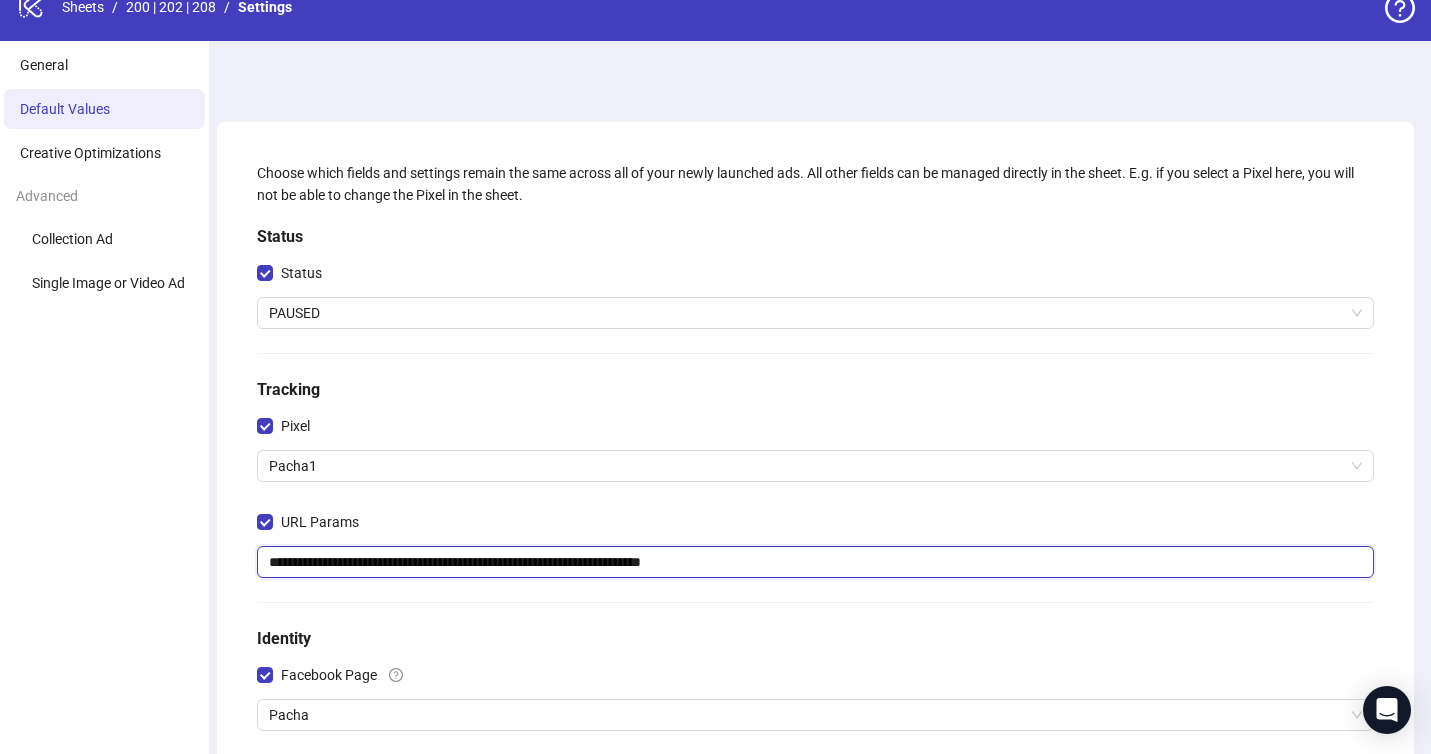 click on "**********" at bounding box center (815, 562) 